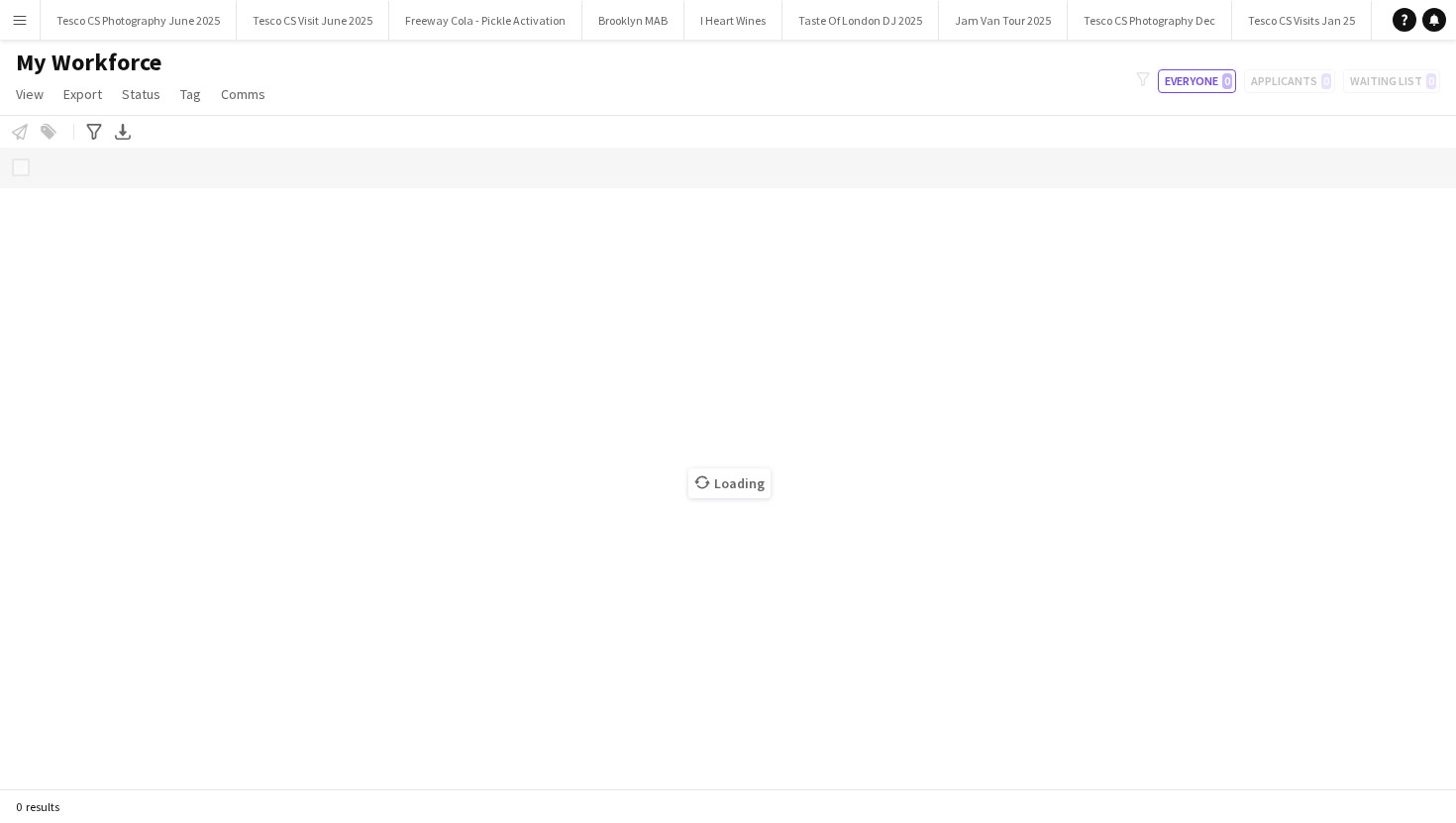 scroll, scrollTop: 0, scrollLeft: 0, axis: both 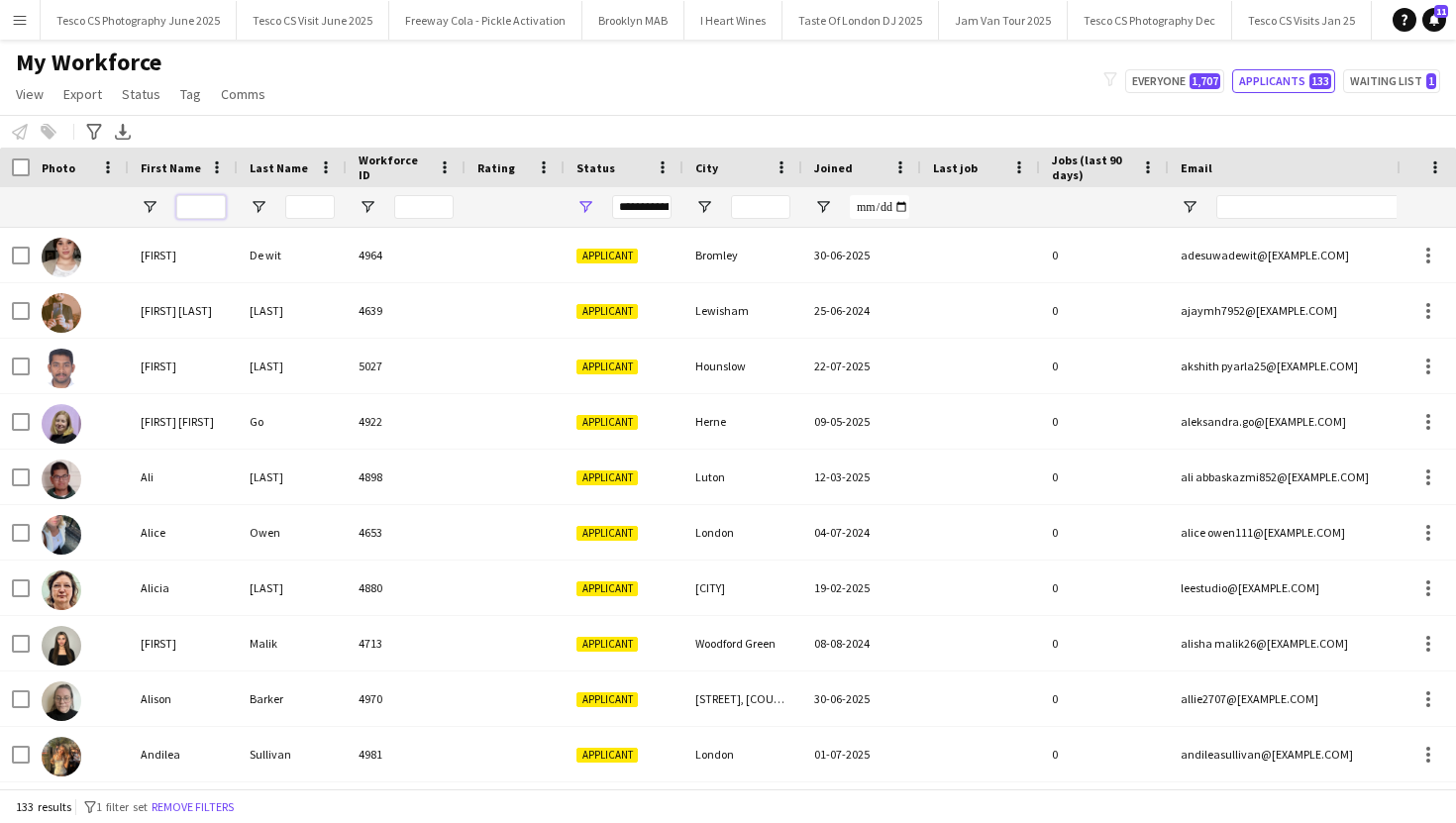 click at bounding box center (201, 207) 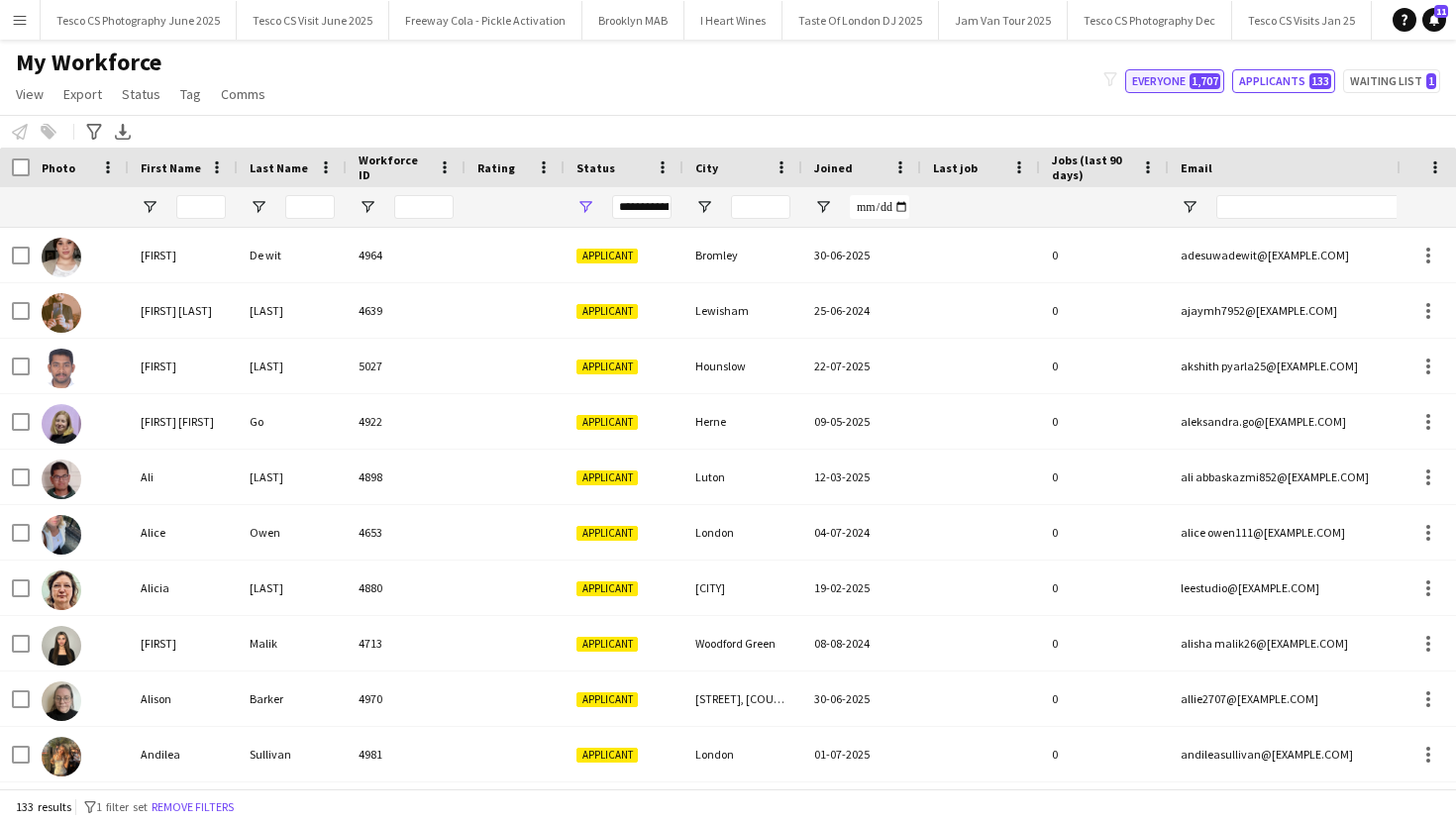 click on "Everyone   1,707" 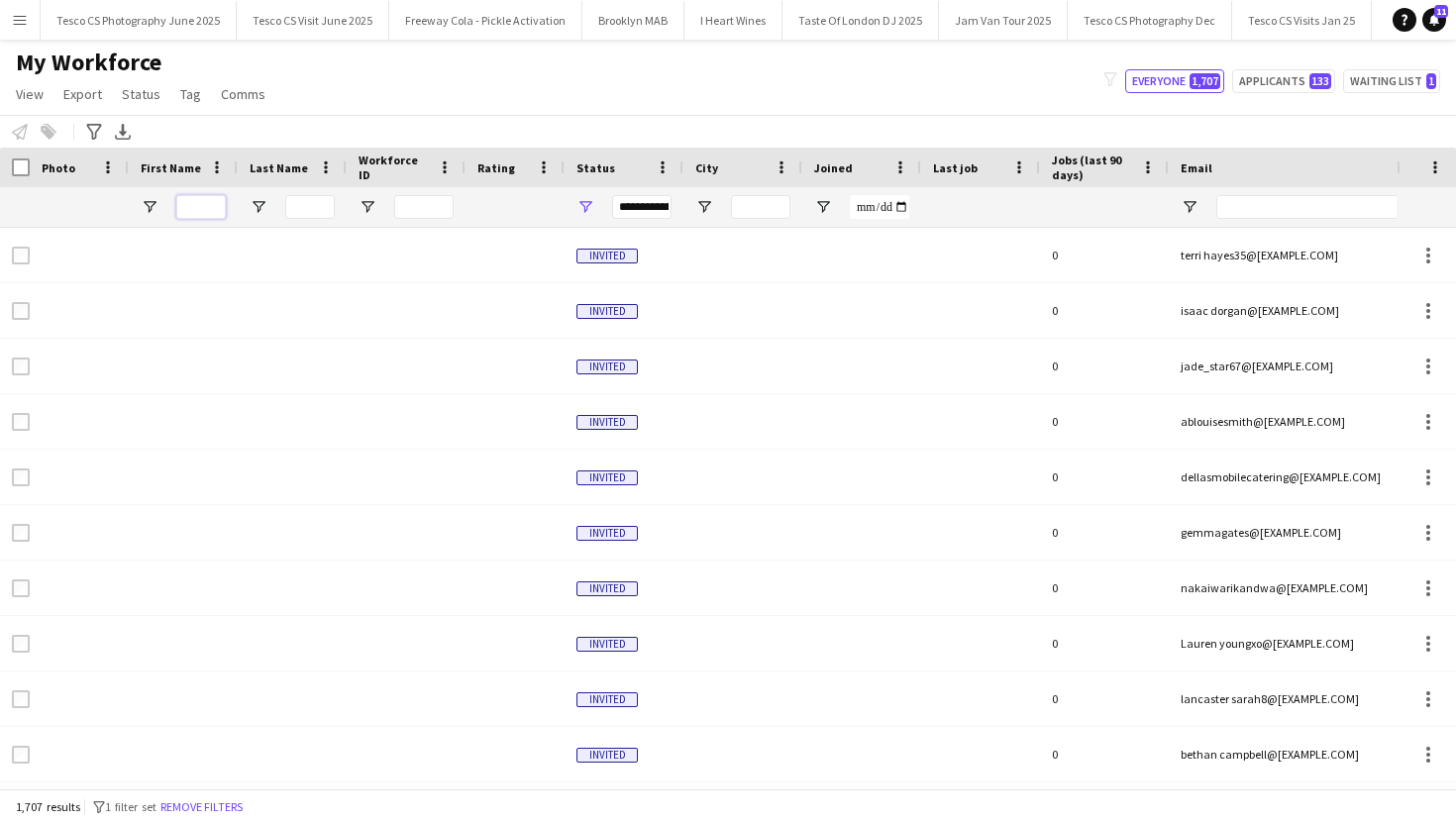 click at bounding box center [201, 207] 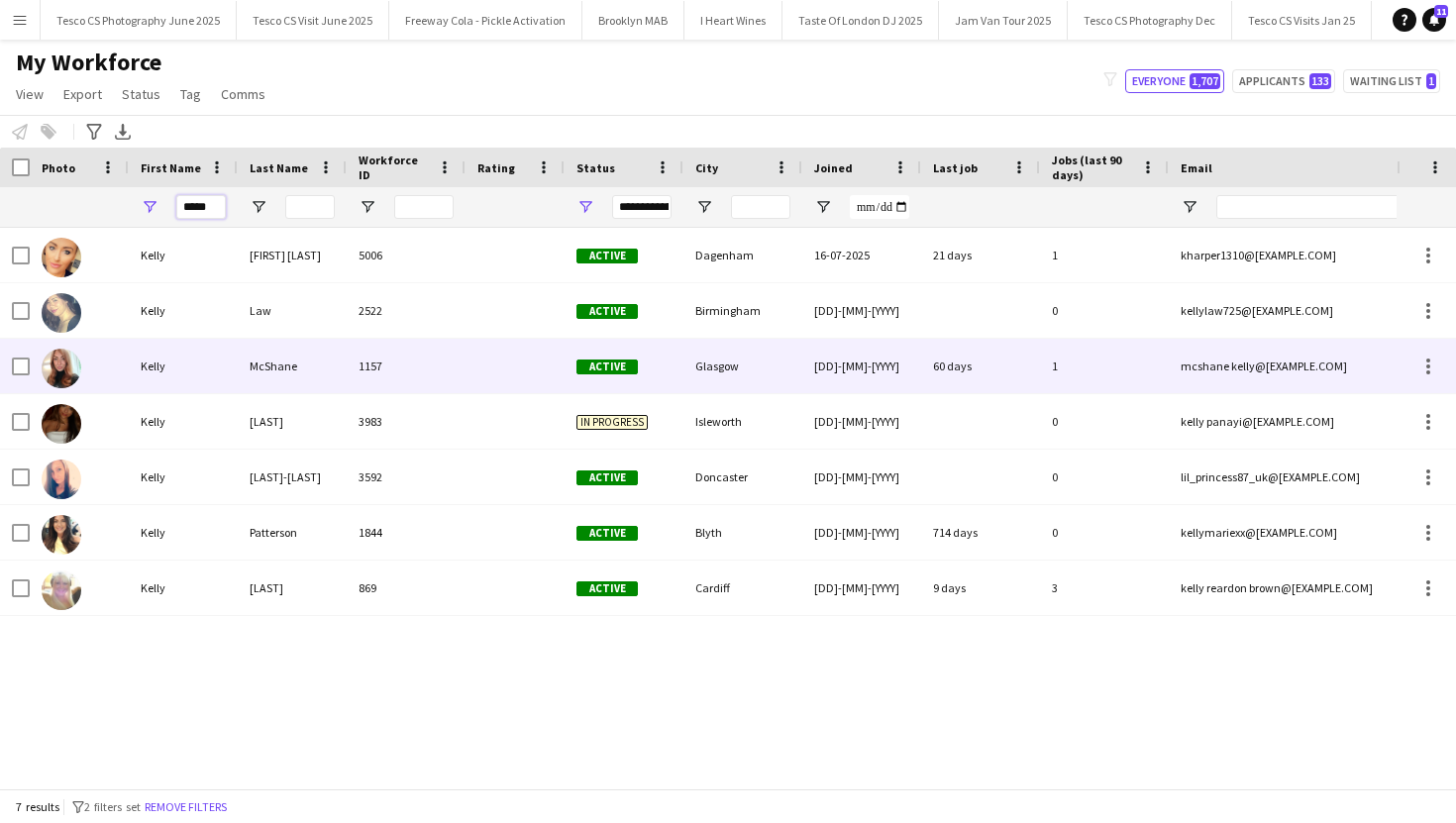 type on "*****" 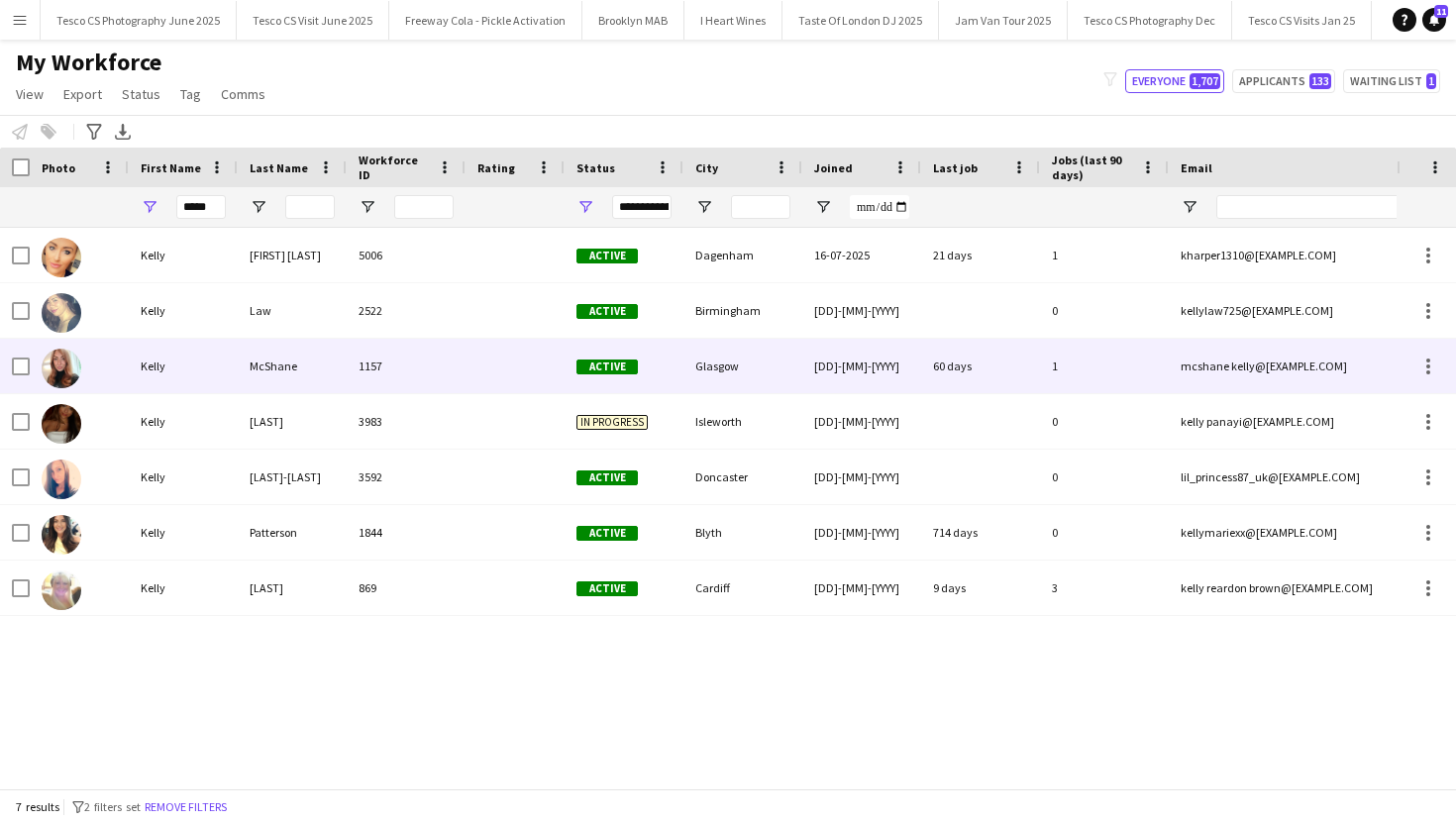 click on "Kelly" at bounding box center (183, 365) 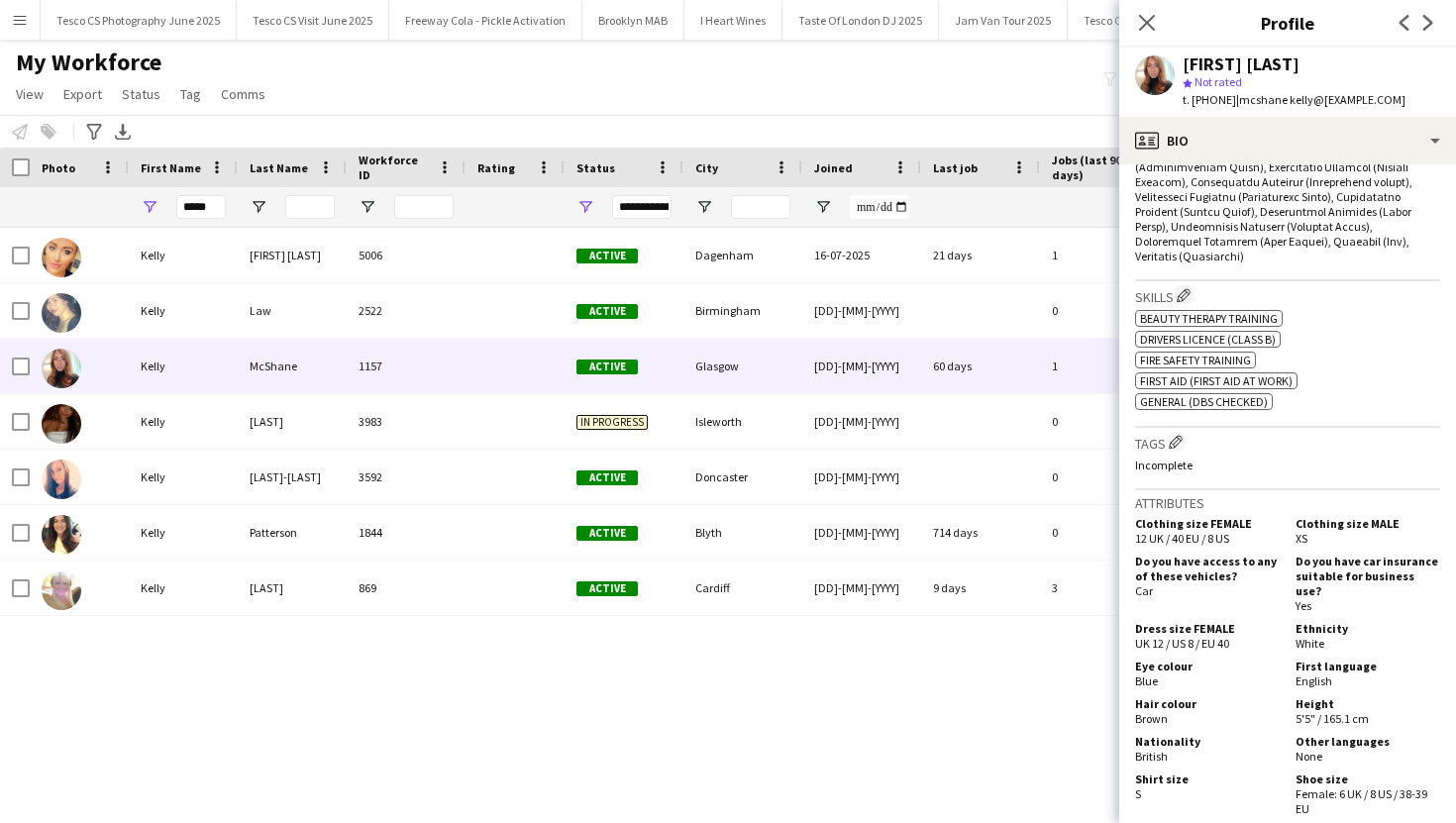 scroll, scrollTop: 1480, scrollLeft: 0, axis: vertical 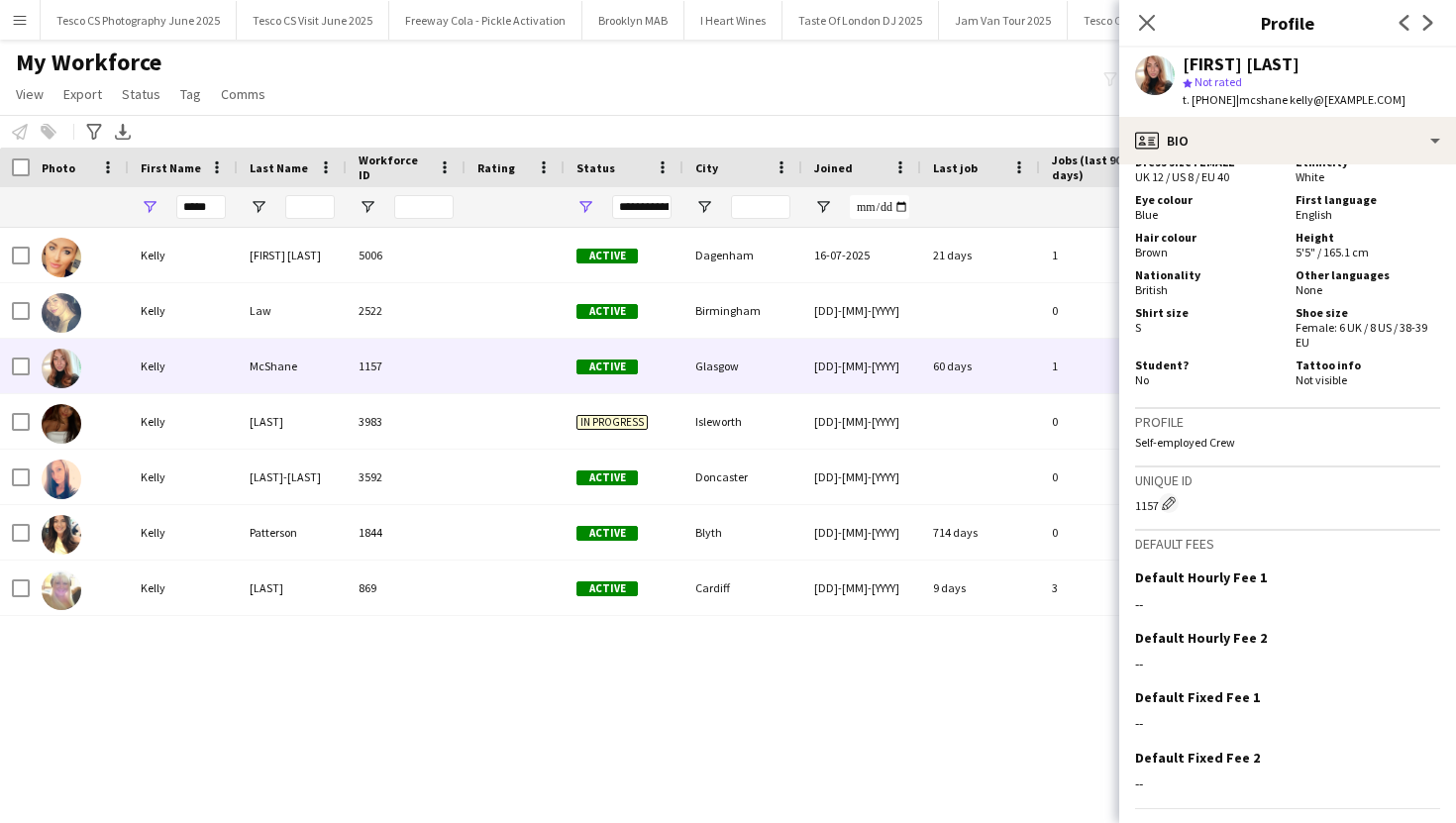 click on "Previous" 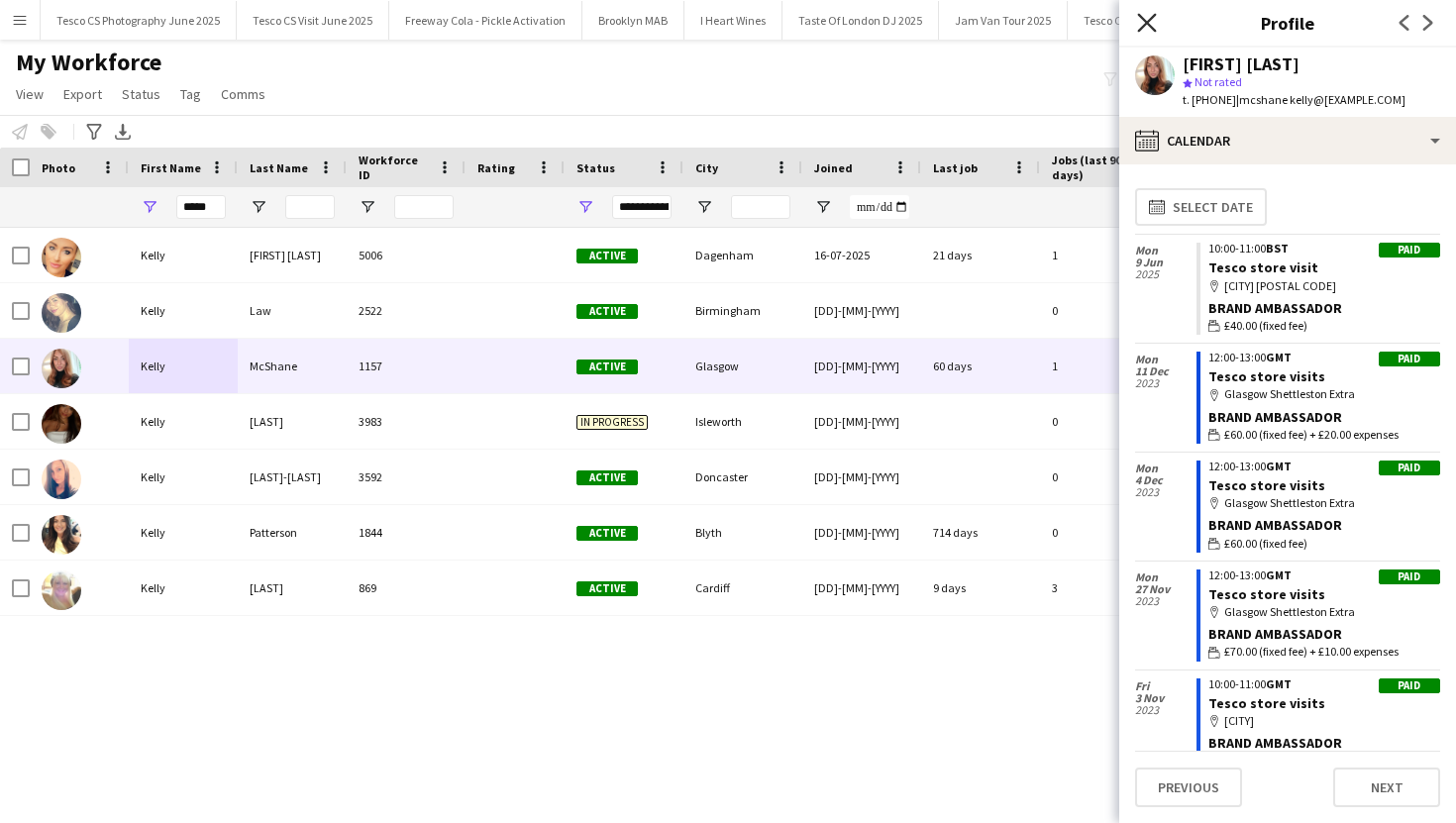 click on "Close pop-in" 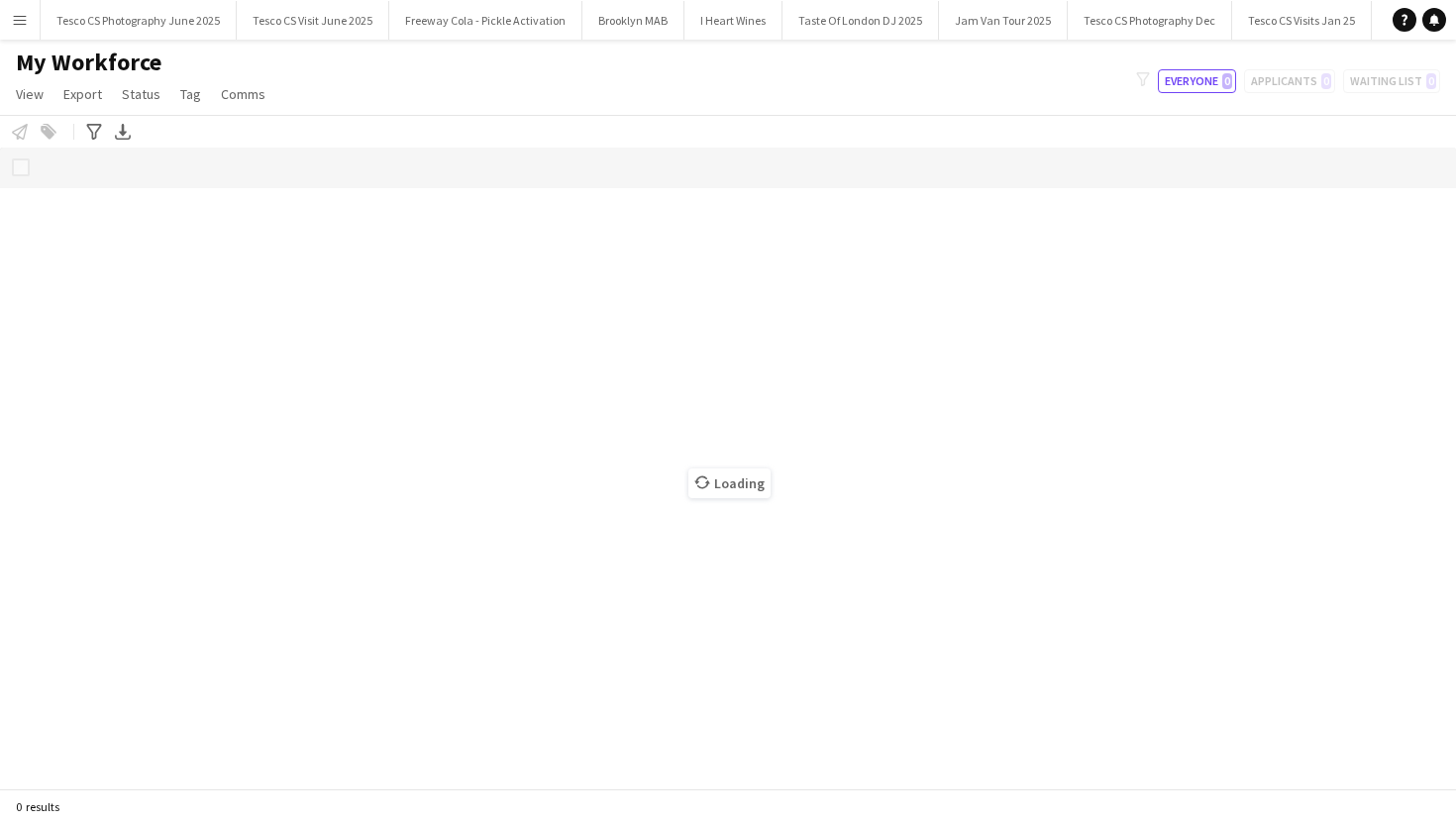 scroll, scrollTop: 0, scrollLeft: 0, axis: both 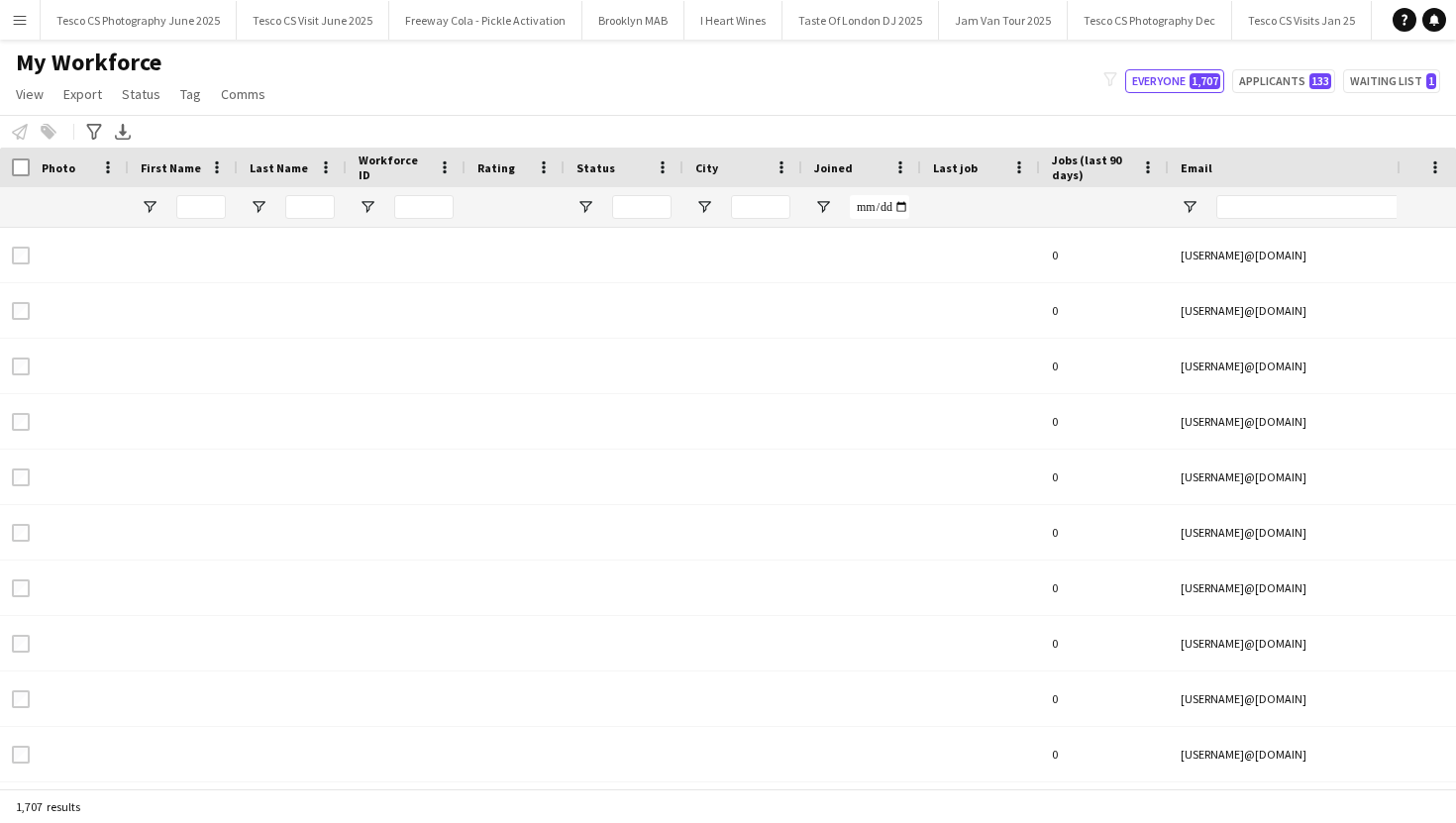 type on "*****" 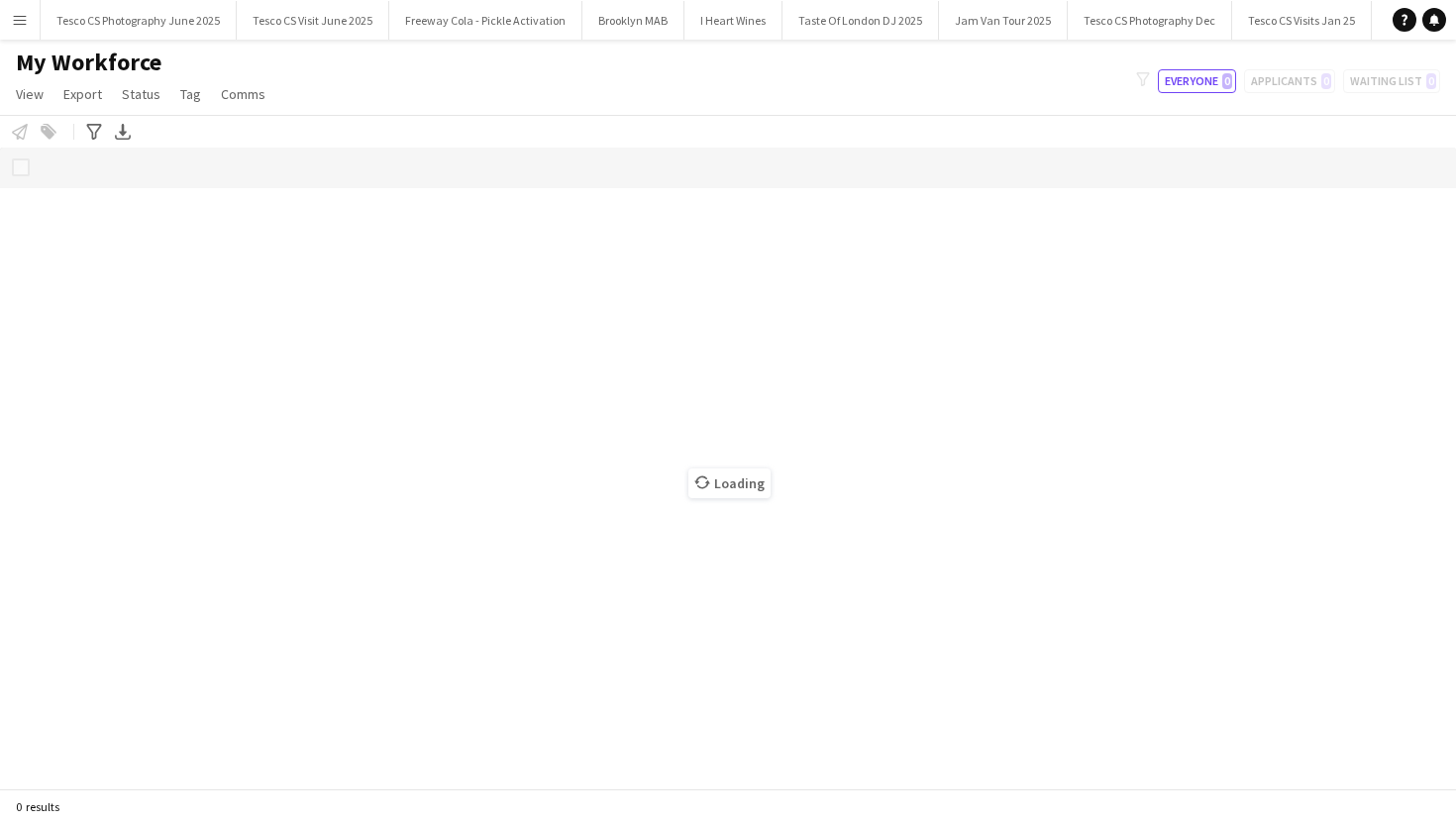 scroll, scrollTop: 0, scrollLeft: 0, axis: both 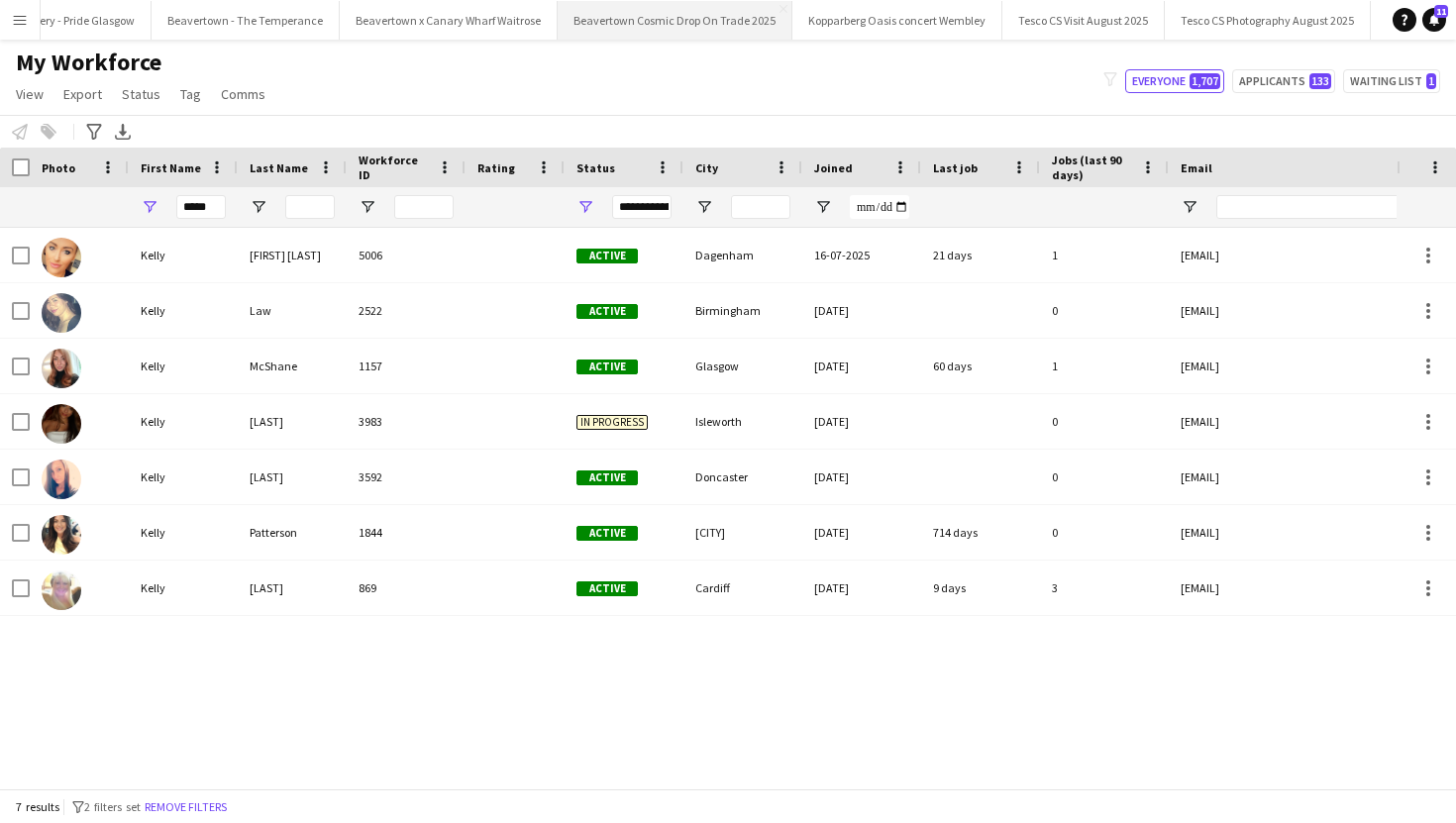 click on "Beavertown Cosmic Drop On Trade 2025
Close" at bounding box center (675, 20) 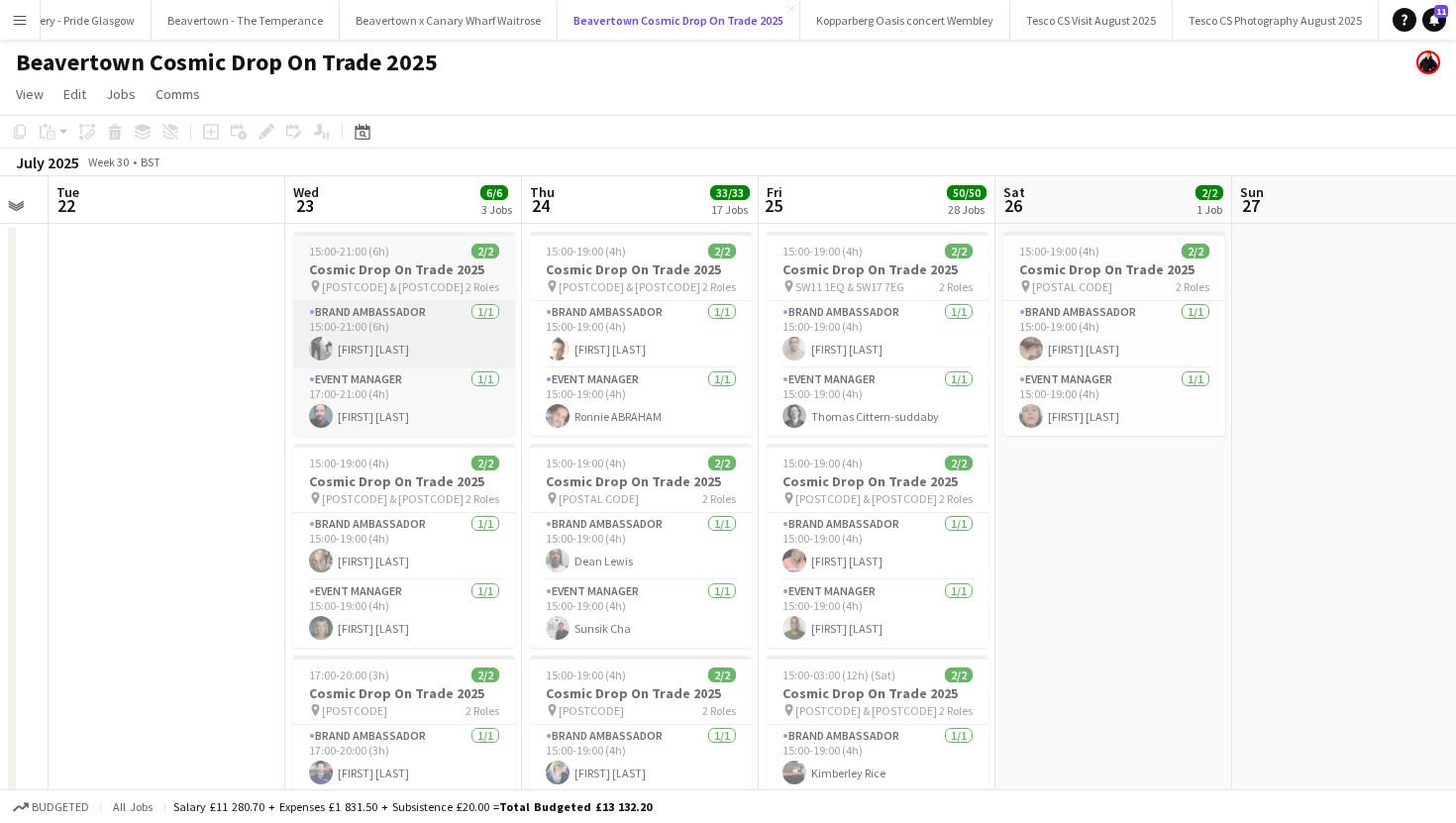 scroll, scrollTop: 0, scrollLeft: 899, axis: horizontal 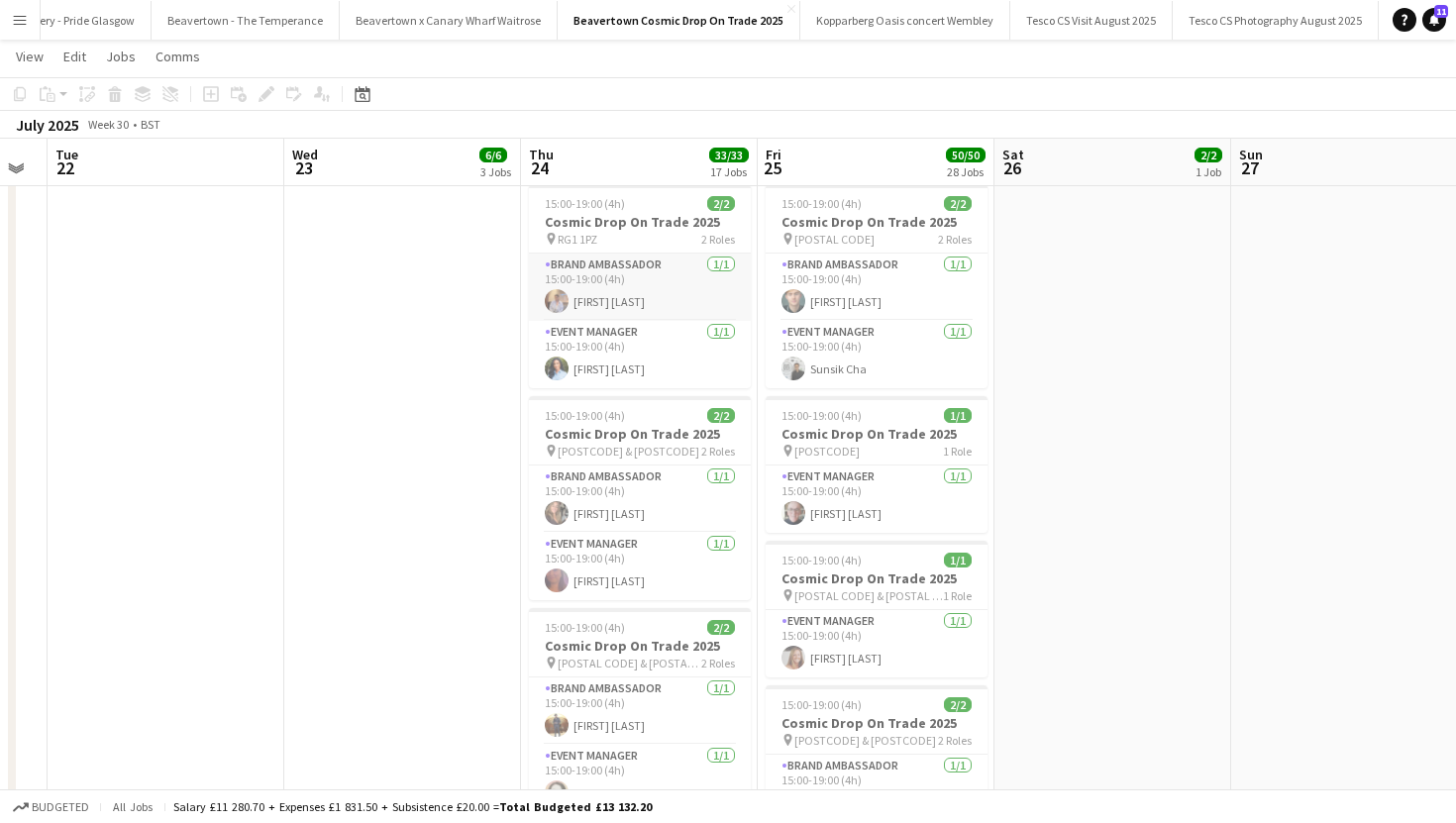 click on "Brand Ambassador   1/1   [TIME]
[FIRST] [LAST]" at bounding box center (640, 287) 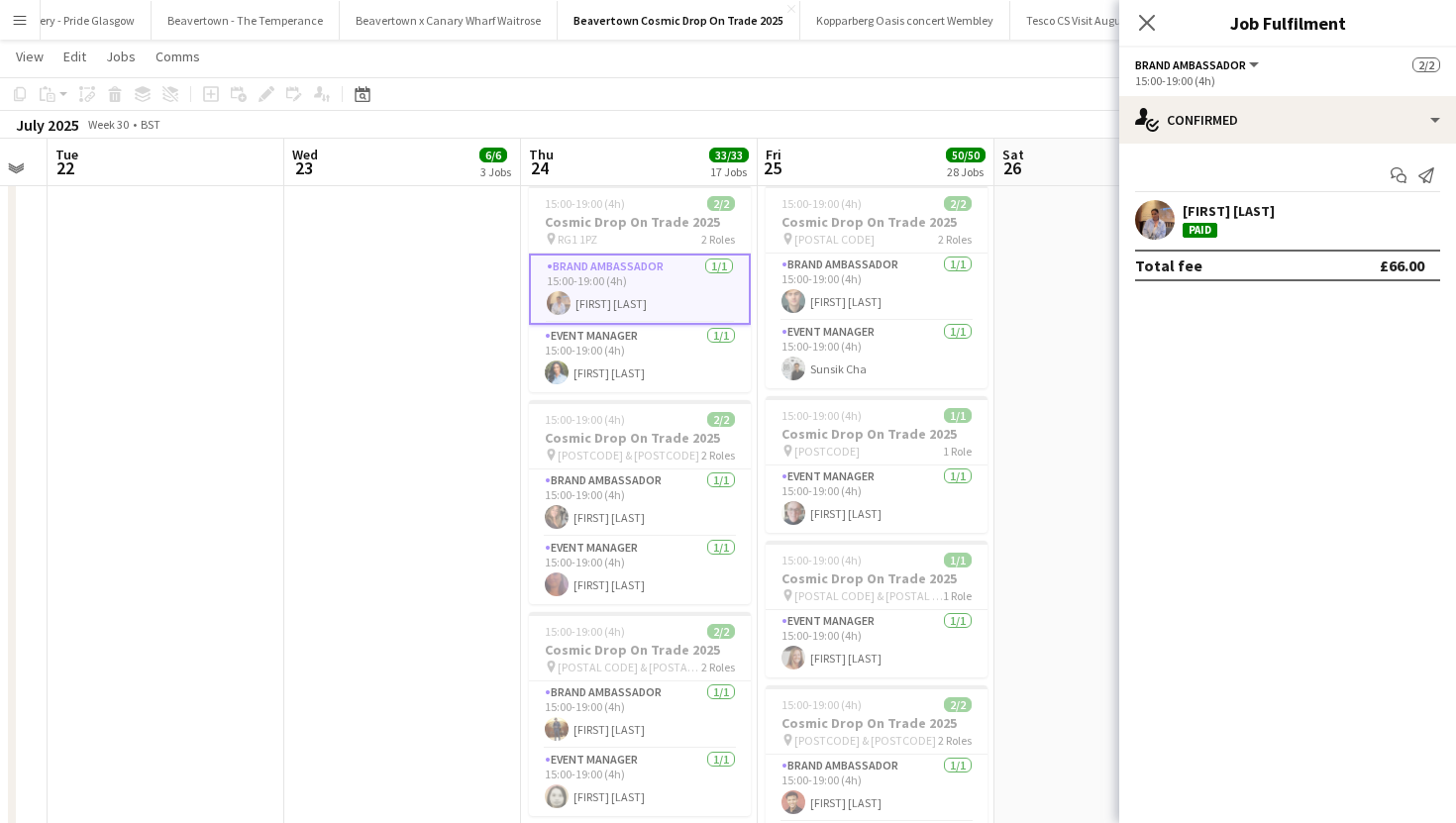 click at bounding box center (1155, 220) 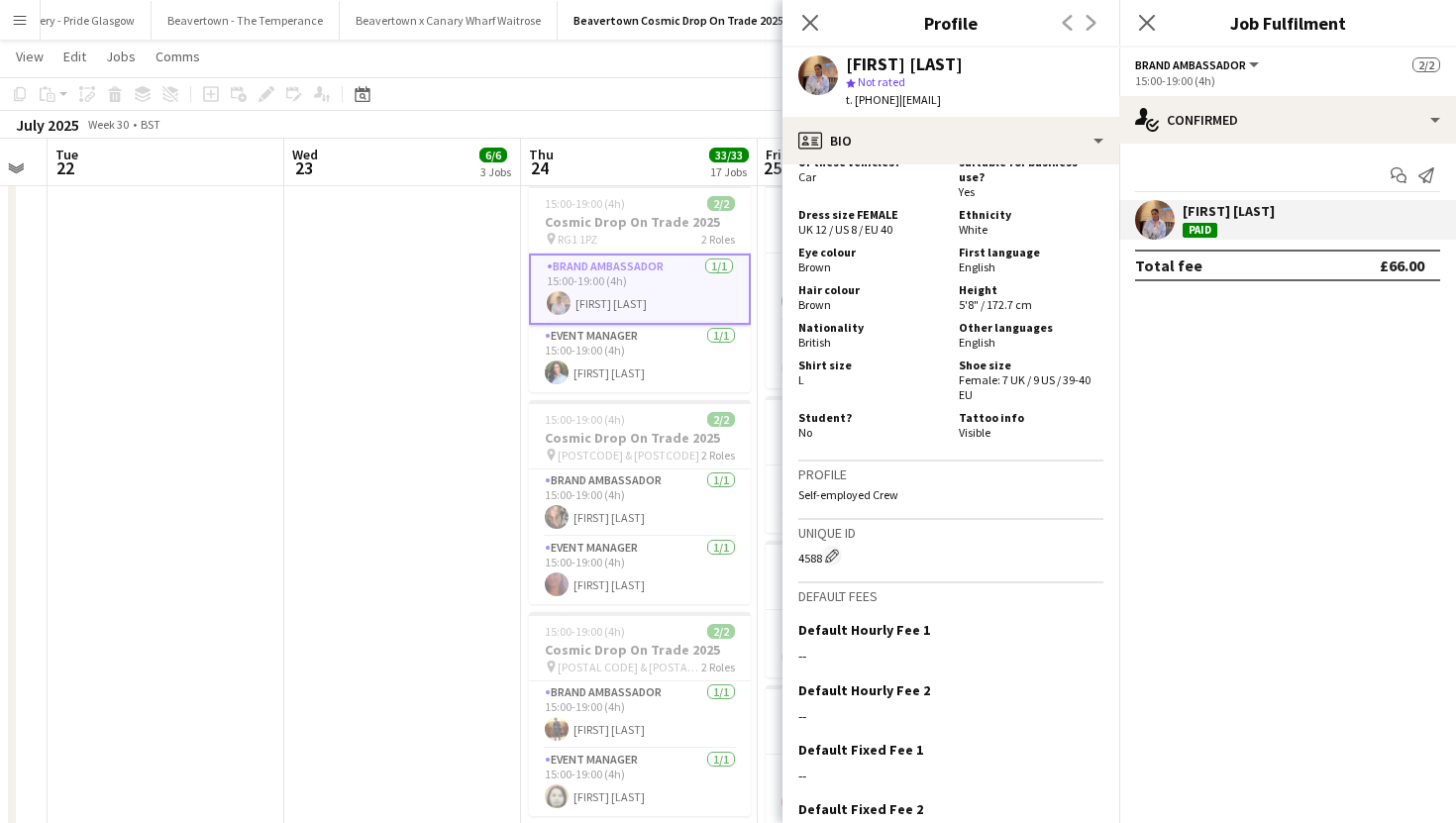 scroll, scrollTop: 1182, scrollLeft: 0, axis: vertical 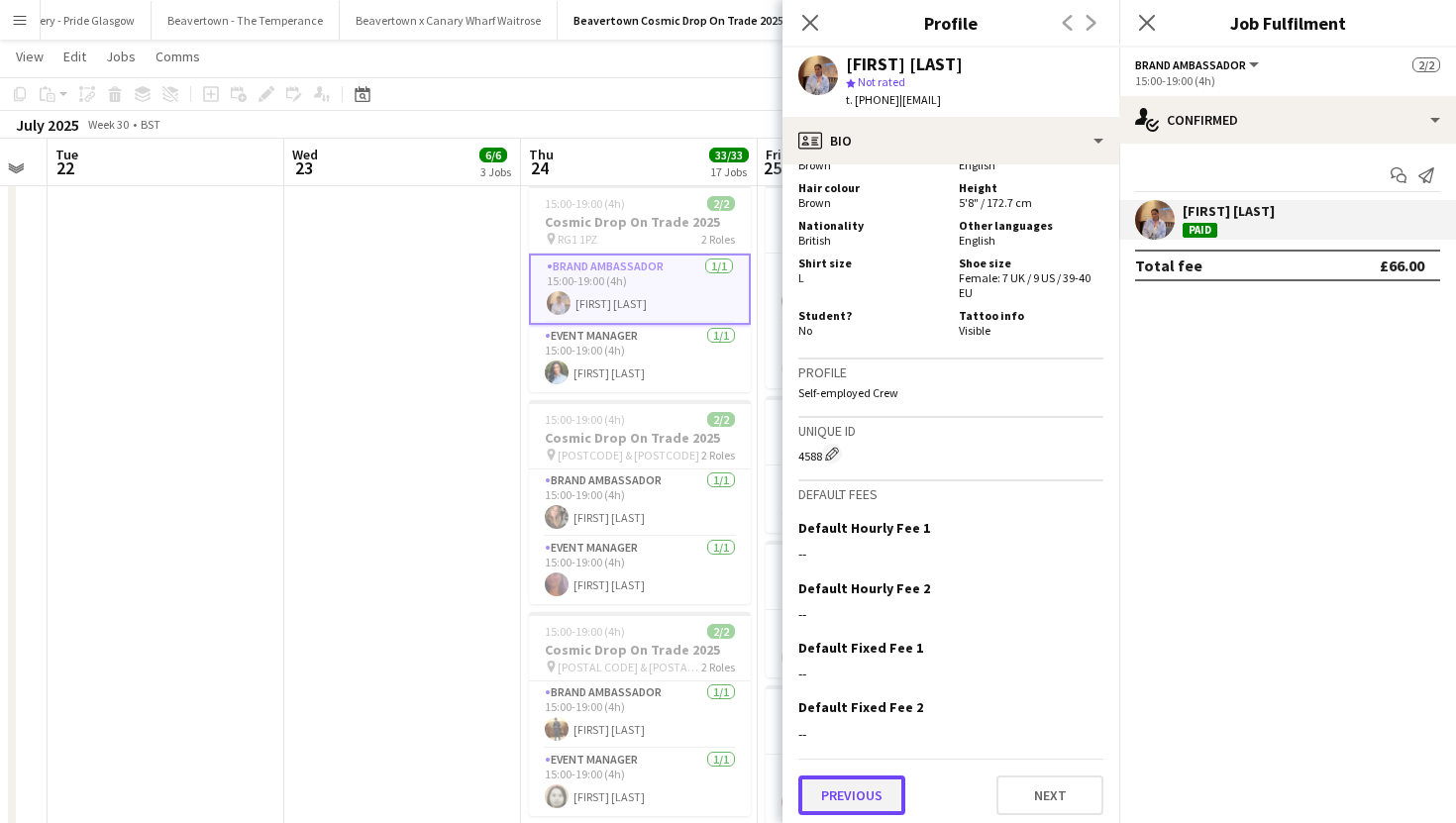 click on "Previous" 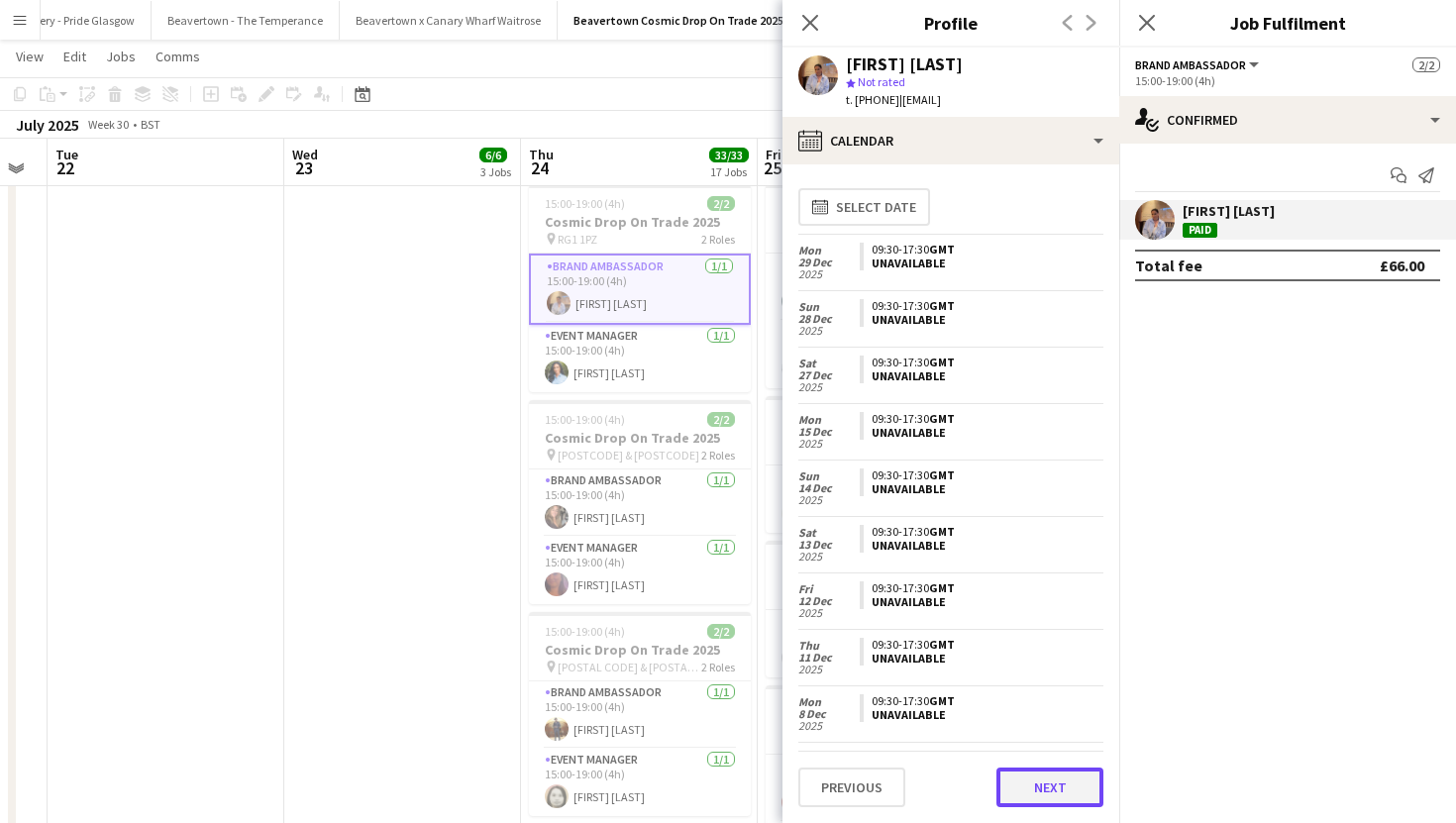 click on "Next" 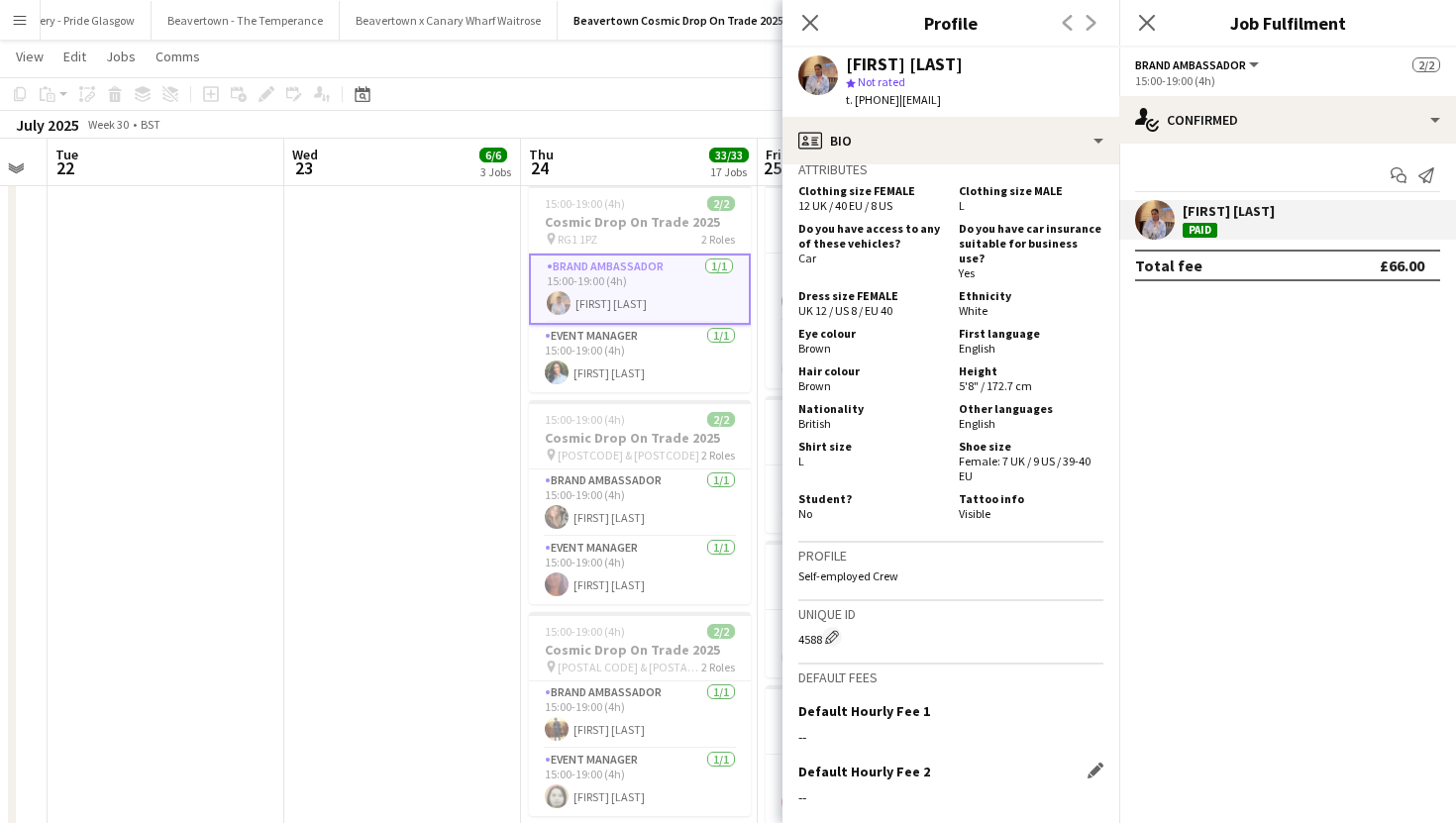 scroll, scrollTop: 1182, scrollLeft: 0, axis: vertical 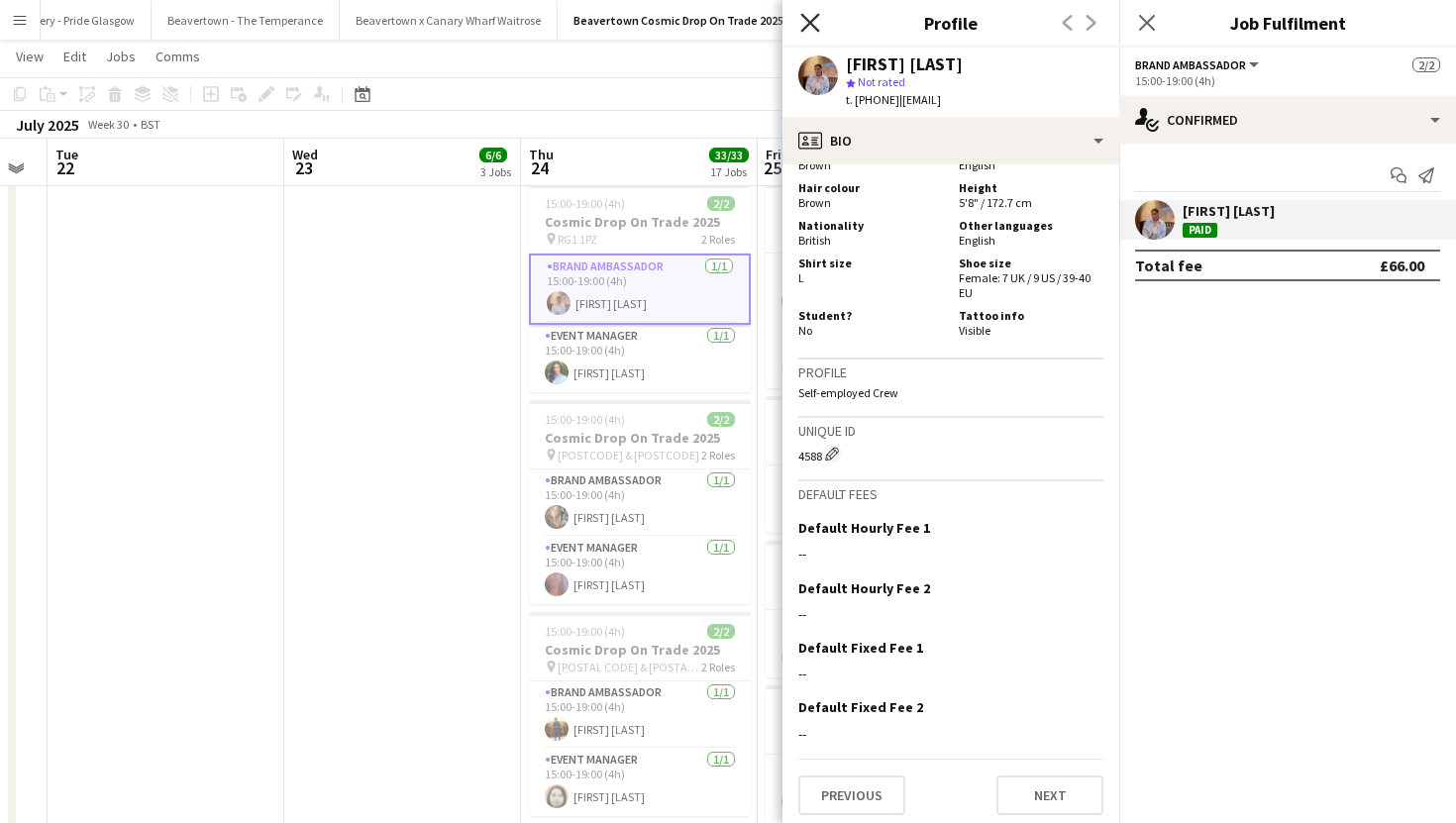 click 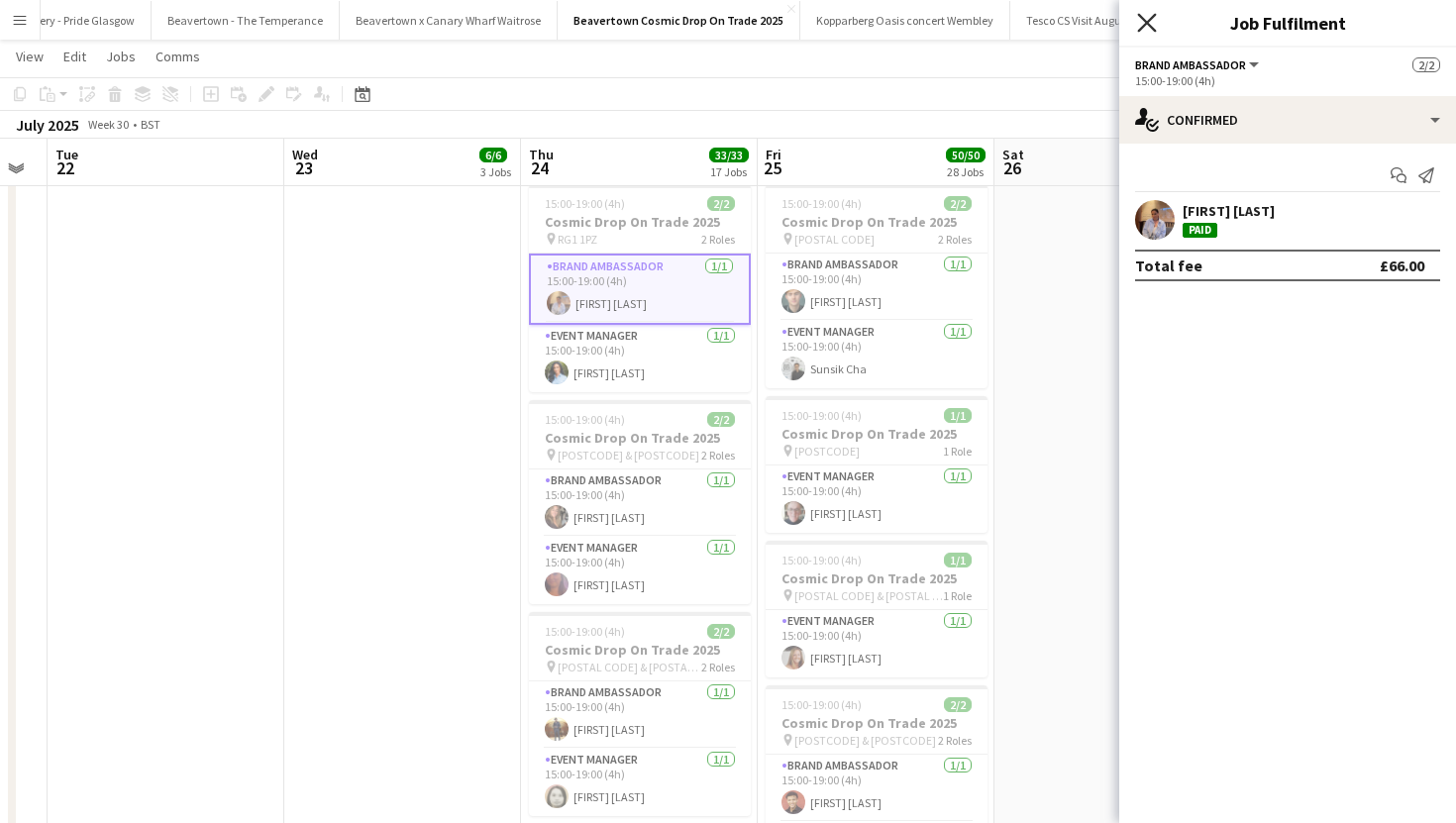 click on "Close pop-in" 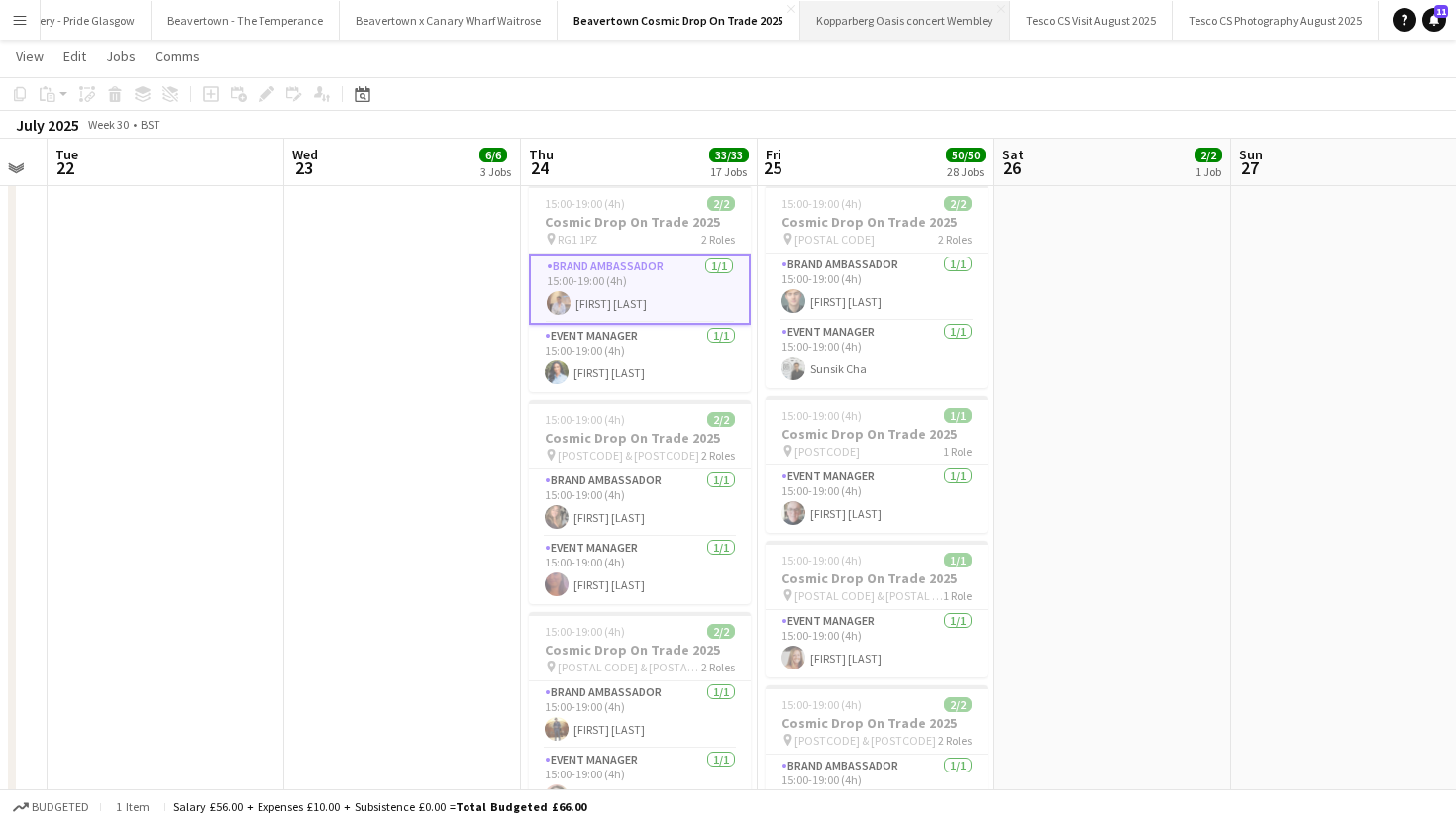 scroll, scrollTop: 1673, scrollLeft: 0, axis: vertical 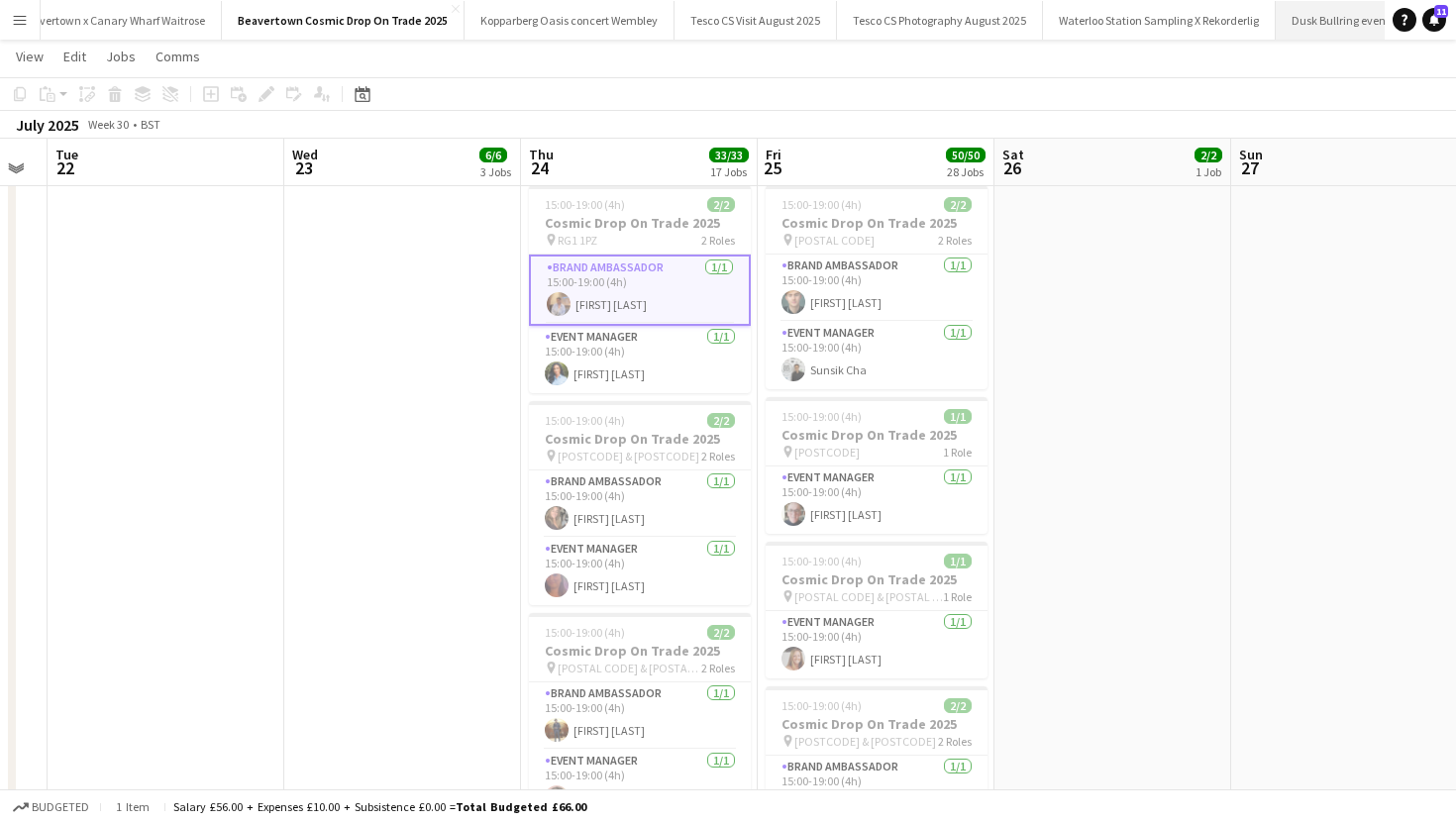 click on "Dusk Bullring events
Close" at bounding box center (1343, 20) 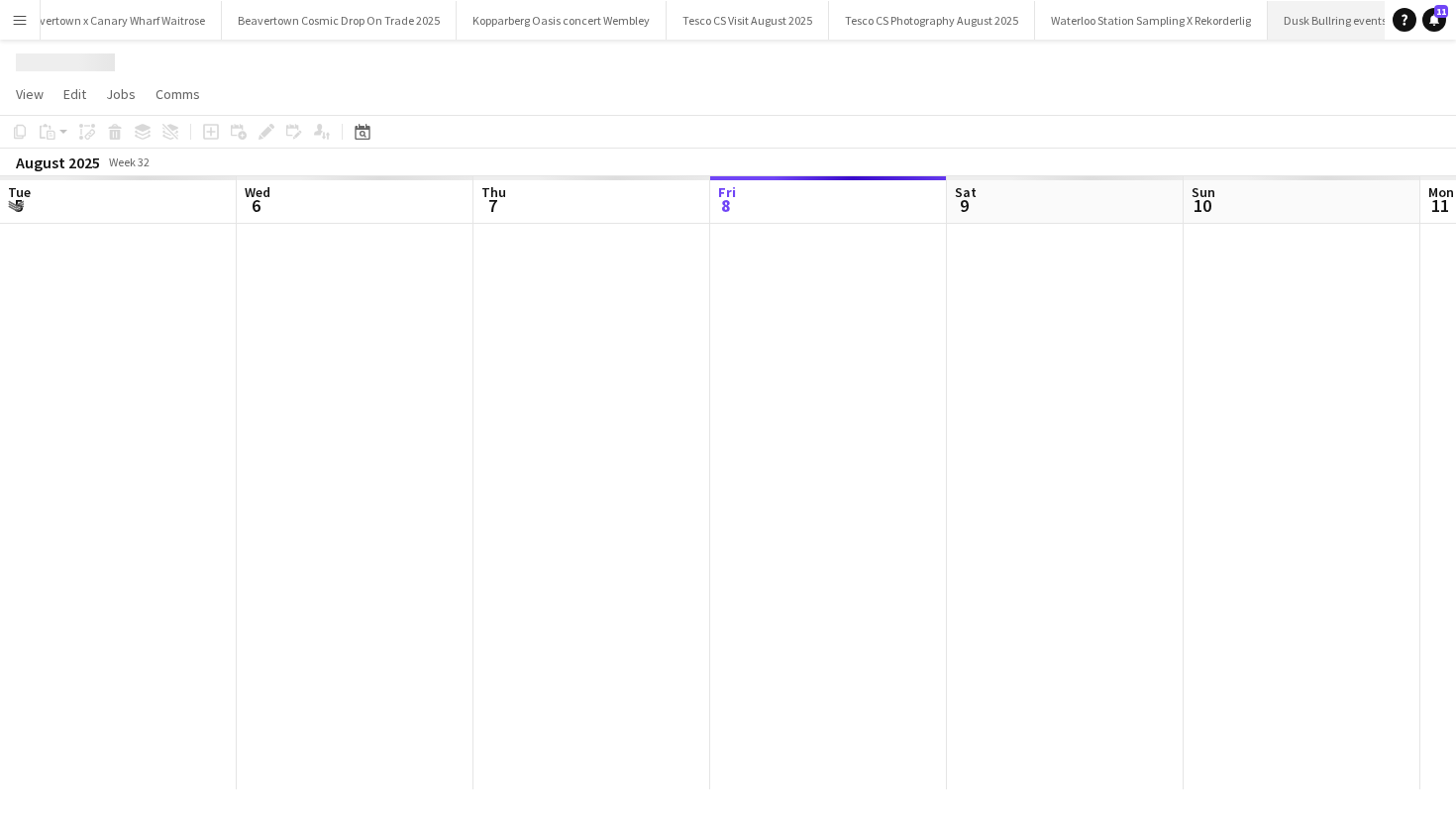 scroll, scrollTop: 0, scrollLeft: 3939, axis: horizontal 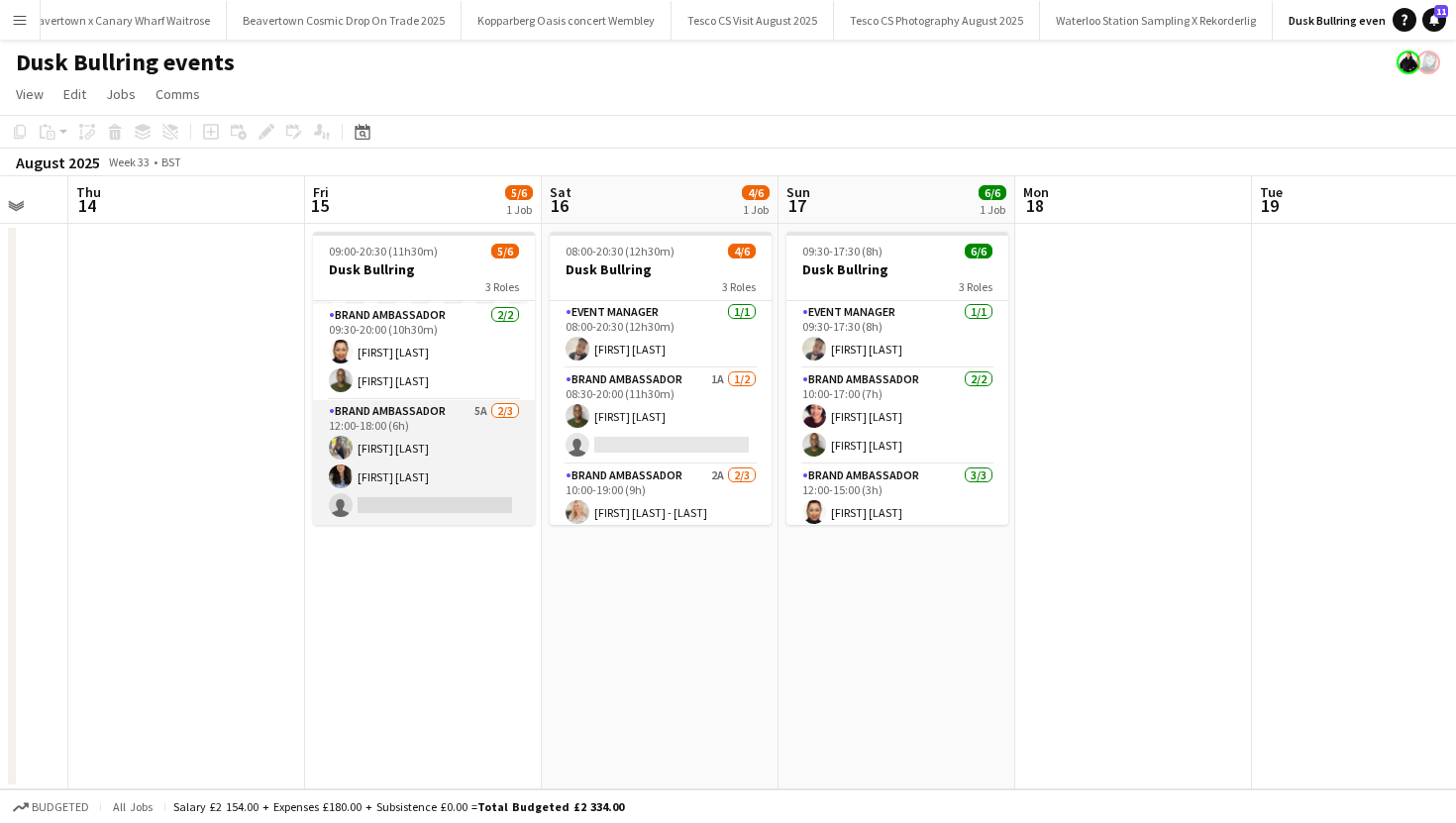click on "Brand Ambassador   5A   2/3   12:00-18:00 (6h)
[FIRST] [LAST] [FIRST] [LAST]
single-neutral-actions" at bounding box center (424, 463) 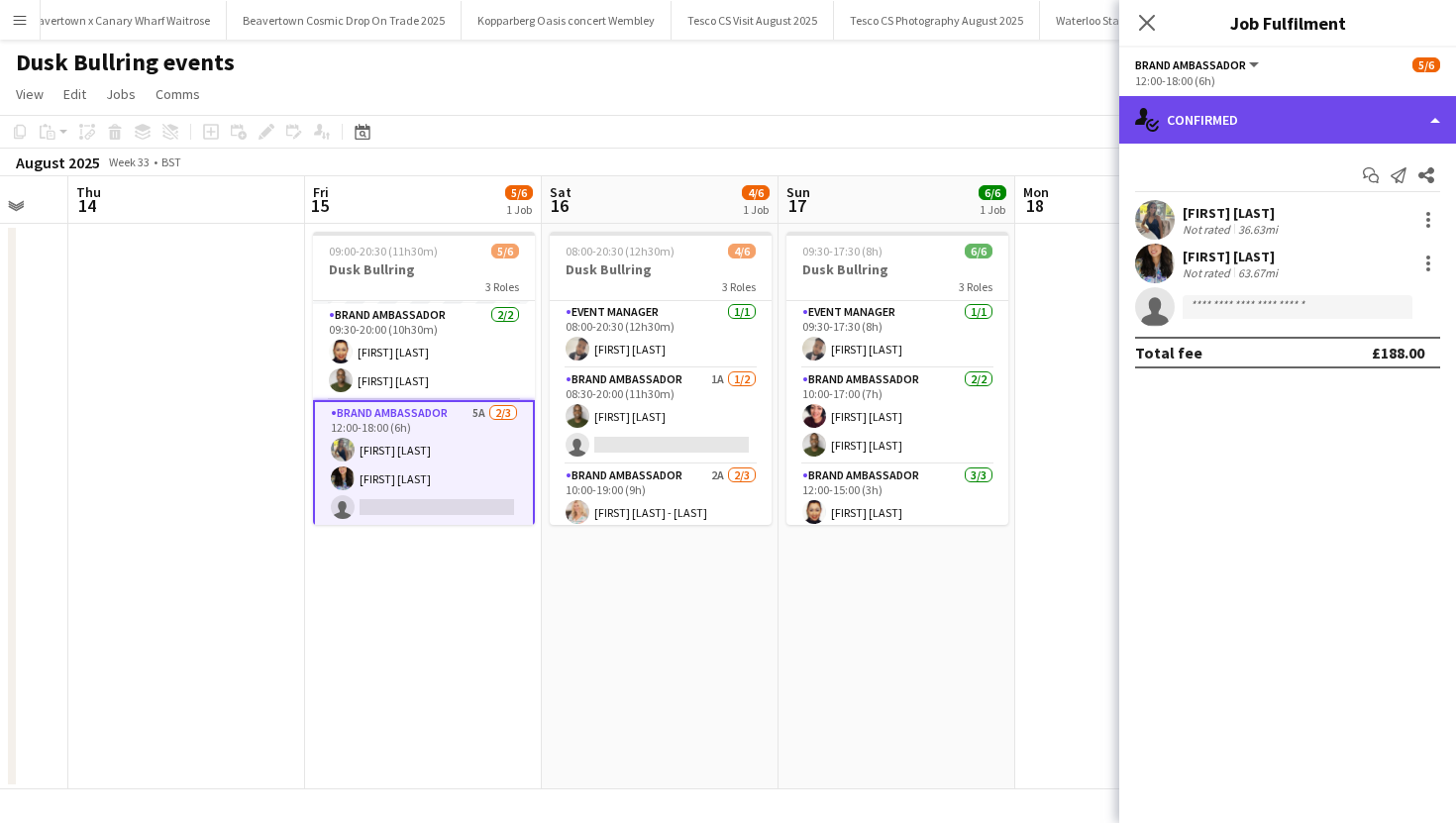 click on "single-neutral-actions-check-2
Confirmed" 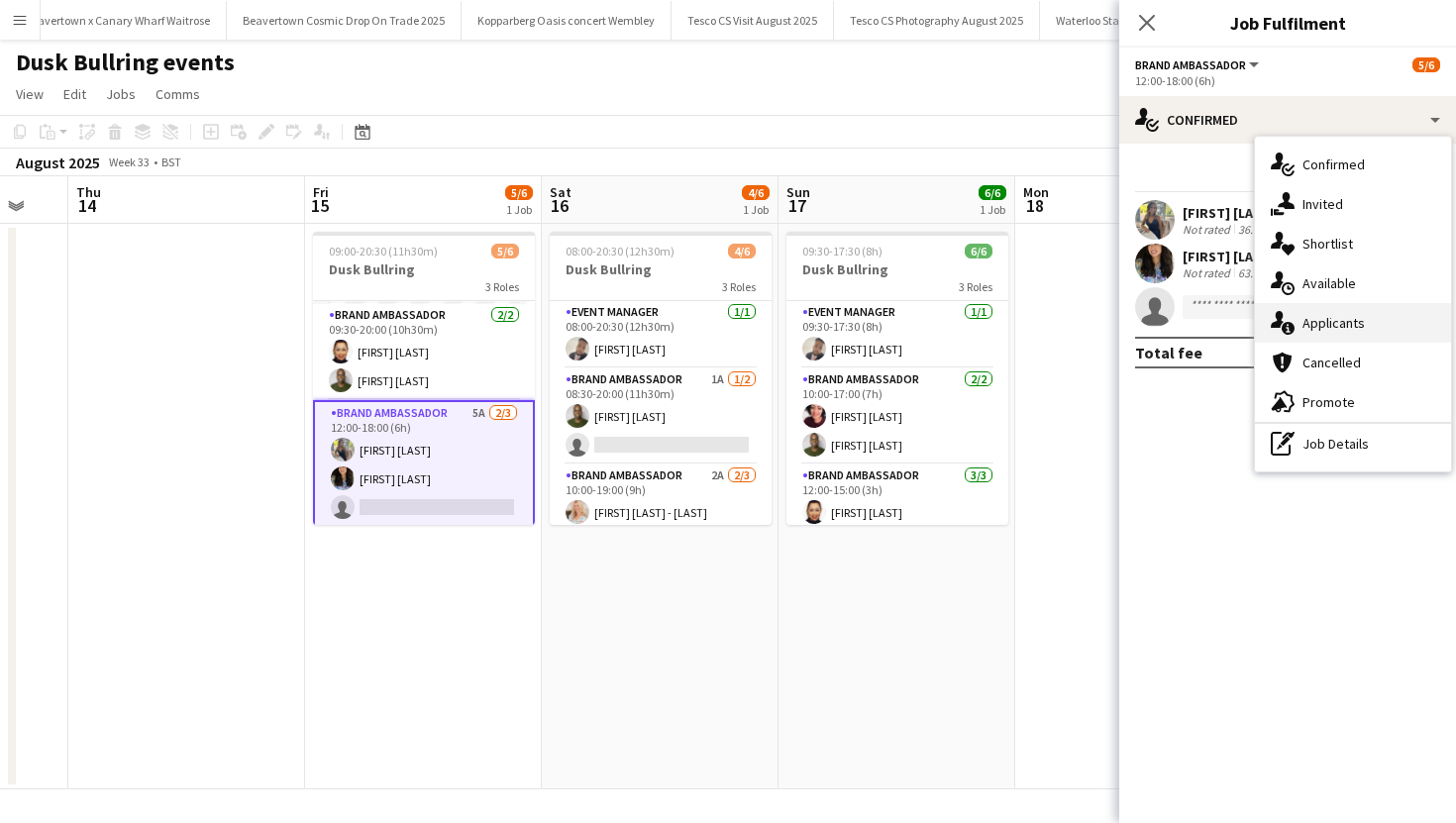 click on "single-neutral-actions-information
Applicants" at bounding box center (1353, 323) 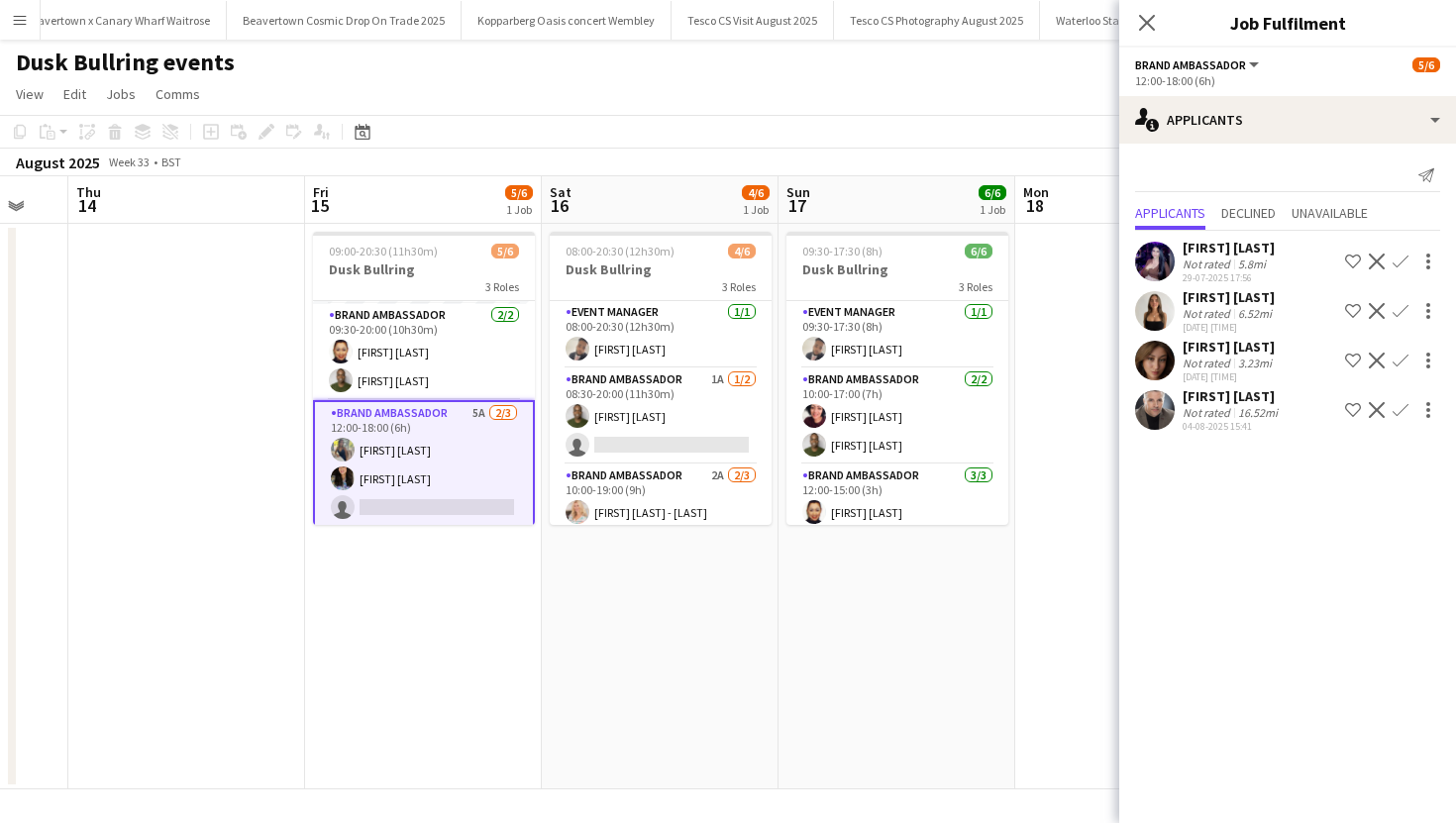 click on "[FIRST] [LAST]   Not rated   110.24mi   [DATE] [TIME]
Shortlist crew
Decline
Confirm" at bounding box center (1288, 360) 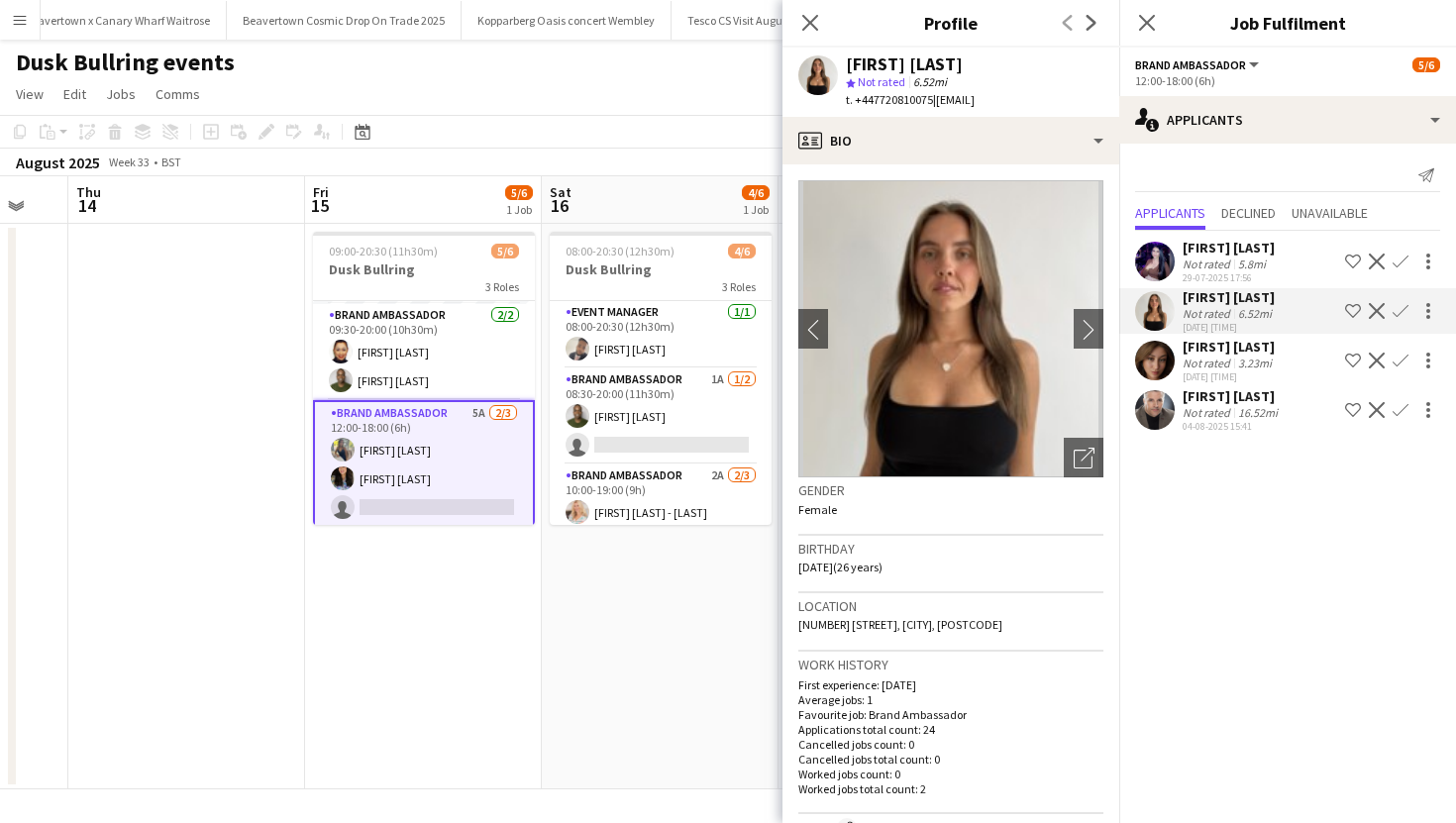 click on "Not rated" at bounding box center (1208, 313) 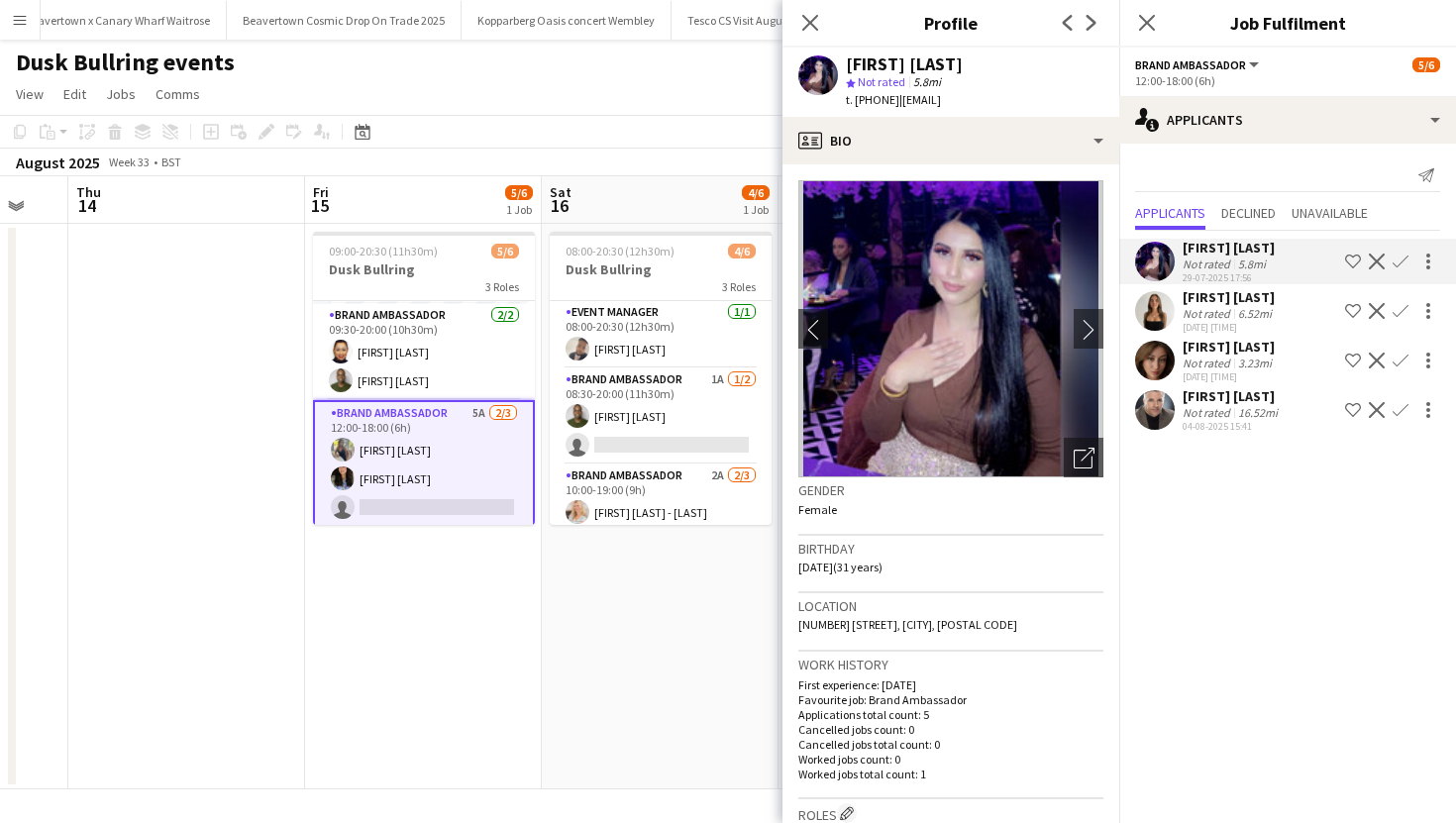 click on "[FIRST] [LAST]   Not rated   3.23mi   [DATE] [TIME]
Shortlist crew
Decline
Confirm" at bounding box center (1288, 410) 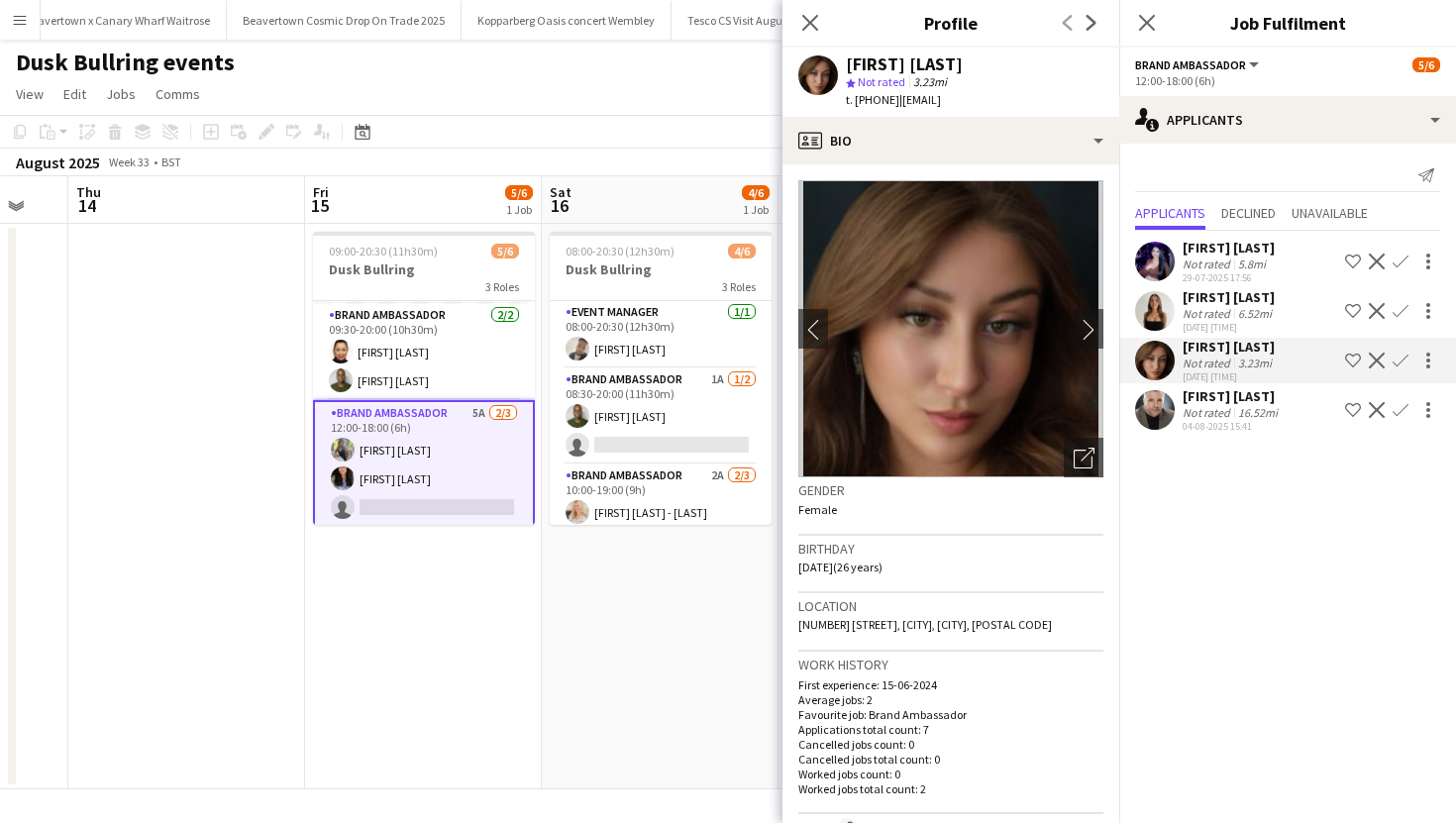 click on "[FIRST] [LAST]   Not rated   16.52mi   [DATE] [TIME]
Shortlist crew
Decline
Confirm" 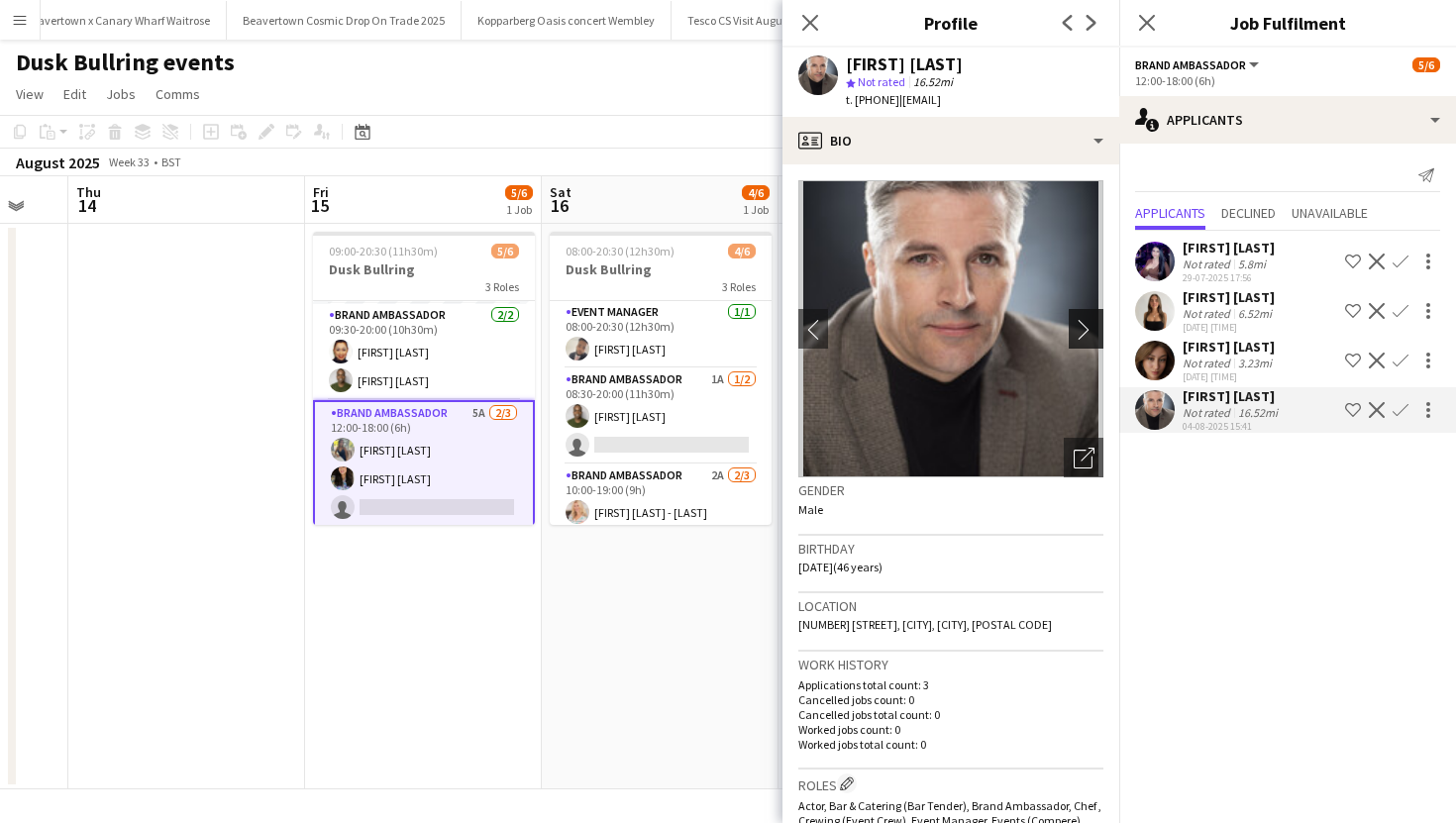 click on "chevron-right" 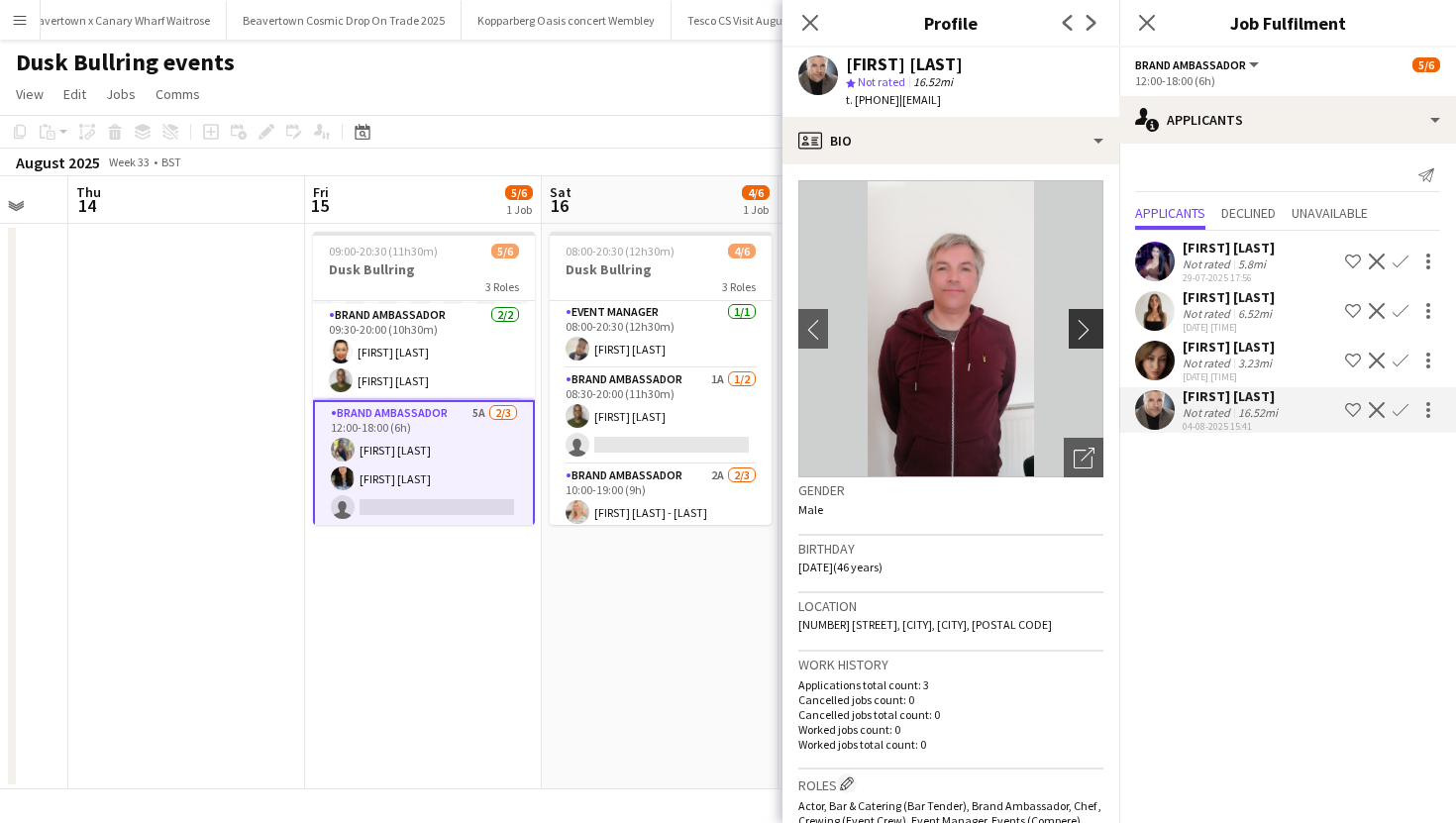 click on "chevron-right" 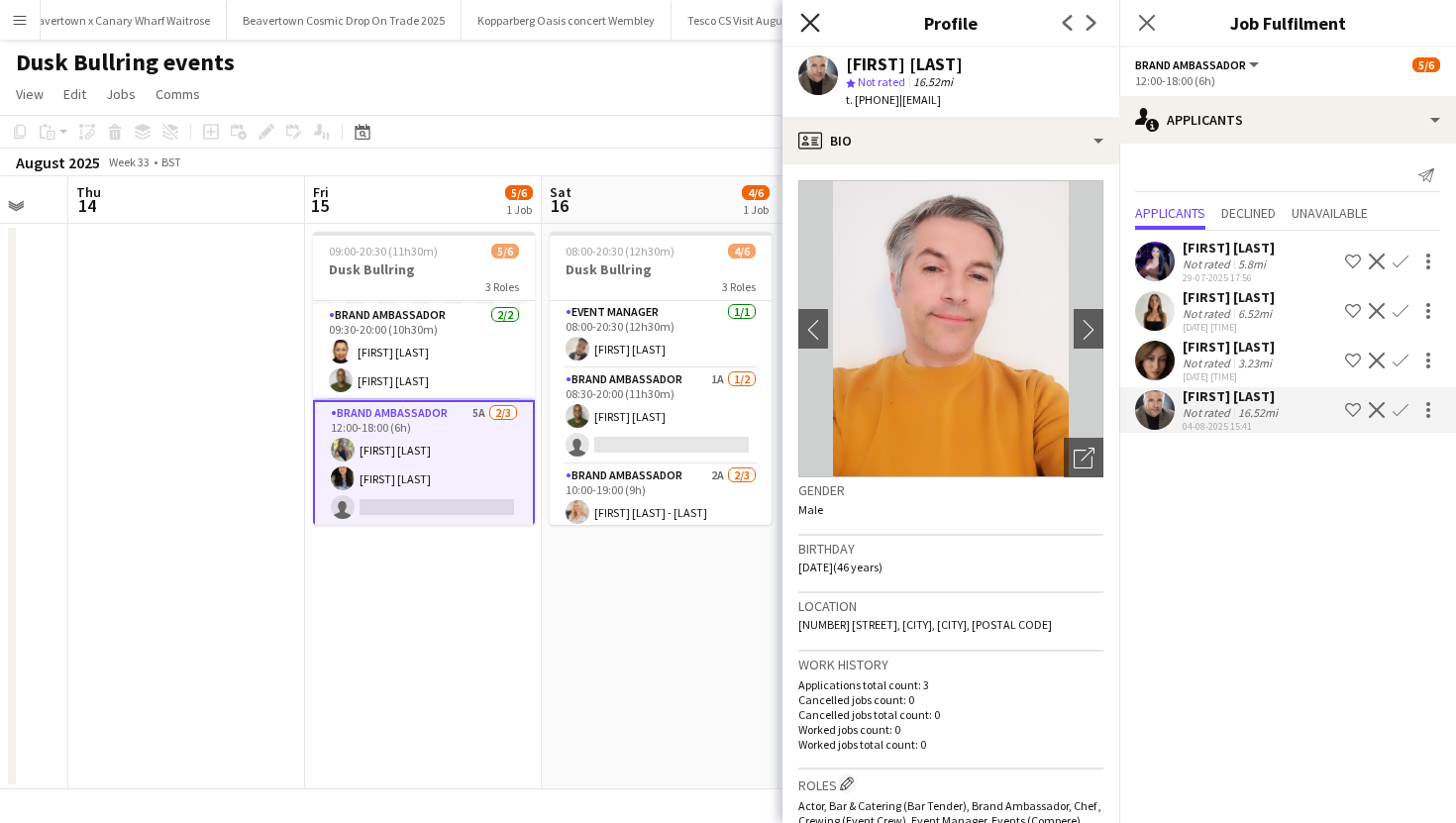 click on "Close pop-in" 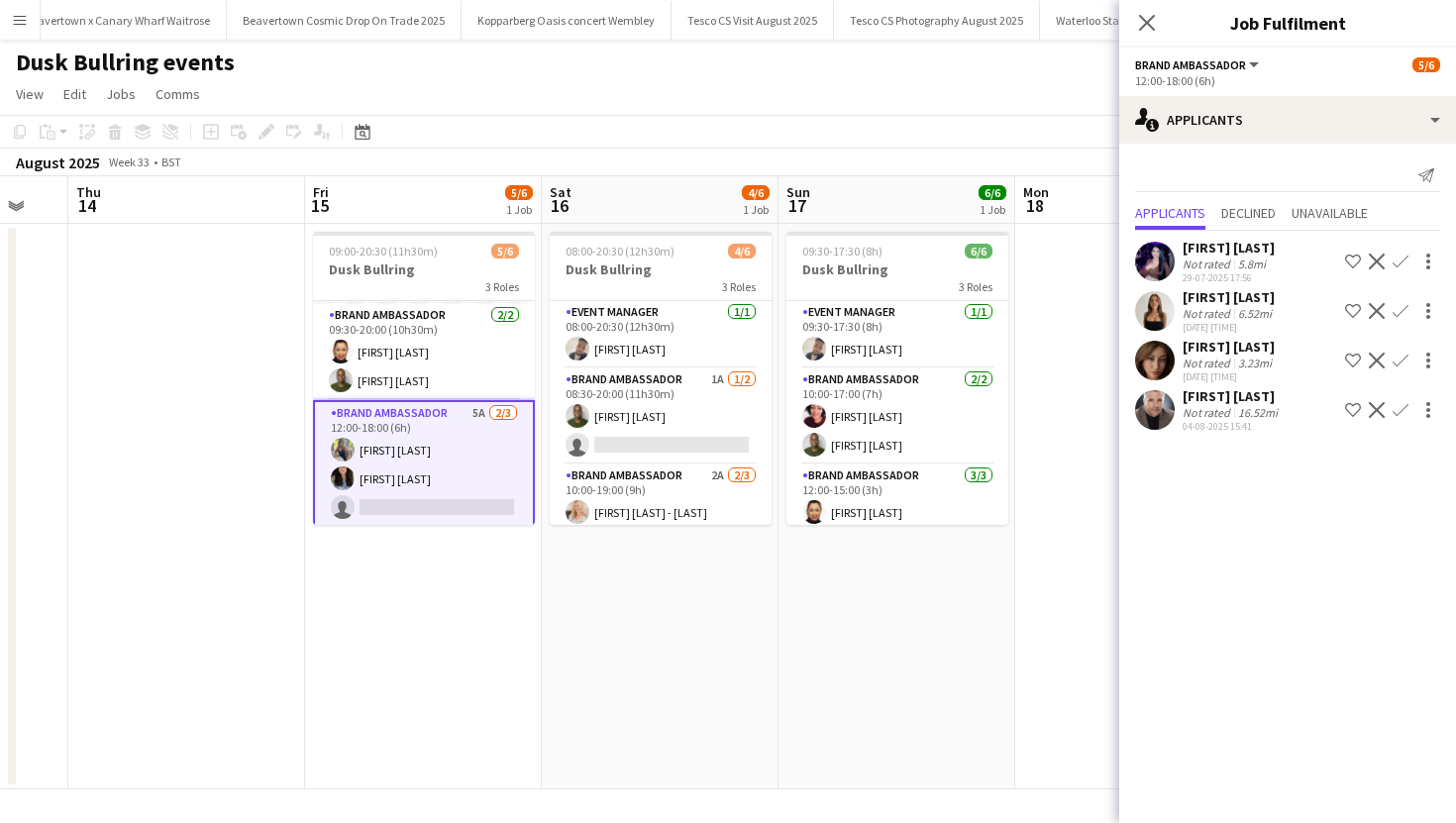 click on "[FIRST] [LAST]" at bounding box center [1229, 347] 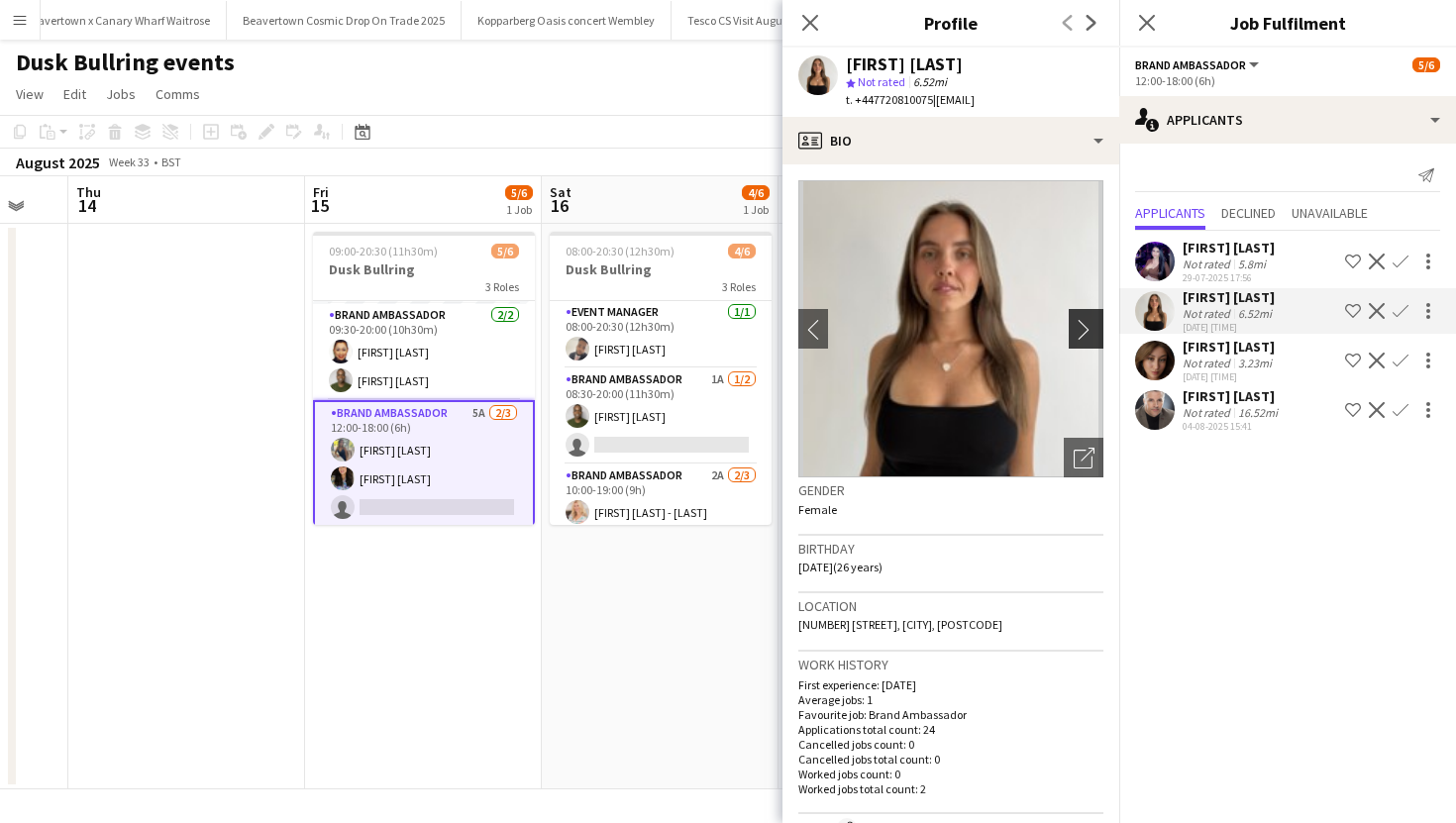 click on "chevron-right" 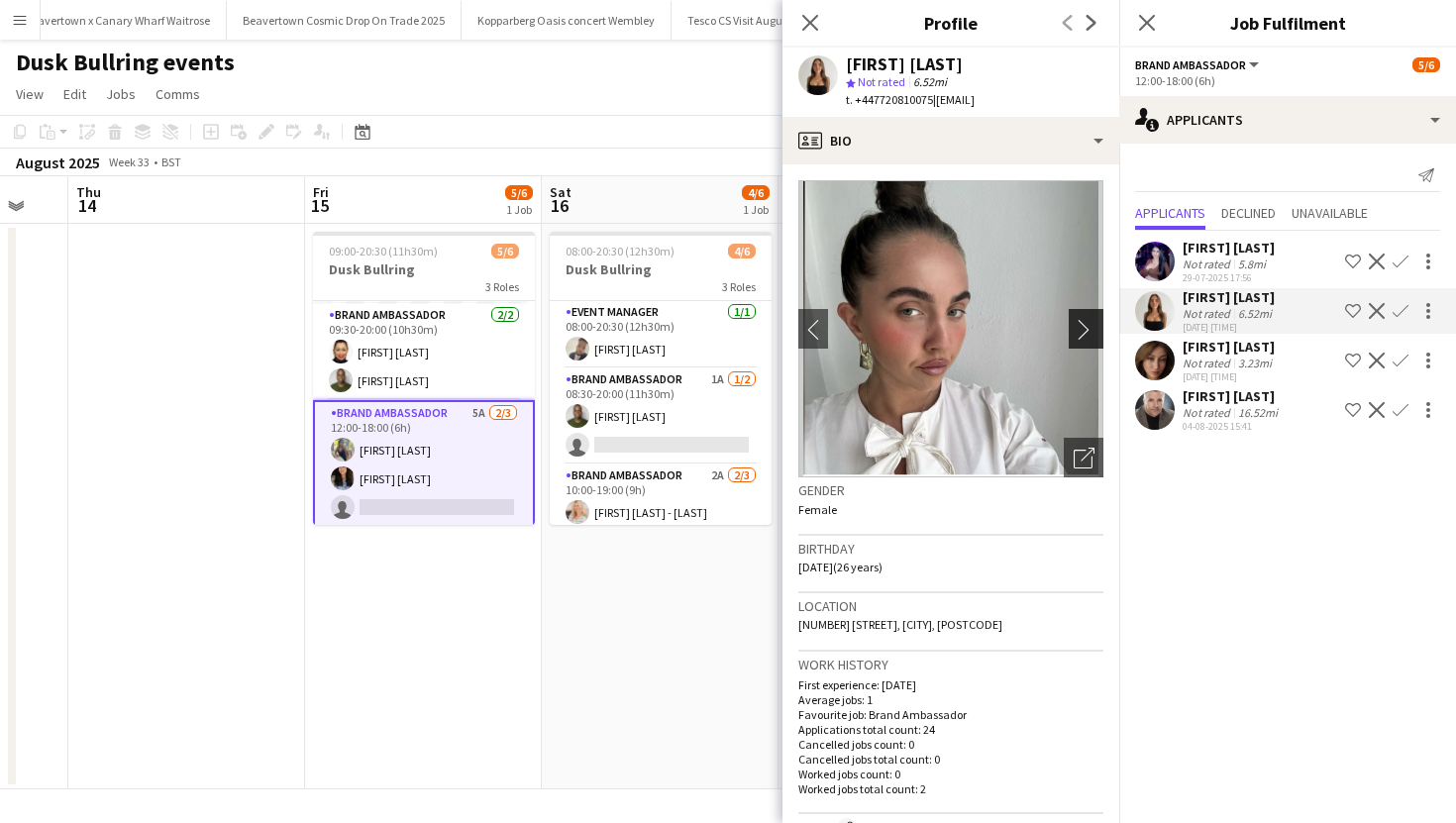 click on "chevron-right" 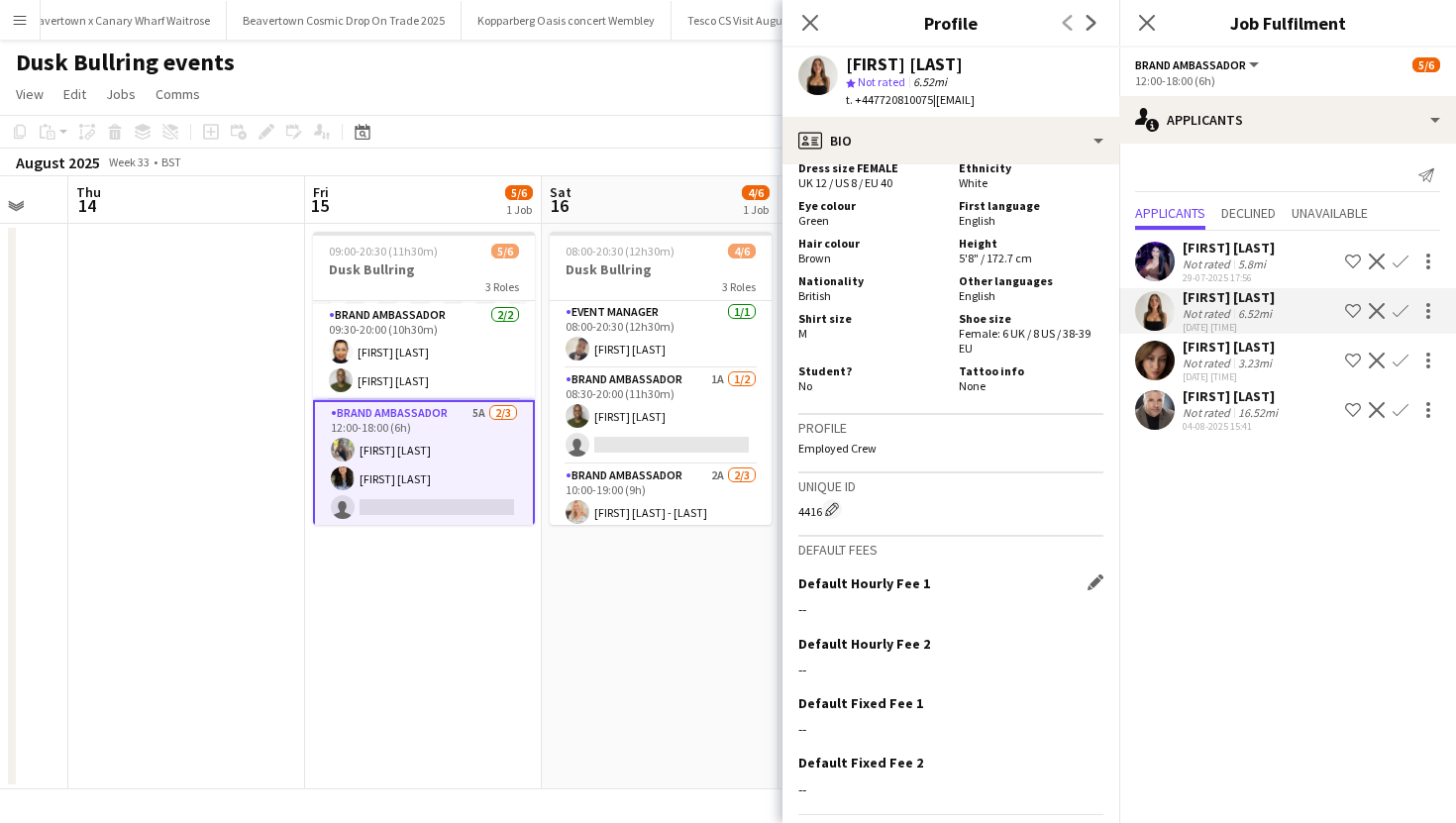scroll, scrollTop: 1353, scrollLeft: 0, axis: vertical 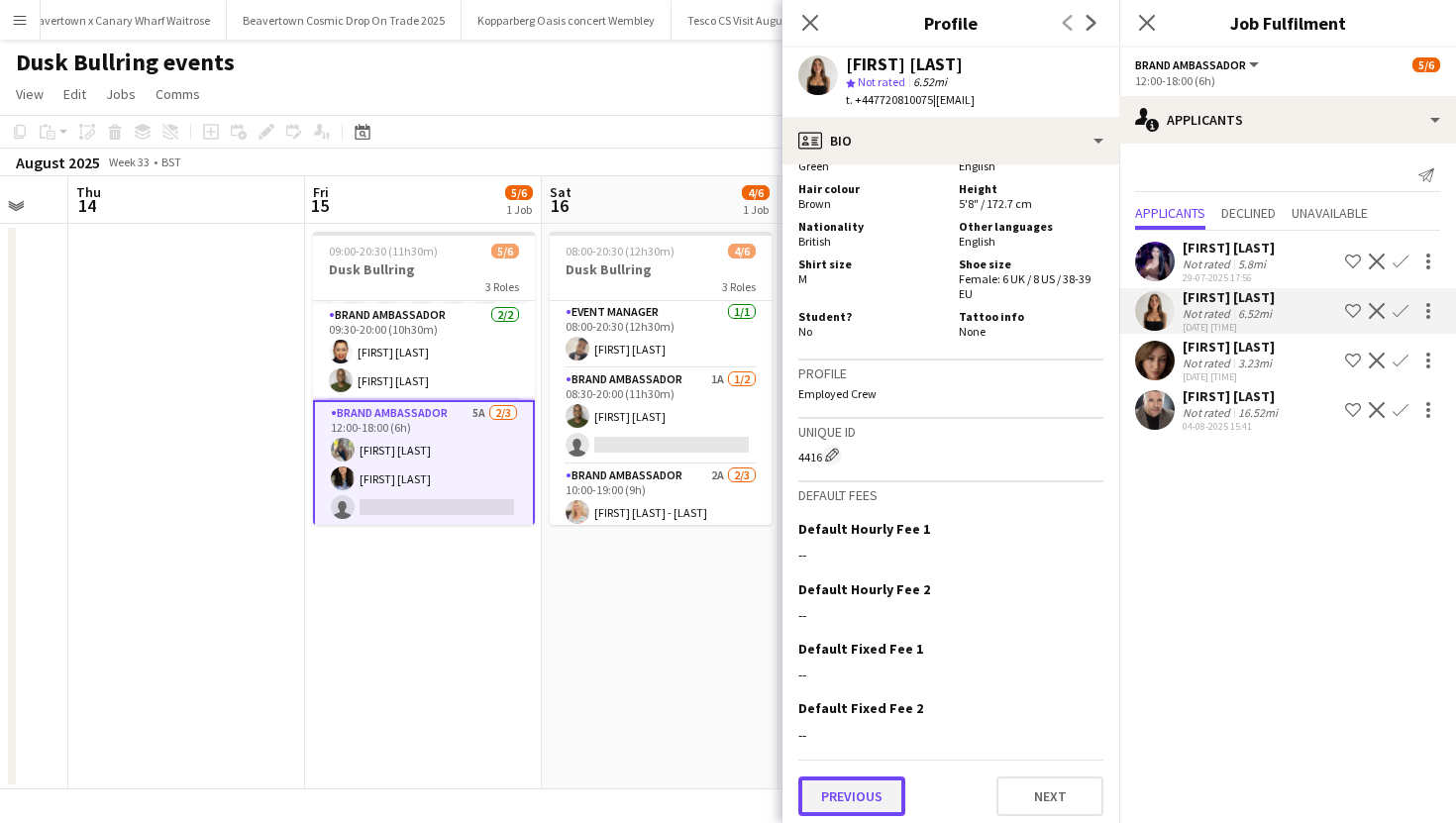 click on "Previous" 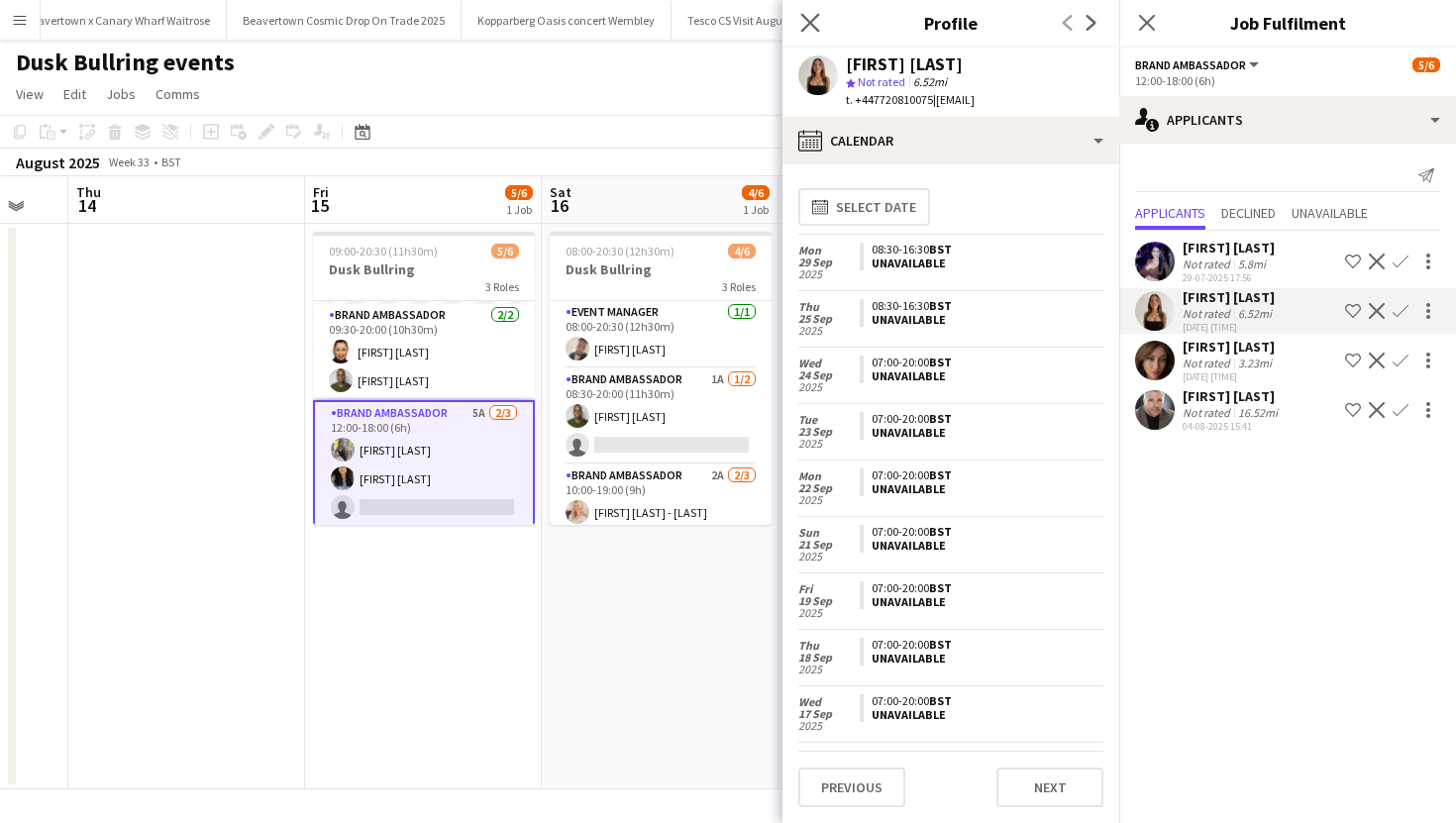 click on "Close pop-in" 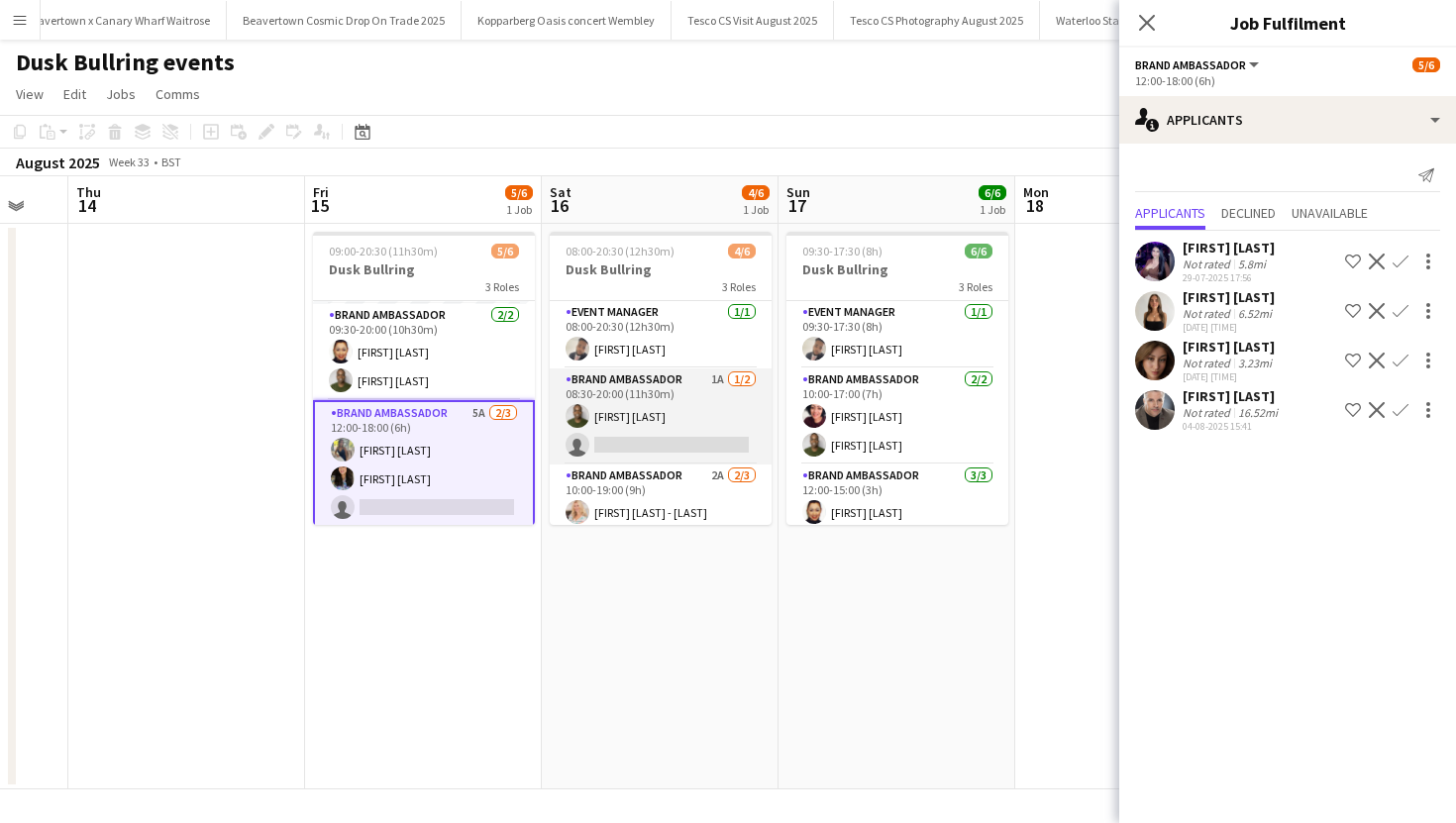 scroll, scrollTop: 64, scrollLeft: 0, axis: vertical 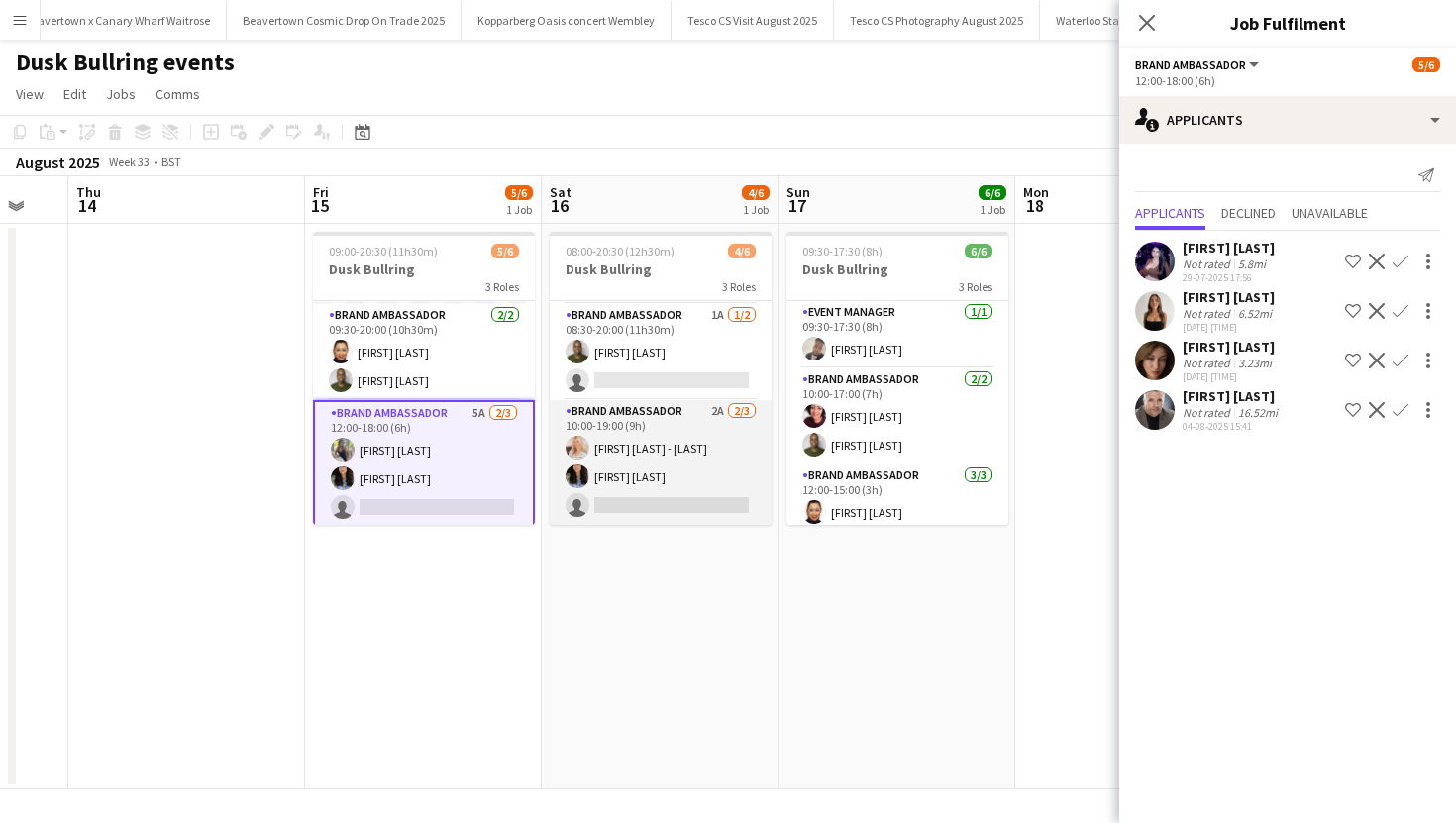 click on "Brand Ambassador   2A   2/3   10:00-19:00 (9h)
[FIRST] [LAST] [FIRST] [LAST]
single-neutral-actions" at bounding box center [661, 463] 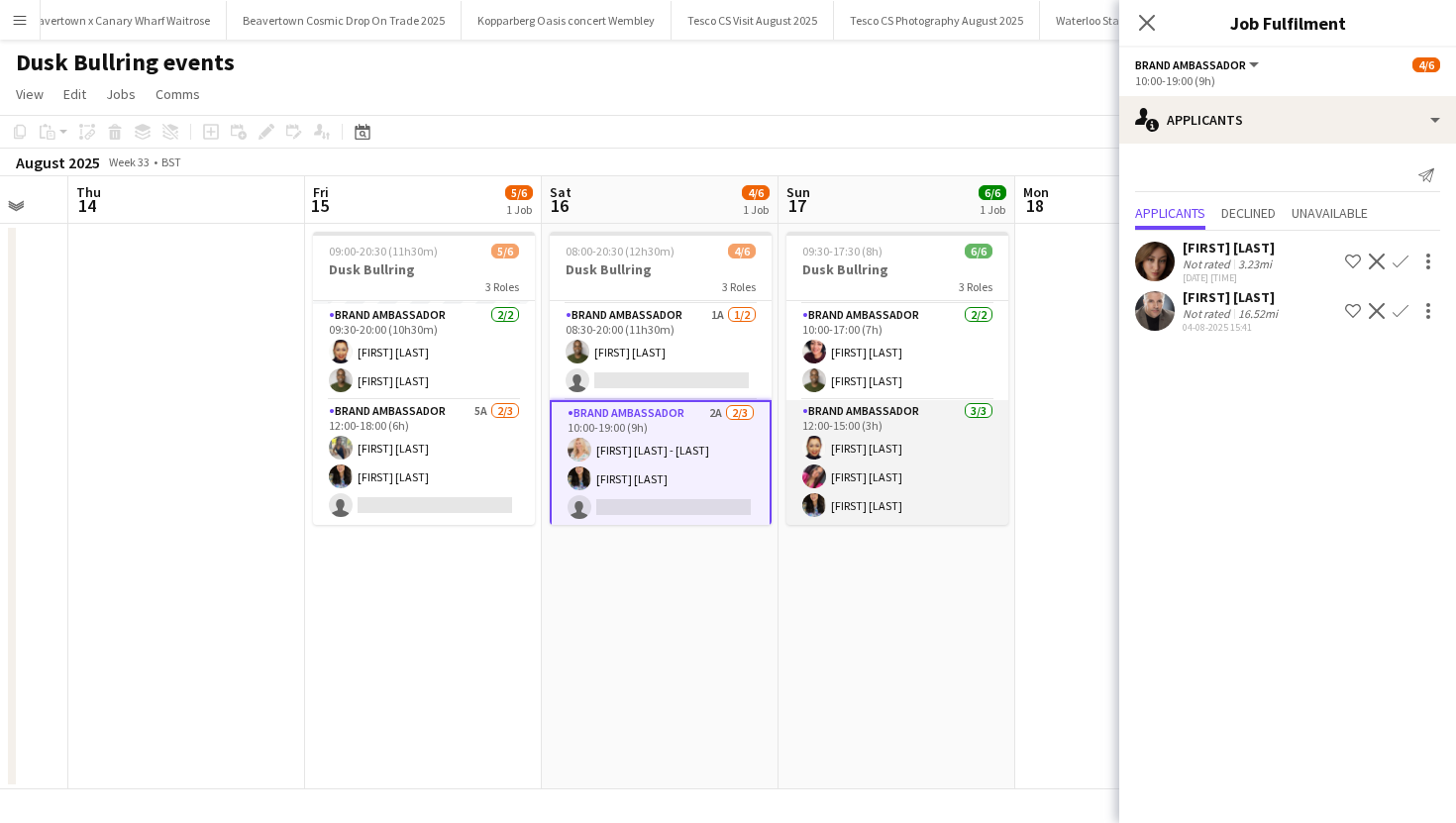 scroll, scrollTop: 0, scrollLeft: 0, axis: both 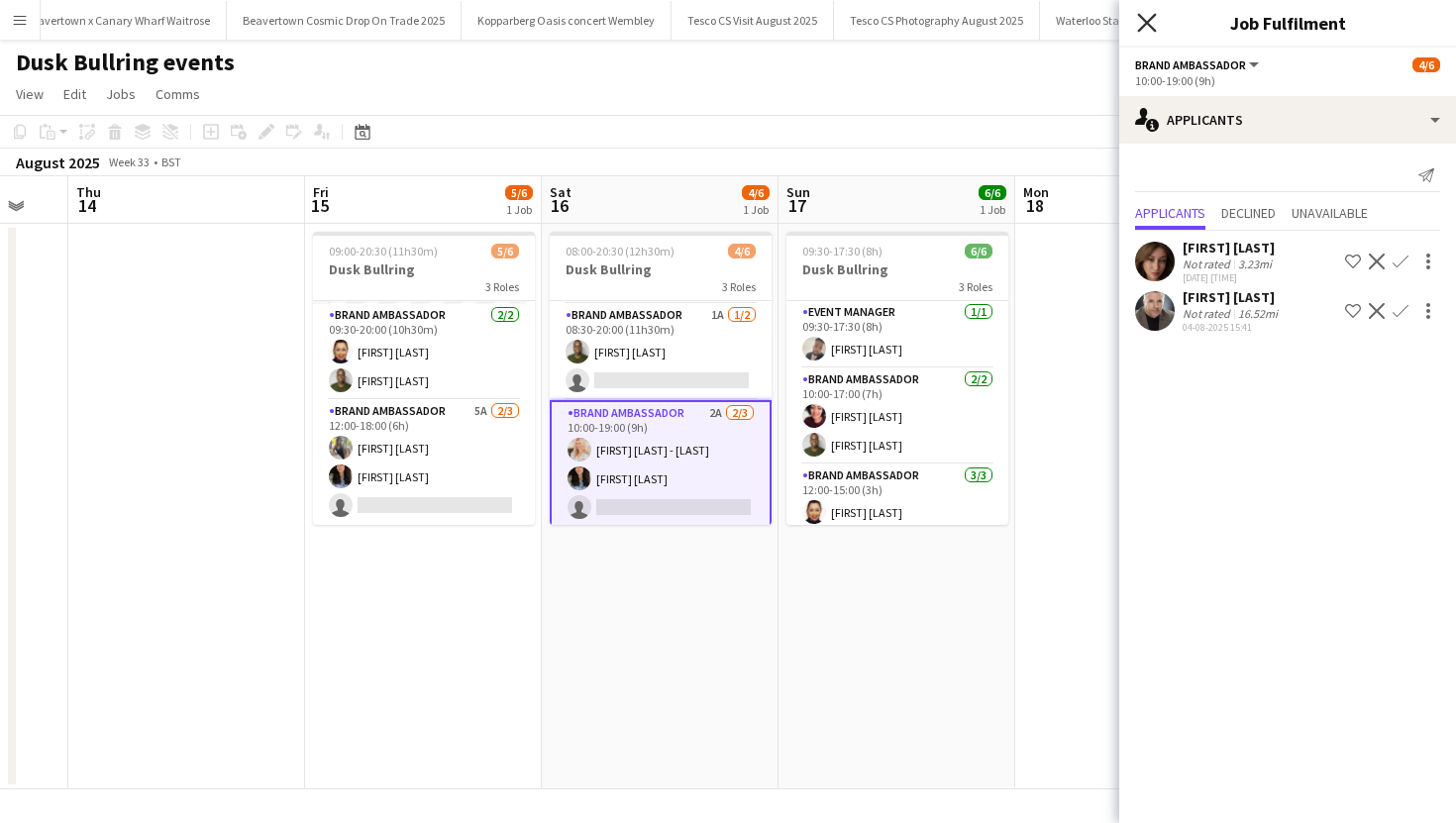 click 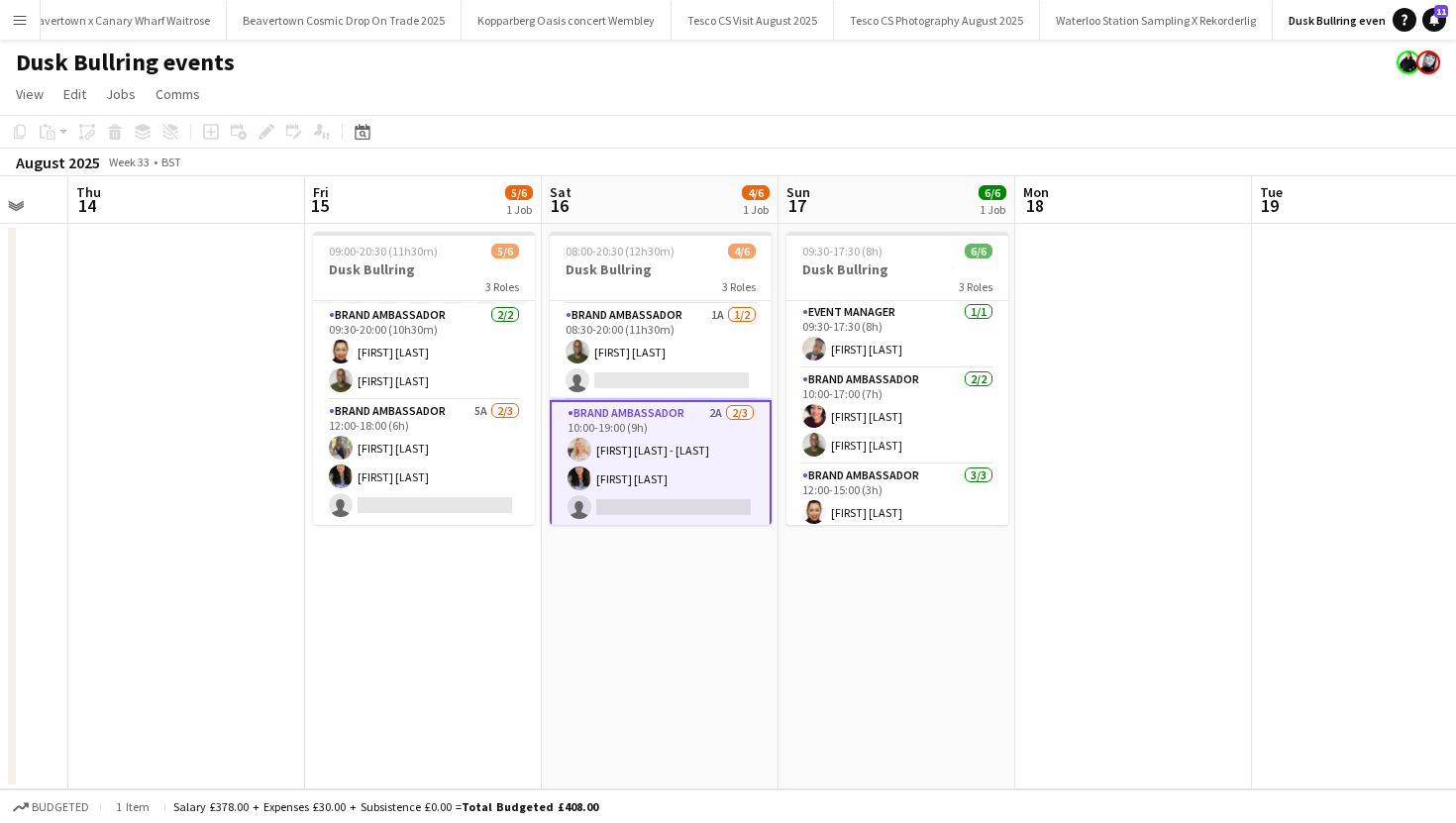 click on "Menu" at bounding box center [20, 20] 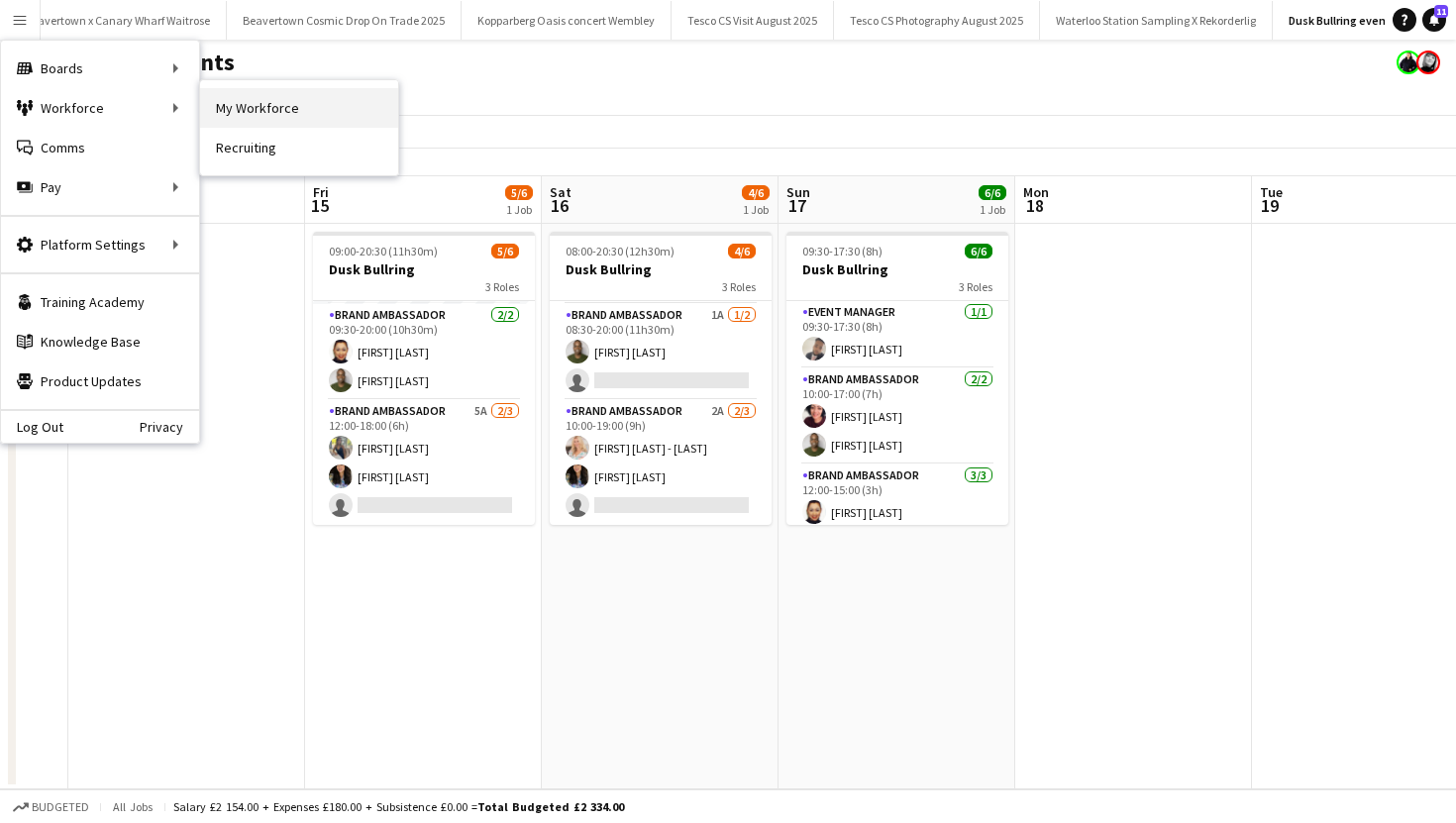 click on "My Workforce" at bounding box center [299, 108] 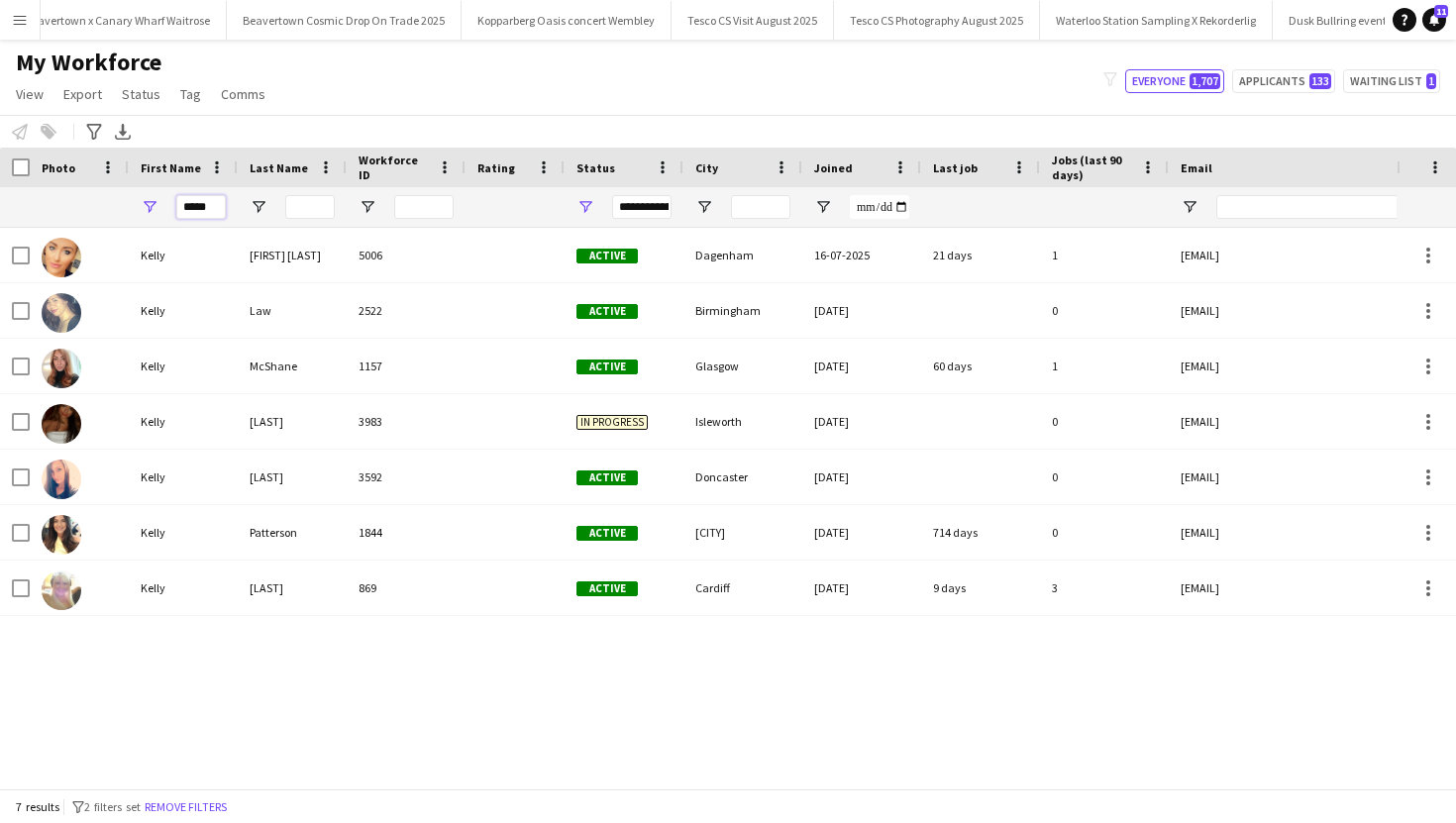 drag, startPoint x: 208, startPoint y: 211, endPoint x: 174, endPoint y: 210, distance: 34.0147 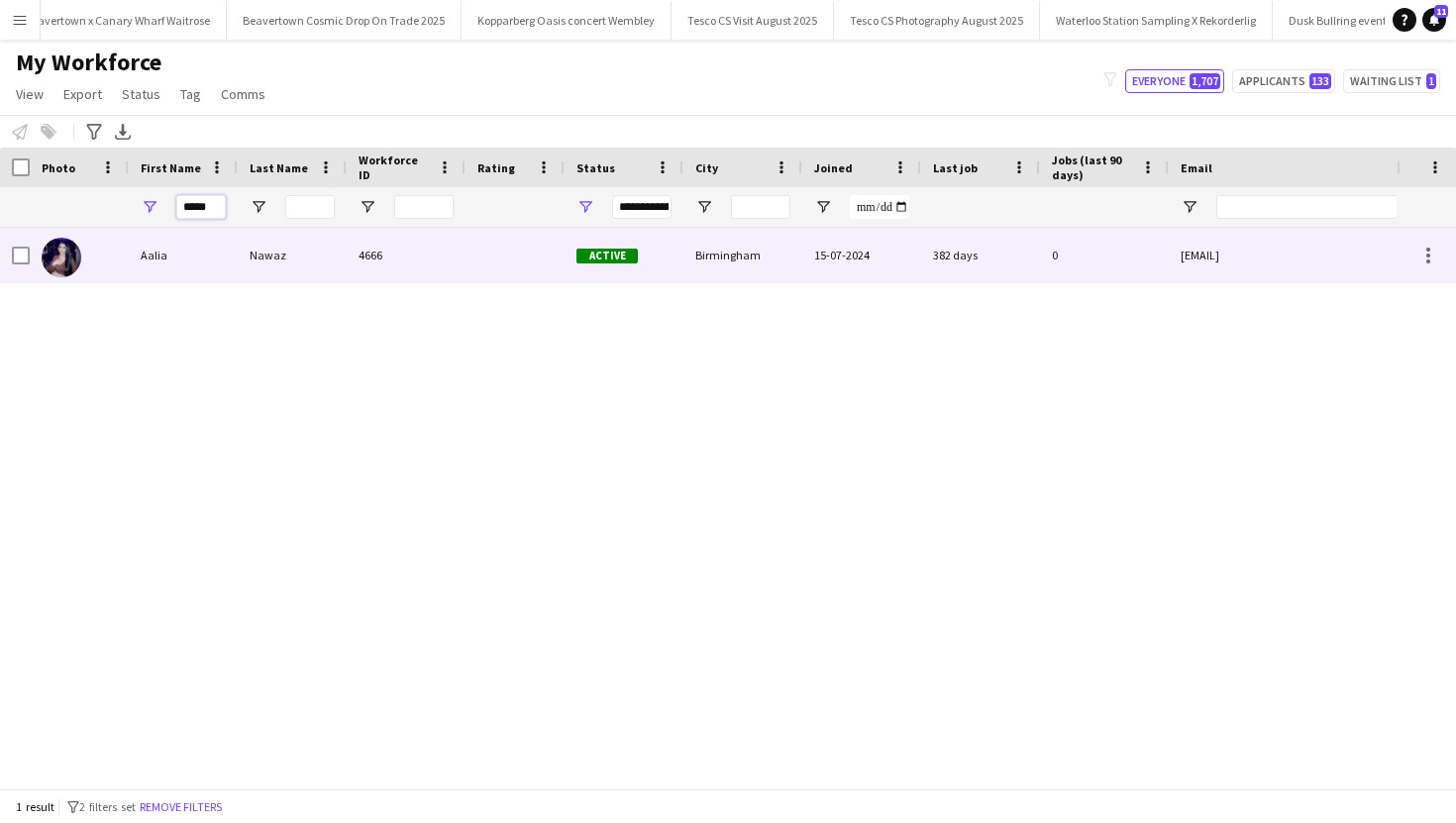 type on "*****" 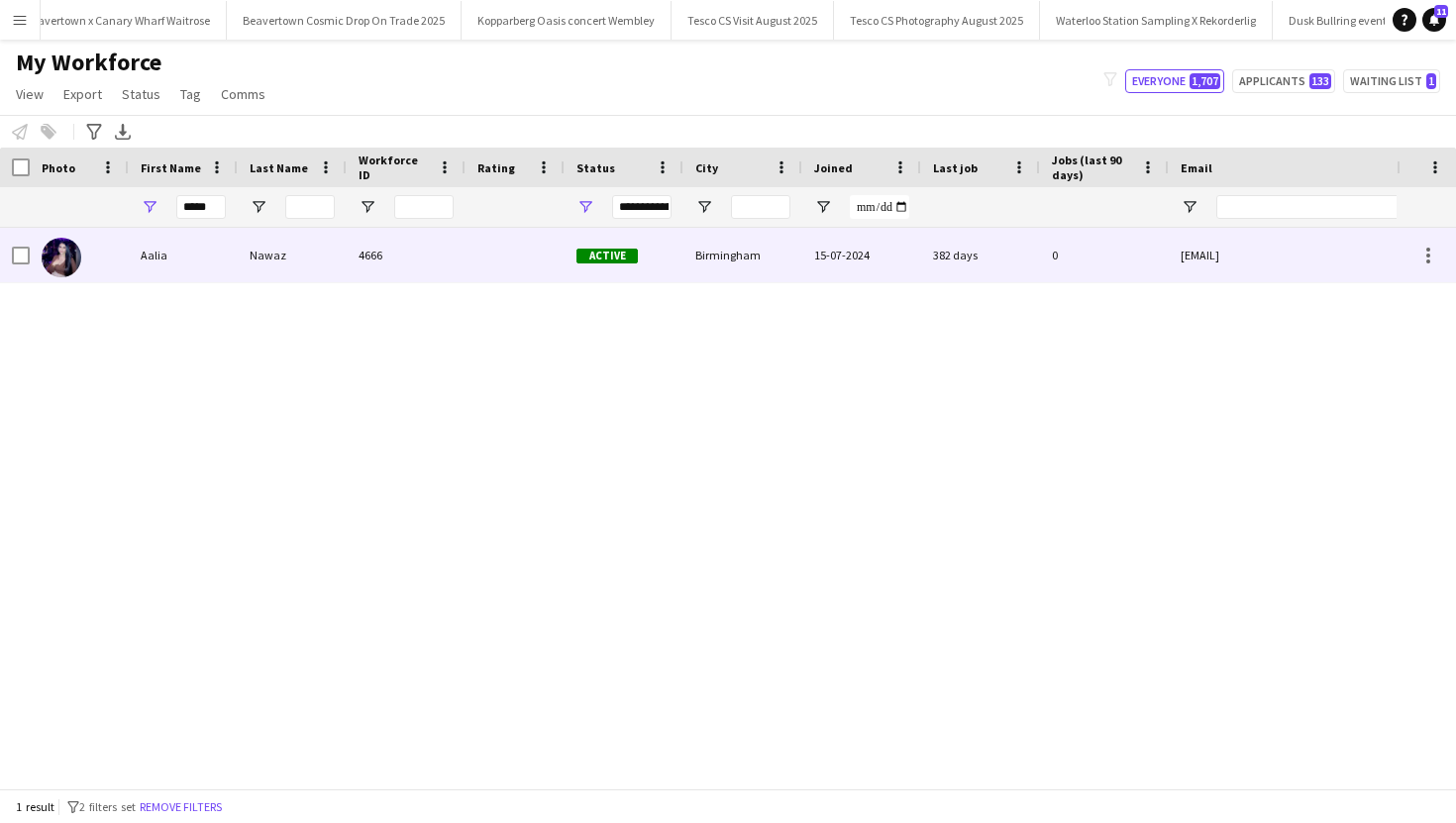 click on "Aalia" at bounding box center (183, 255) 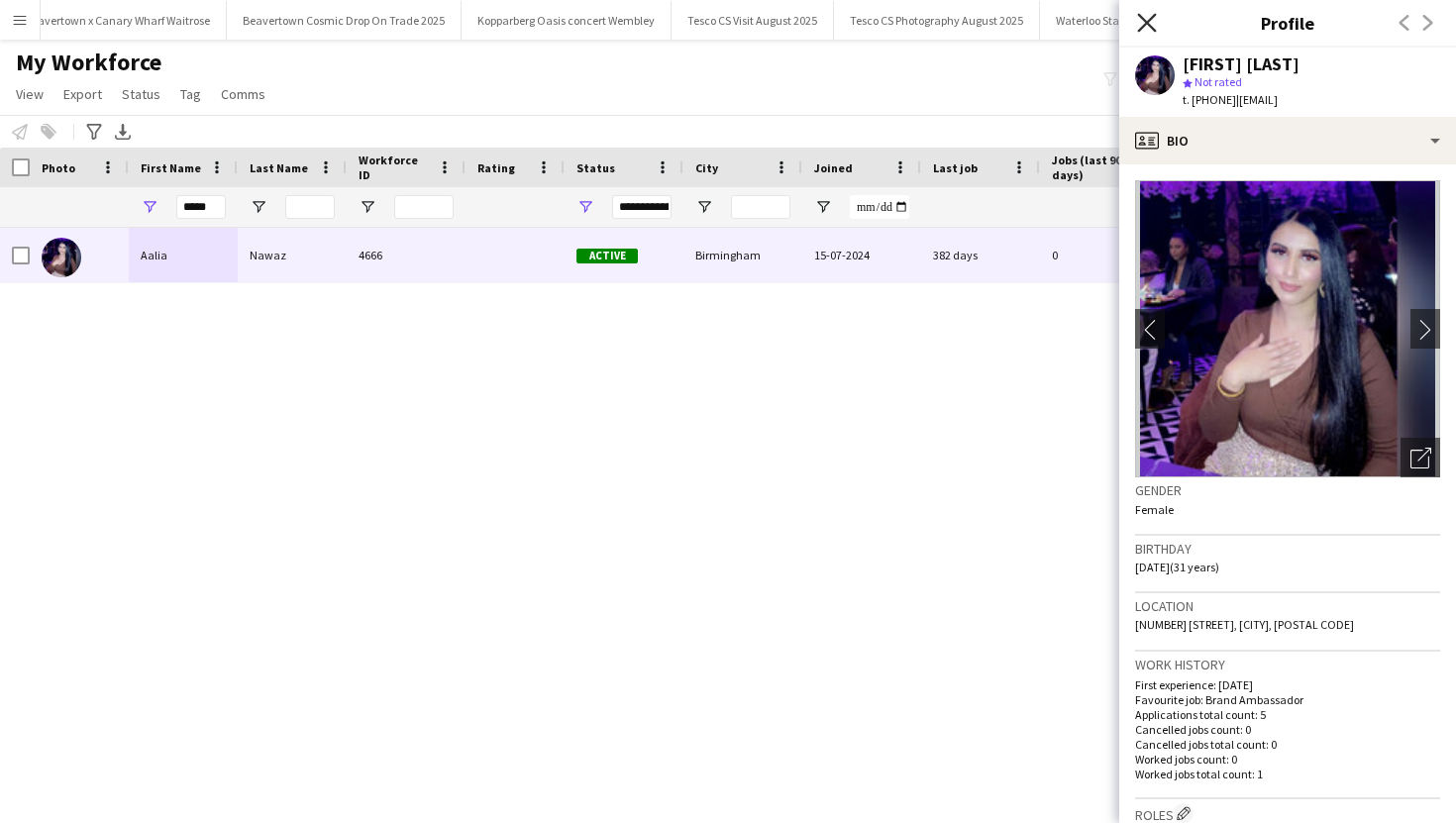 click on "Close pop-in" 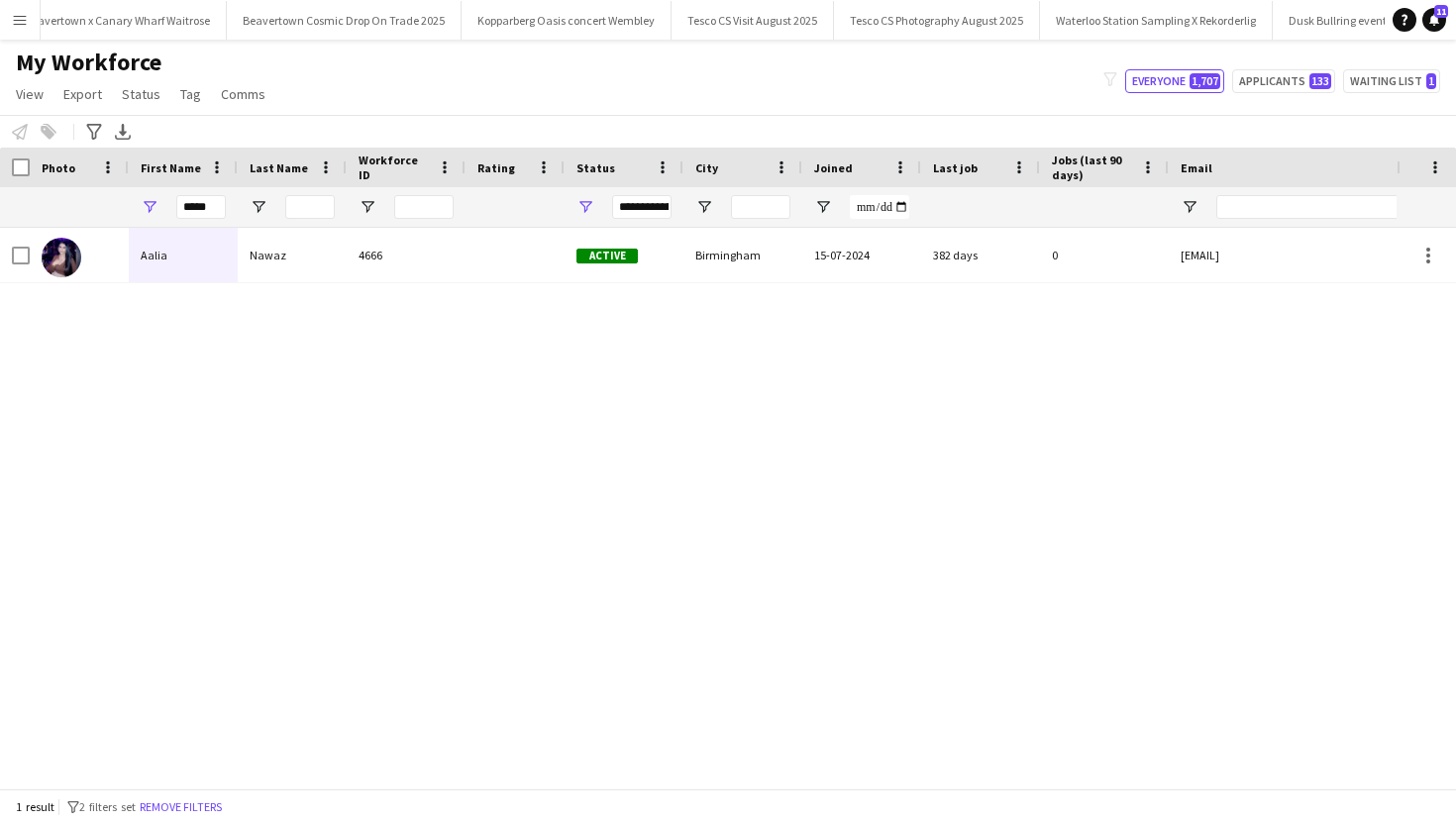 click on "Menu" at bounding box center (20, 20) 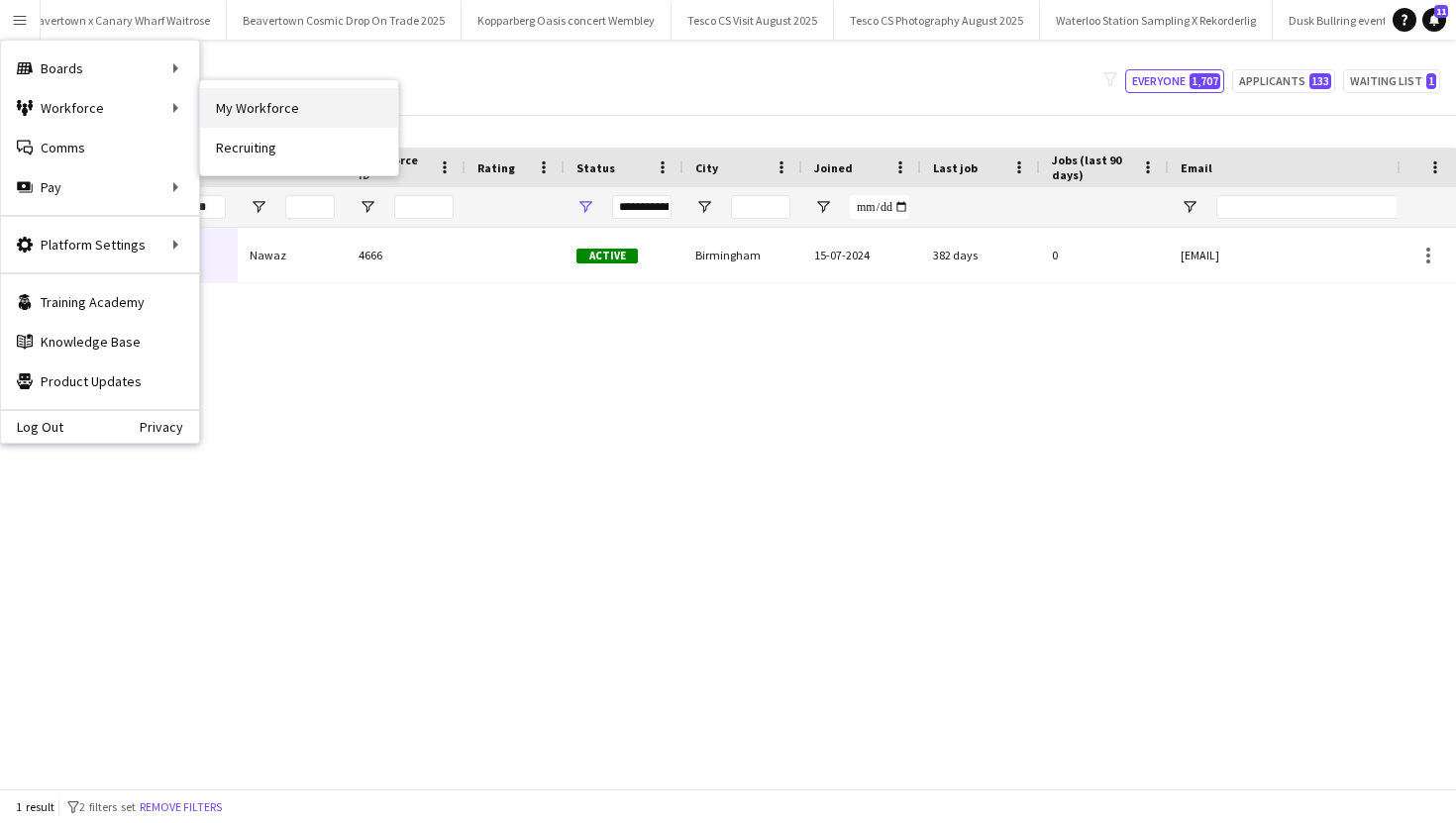 click on "My Workforce" at bounding box center (299, 108) 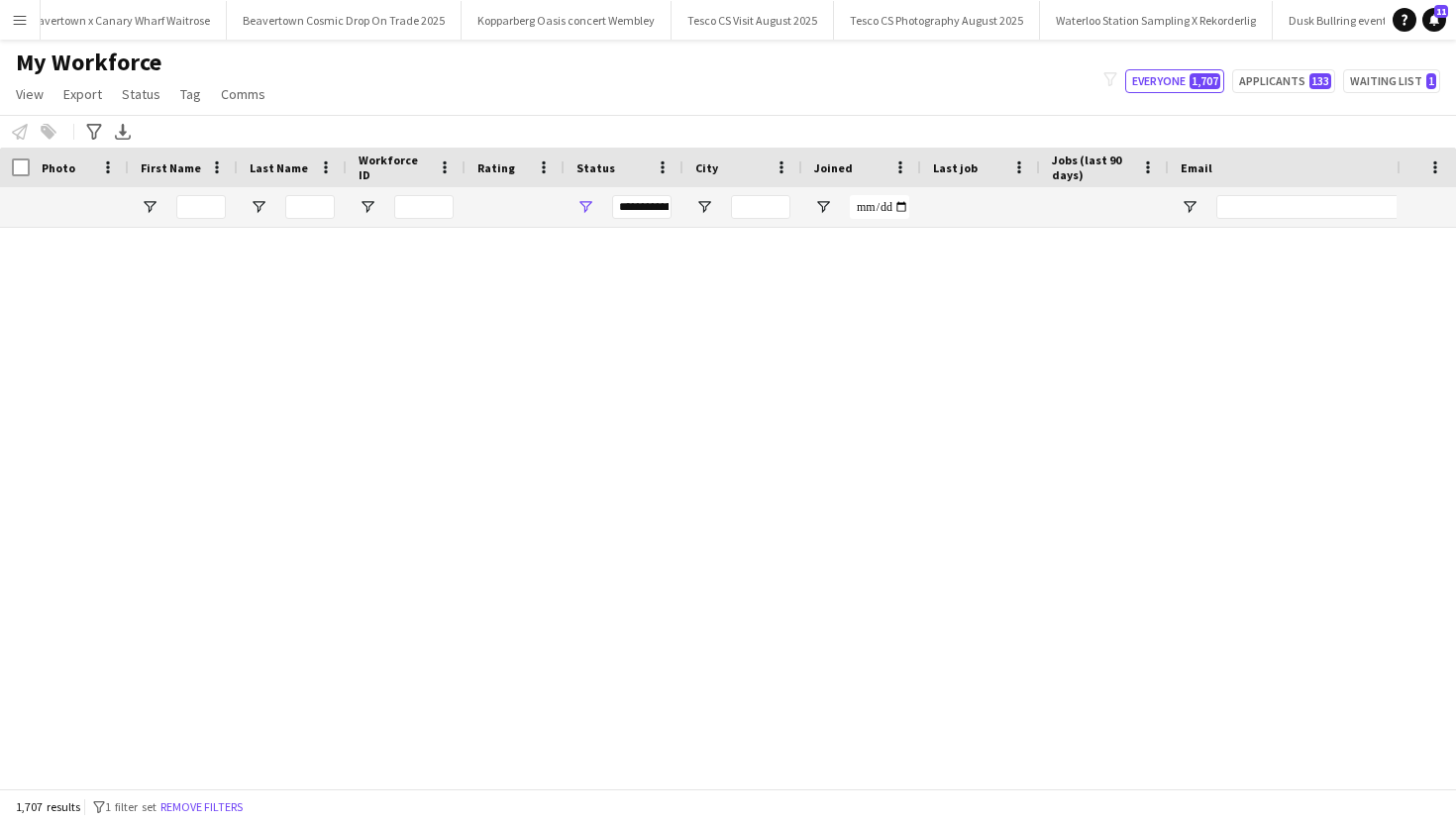 type on "*****" 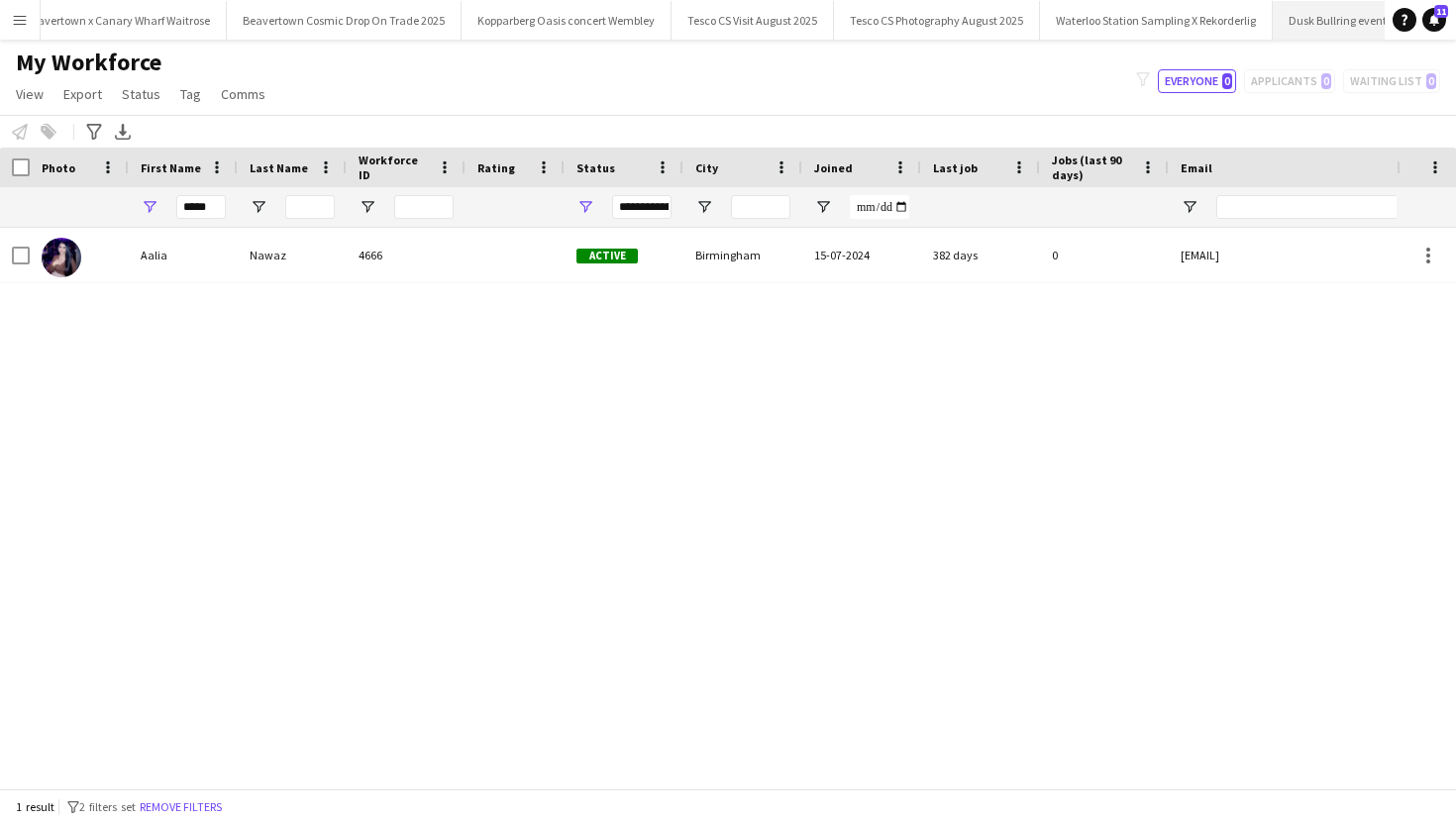 click on "Dusk Bullring events
Close" at bounding box center (1340, 20) 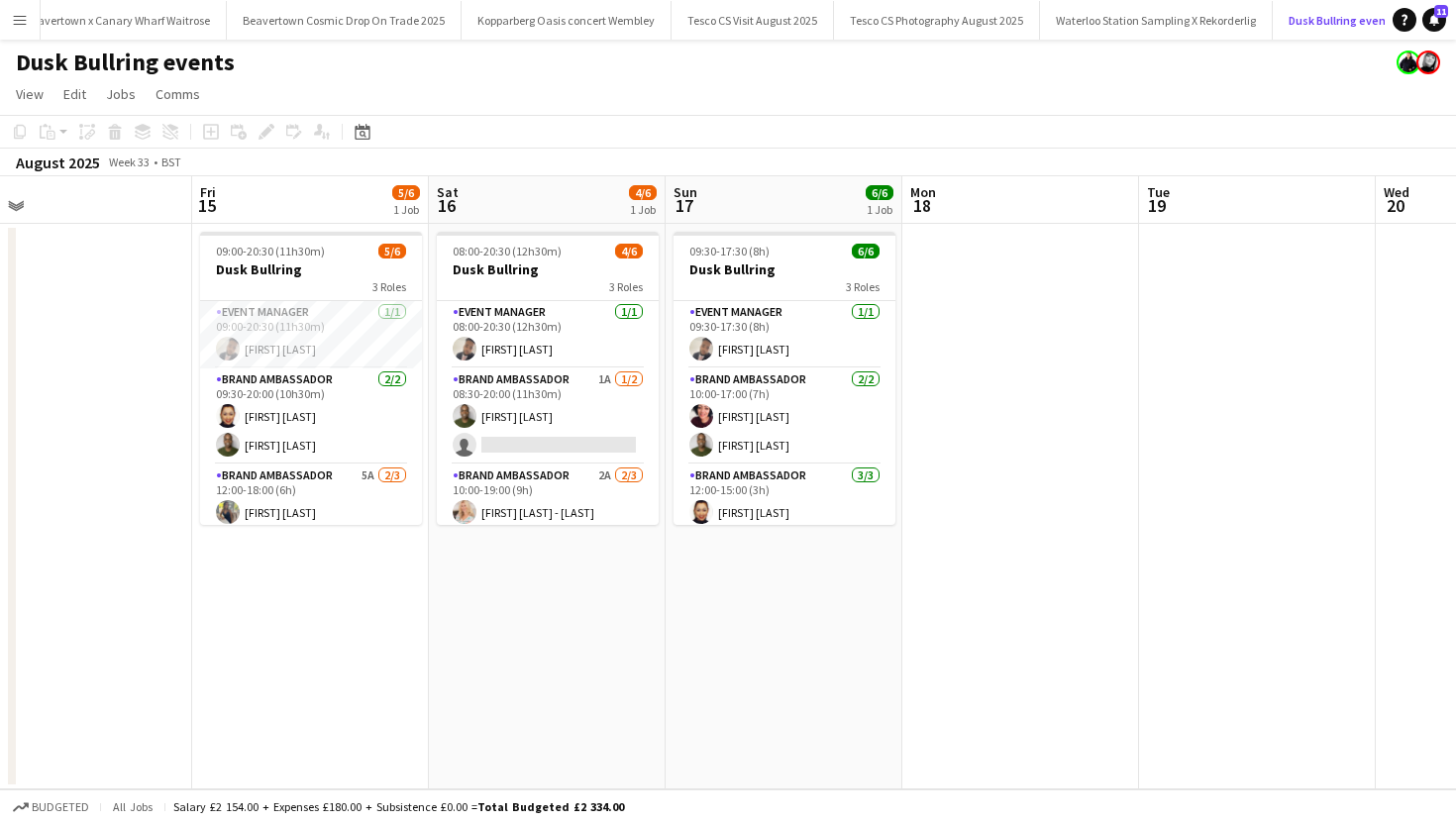 scroll, scrollTop: 0, scrollLeft: 514, axis: horizontal 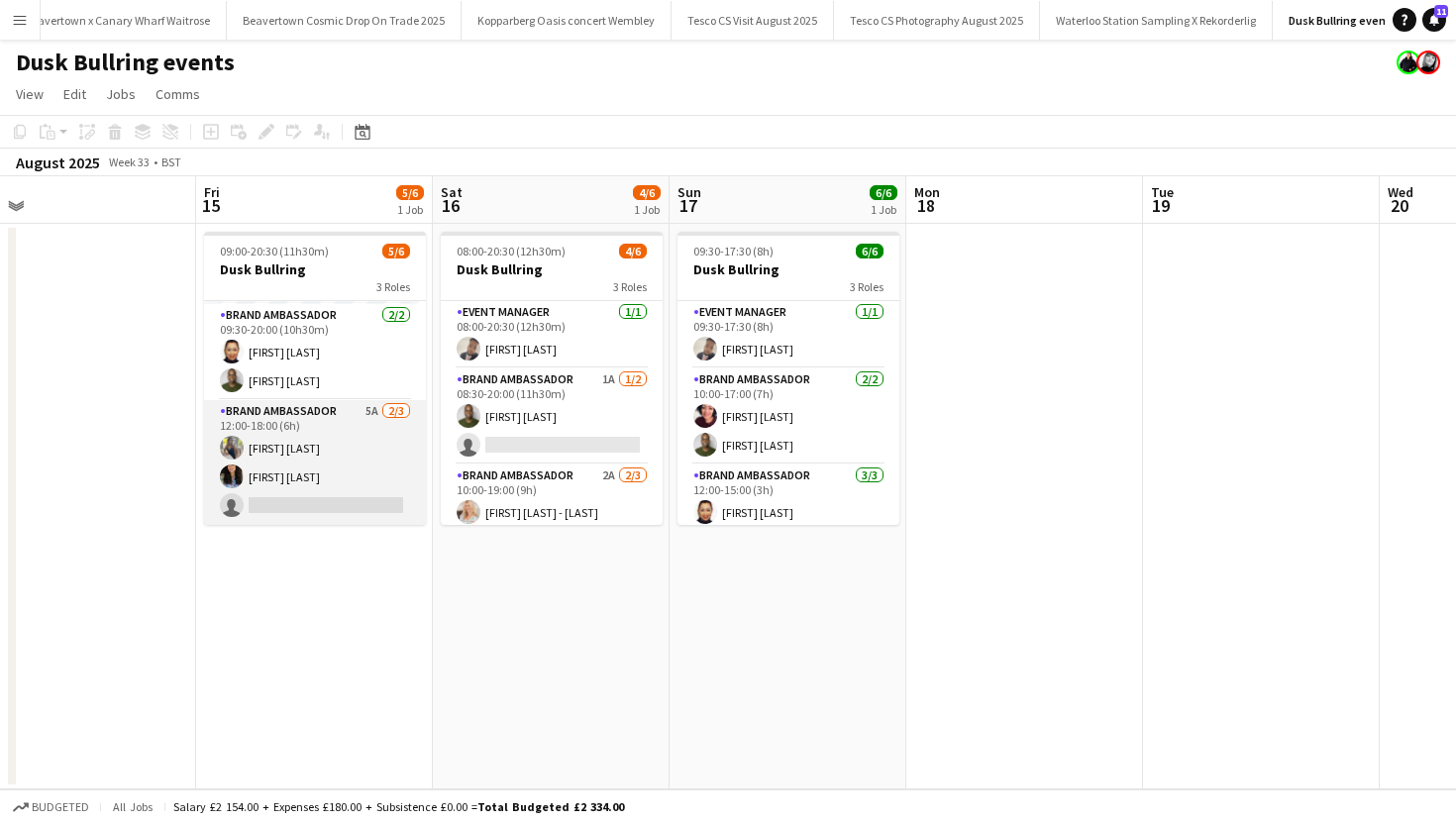click on "Brand Ambassador   5A   2/3   12:00-18:00 (6h)
[FIRST] [LAST] [FIRST] [LAST]
single-neutral-actions" at bounding box center [315, 463] 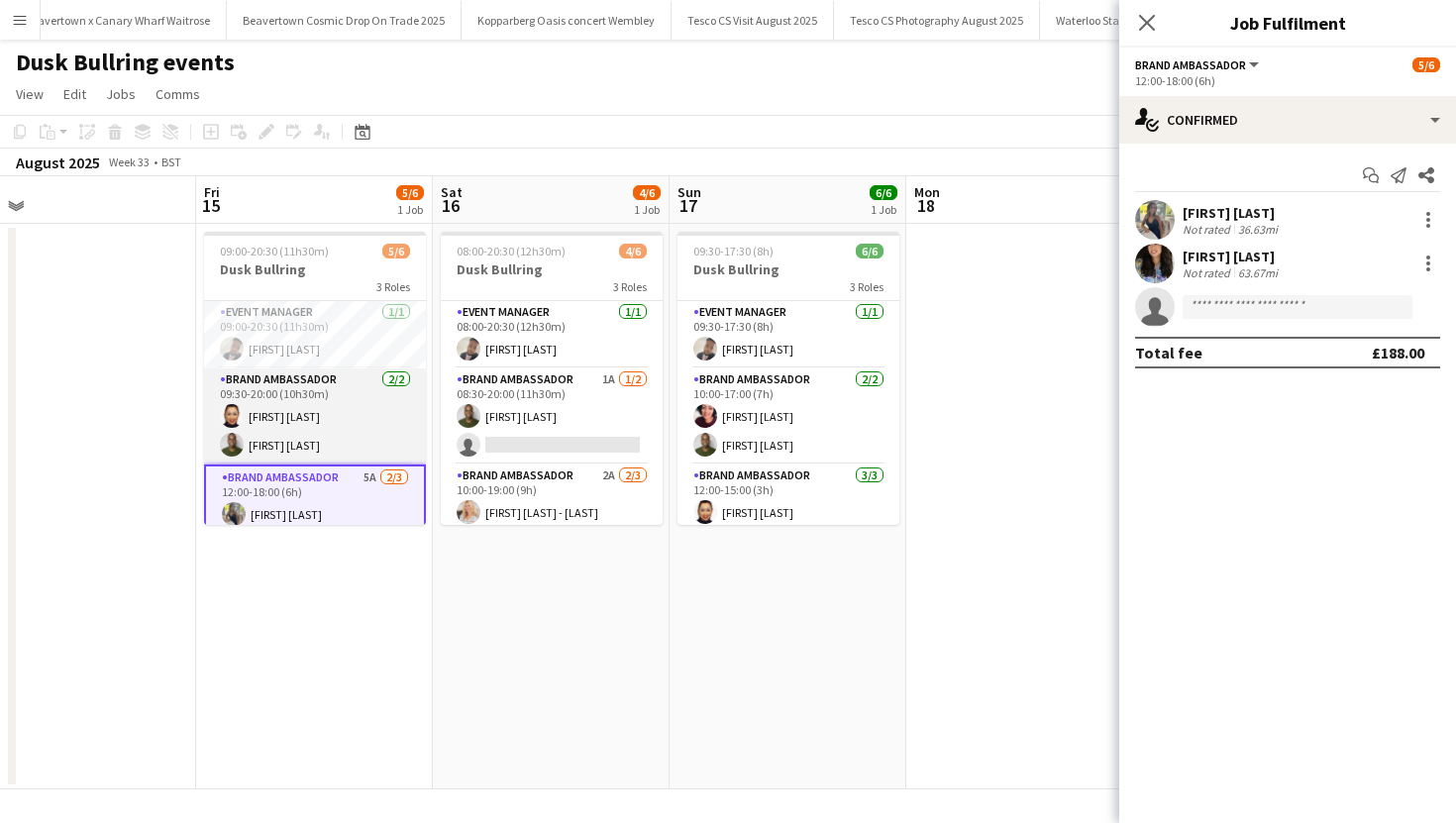 scroll, scrollTop: 68, scrollLeft: 0, axis: vertical 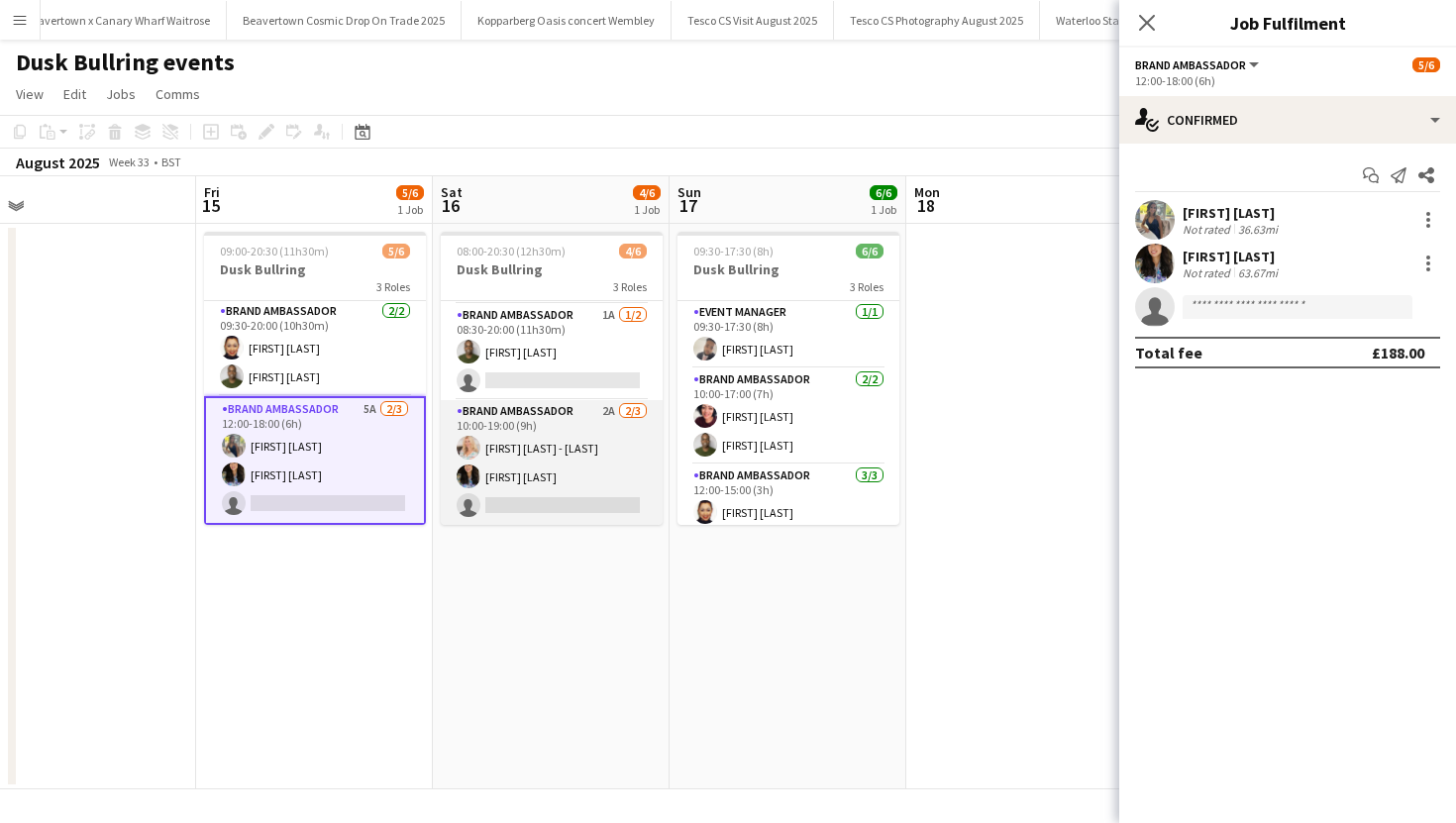 click on "Brand Ambassador   2A   2/3   10:00-19:00 (9h)
[FIRST] [LAST] [FIRST] [LAST]
single-neutral-actions" at bounding box center (552, 463) 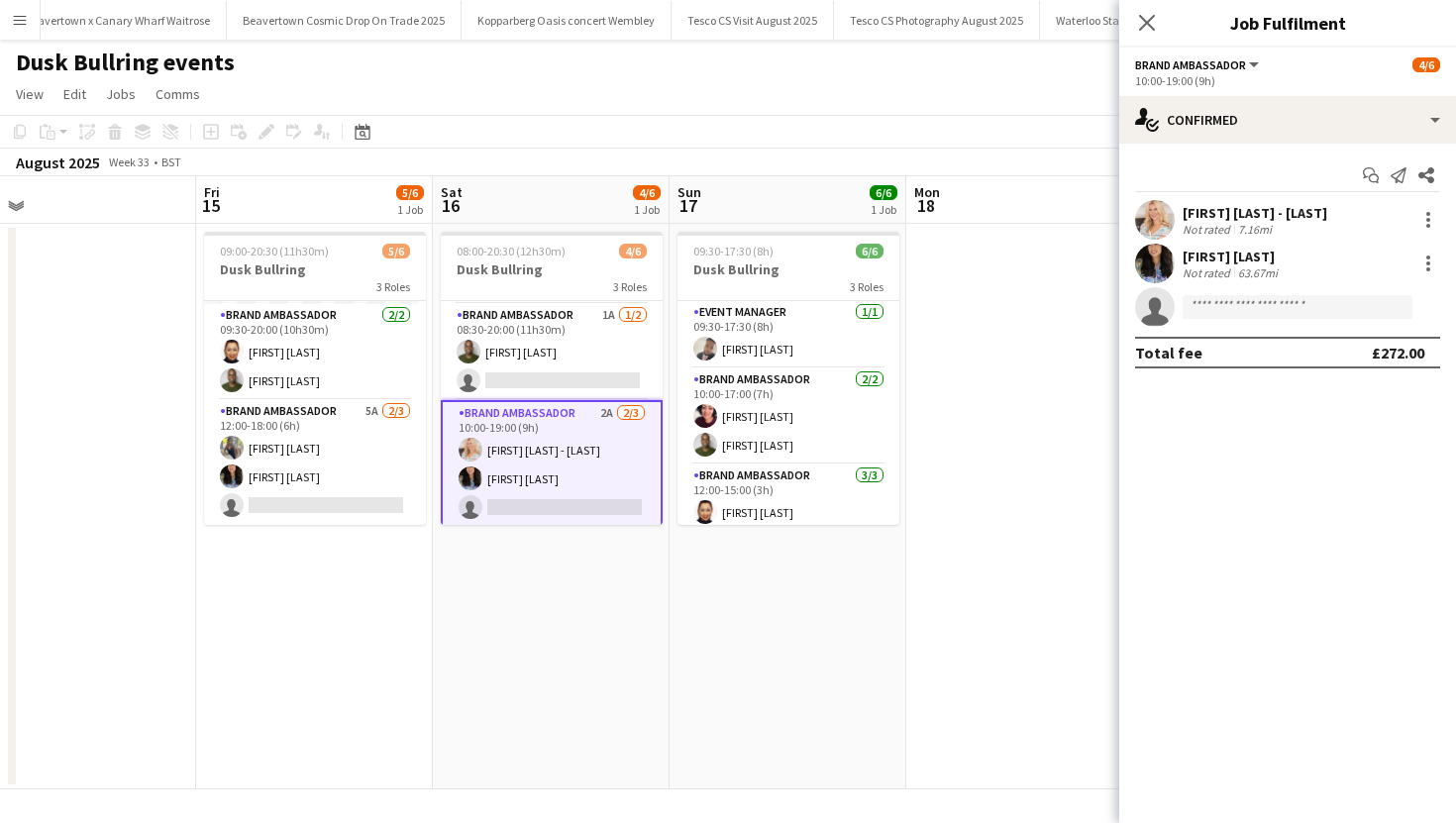 scroll, scrollTop: 64, scrollLeft: 0, axis: vertical 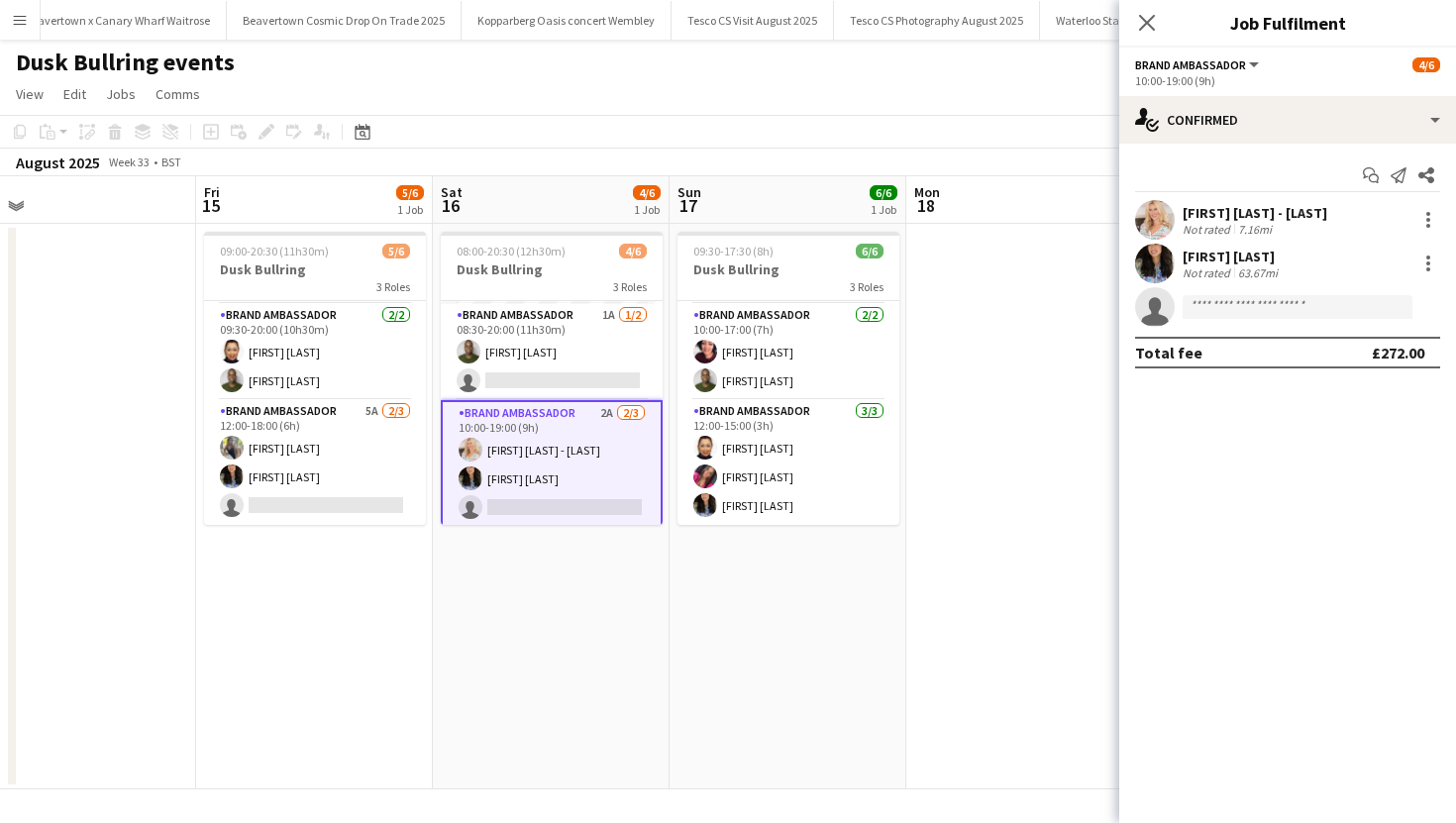 click on "Brand Ambassador   2A   2/3   10:00-19:00 (9h)
[FIRST] [LAST] [FIRST] [LAST]
single-neutral-actions" at bounding box center [552, 464] 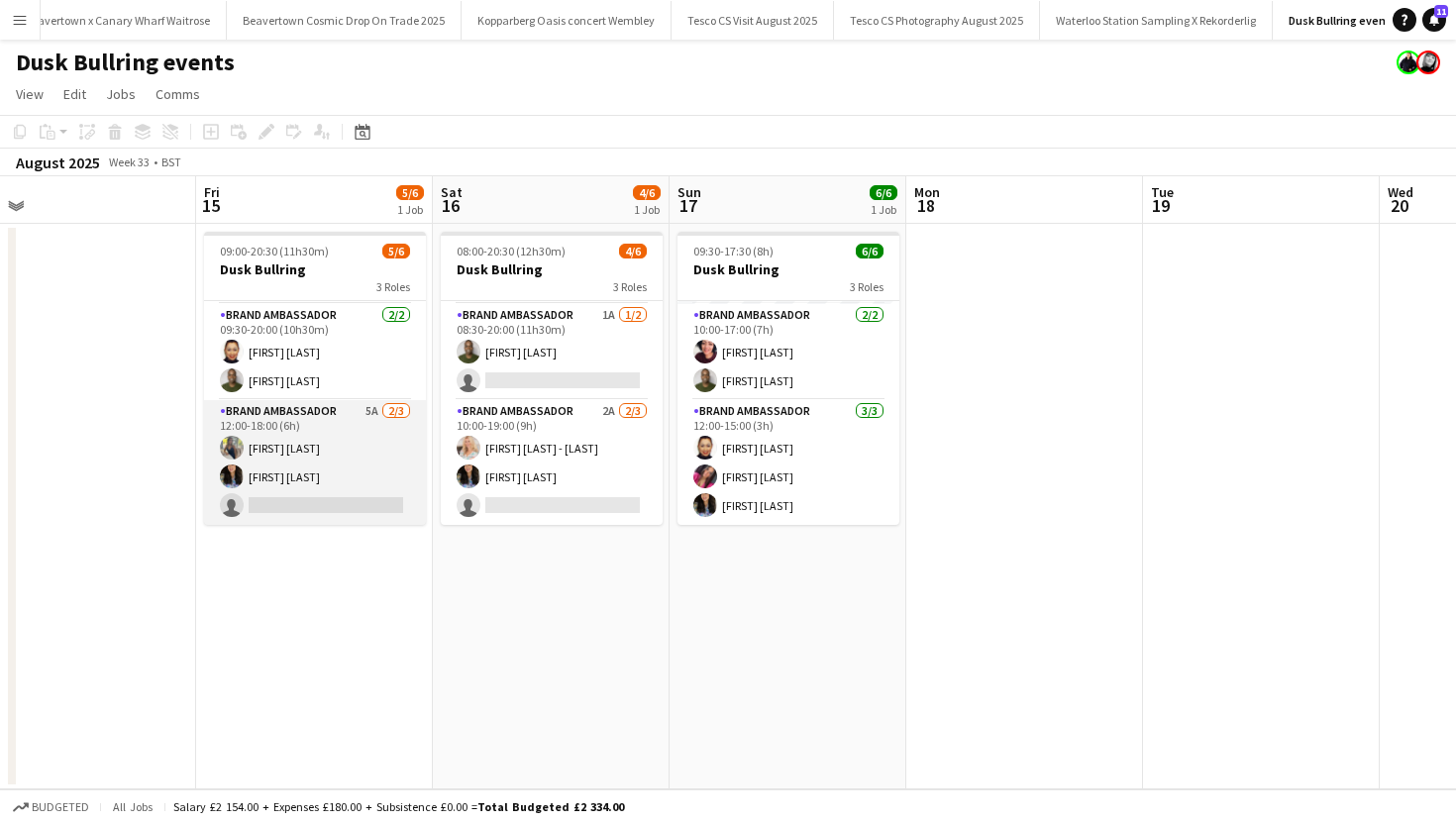 click on "Brand Ambassador   5A   2/3   12:00-18:00 (6h)
[FIRST] [LAST] [FIRST] [LAST]
single-neutral-actions" at bounding box center (315, 463) 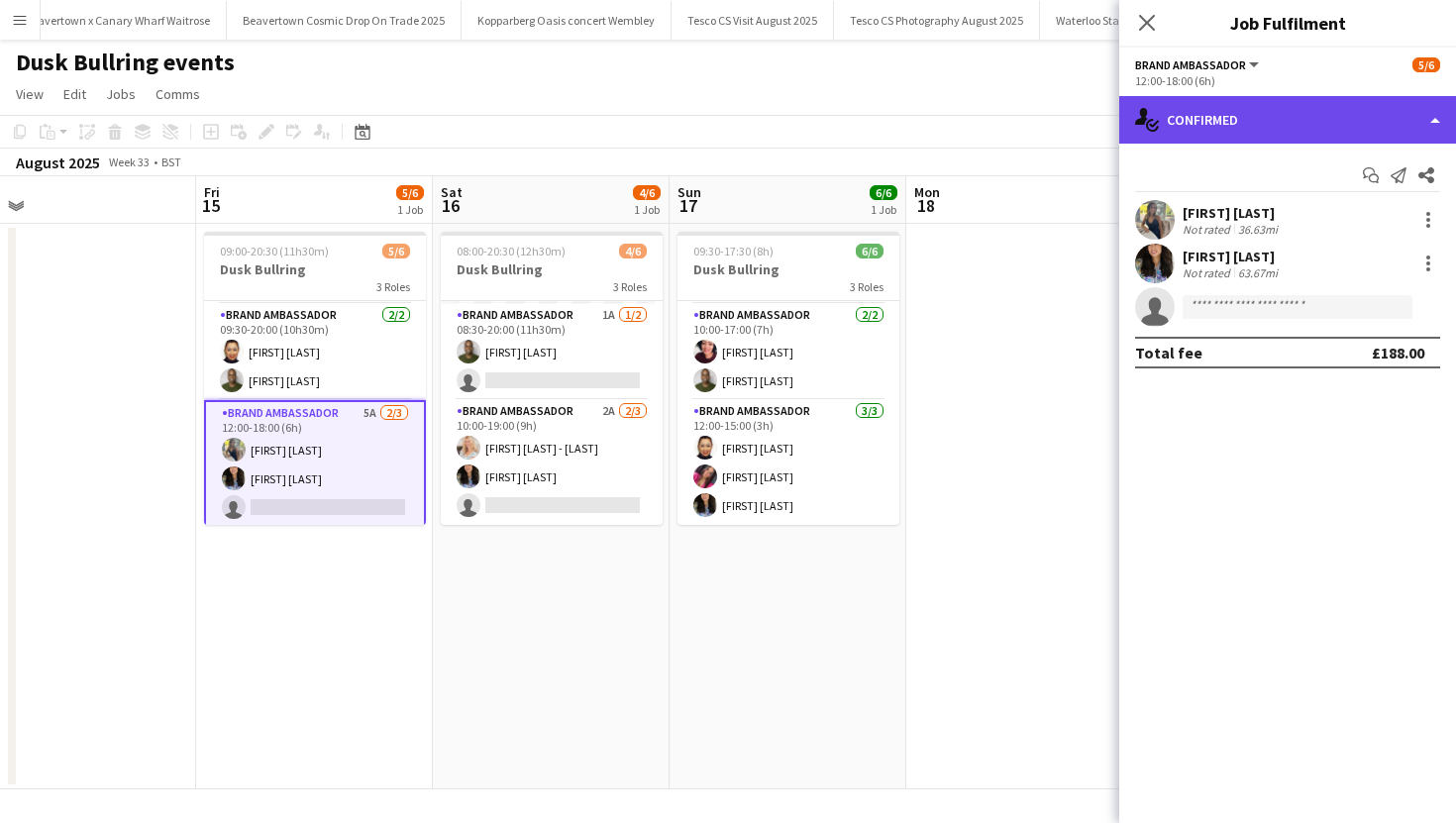 click on "single-neutral-actions-check-2
Confirmed" 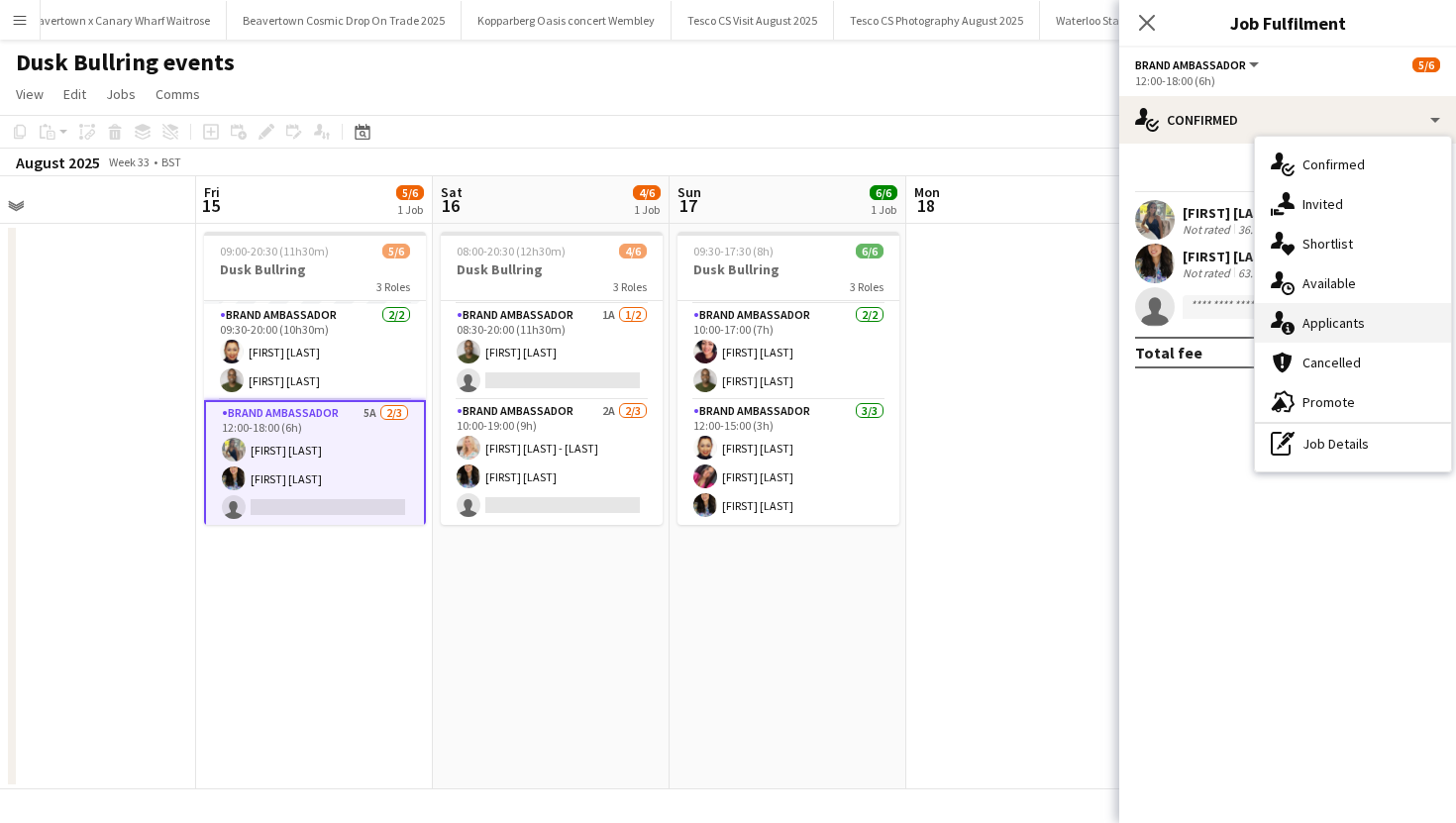click on "single-neutral-actions-information
Applicants" at bounding box center (1353, 323) 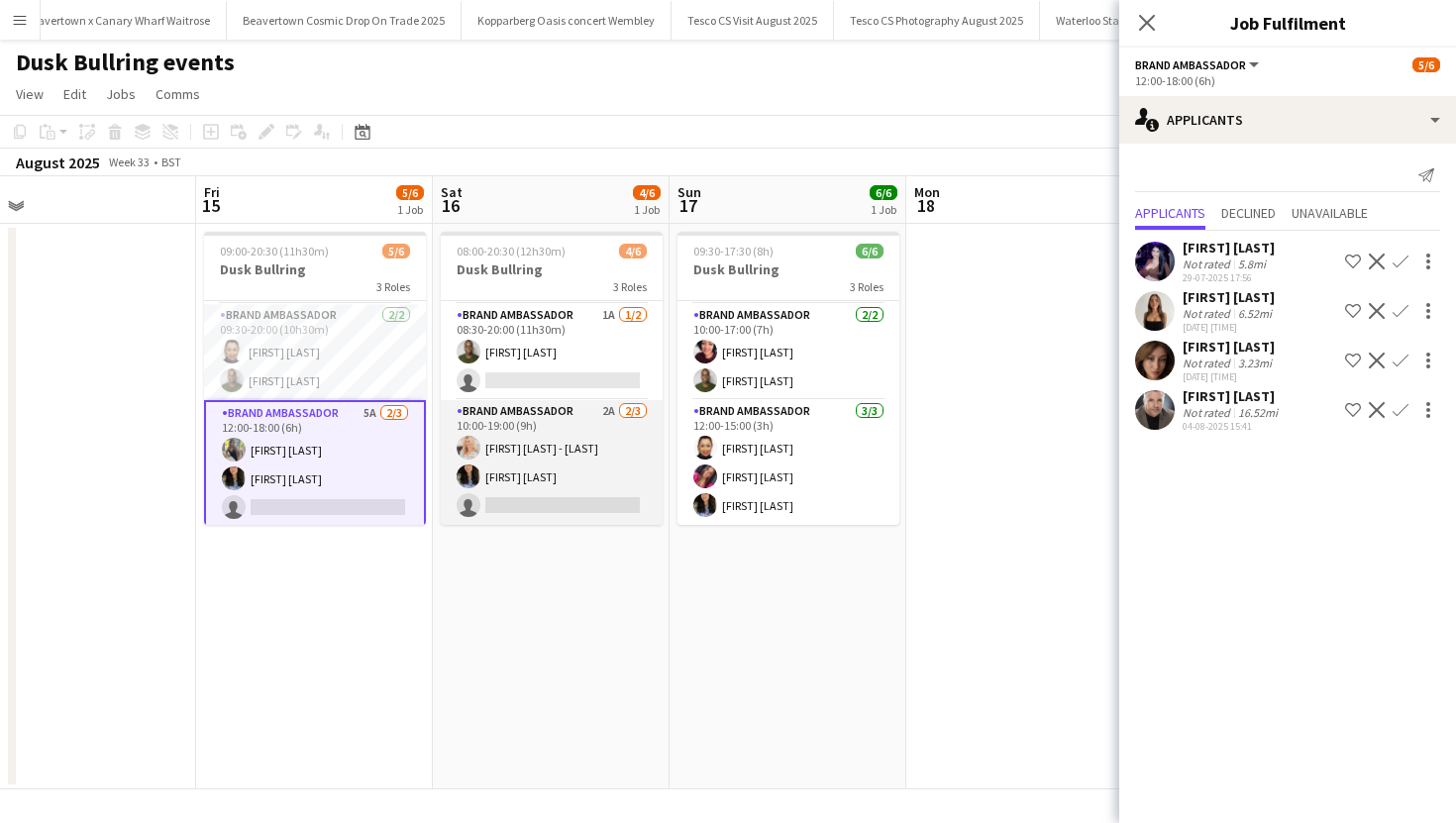 click on "Brand Ambassador   2A   2/3   10:00-19:00 (9h)
[FIRST] [LAST] [FIRST] [LAST]
single-neutral-actions" at bounding box center [552, 463] 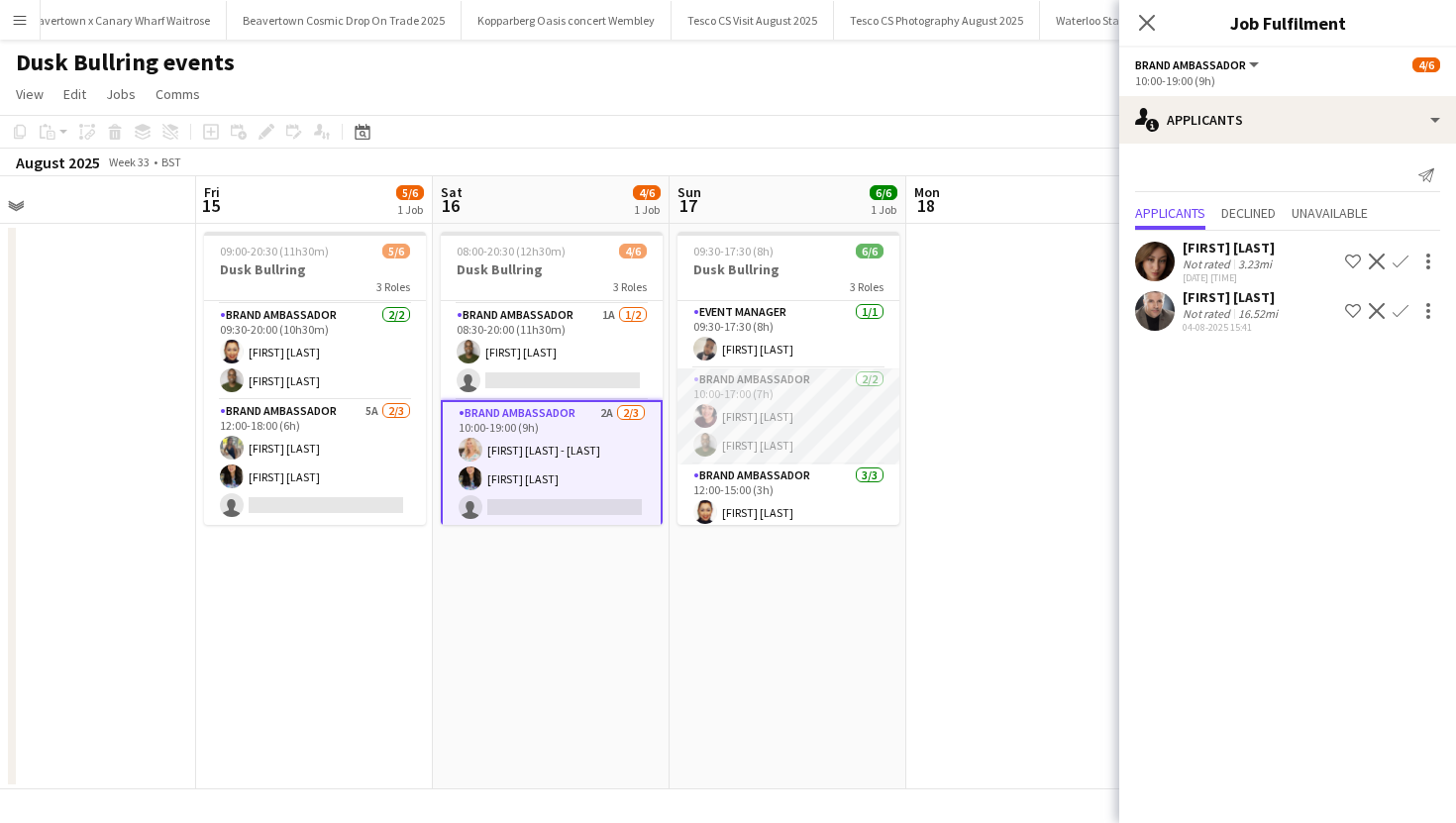 scroll, scrollTop: 64, scrollLeft: 0, axis: vertical 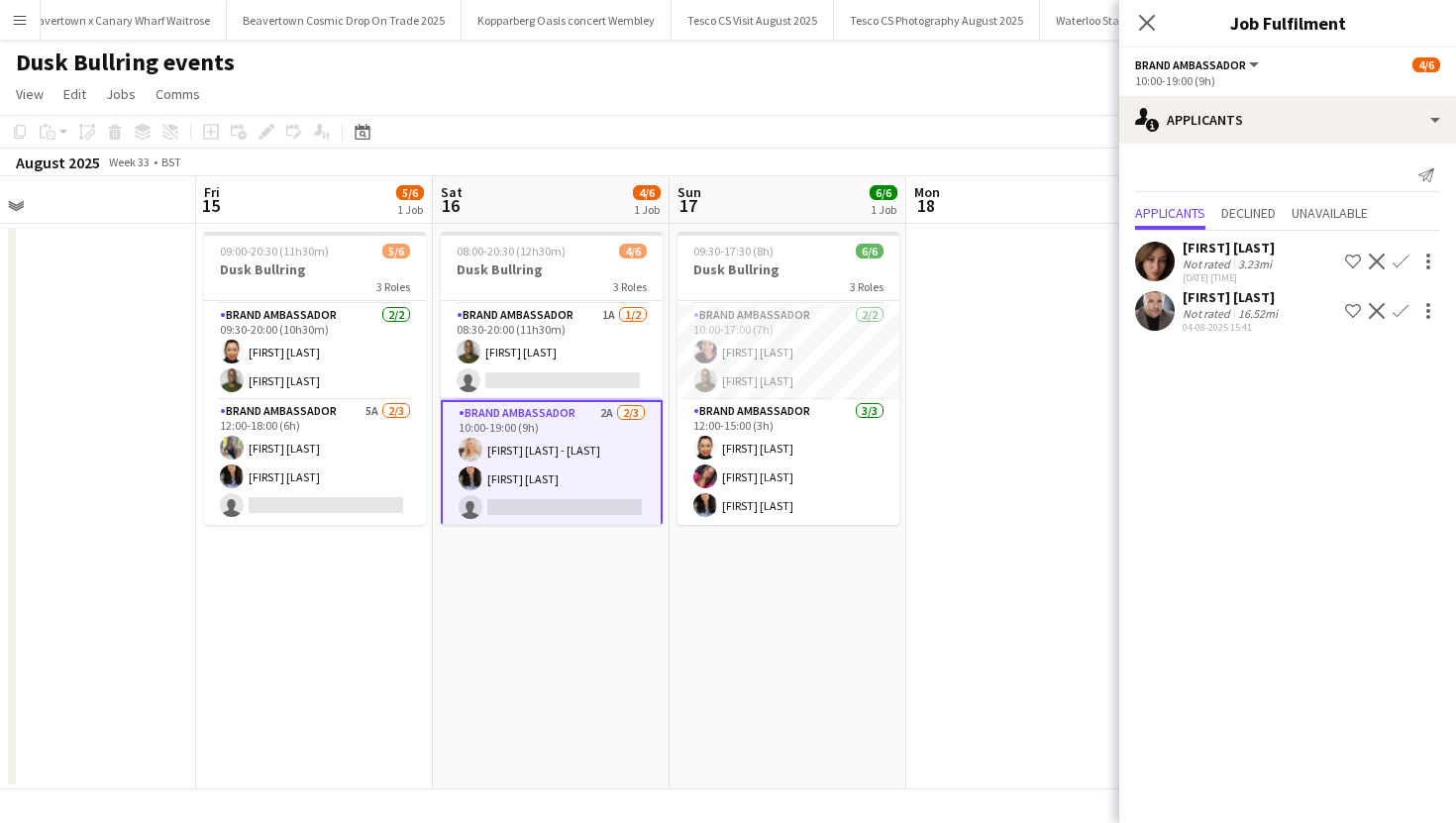 click on "Brand Ambassador   2A   2/3   10:00-19:00 (9h)
[FIRST] [LAST] [FIRST] [LAST]
single-neutral-actions" at bounding box center (552, 464) 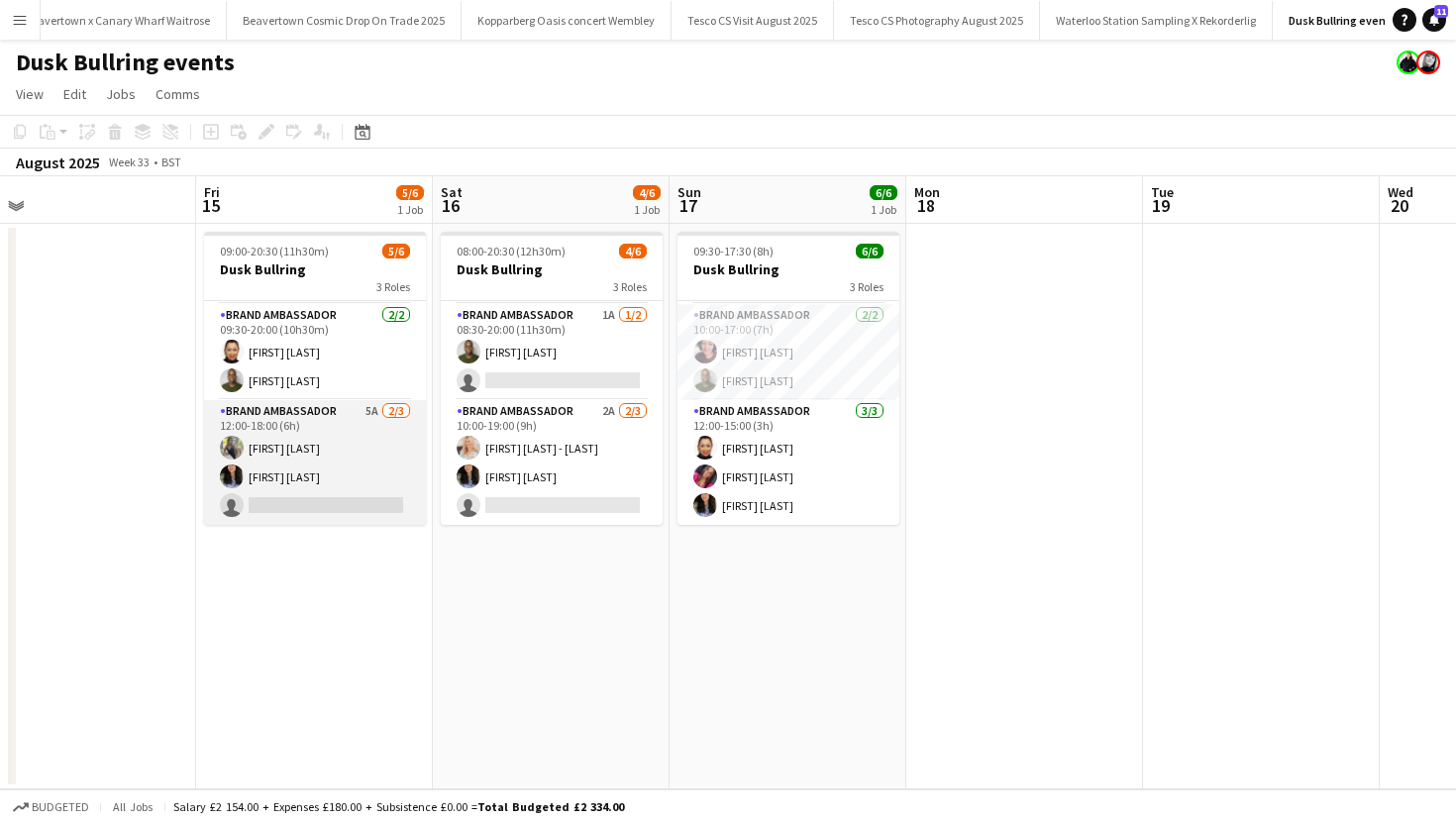 click on "Brand Ambassador   5A   2/3   12:00-18:00 (6h)
[FIRST] [LAST] [FIRST] [LAST]
single-neutral-actions" at bounding box center (315, 463) 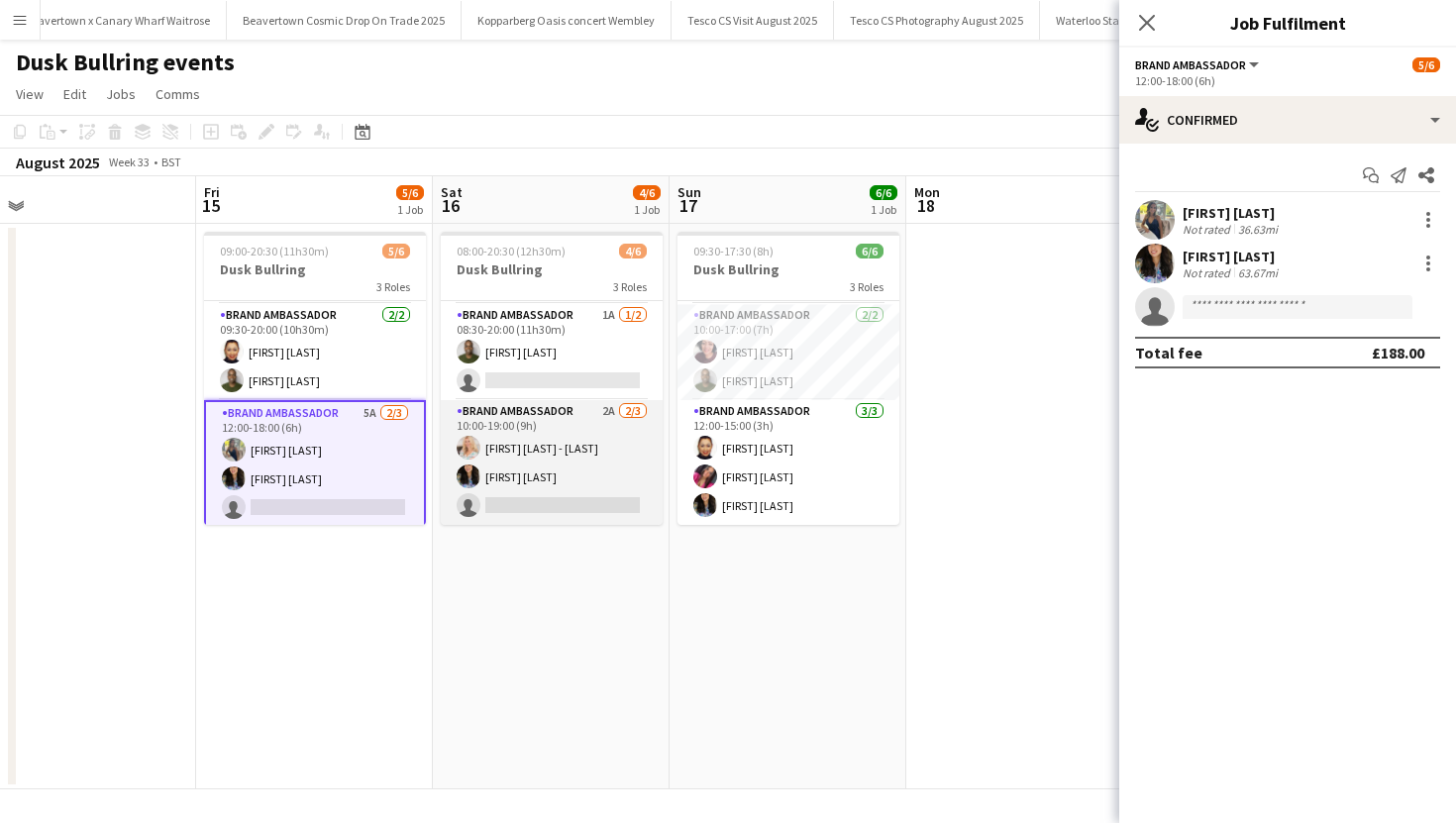 click on "Brand Ambassador   2A   2/3   10:00-19:00 (9h)
[FIRST] [LAST] [FIRST] [LAST]
single-neutral-actions" at bounding box center (552, 463) 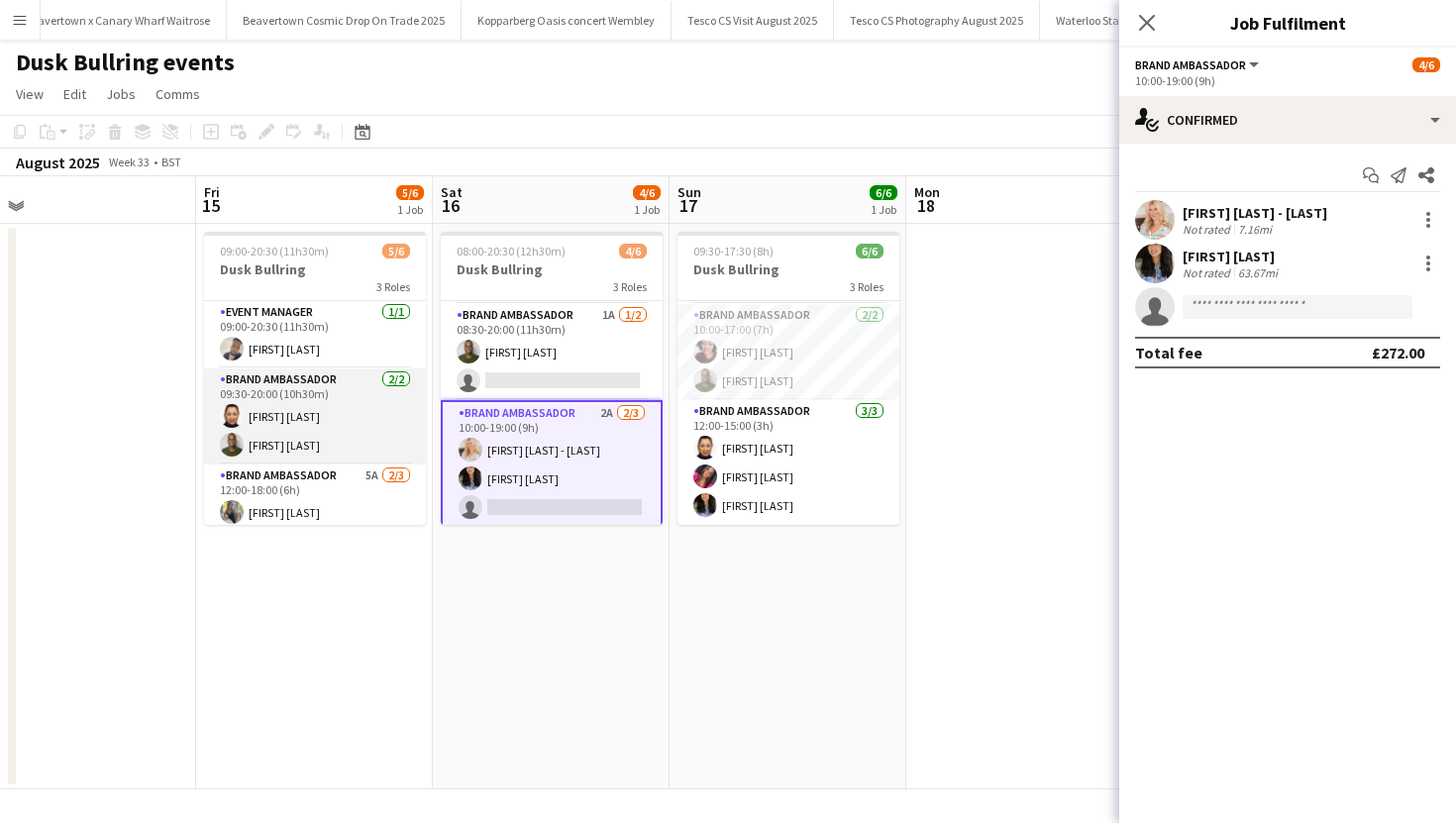 scroll, scrollTop: 64, scrollLeft: 0, axis: vertical 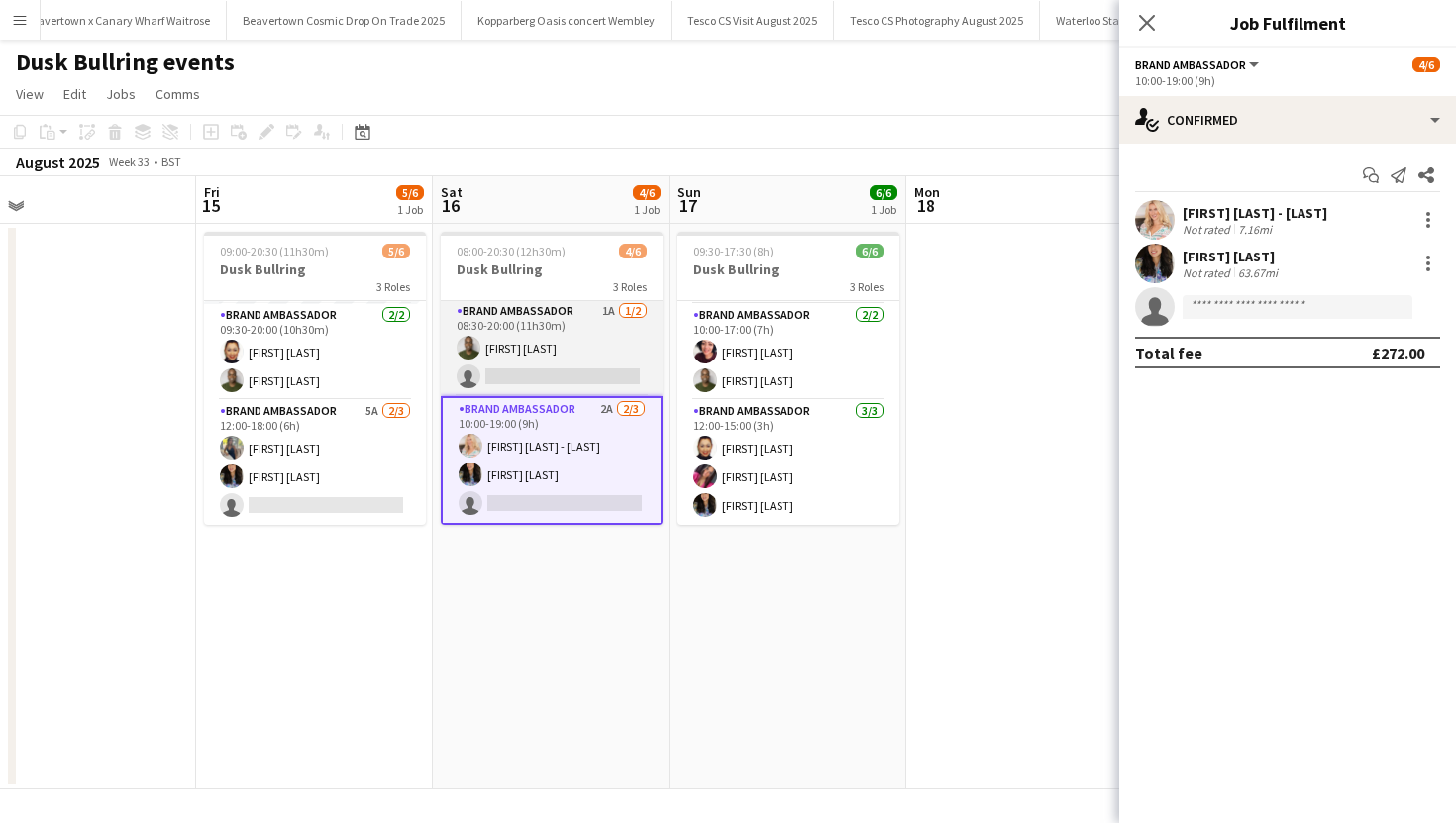 click on "Brand Ambassador   1A   1/2   [TIME]
[FIRST] [LAST]
single-neutral-actions" at bounding box center [552, 348] 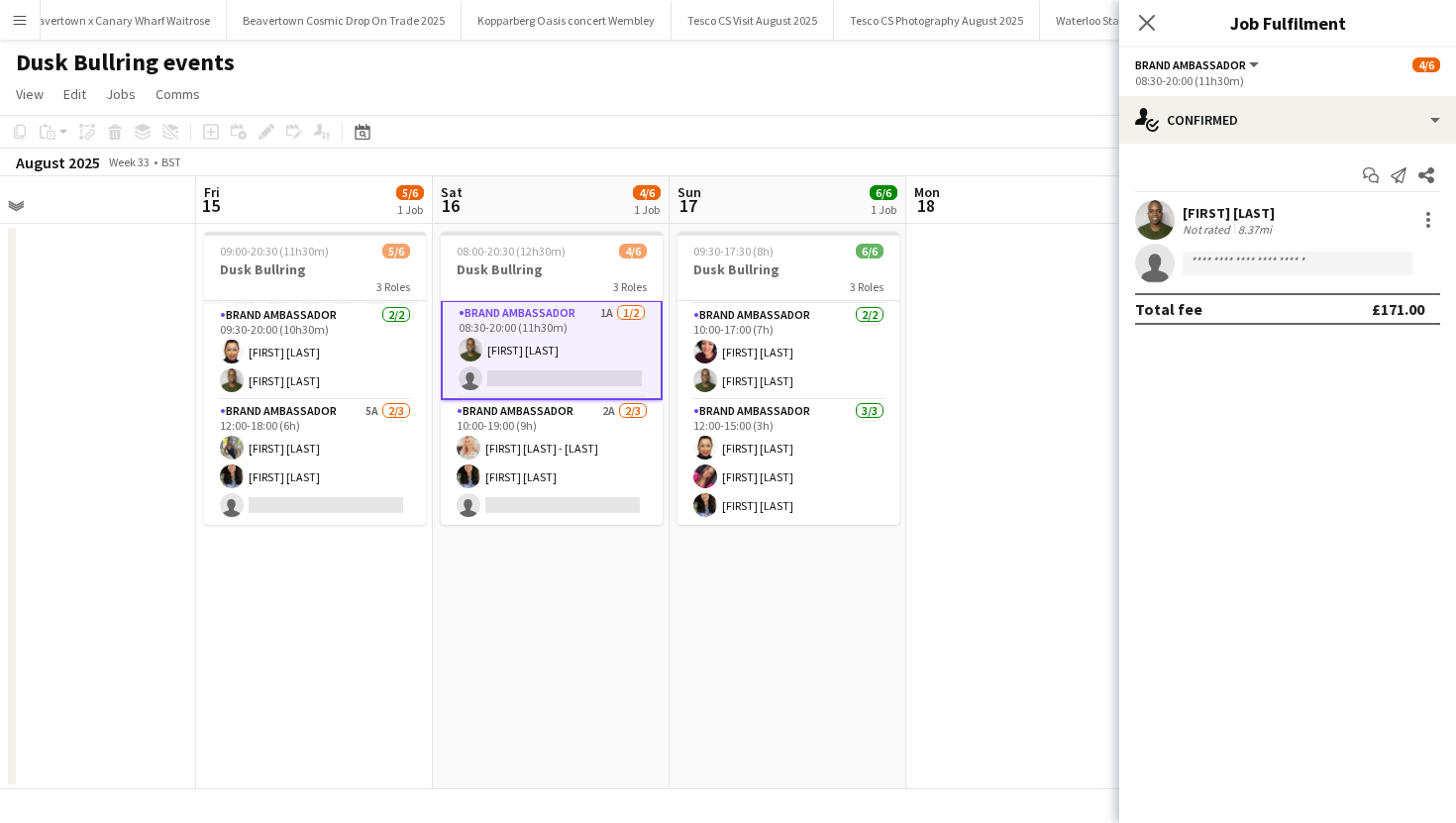 click on "Brand Ambassador All roles Brand Ambassador 4/6 08:30-20:00 (11h30m)" 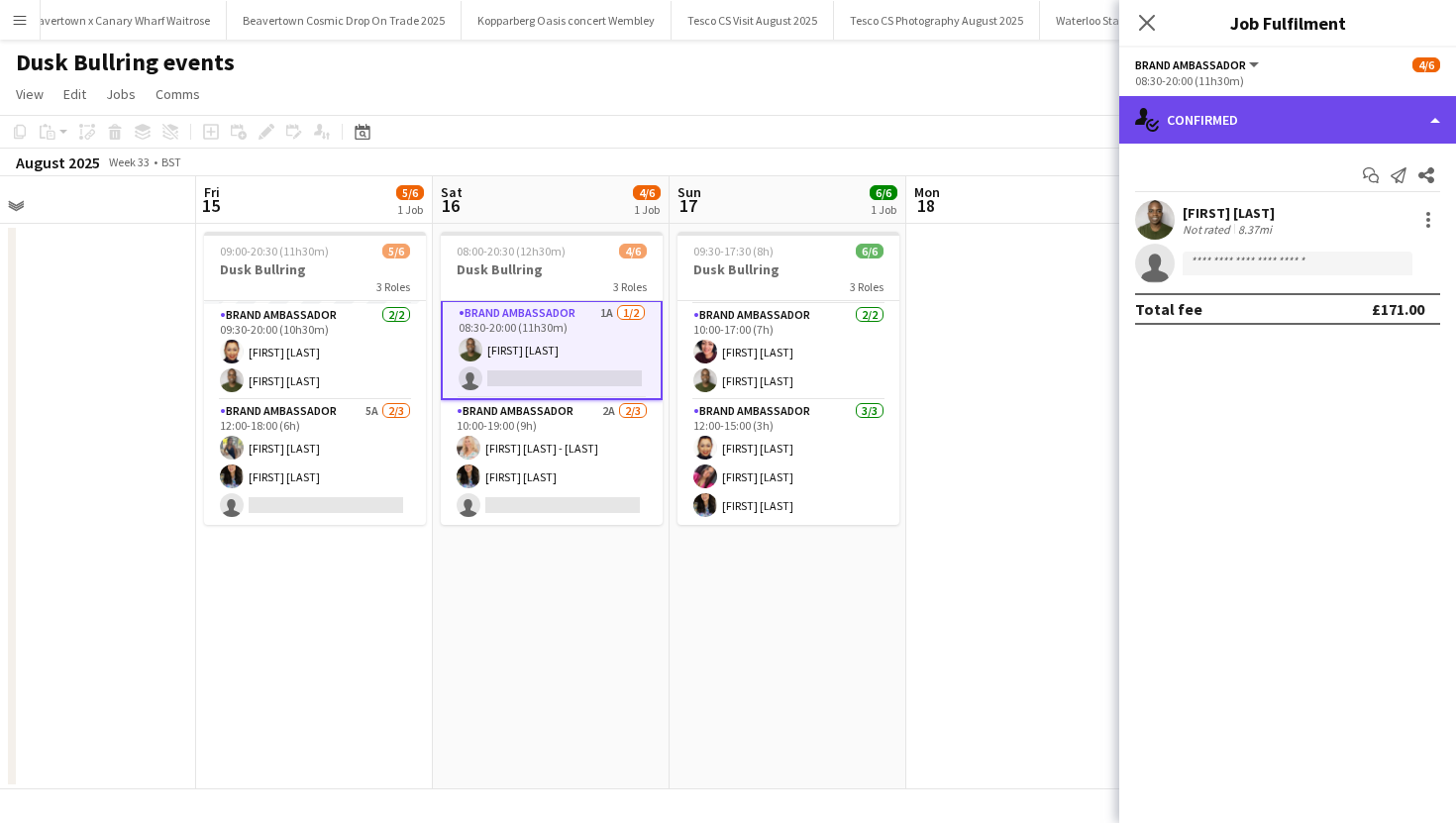 click on "single-neutral-actions-check-2
Confirmed" 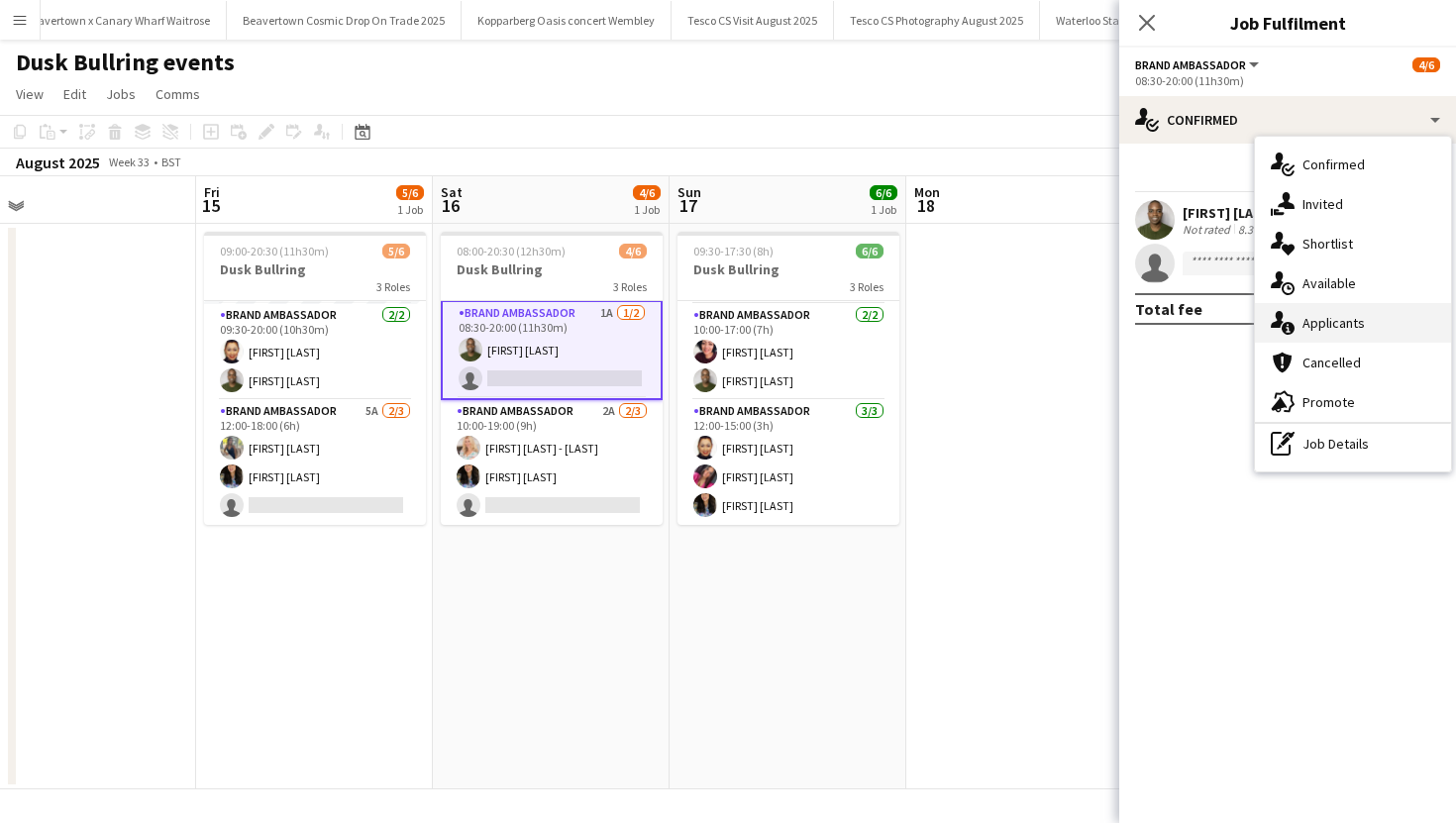 click on "single-neutral-actions-information
Applicants" at bounding box center [1353, 323] 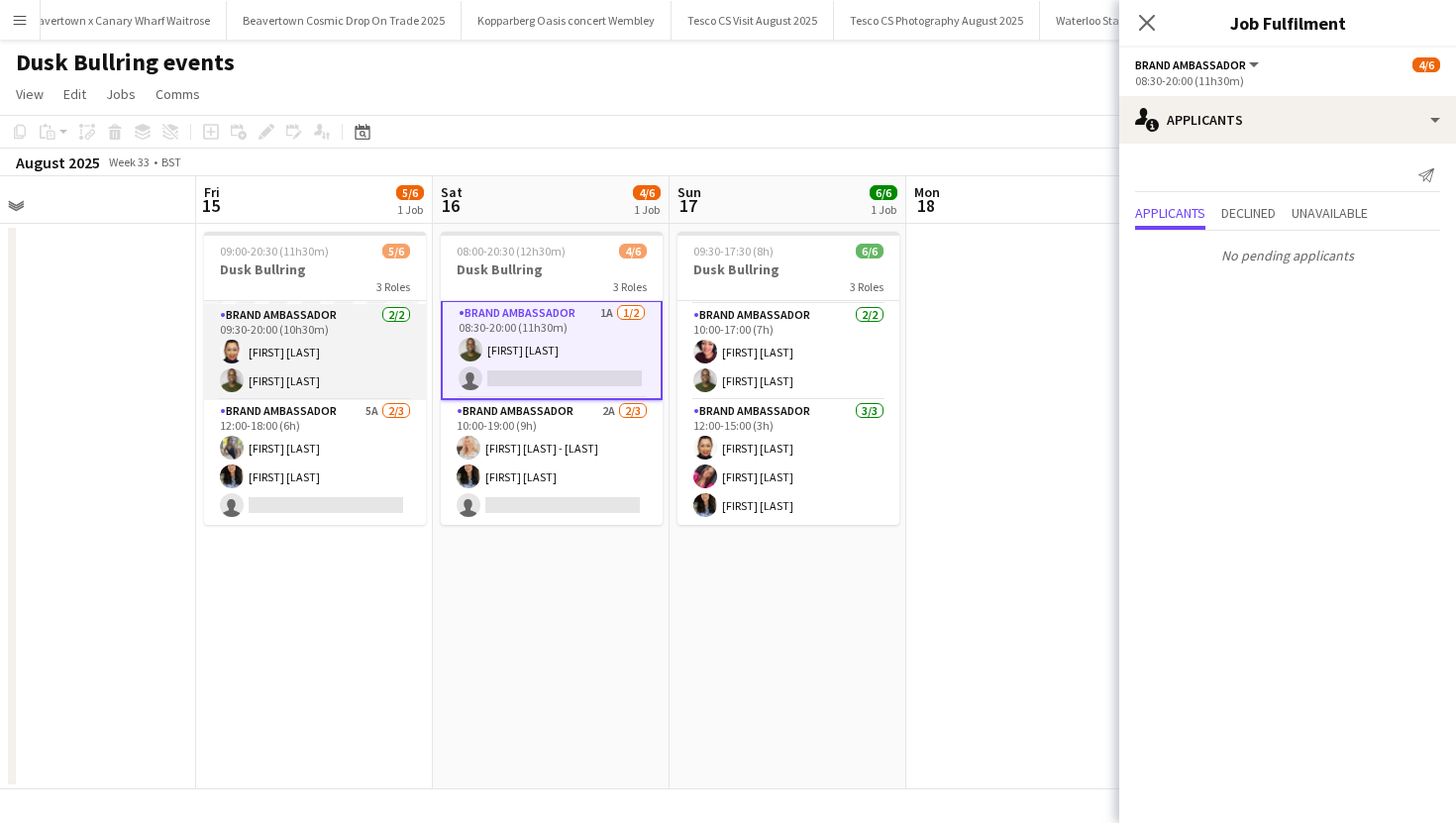 scroll, scrollTop: 0, scrollLeft: 0, axis: both 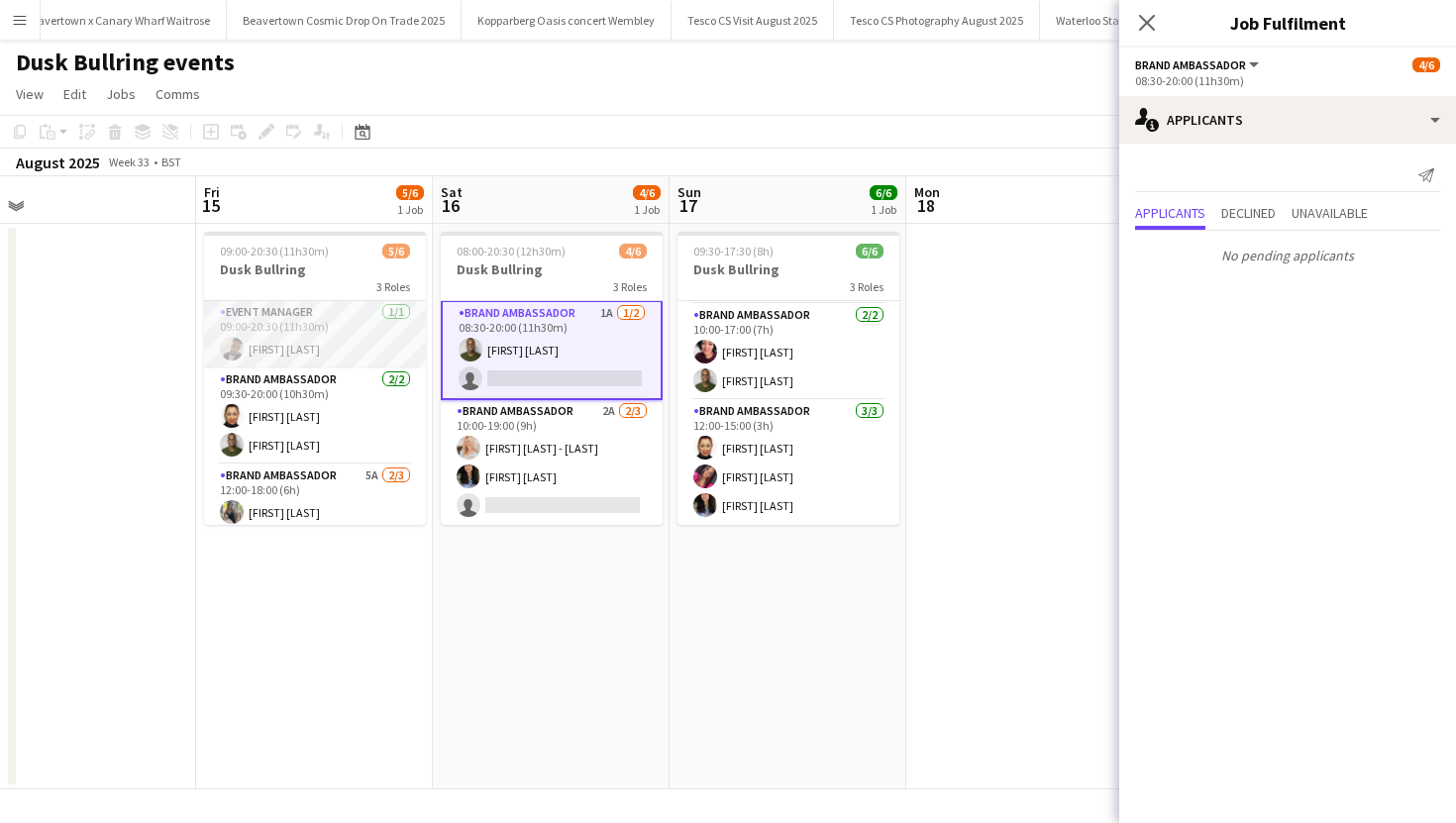 click on "Event Manager   1/1   [TIME]
[FIRST] [LAST]" at bounding box center [315, 335] 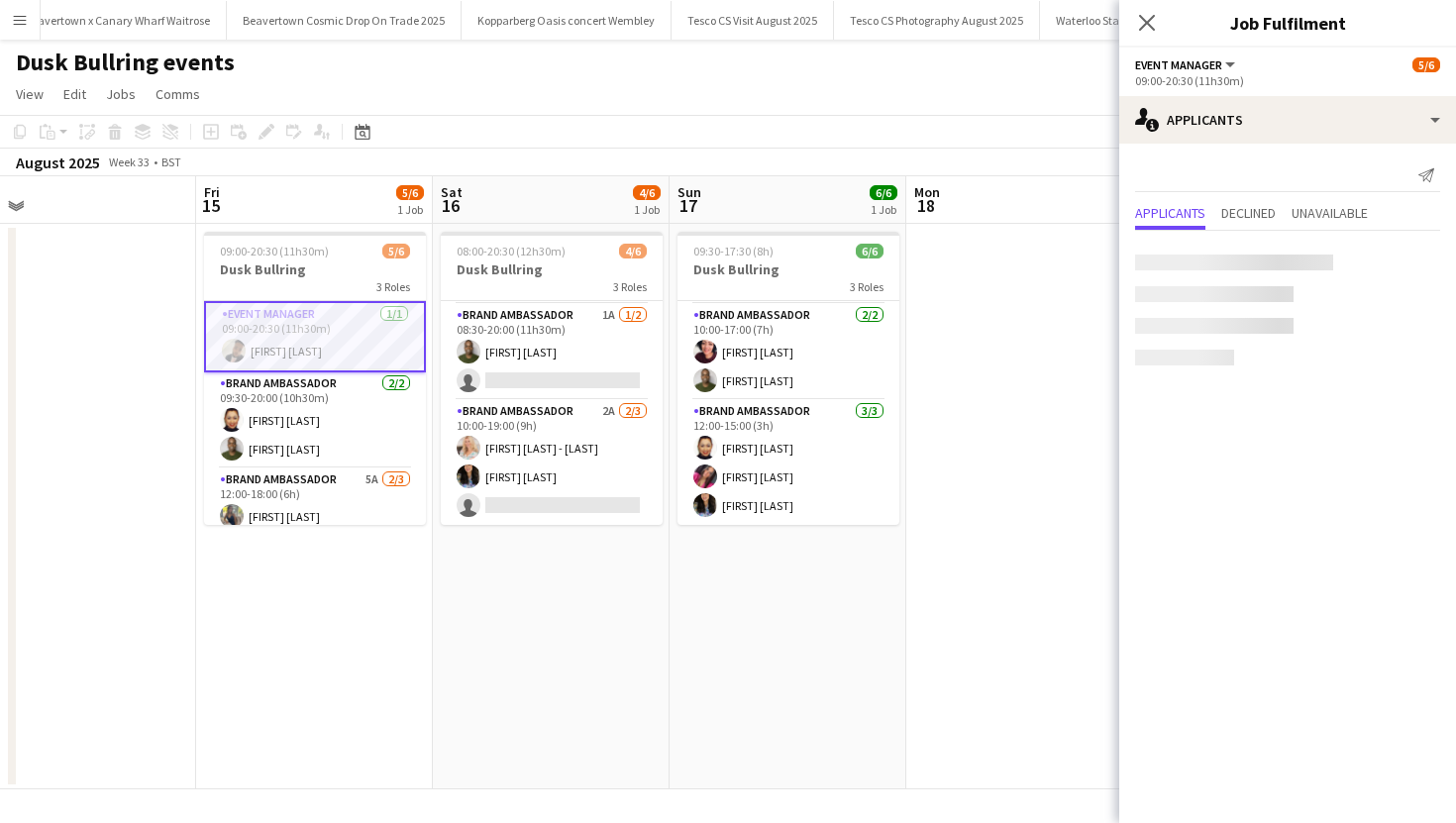 scroll, scrollTop: 64, scrollLeft: 0, axis: vertical 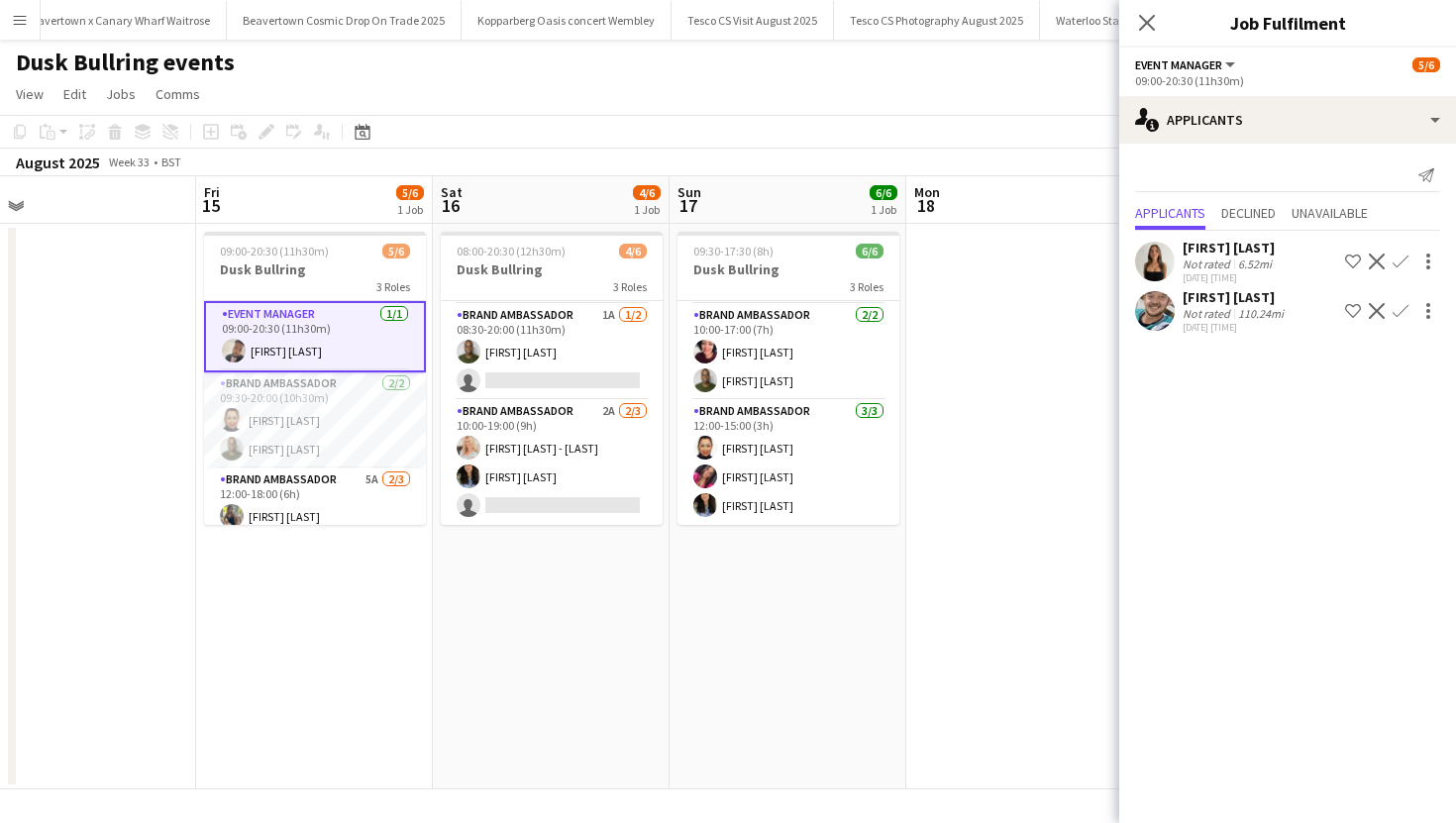 click 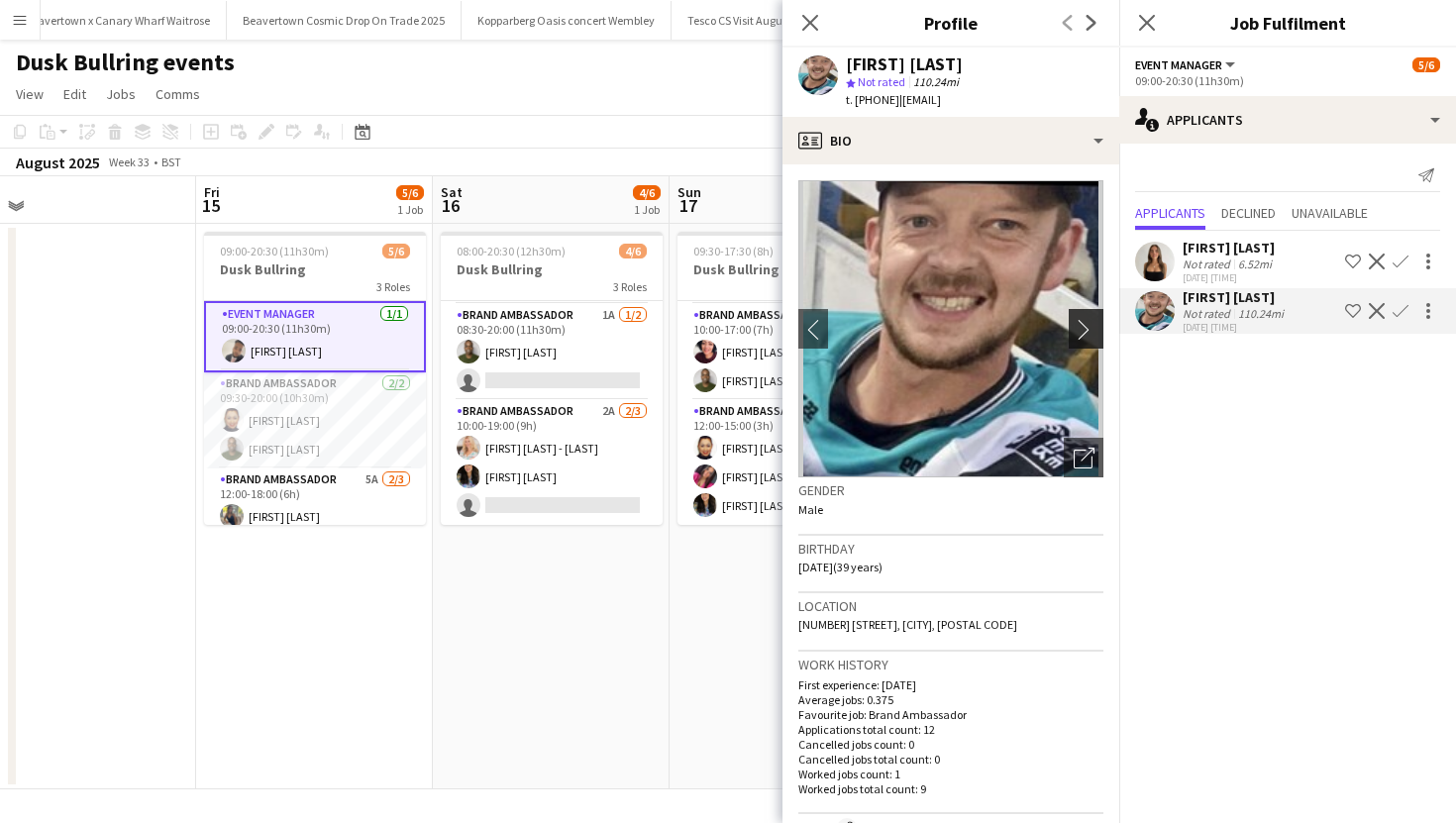 click on "chevron-right" 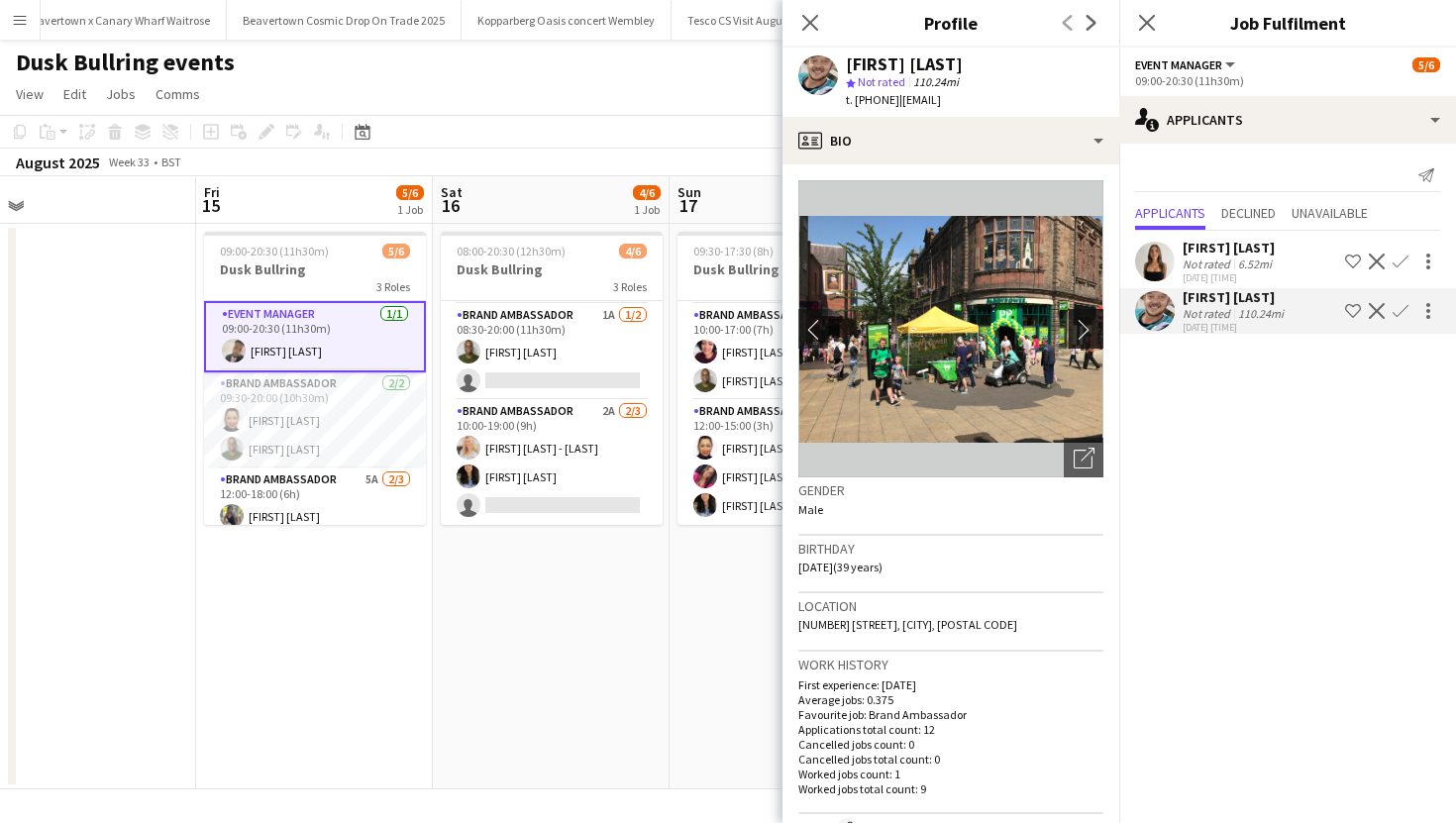 click on "chevron-right" 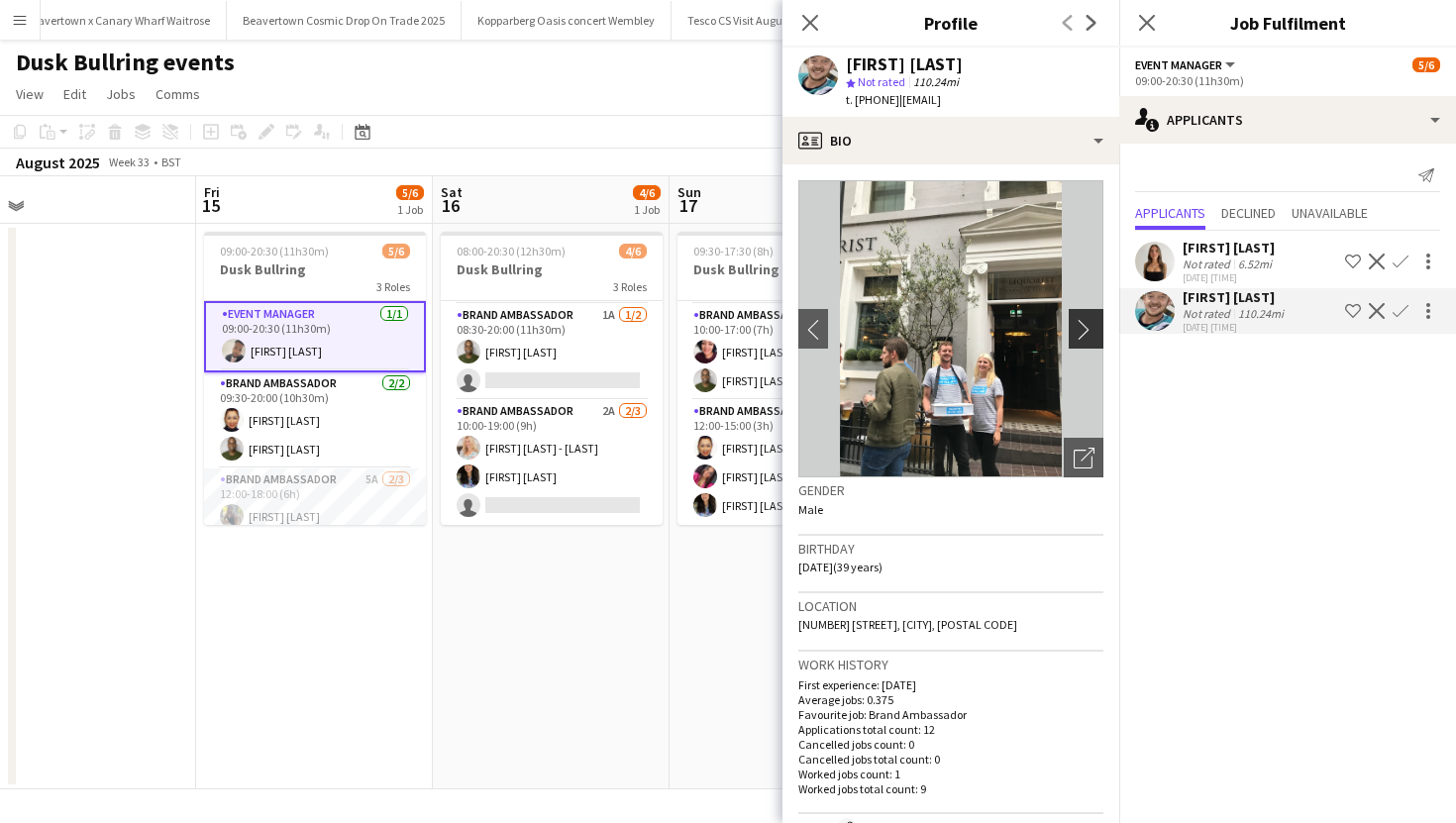 click on "chevron-right" 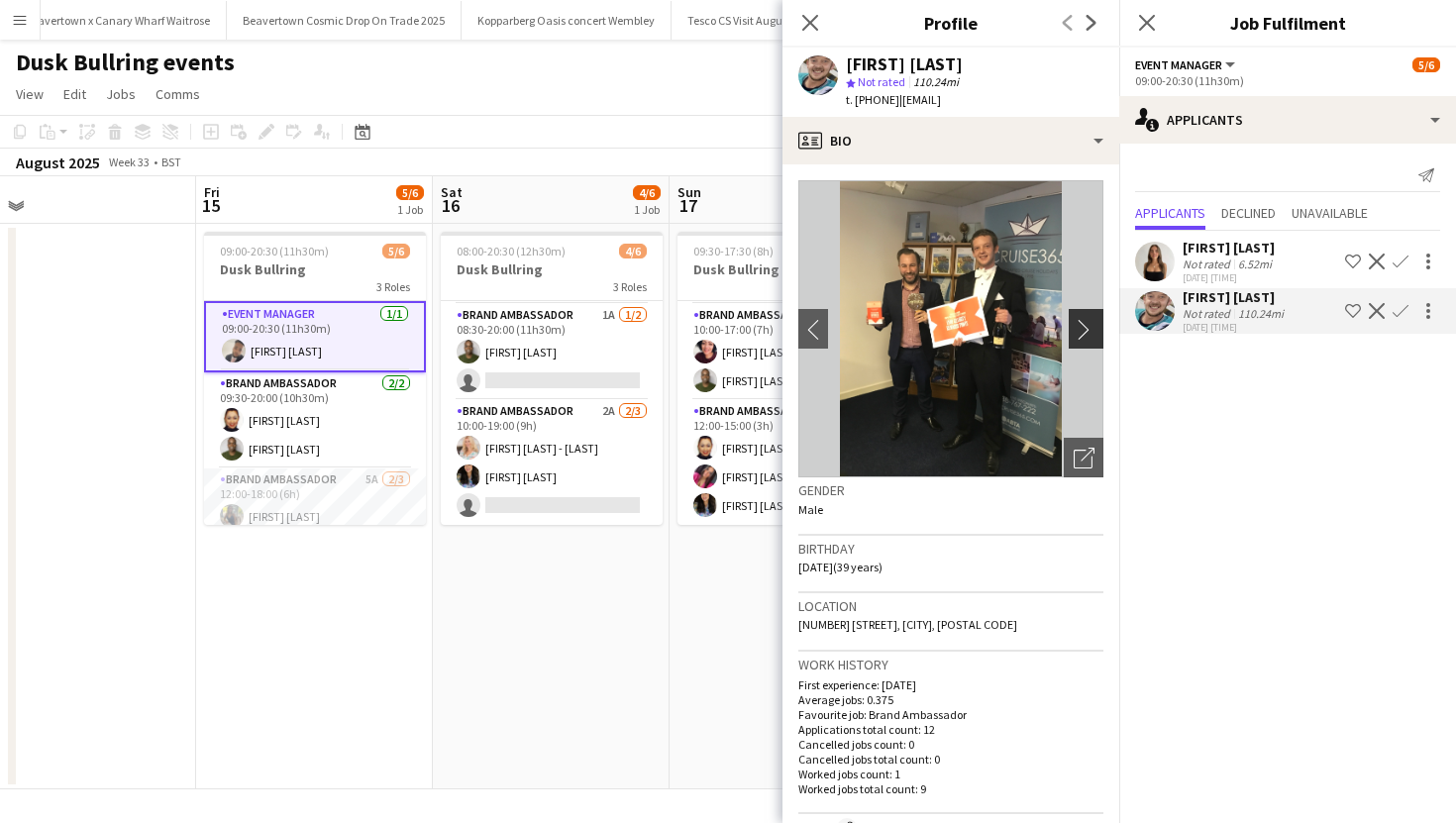 click on "chevron-right" 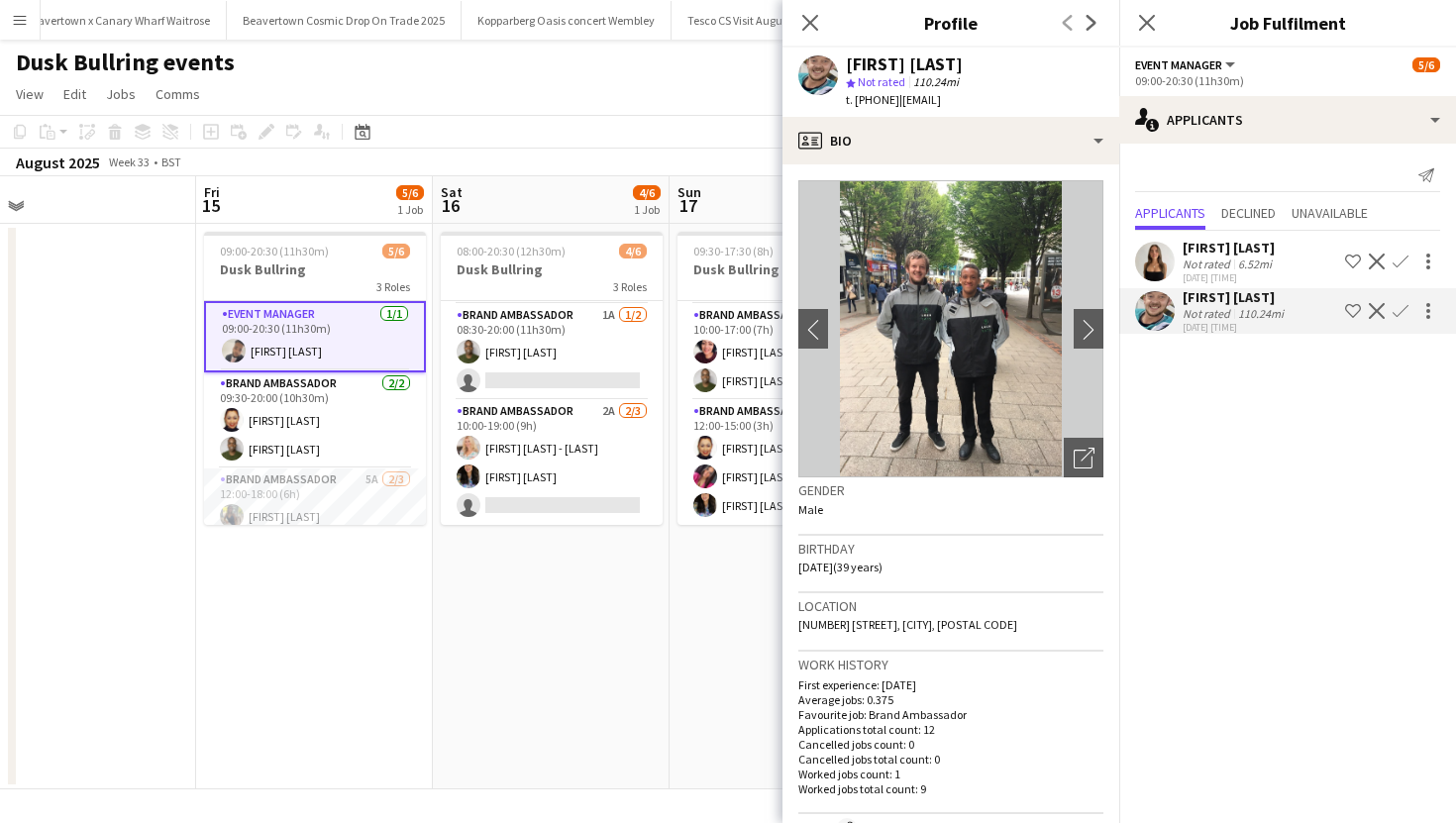 drag, startPoint x: 857, startPoint y: 102, endPoint x: 933, endPoint y: 101, distance: 76.00658 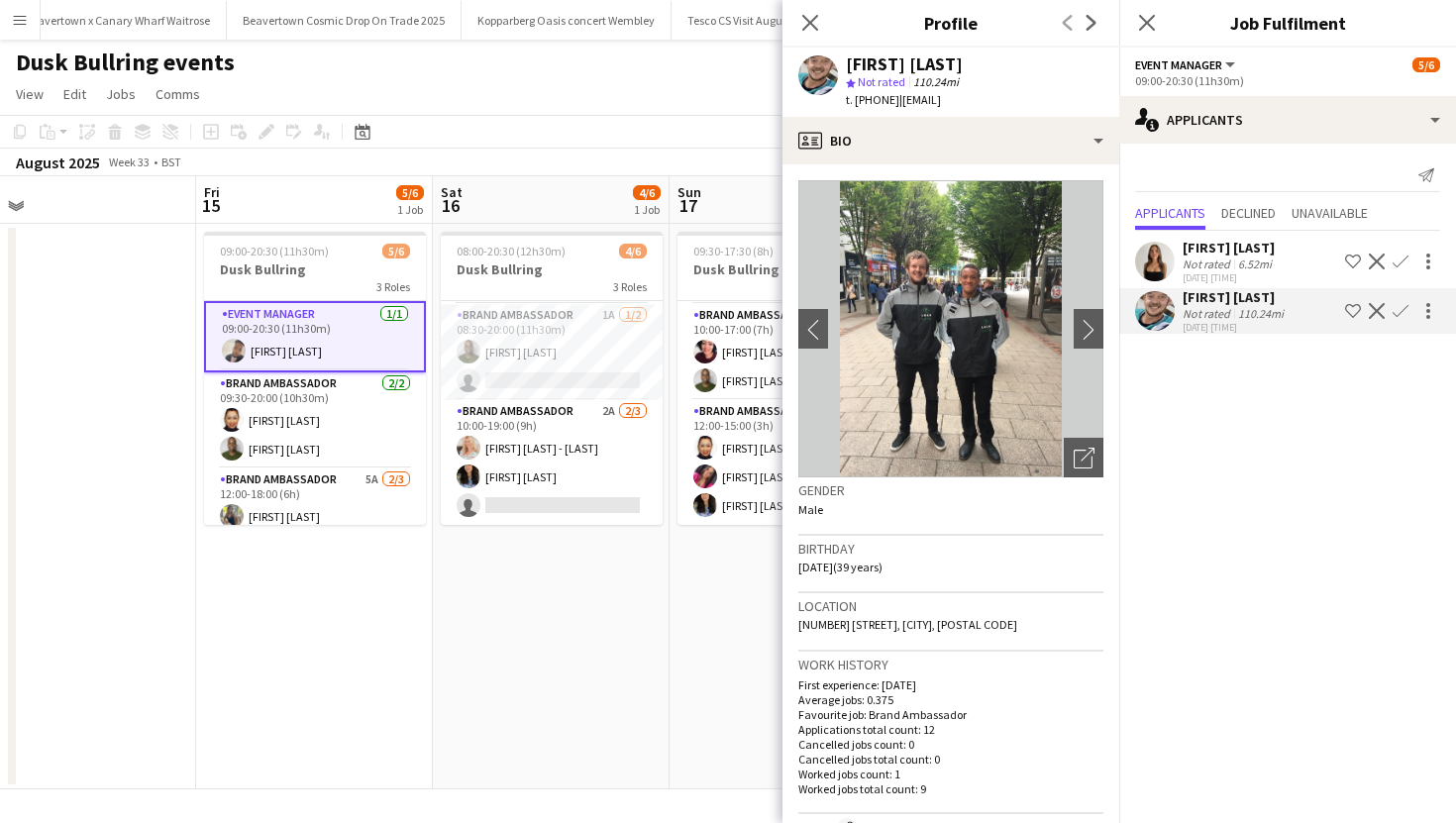 click on "[TIME] [TIME] [FIRST] [LAST] [FIRST] [LAST]" at bounding box center (314, 506) 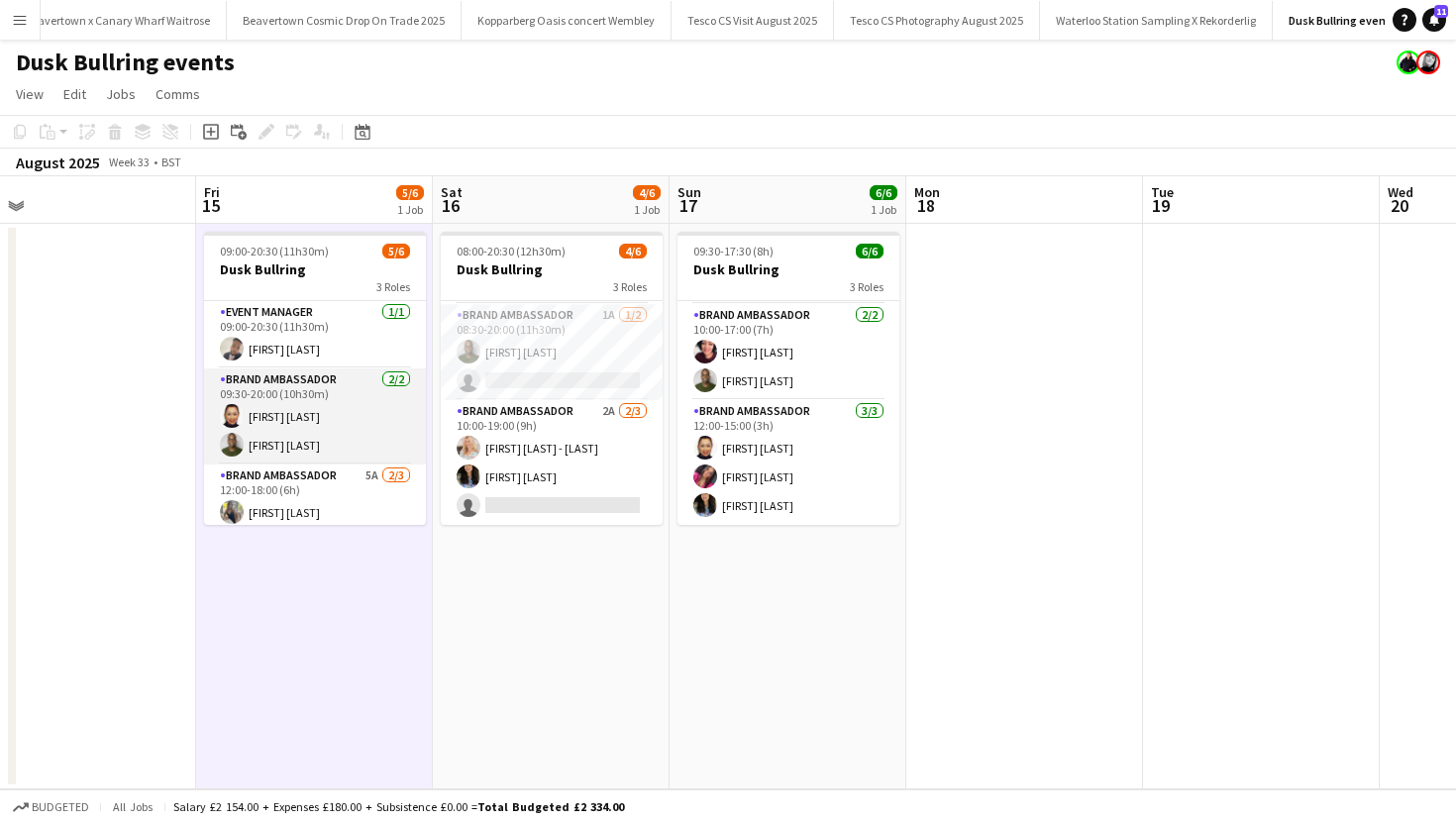 scroll, scrollTop: 64, scrollLeft: 0, axis: vertical 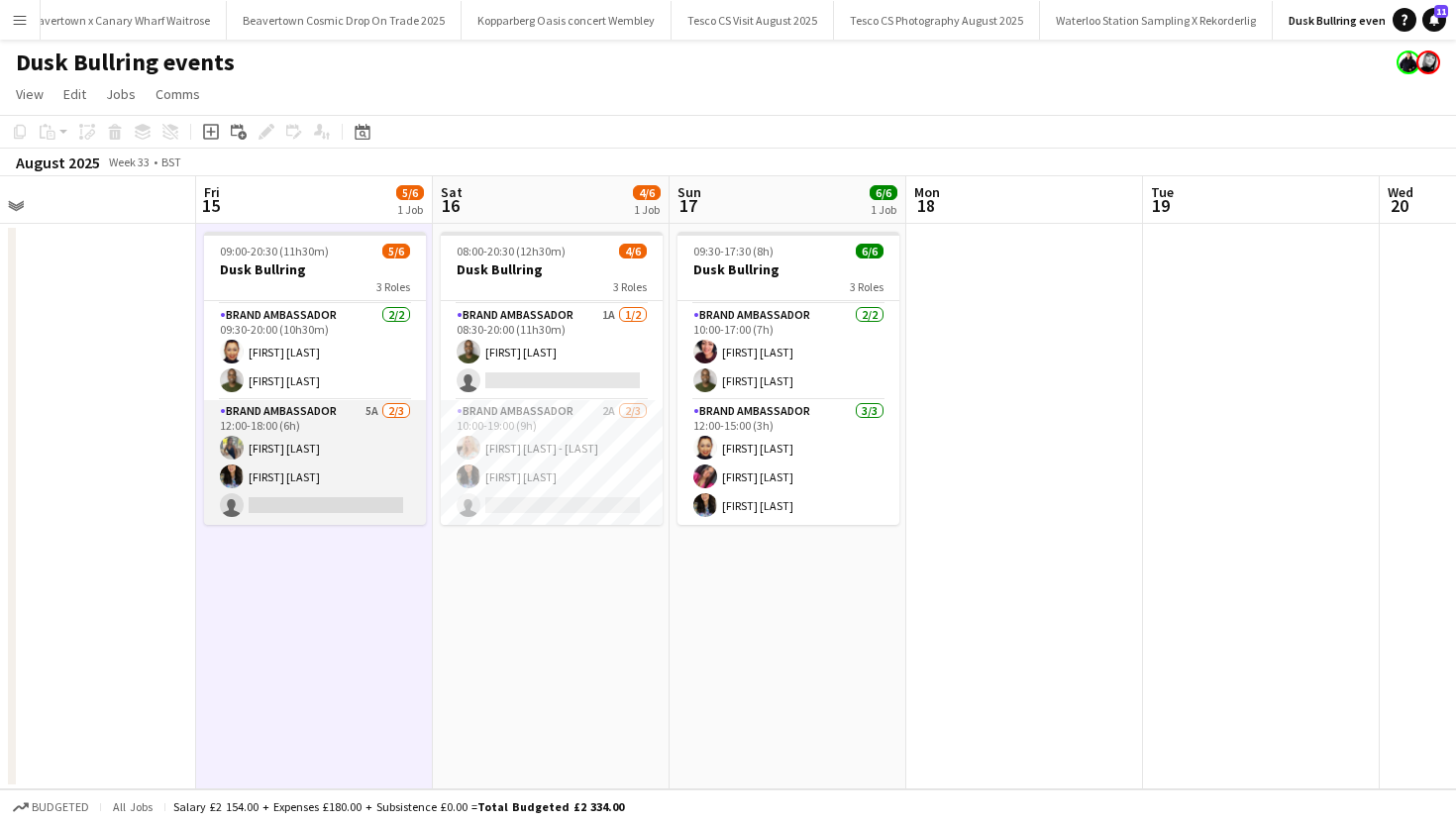 click on "Brand Ambassador   5A   2/3   12:00-18:00 (6h)
[FIRST] [LAST] [FIRST] [LAST]
single-neutral-actions" at bounding box center (315, 463) 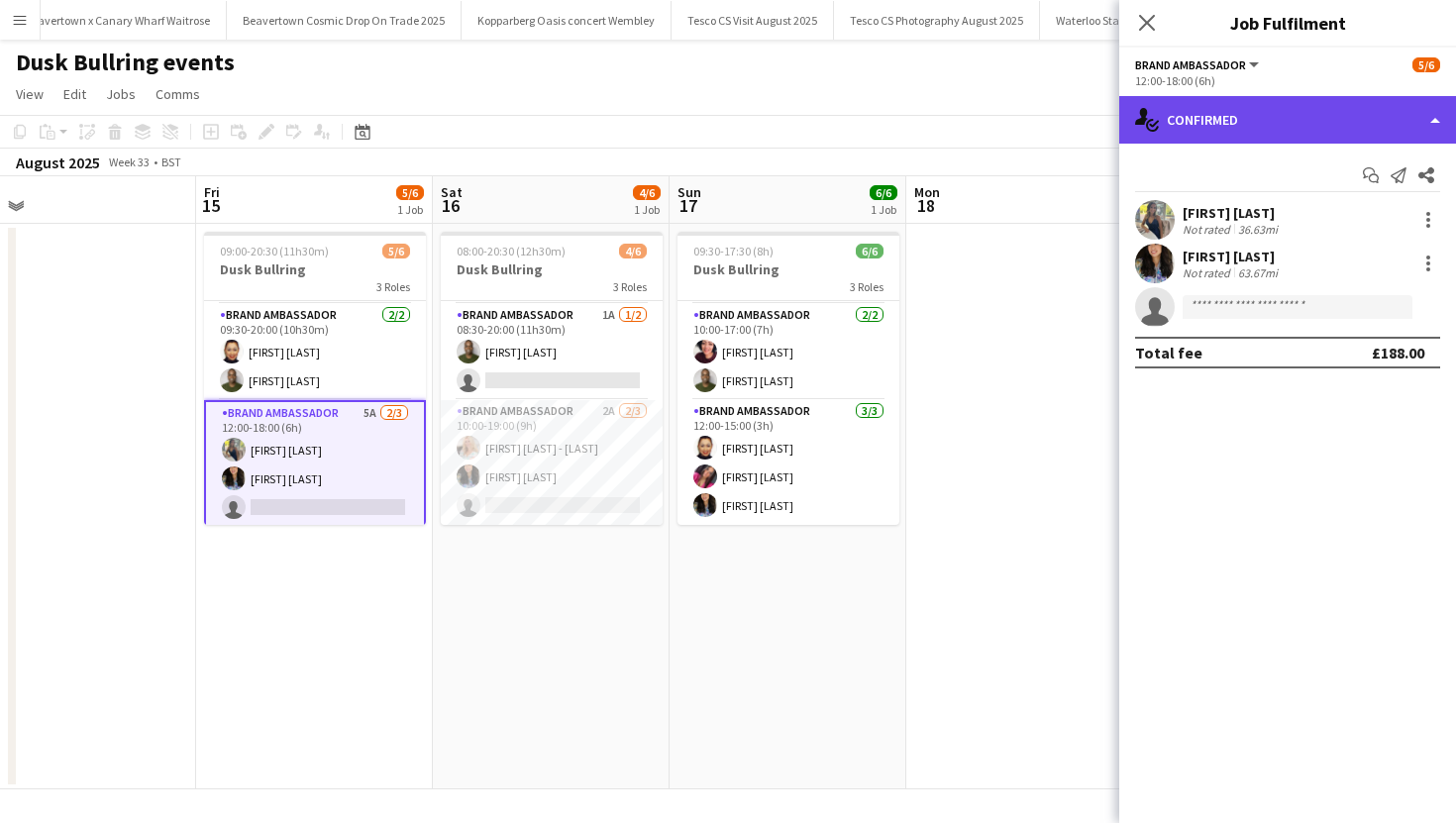 click on "single-neutral-actions-check-2
Confirmed" 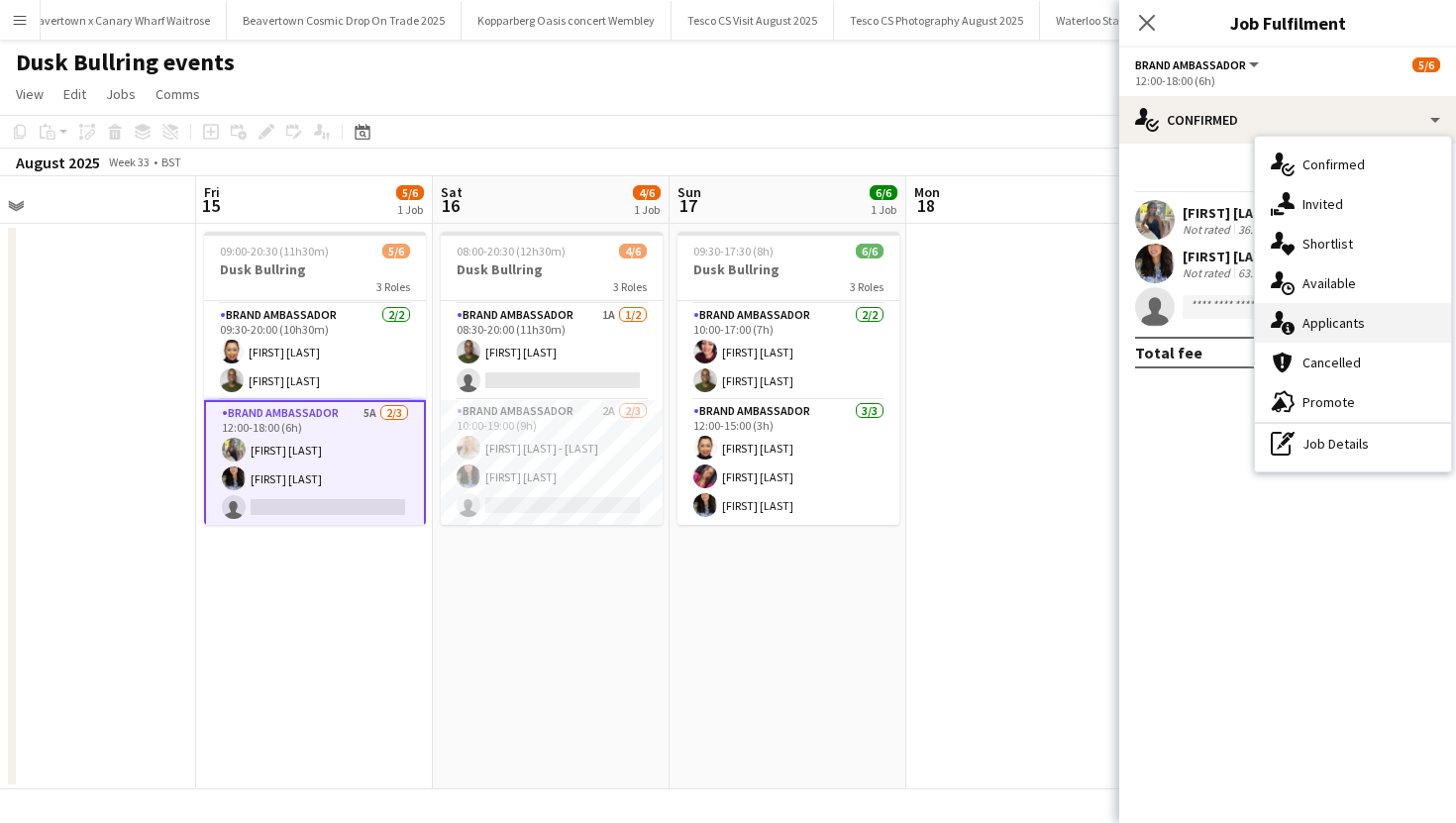 click on "single-neutral-actions-information
Applicants" at bounding box center (1353, 323) 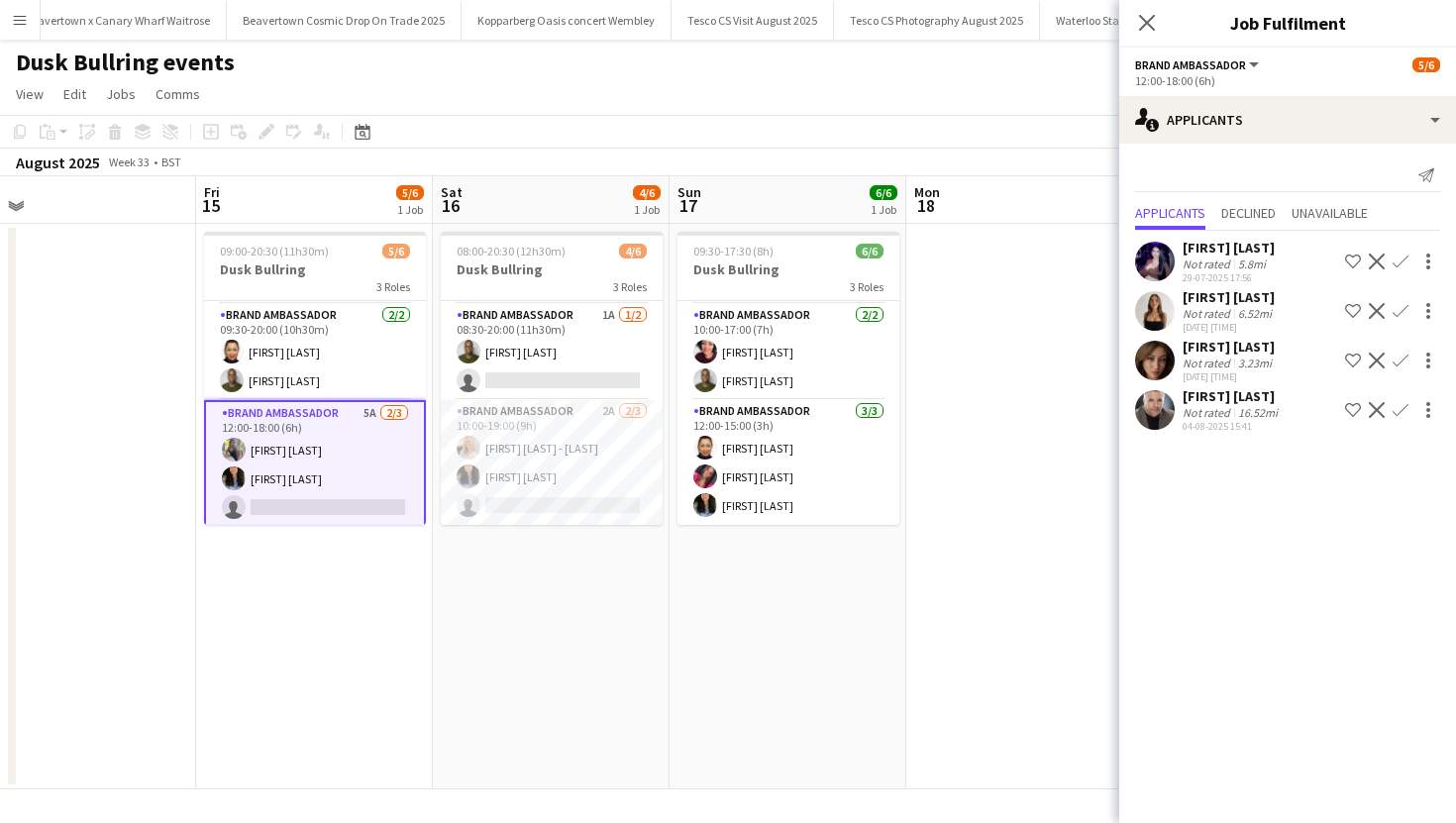 click on "[FIRST] [LAST]" at bounding box center (1232, 396) 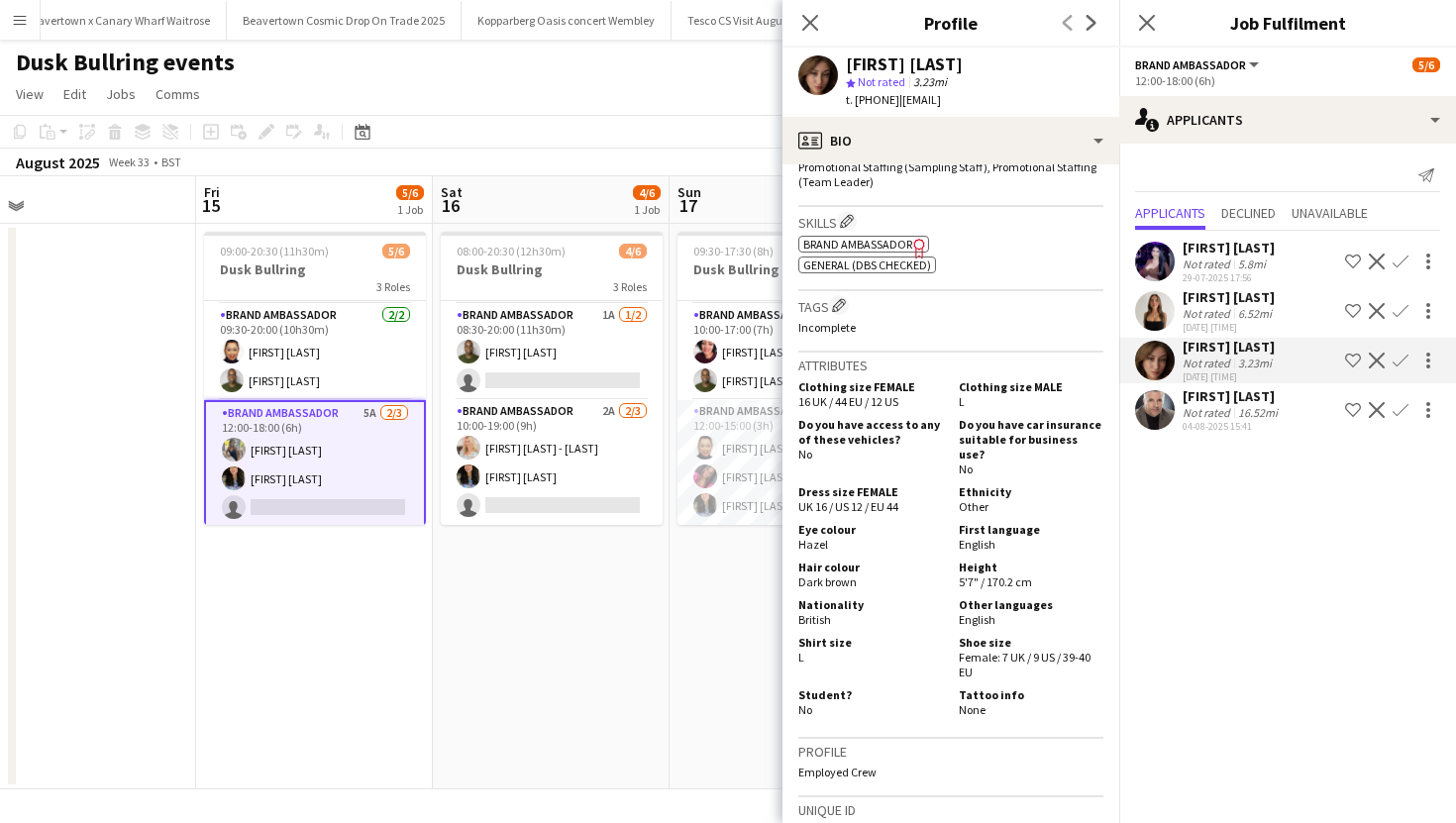 scroll, scrollTop: 1242, scrollLeft: 0, axis: vertical 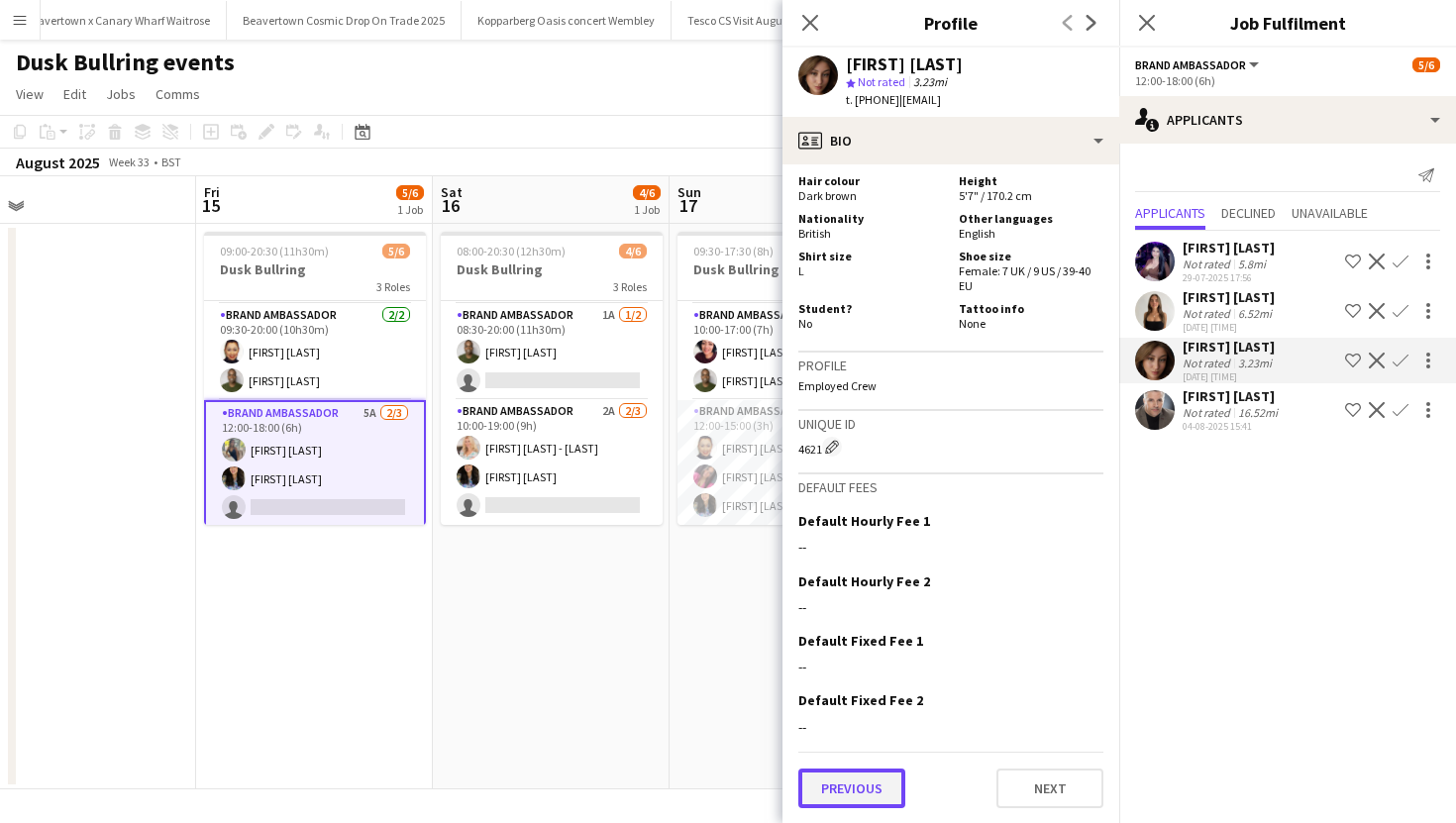 click on "Previous" 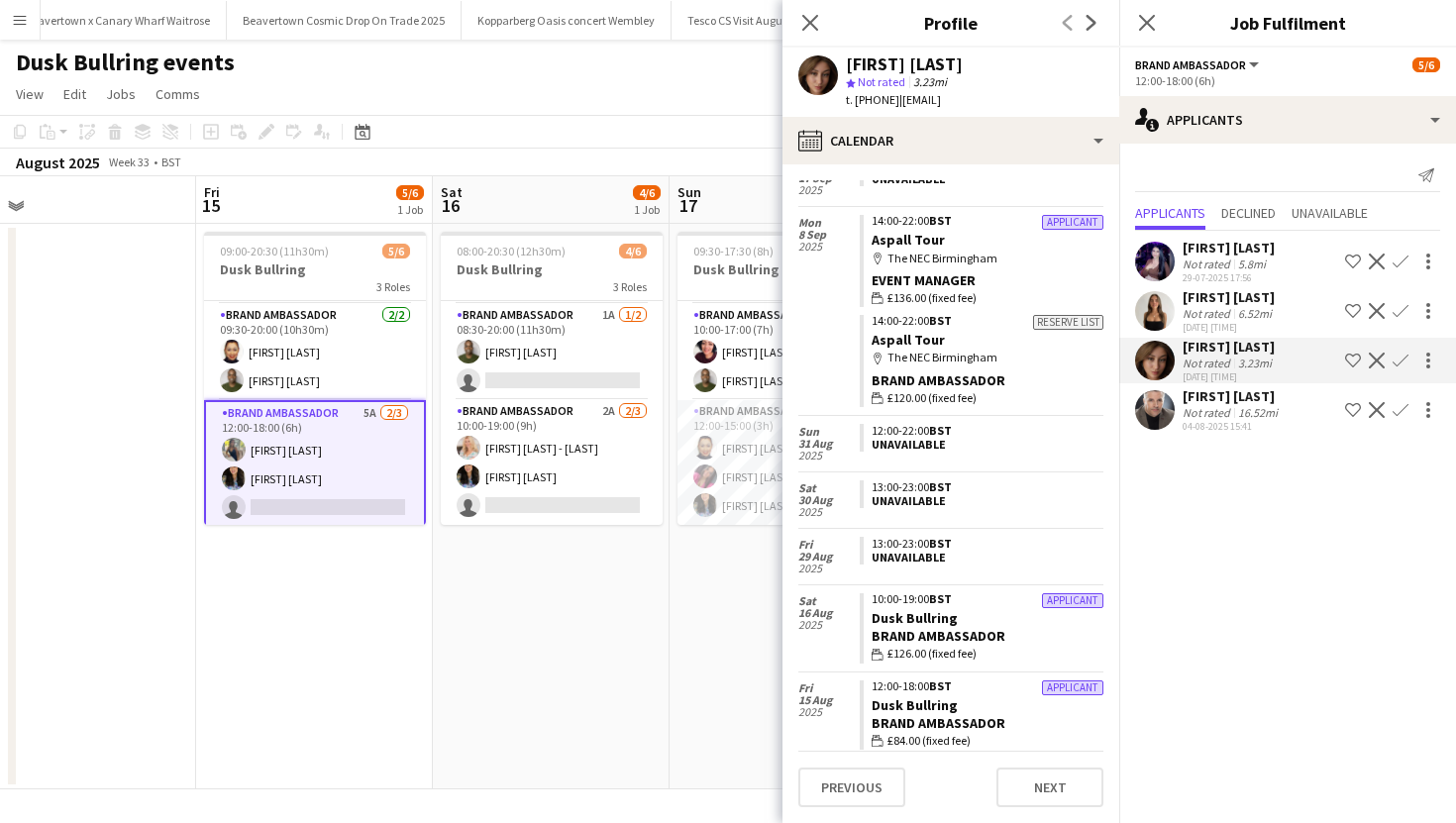 scroll, scrollTop: 0, scrollLeft: 0, axis: both 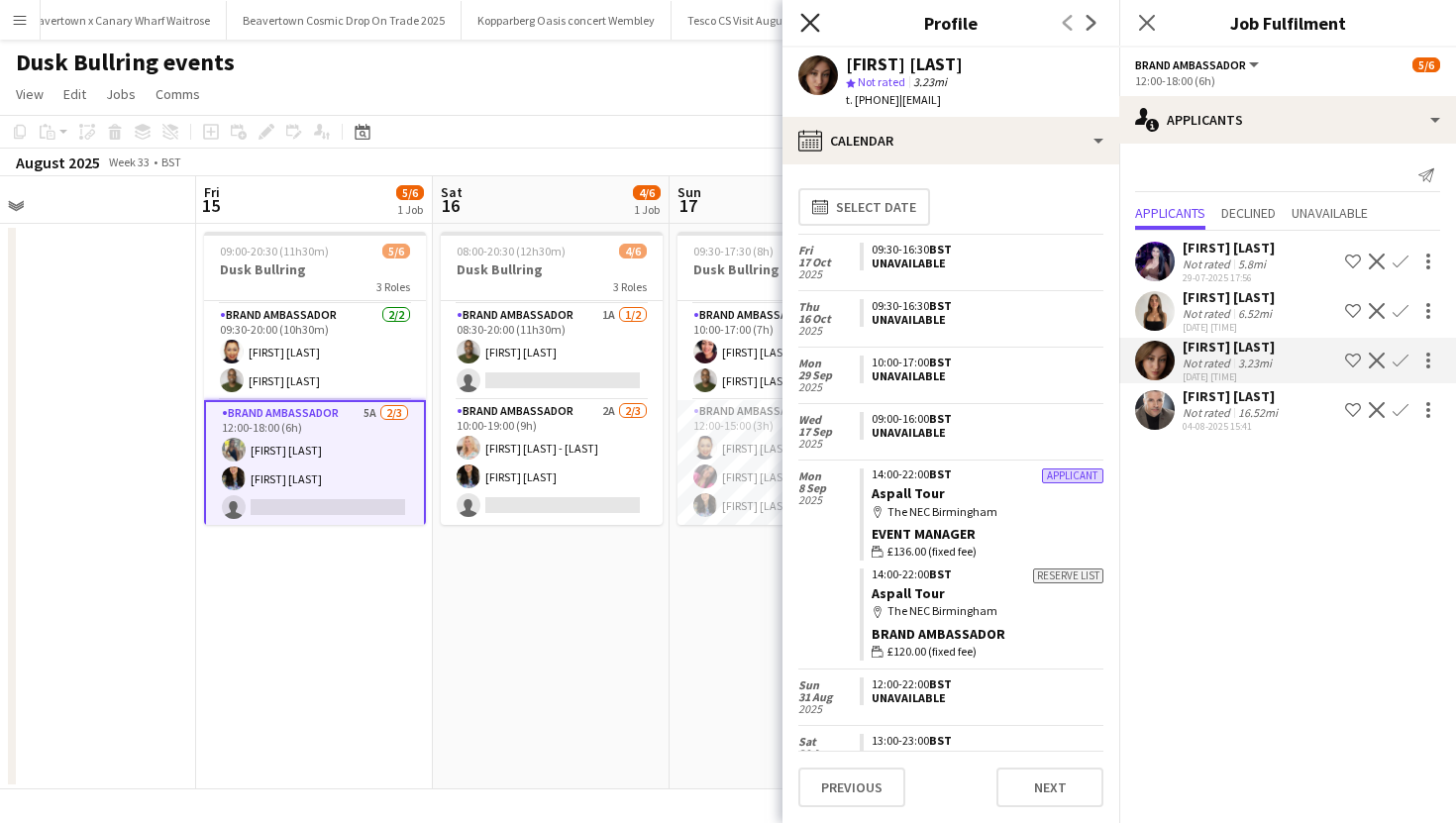 click 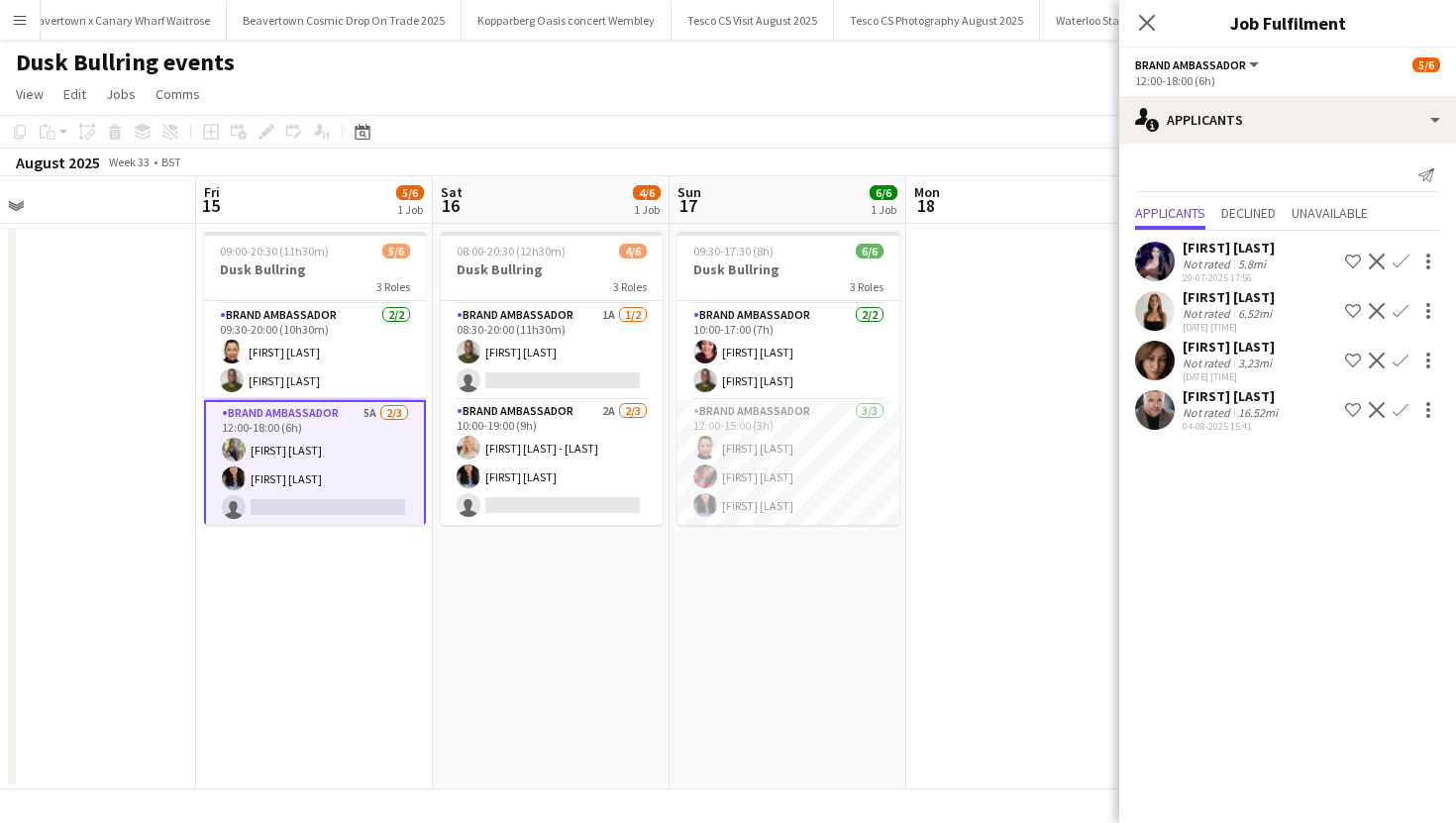 click on "[FIRST] [LAST]   Not rated   16.52mi   [DATE] [TIME]
Shortlist crew
Decline
Confirm" 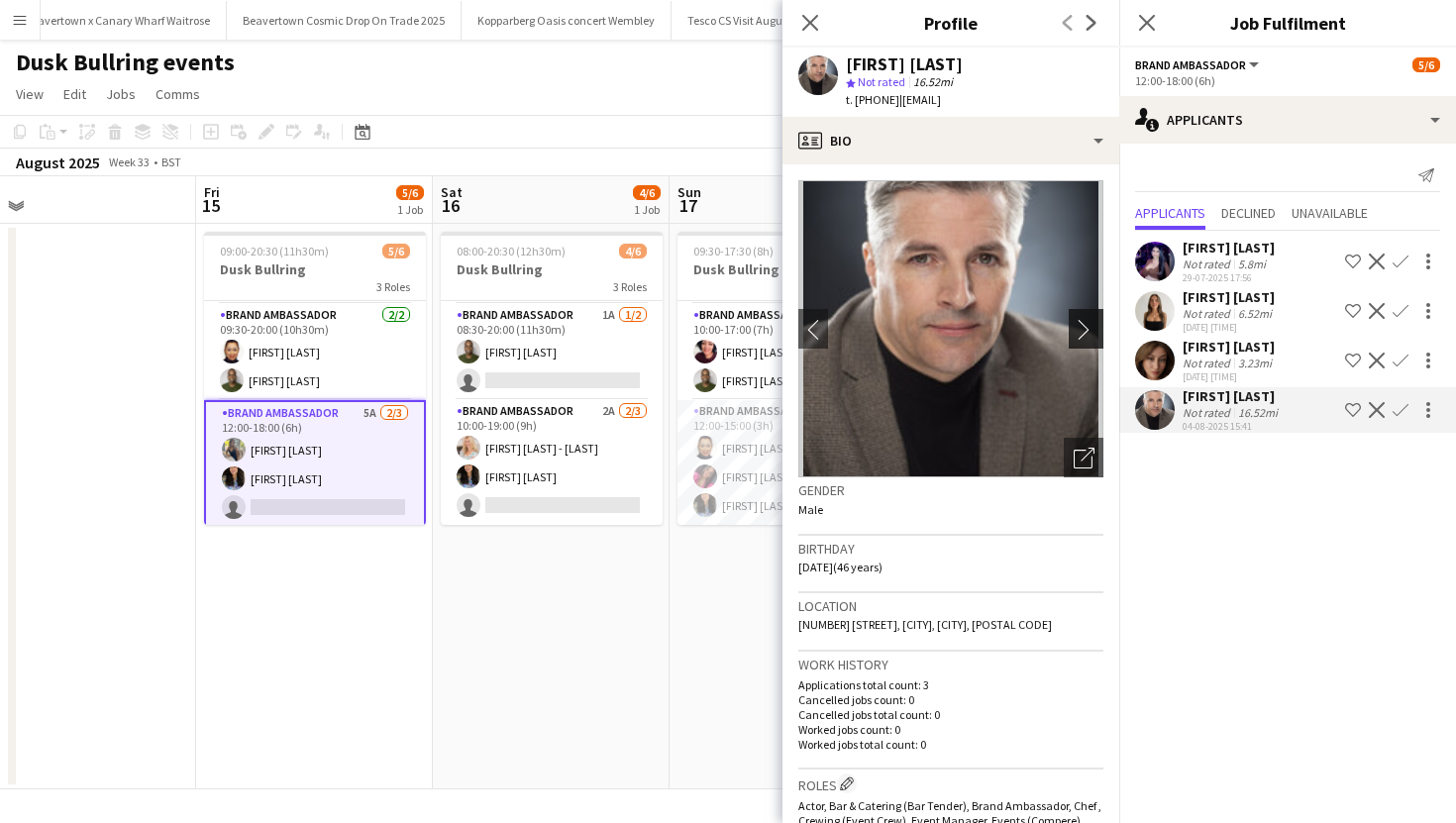 click on "chevron-right" 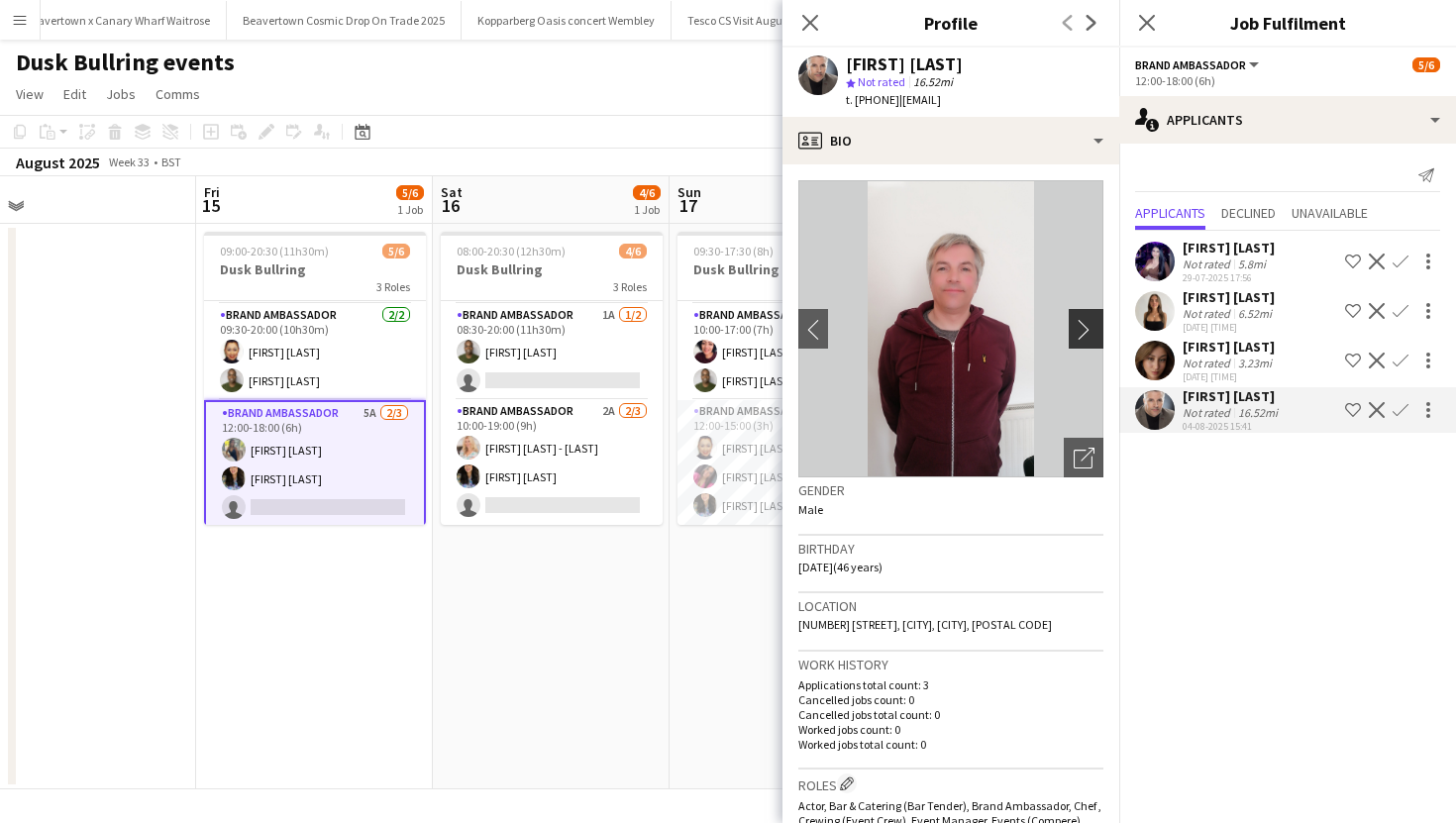 click on "chevron-right" 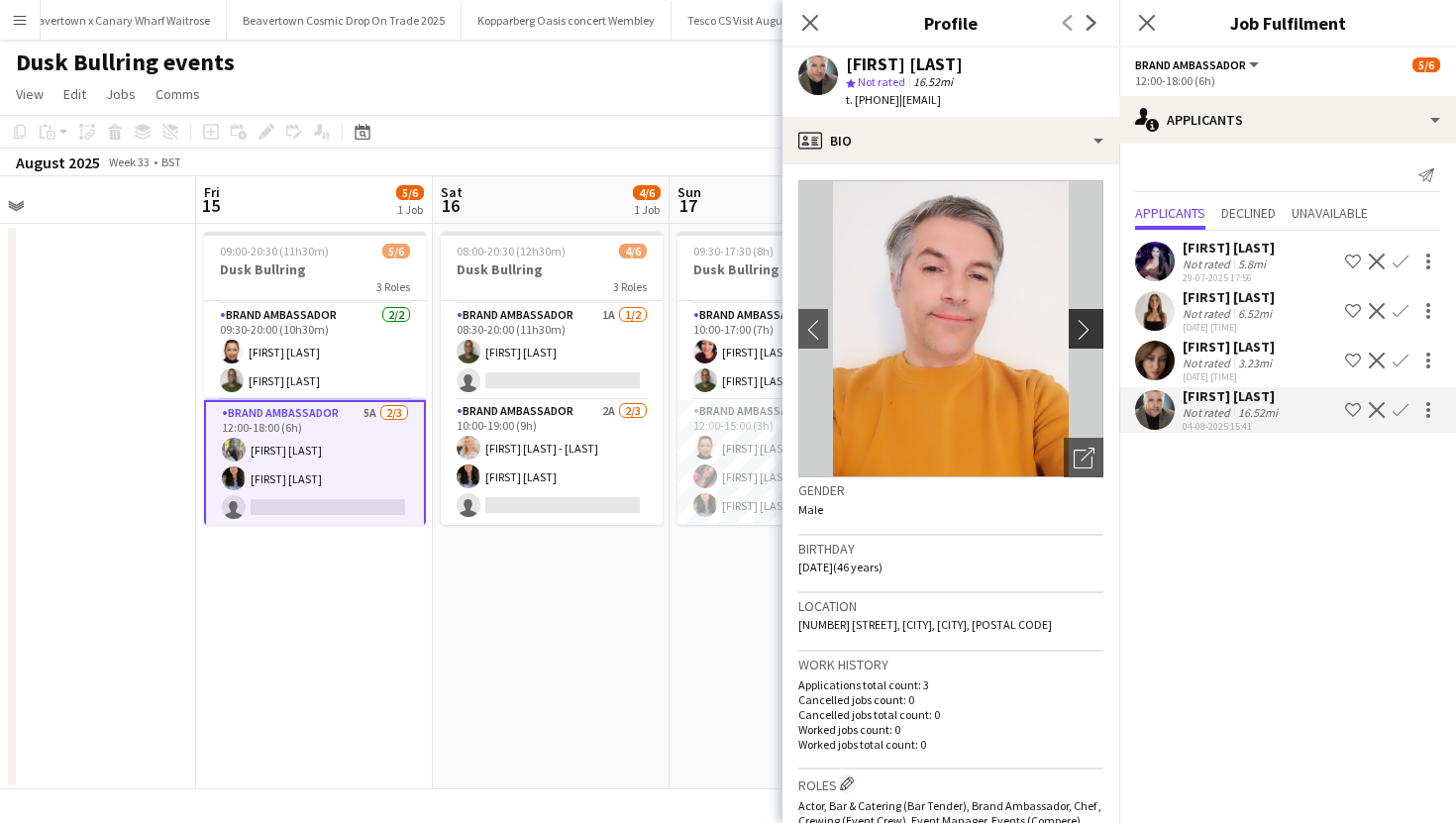 click on "chevron-right" 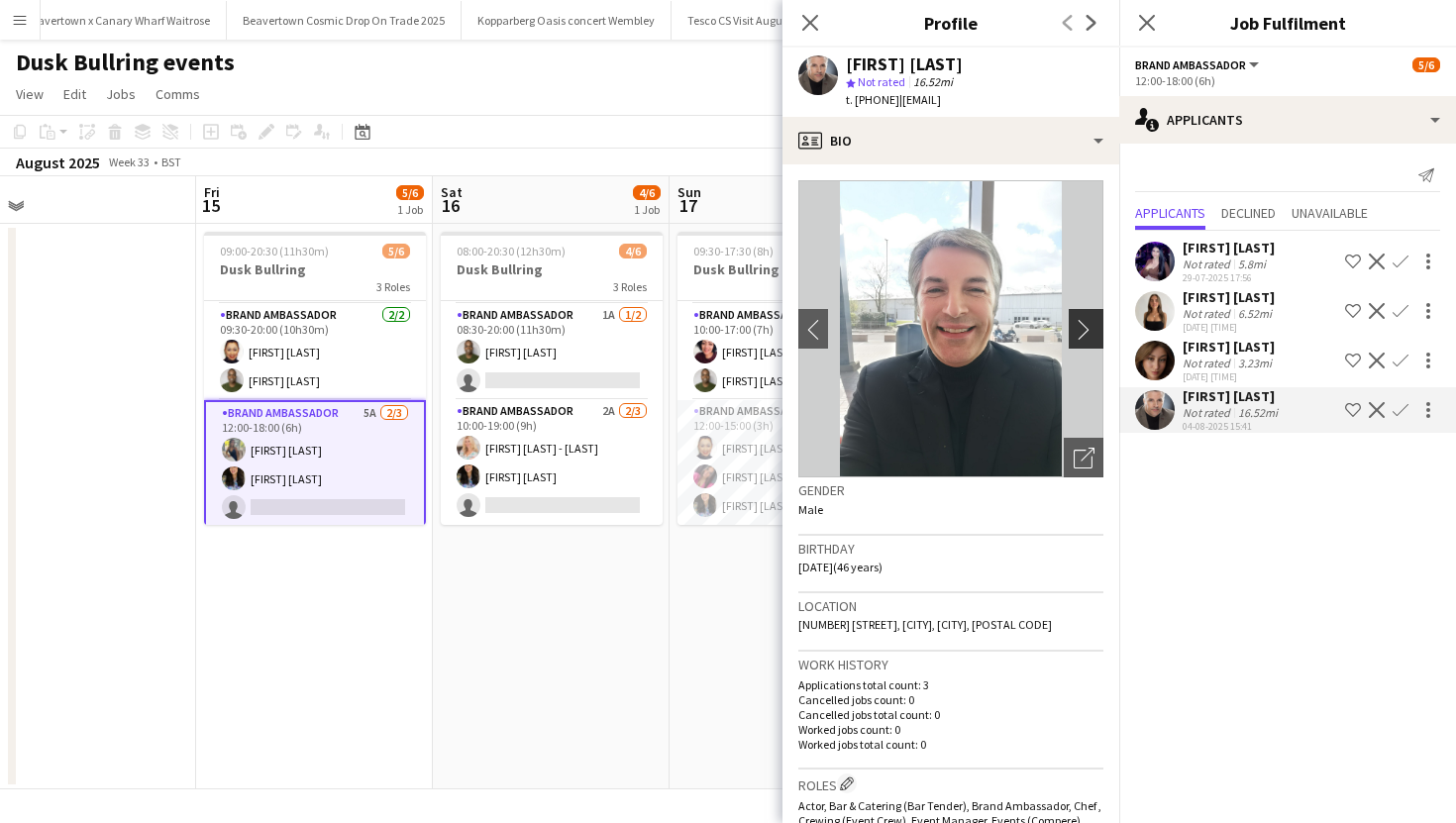 click on "chevron-right" 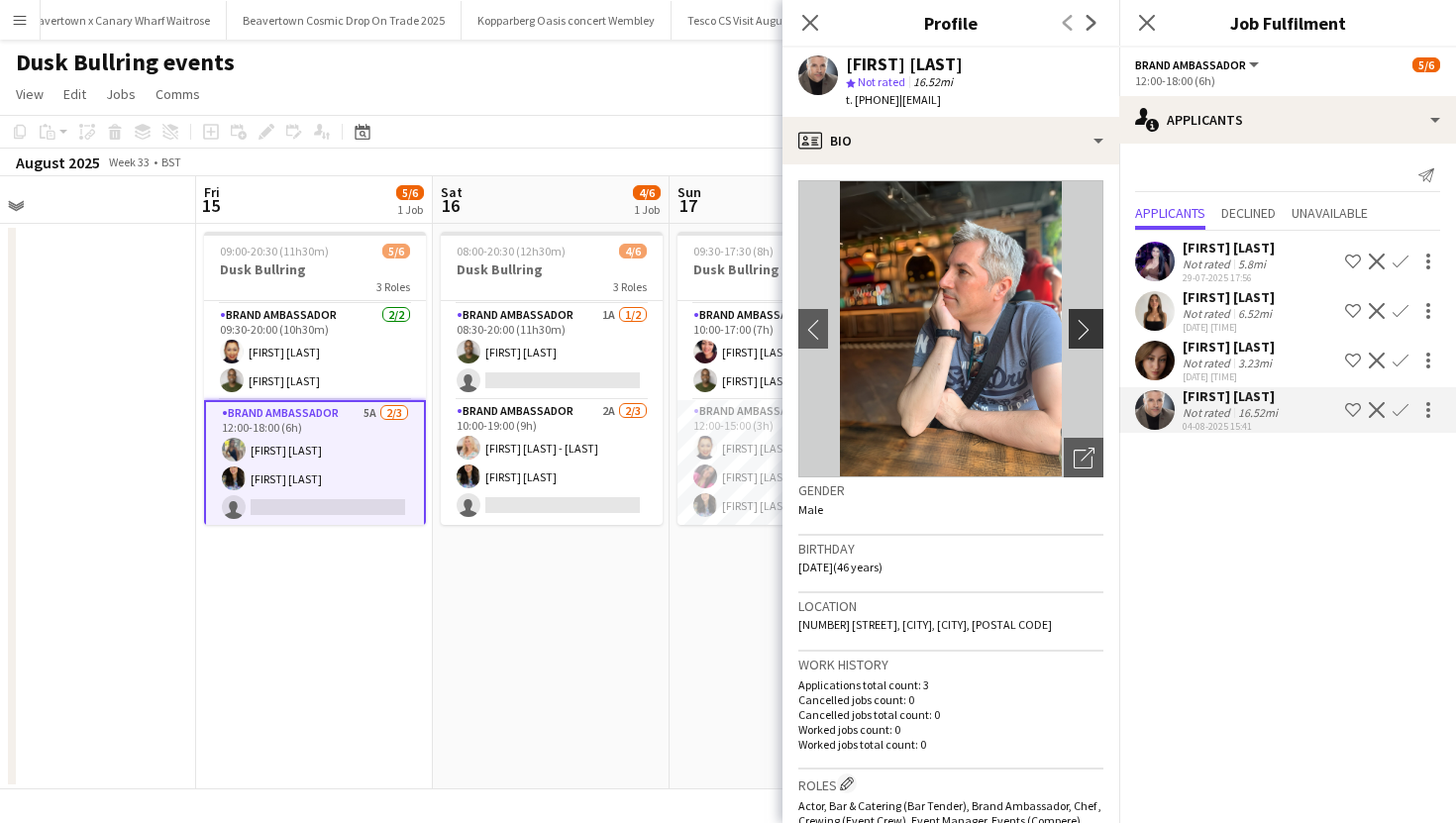 click on "chevron-right" 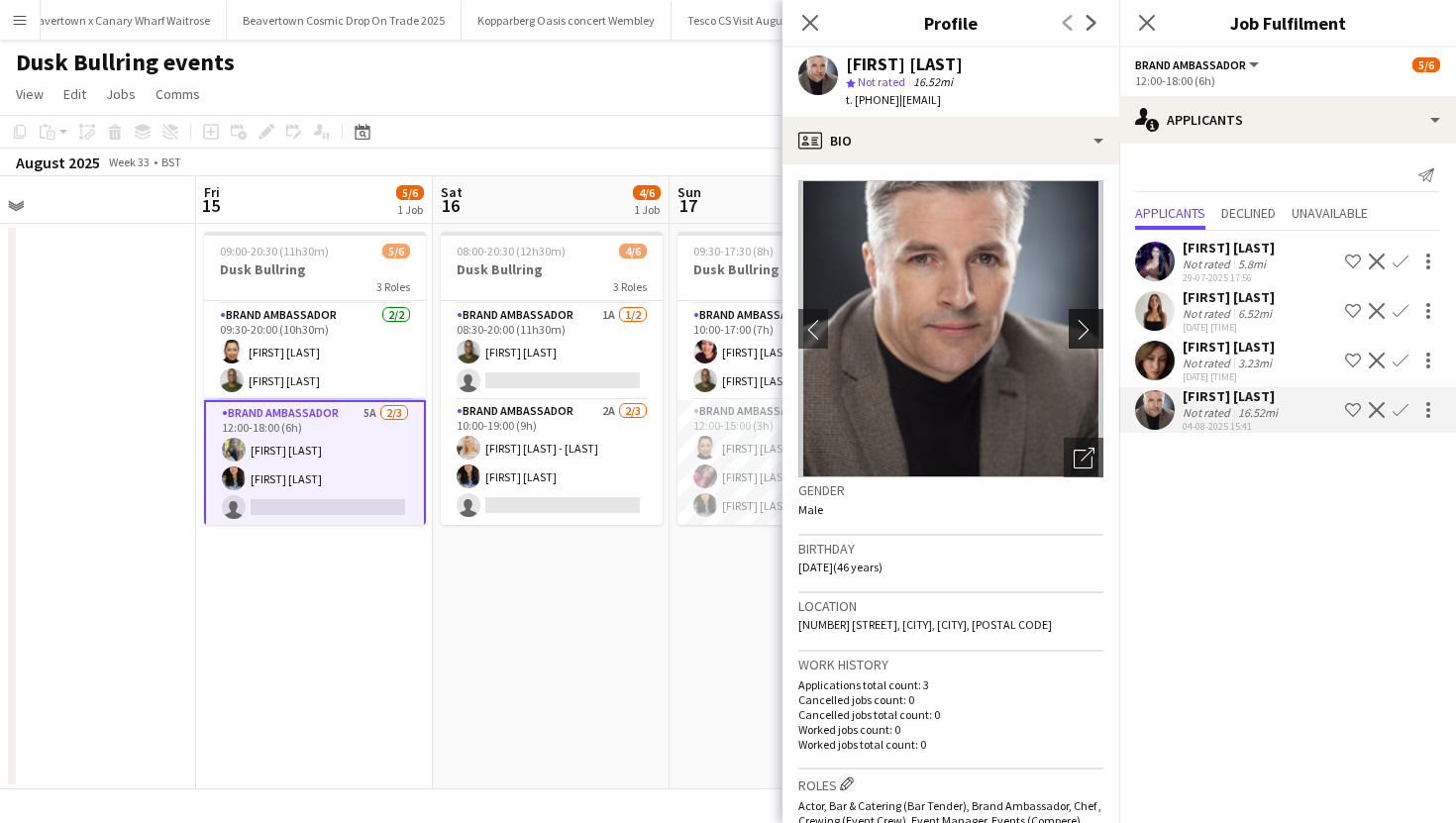 click on "chevron-right" 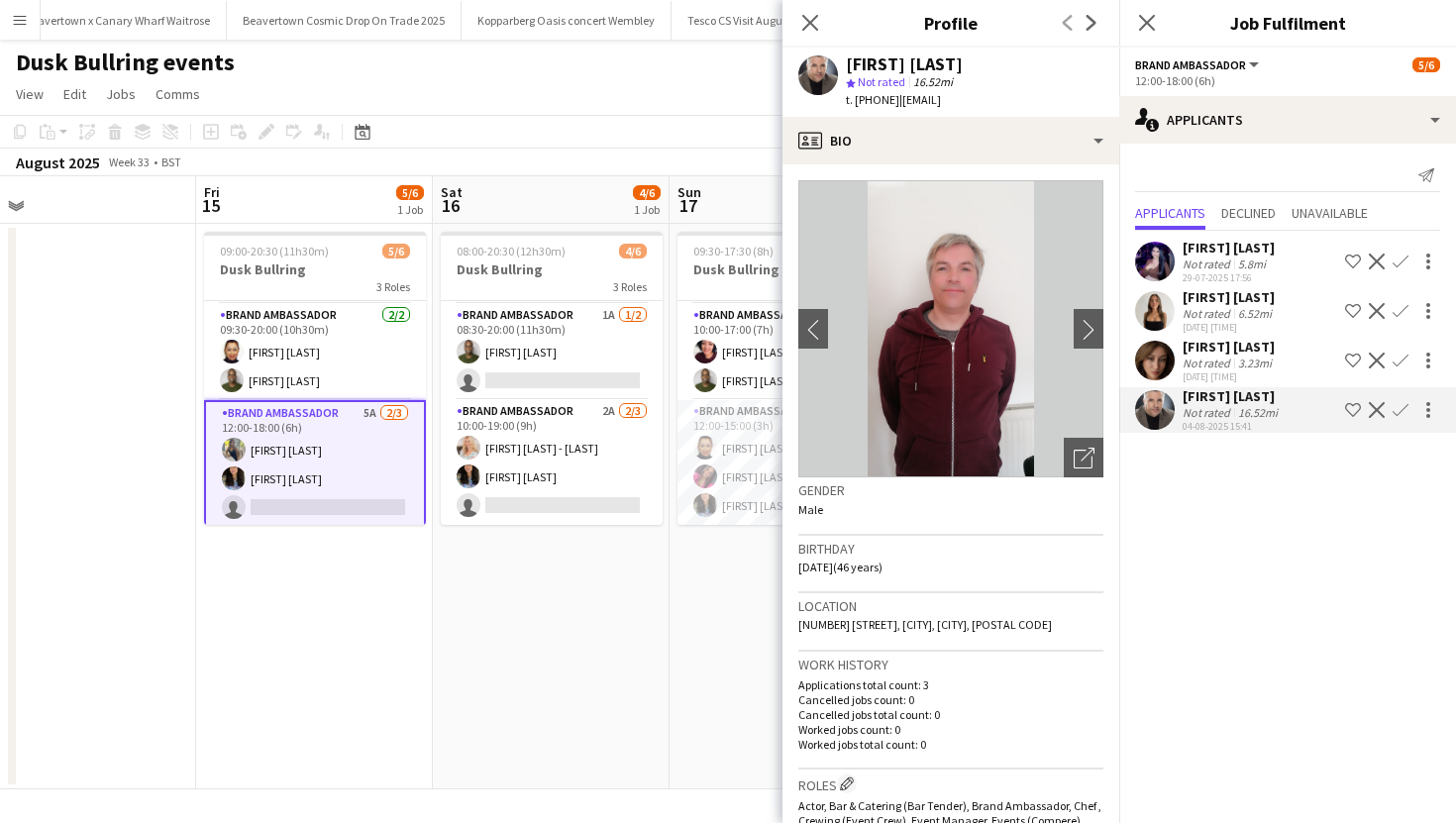 click on "Not rated" at bounding box center [1208, 362] 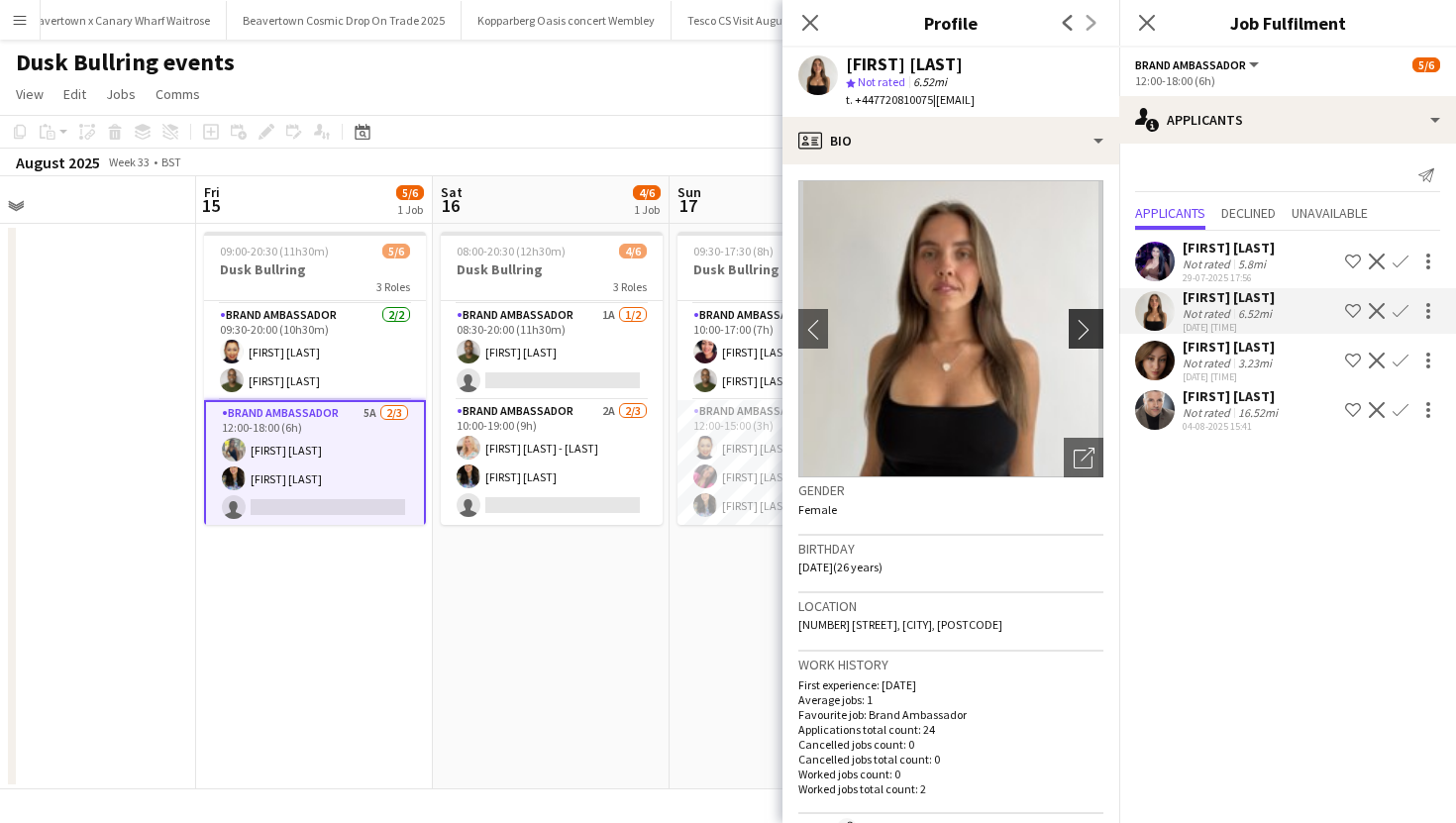 click on "chevron-right" 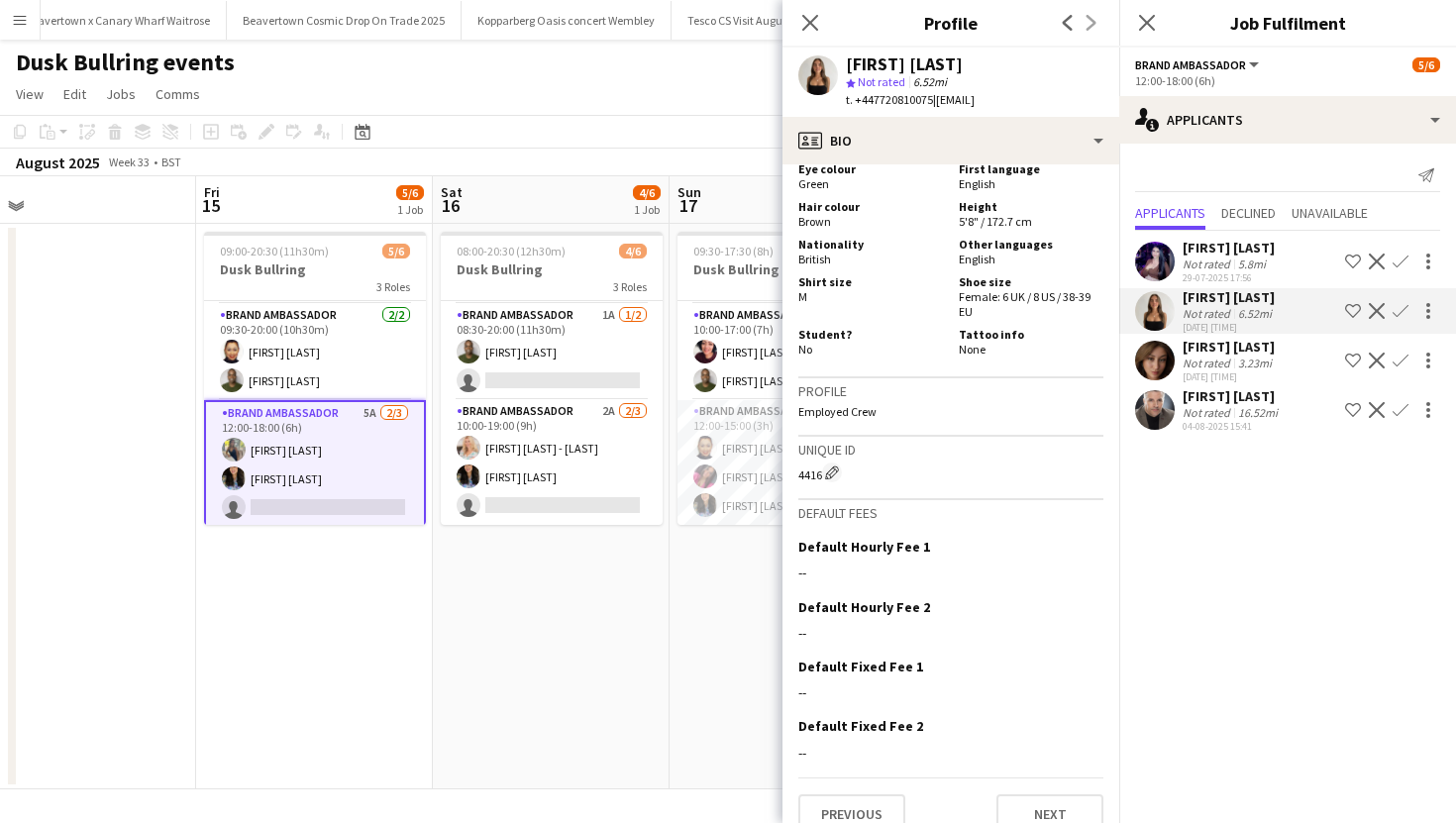 scroll, scrollTop: 1353, scrollLeft: 0, axis: vertical 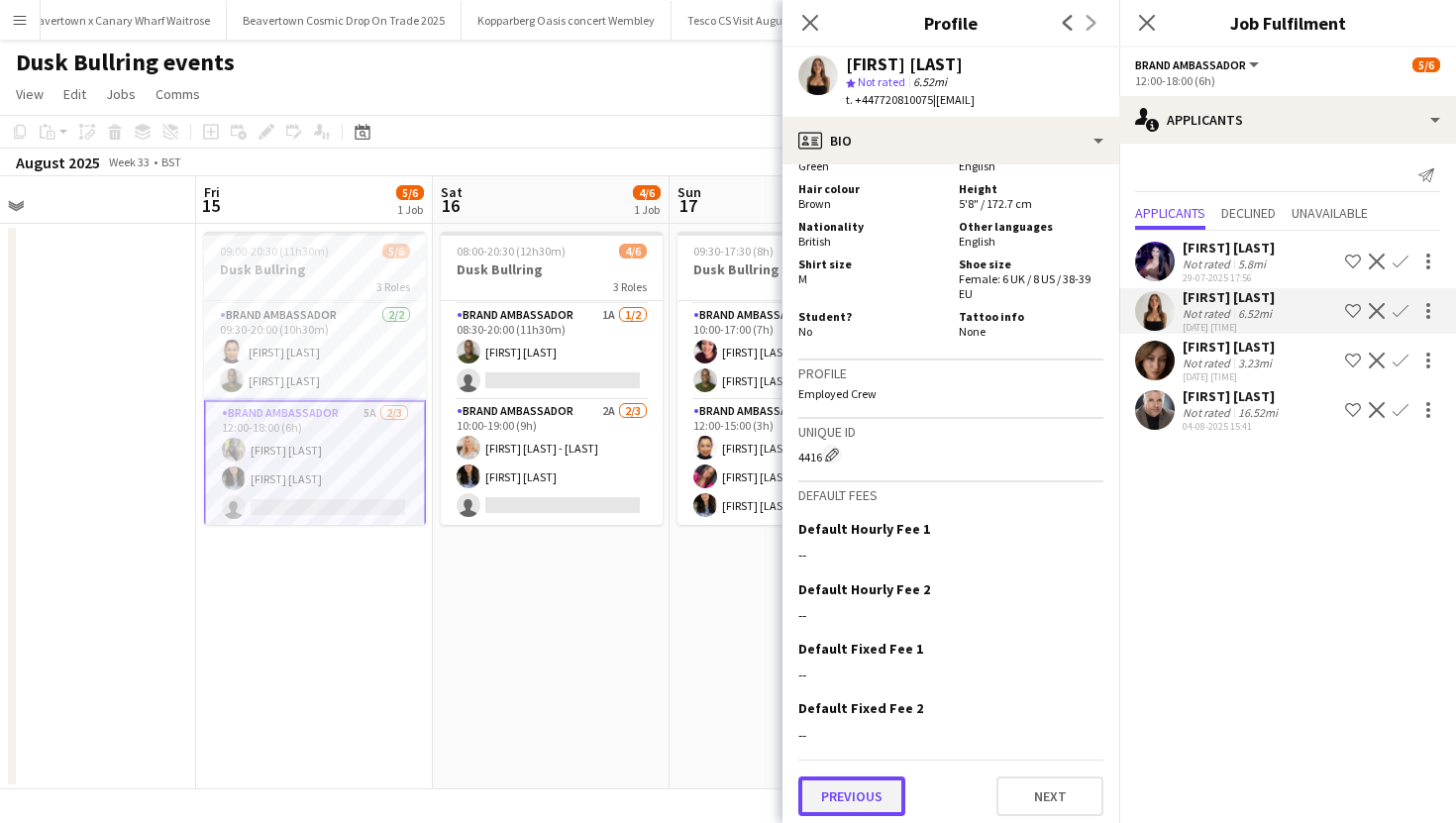 click on "Previous" 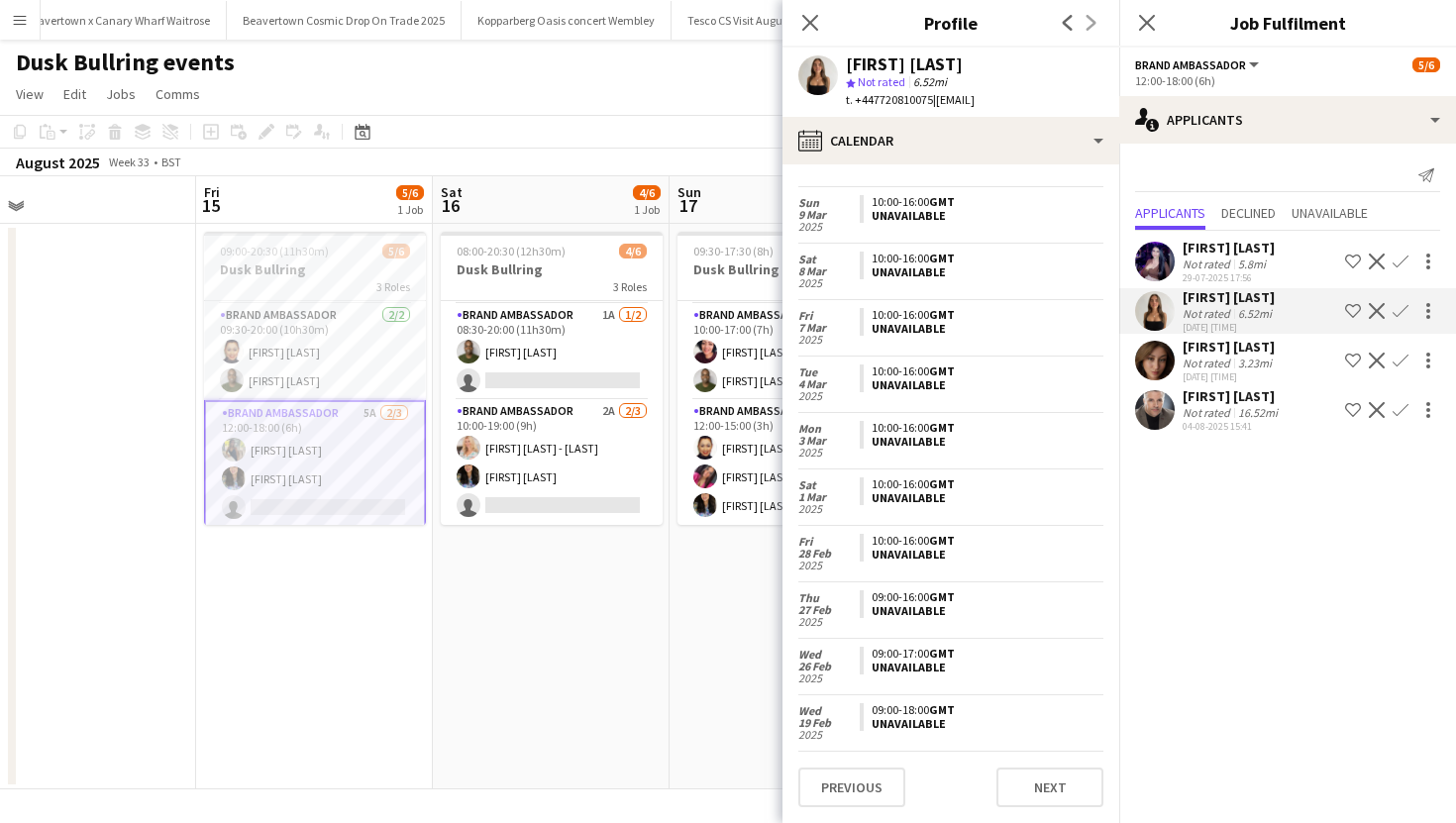 scroll, scrollTop: 1378, scrollLeft: 0, axis: vertical 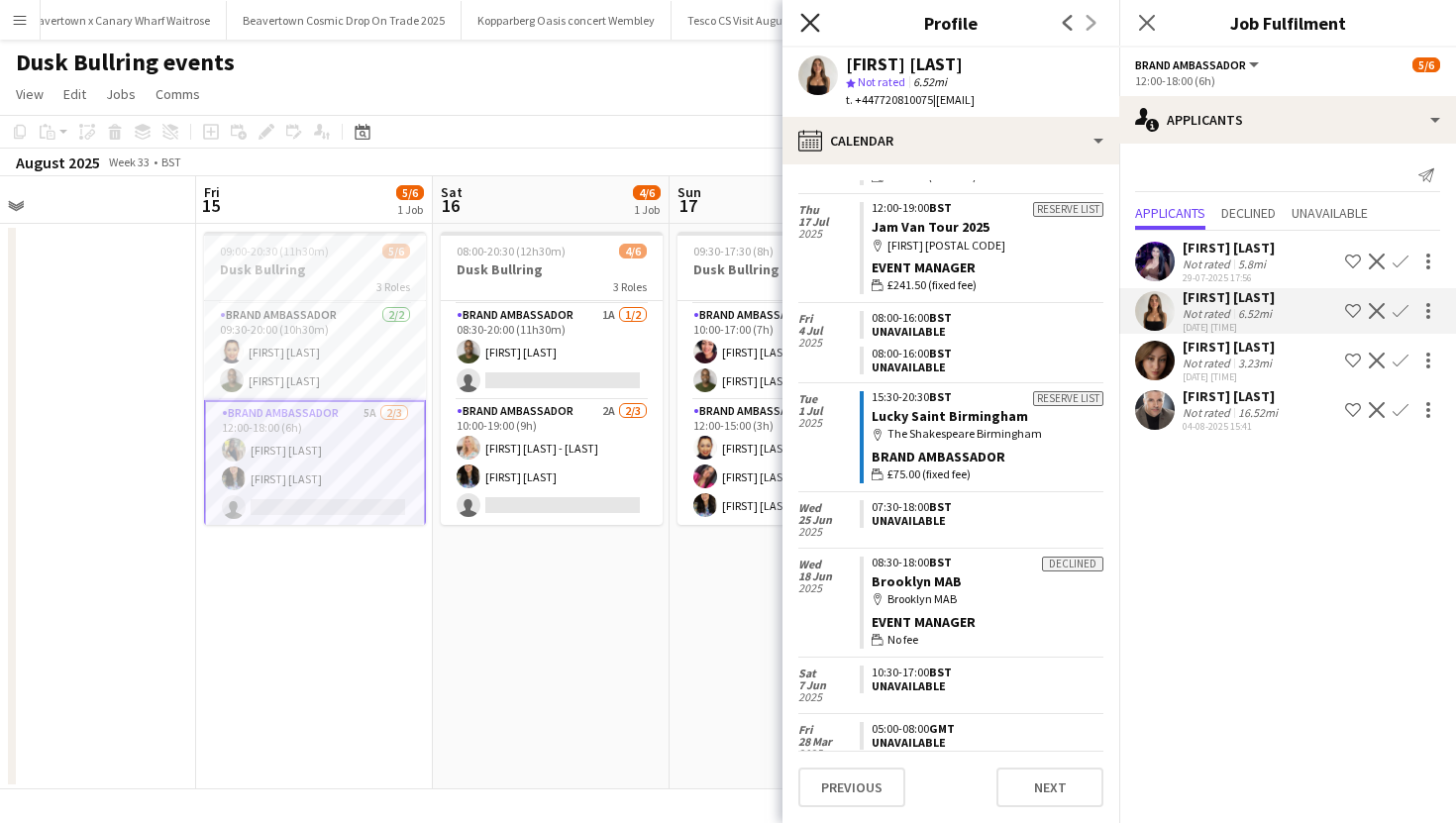 click 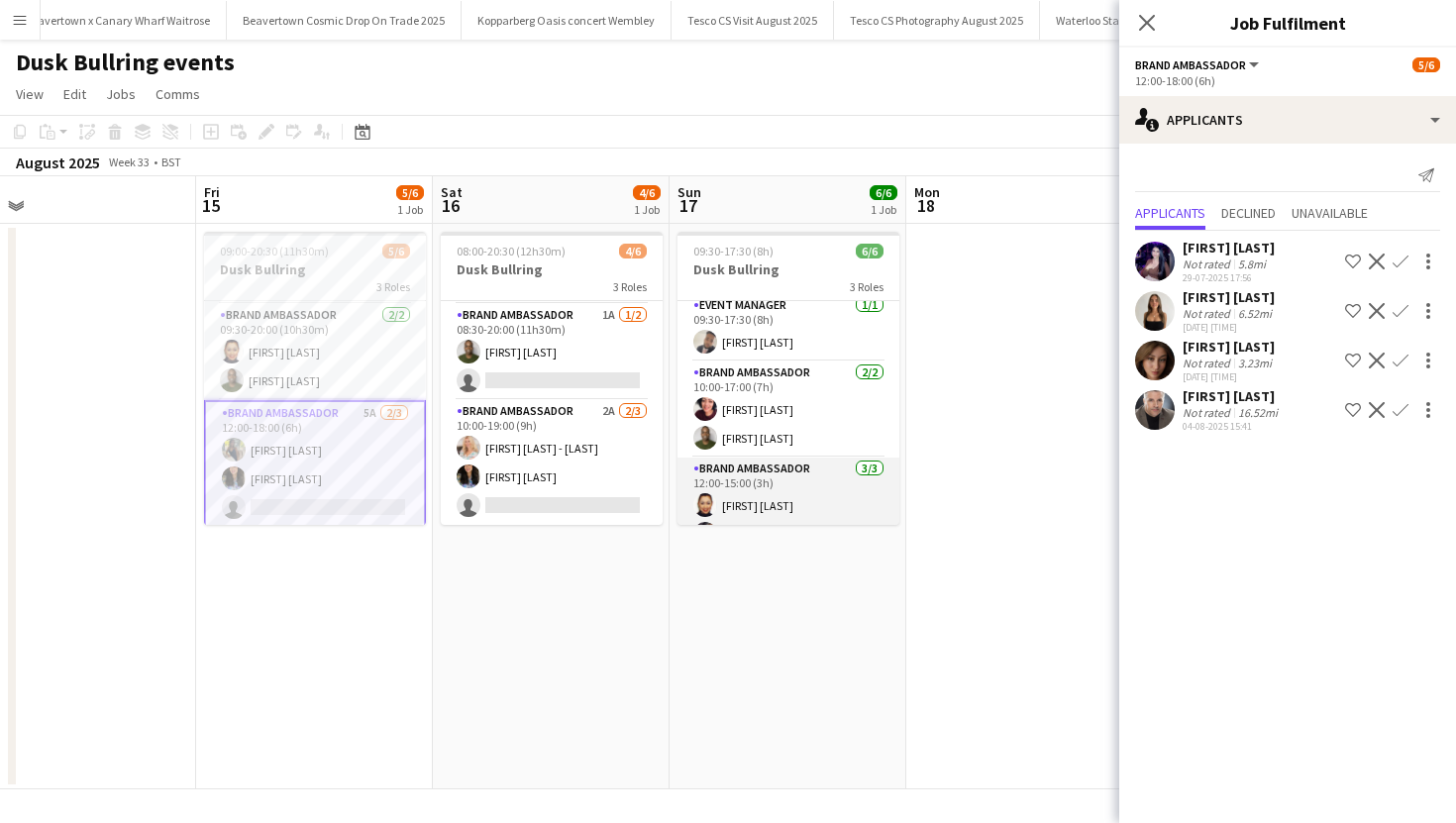 scroll, scrollTop: 0, scrollLeft: 0, axis: both 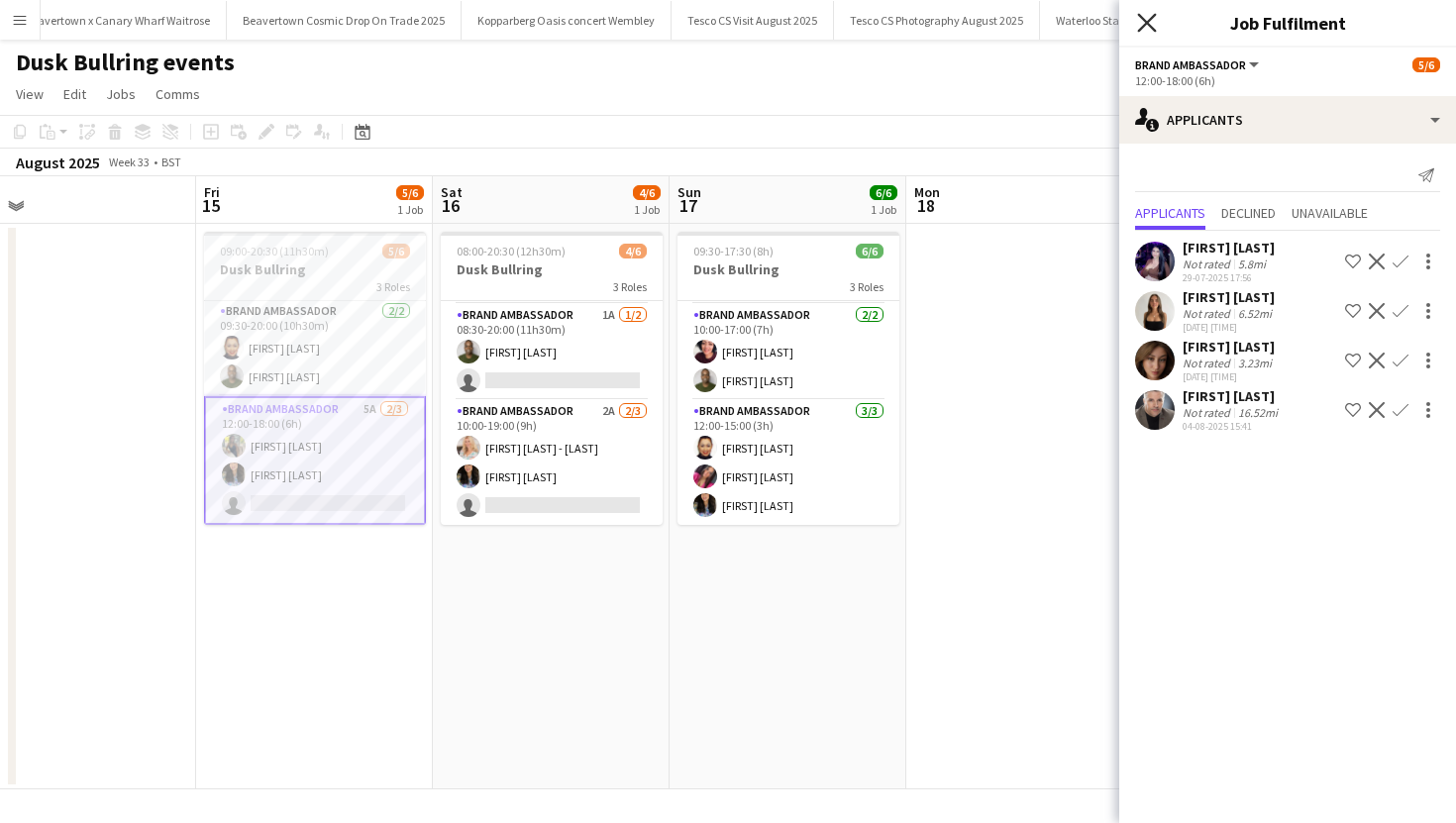 click 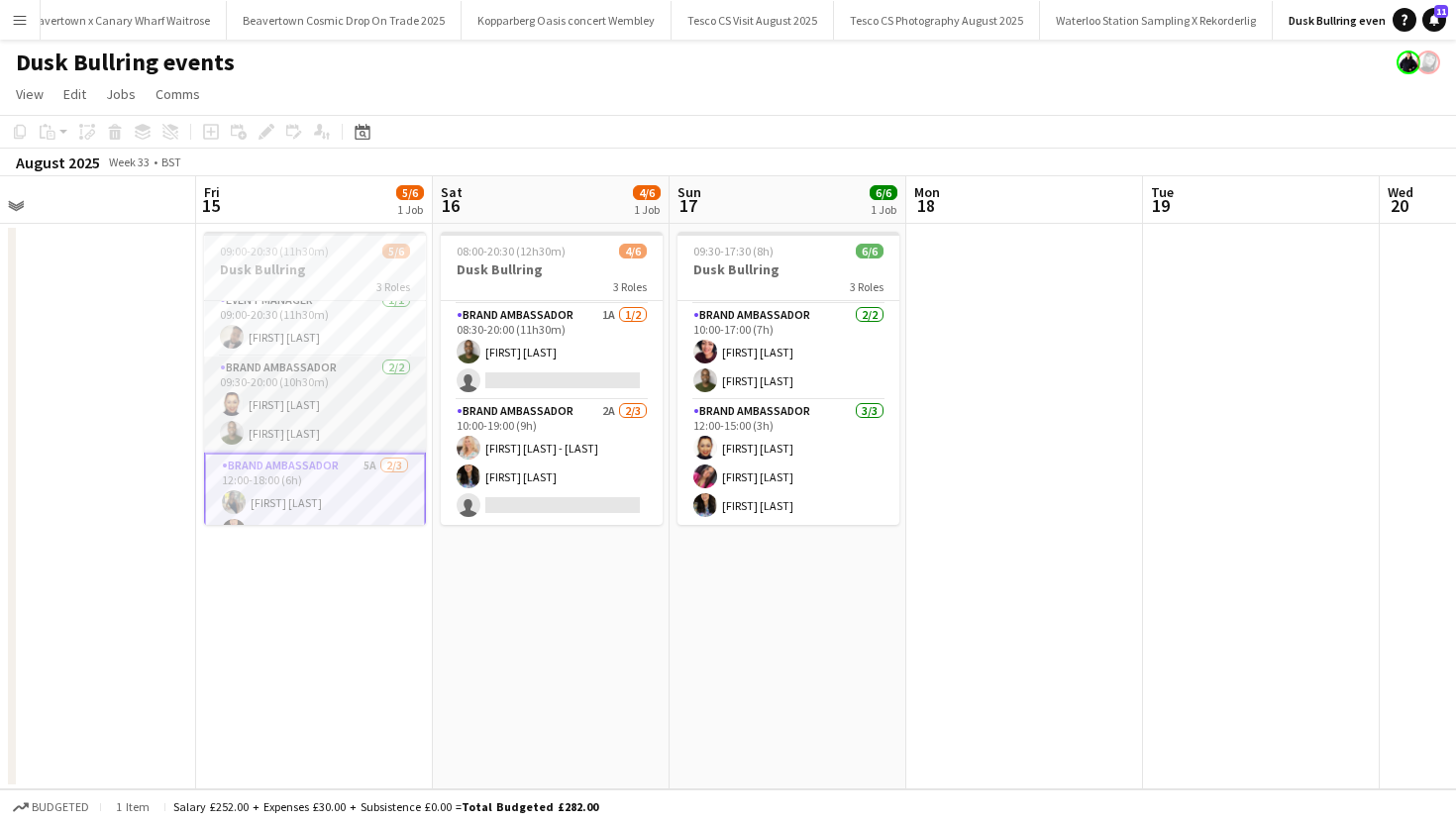 scroll, scrollTop: 0, scrollLeft: 0, axis: both 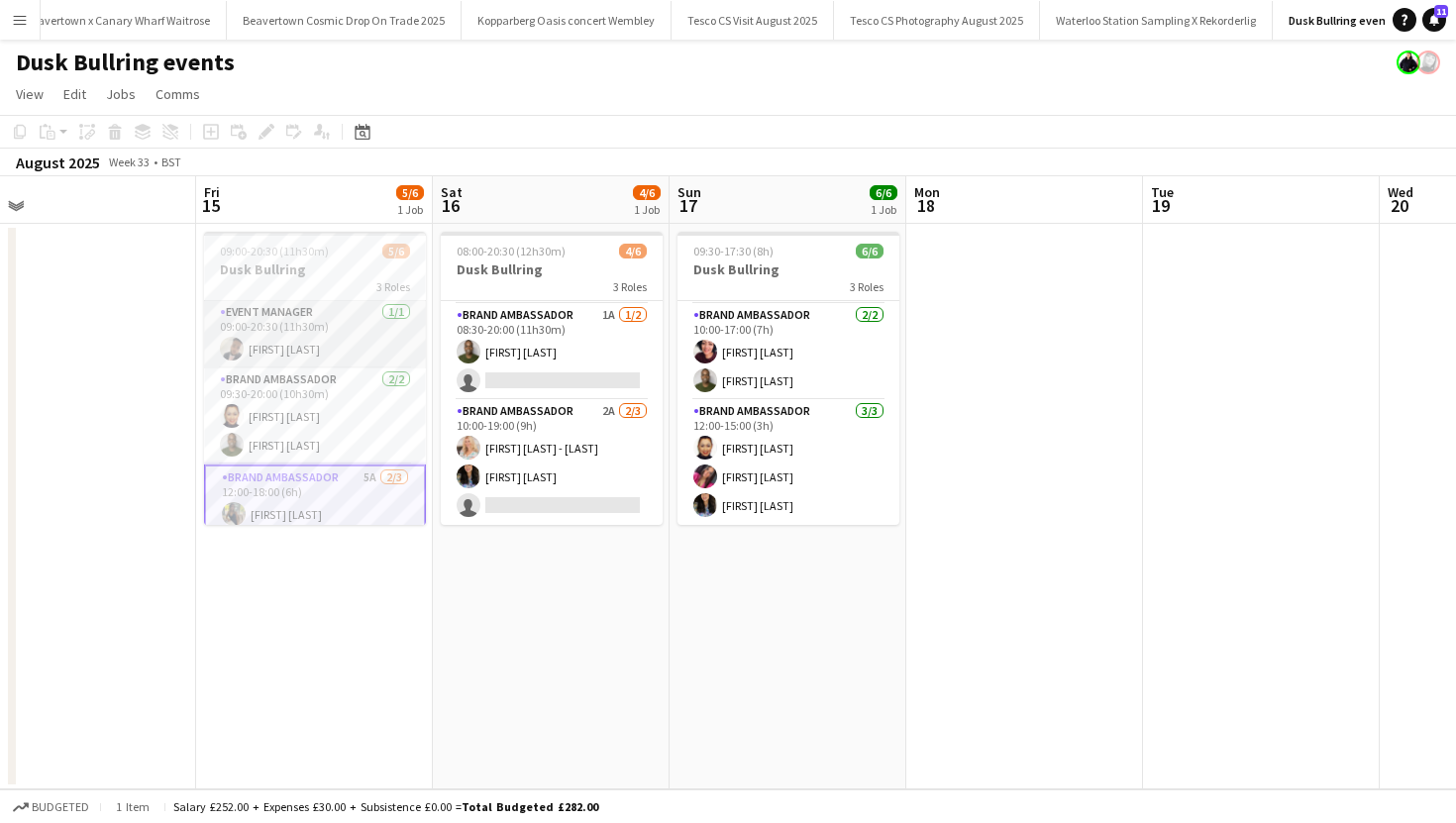 click on "Event Manager   1/1   [TIME]
[FIRST] [LAST]" at bounding box center [315, 335] 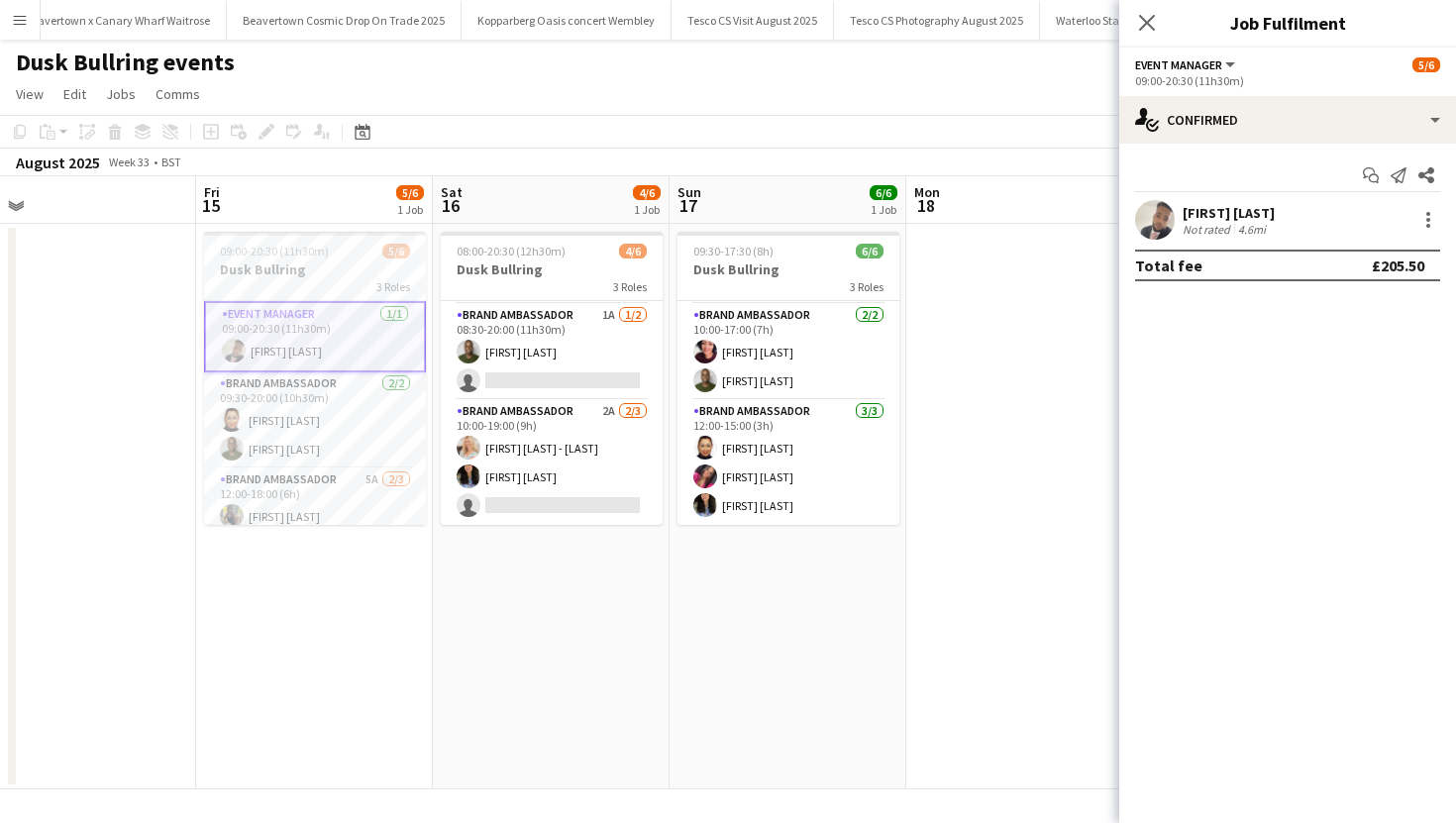 click at bounding box center (1155, 220) 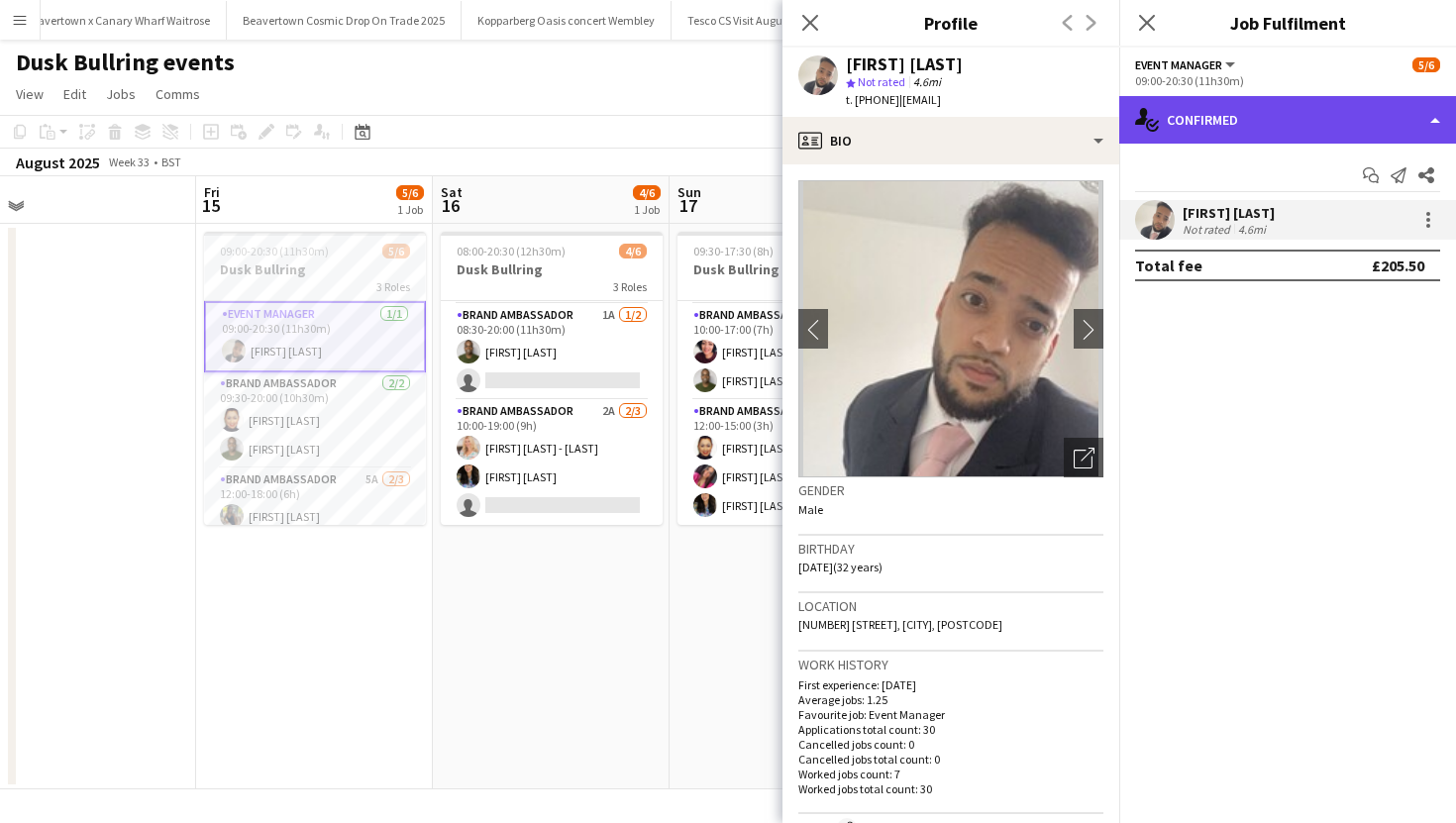 click on "single-neutral-actions-check-2
Confirmed" 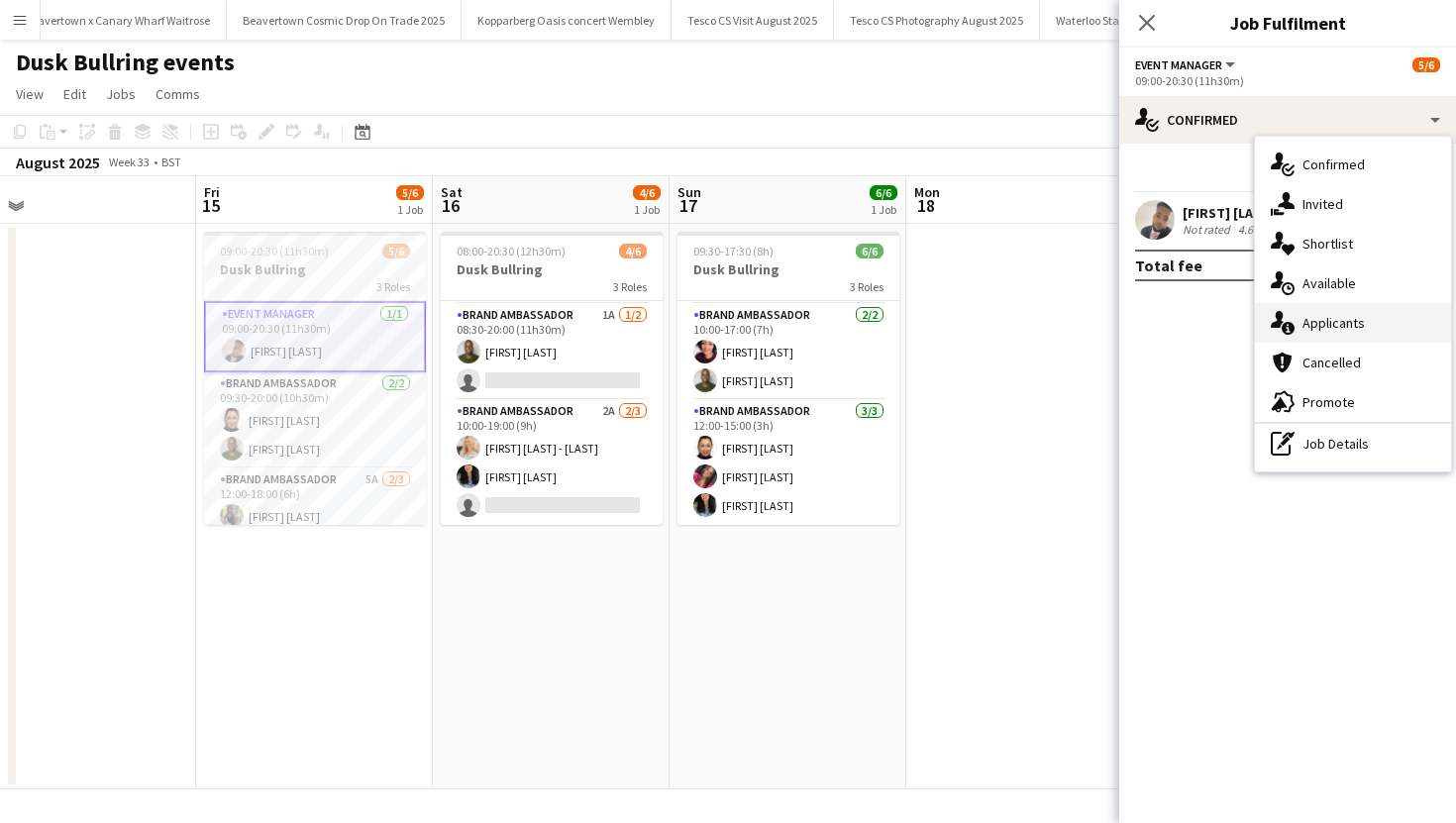 click on "single-neutral-actions-information
Applicants" at bounding box center [1353, 323] 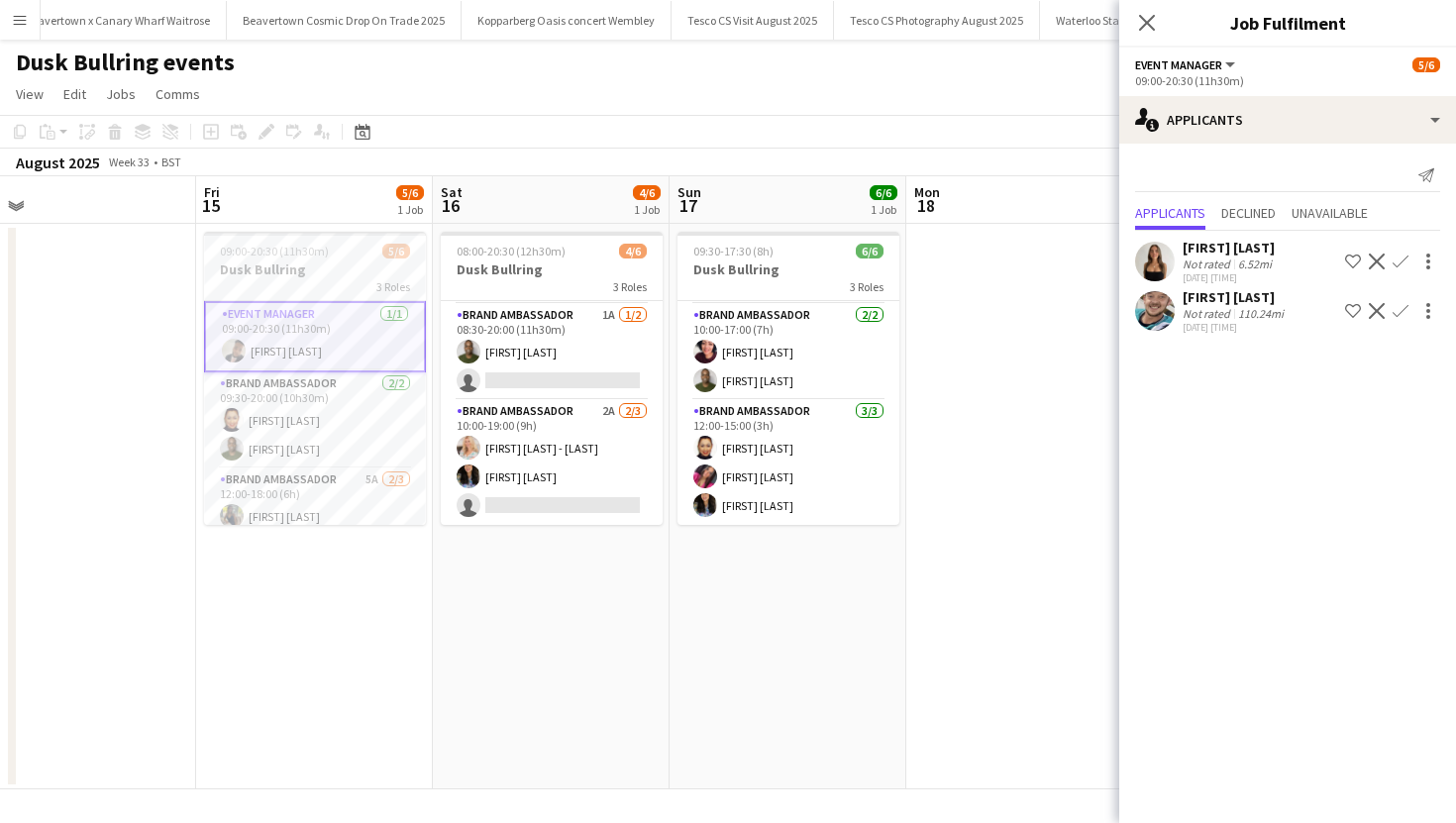 click on "[FIRST] [LAST]   Not rated   110.24mi   [DATE] [TIME]
Shortlist crew
Decline
Confirm" 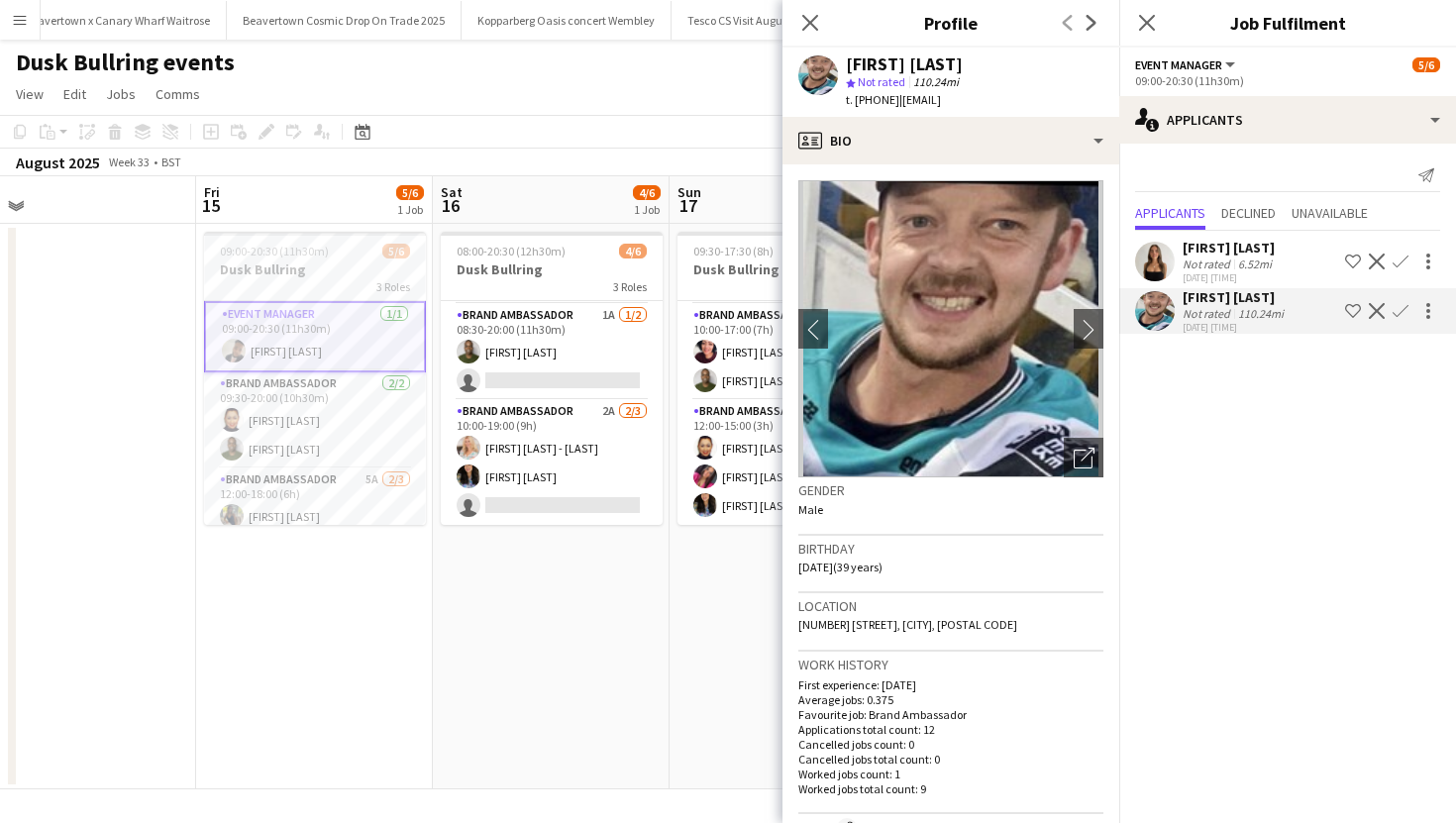 drag, startPoint x: 856, startPoint y: 102, endPoint x: 930, endPoint y: 108, distance: 74.24284 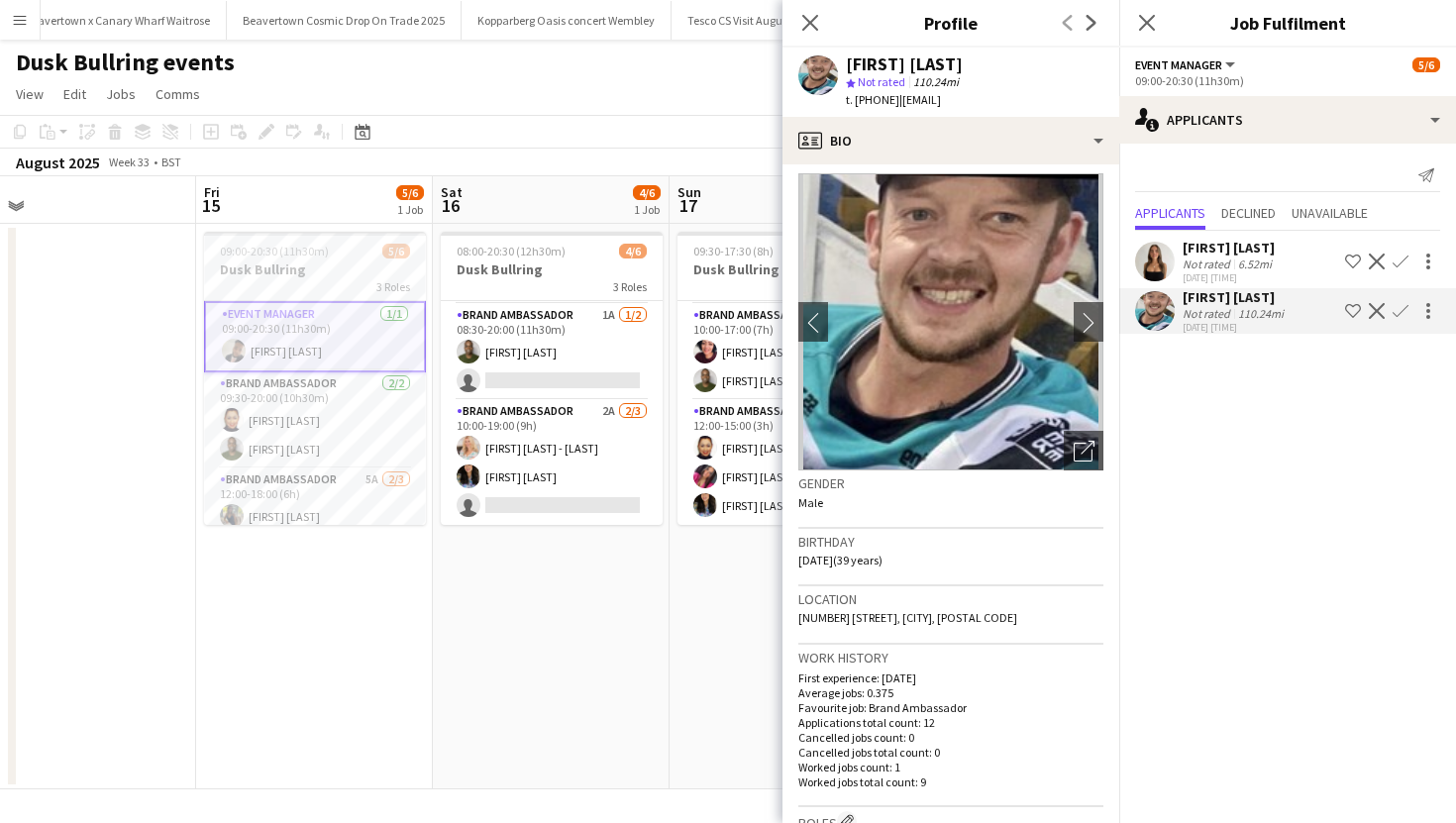 scroll, scrollTop: 0, scrollLeft: 0, axis: both 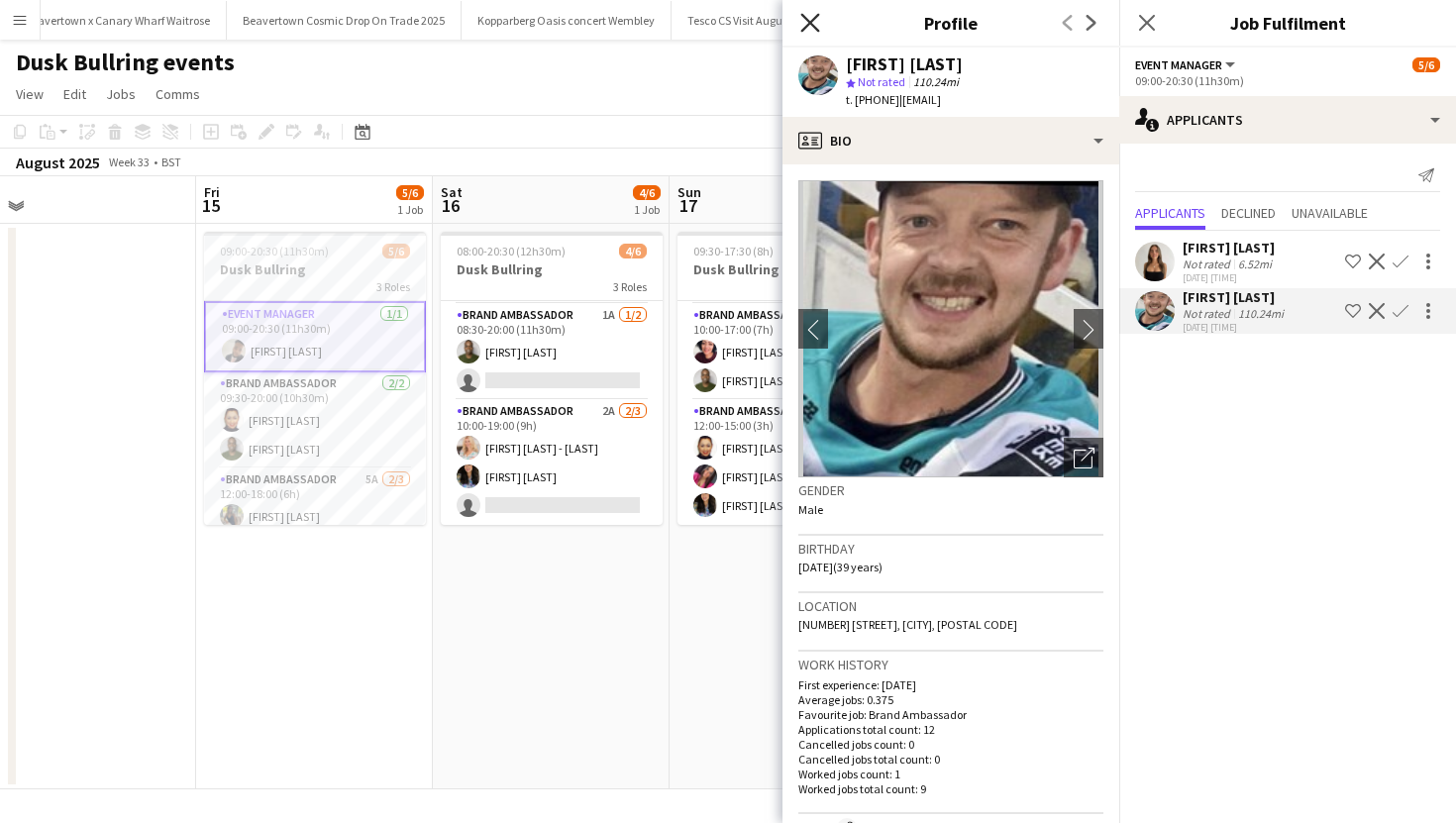 click 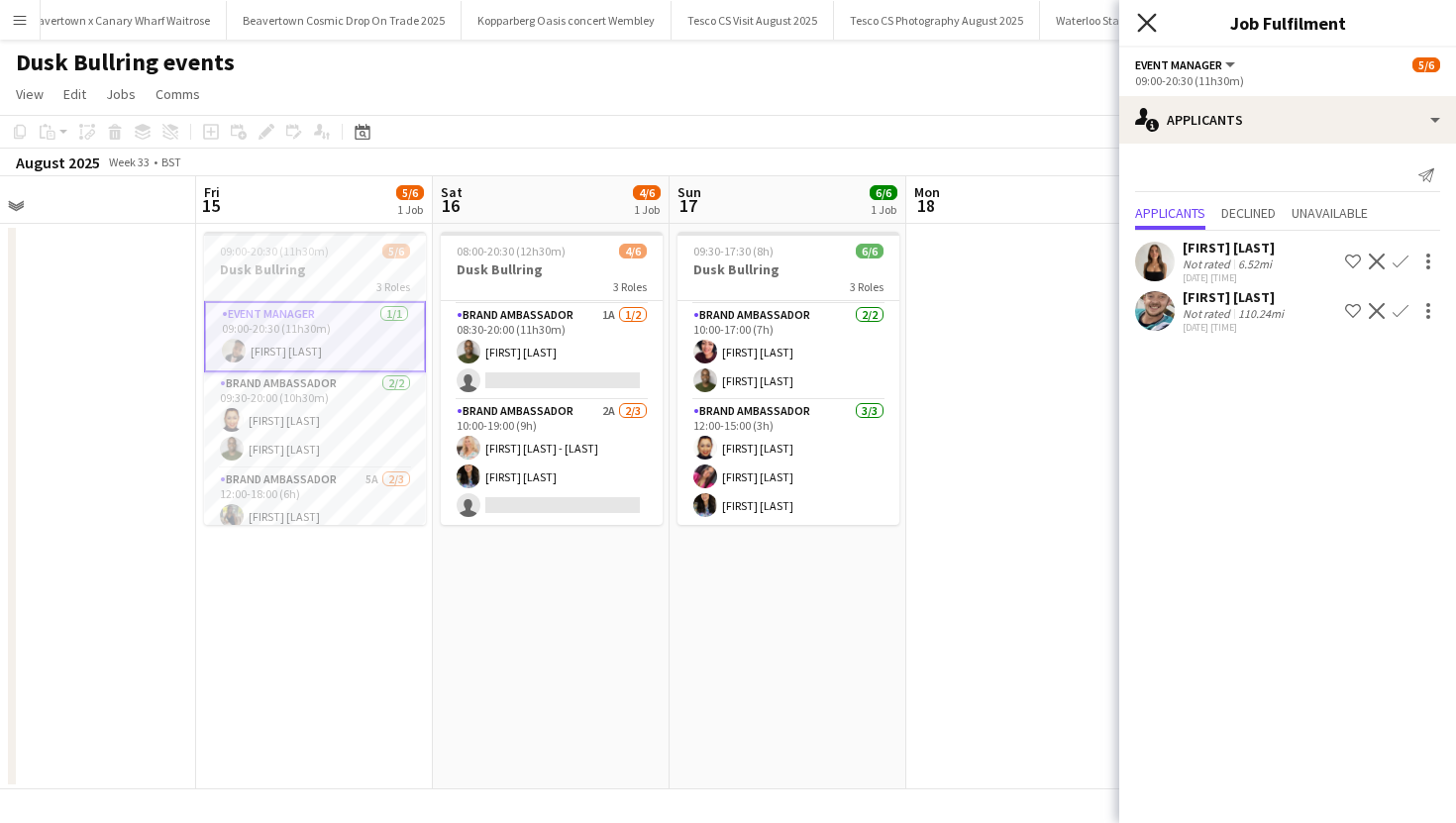 click on "Close pop-in" 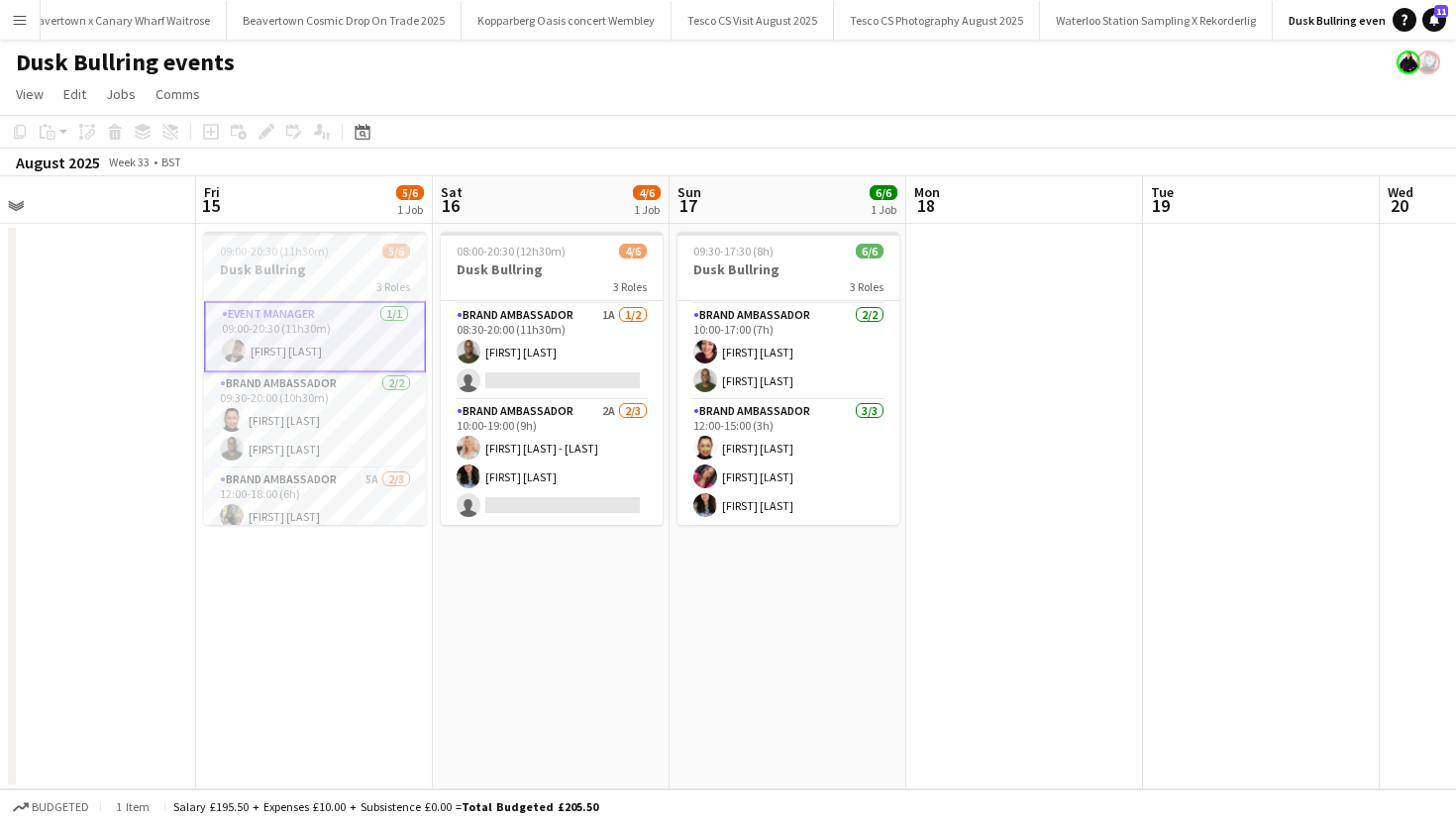 click on "Event Manager   1/1   [TIME]
[FIRST] [LAST]" at bounding box center (315, 337) 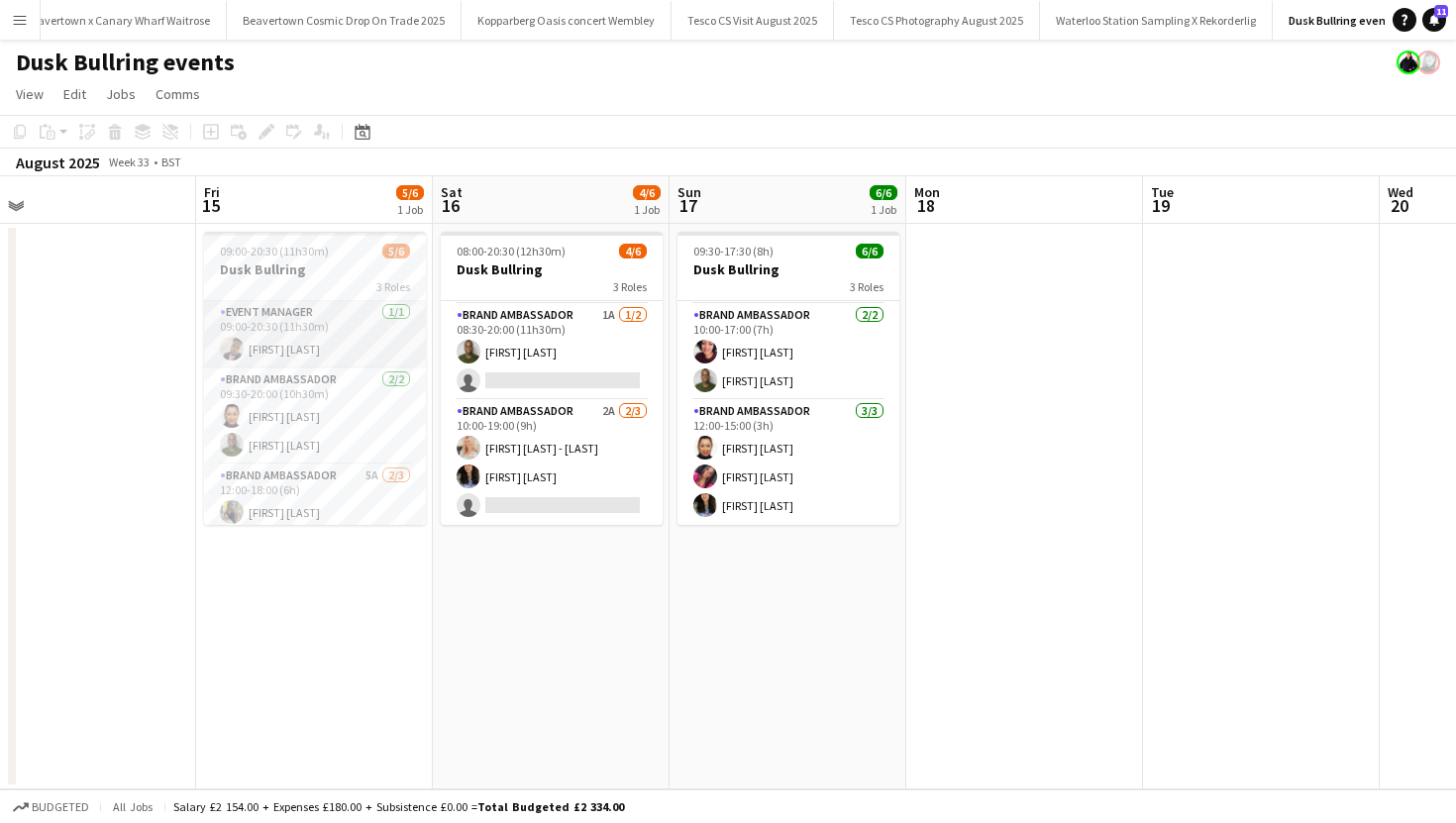 click on "Event Manager   1/1   [TIME]
[FIRST] [LAST]" at bounding box center (315, 335) 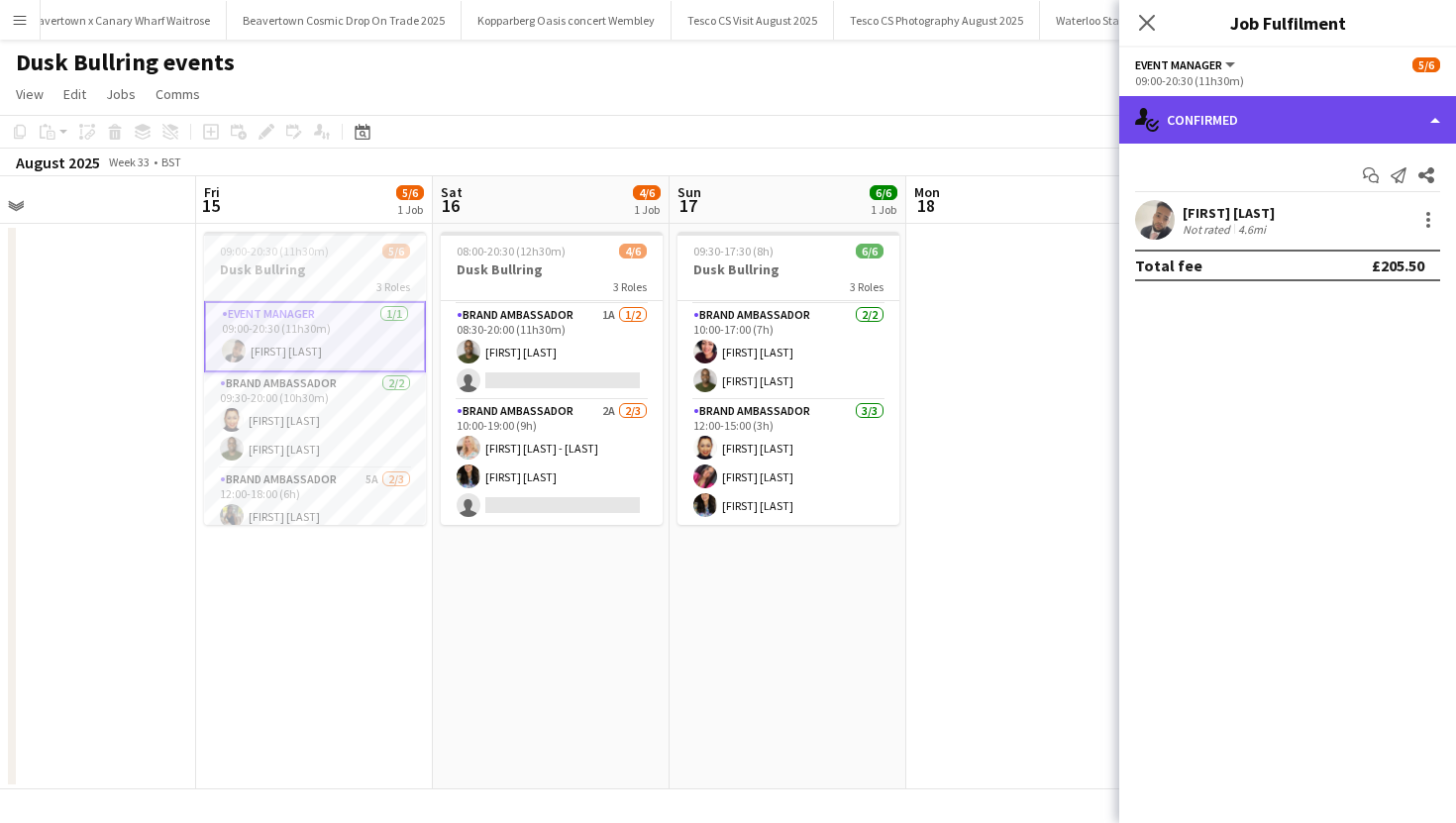 click on "single-neutral-actions-check-2
Confirmed" 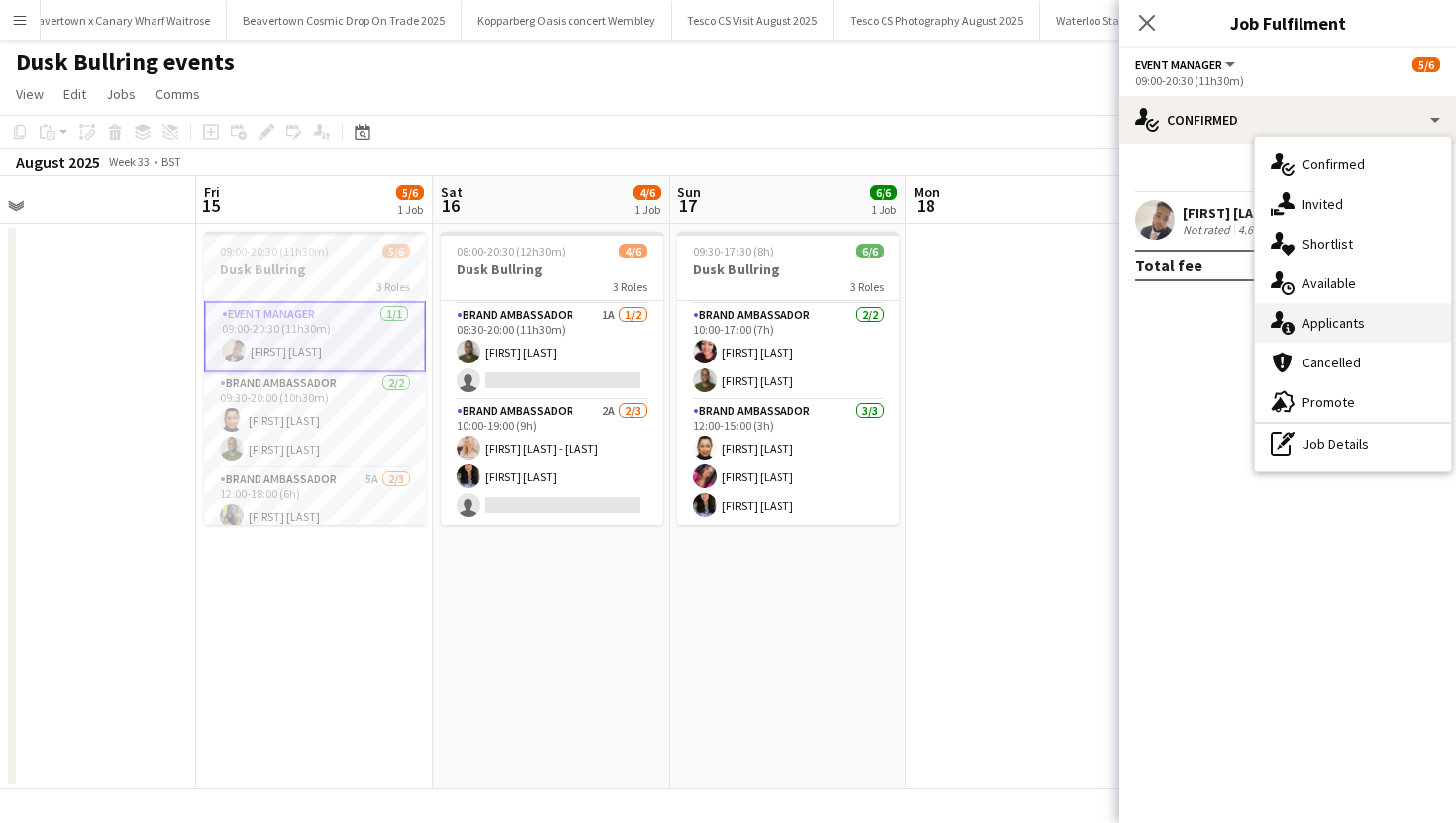 click on "single-neutral-actions-information
Applicants" at bounding box center (1353, 323) 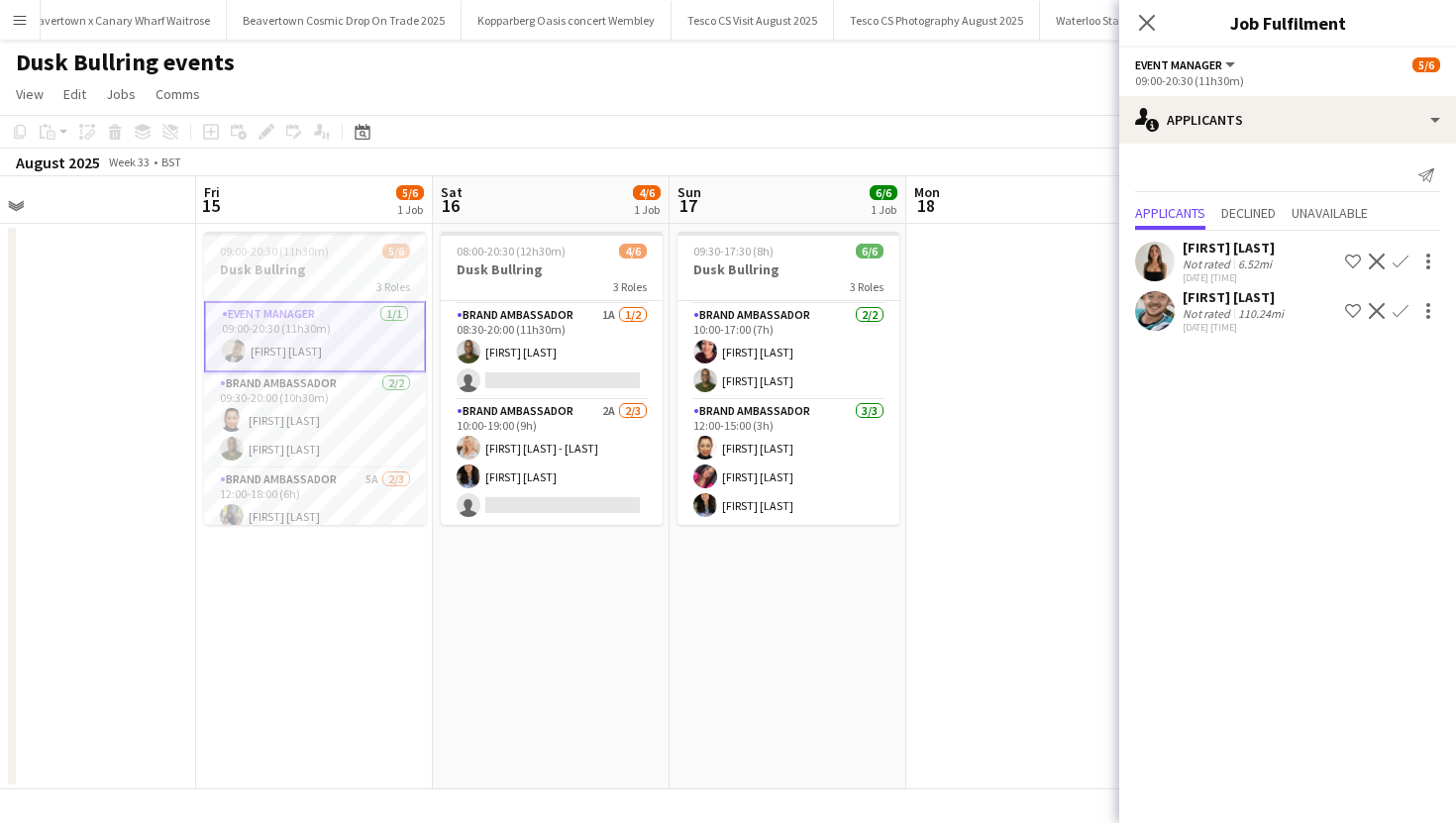 click on "110.24mi" 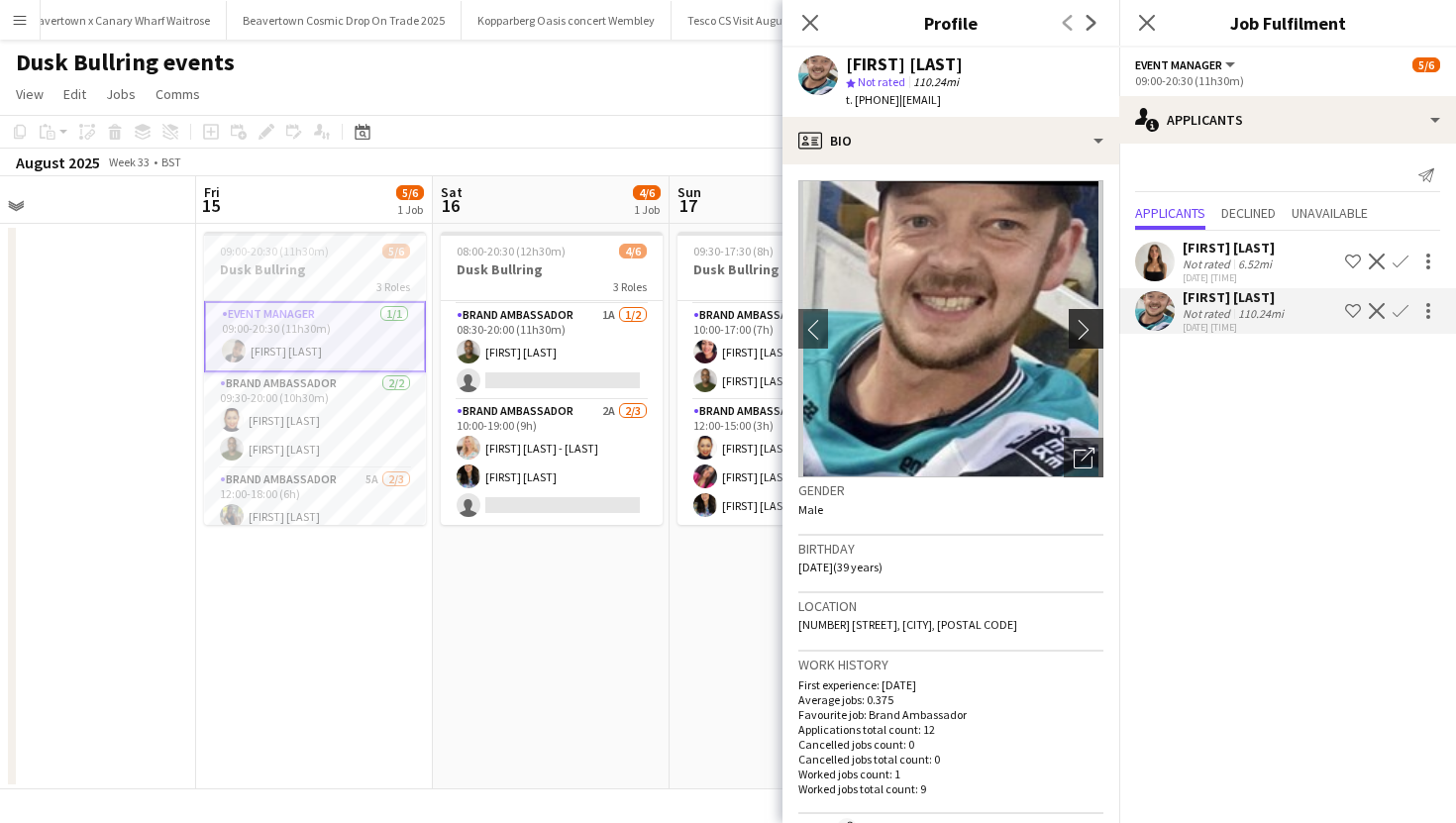 click on "chevron-right" 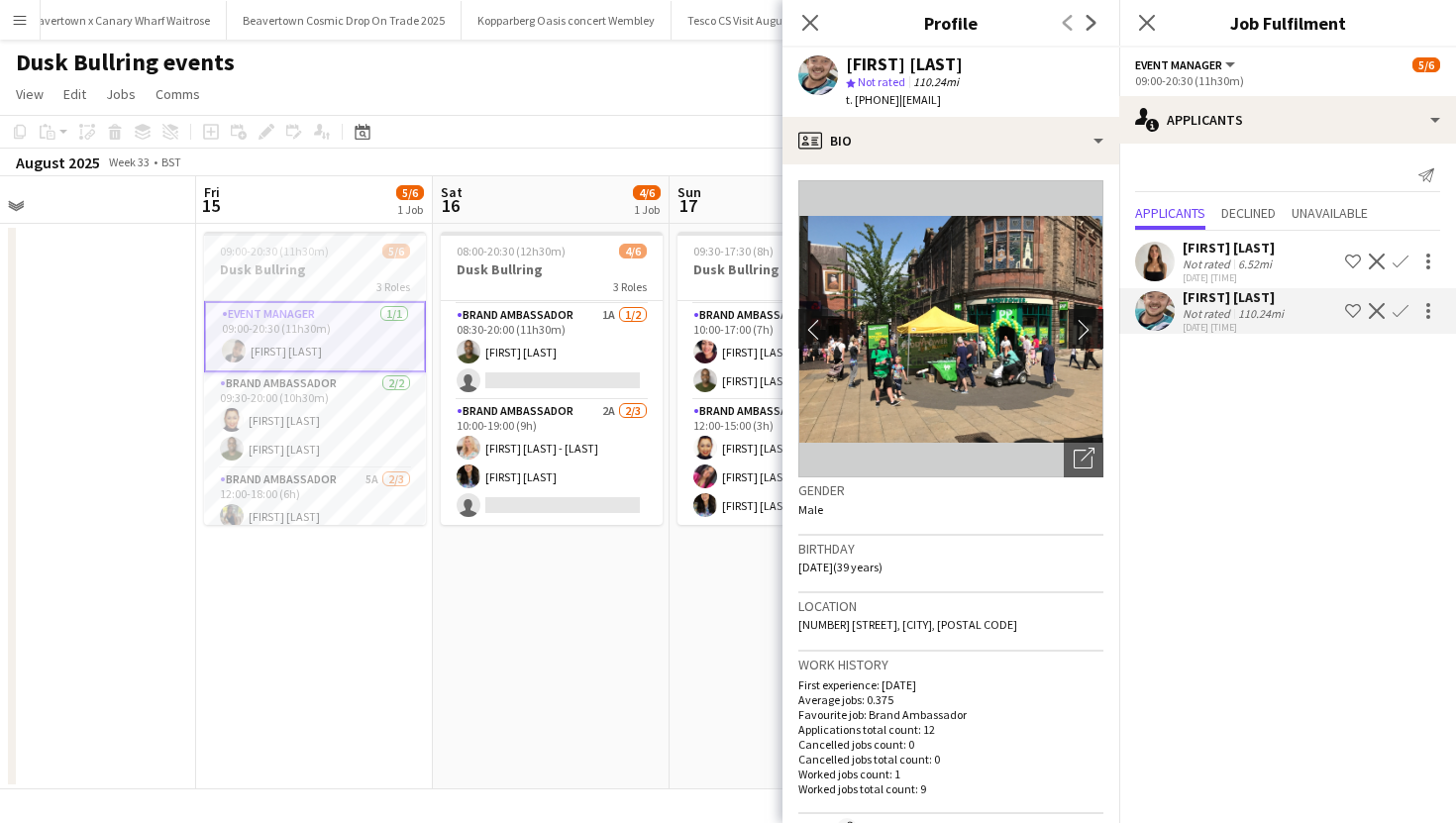 click on "chevron-right" 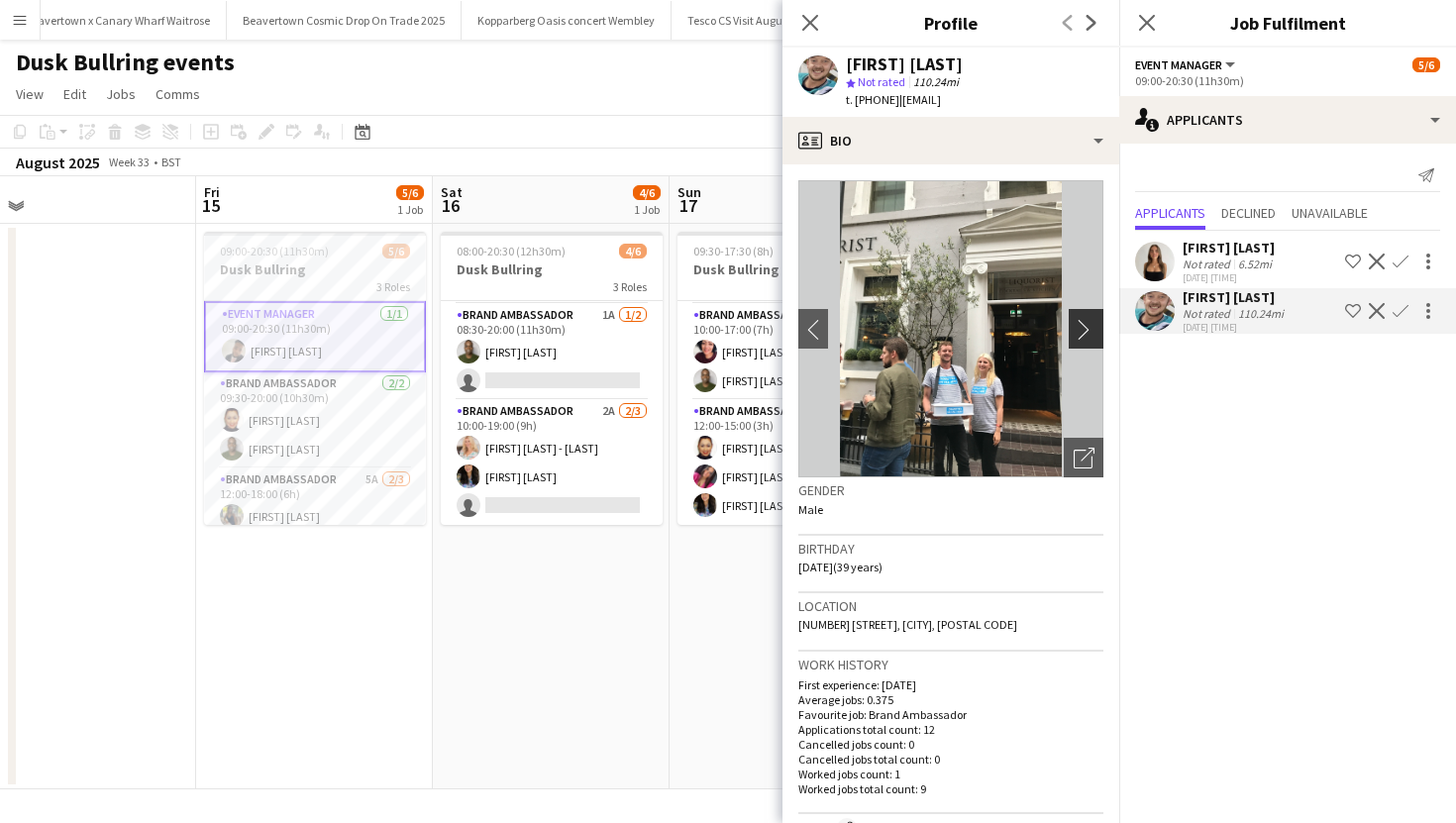 click on "chevron-right" 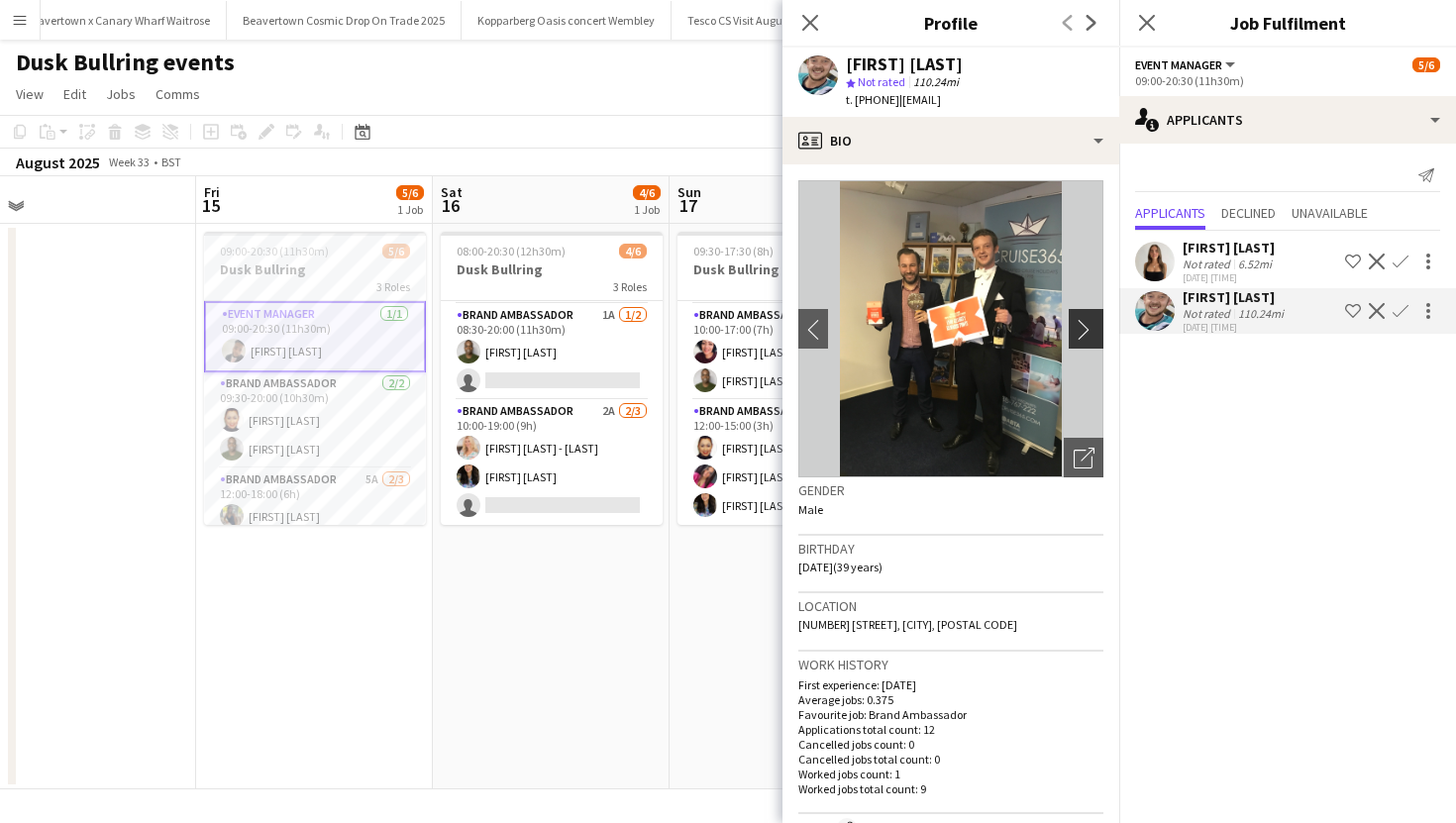 click on "chevron-right" 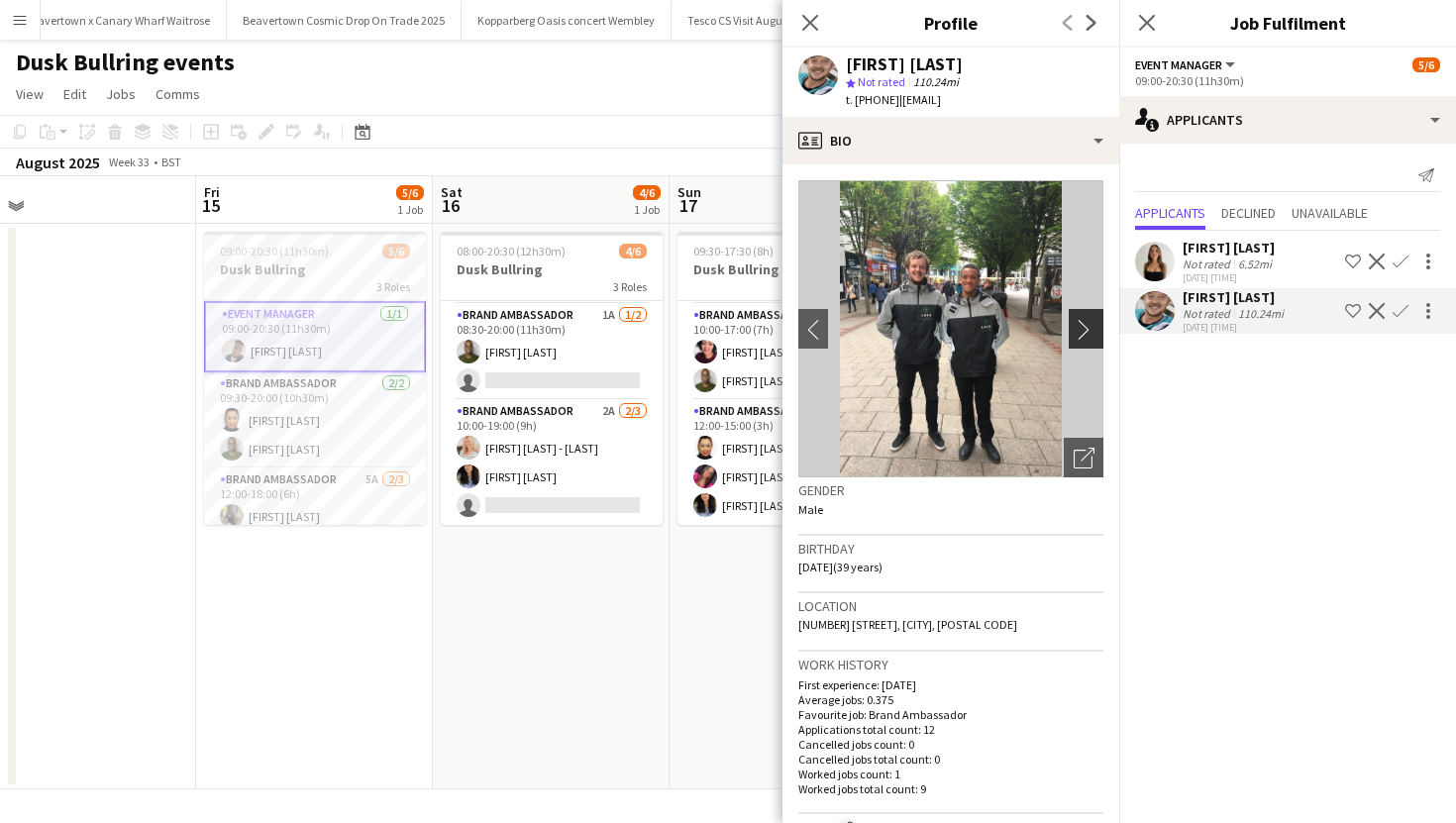 click on "chevron-right" 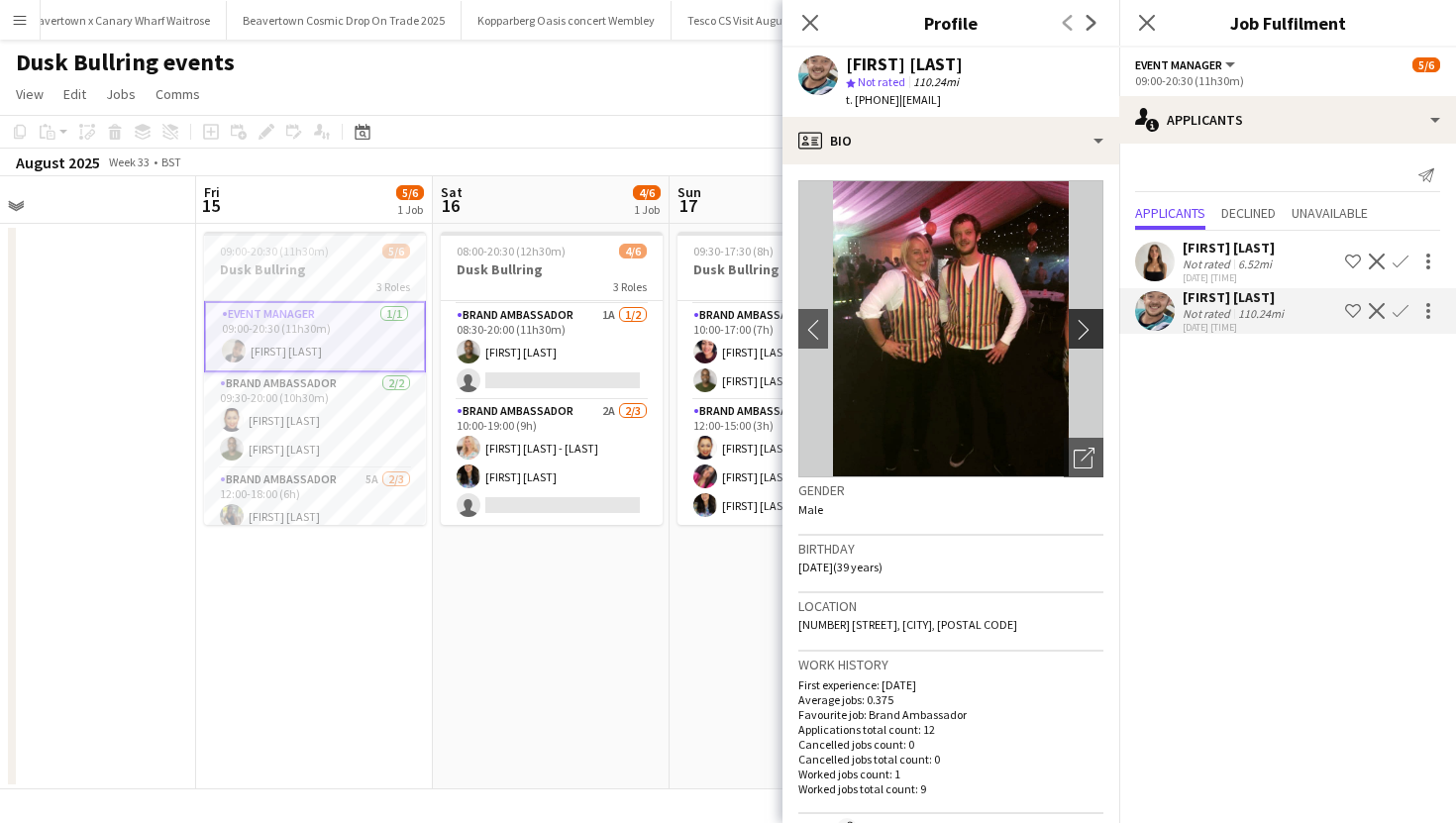 click on "chevron-right" 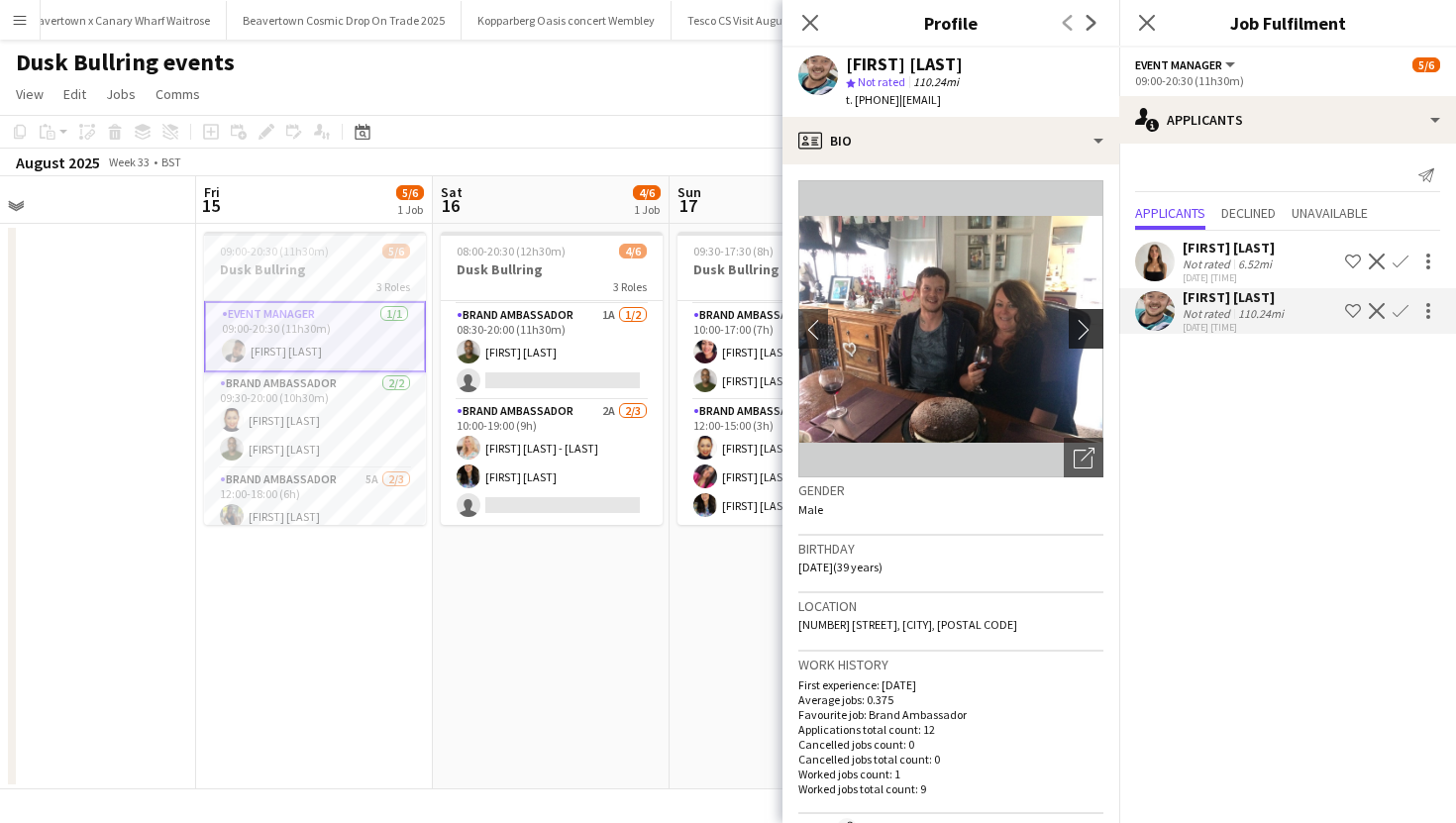 click on "chevron-right" 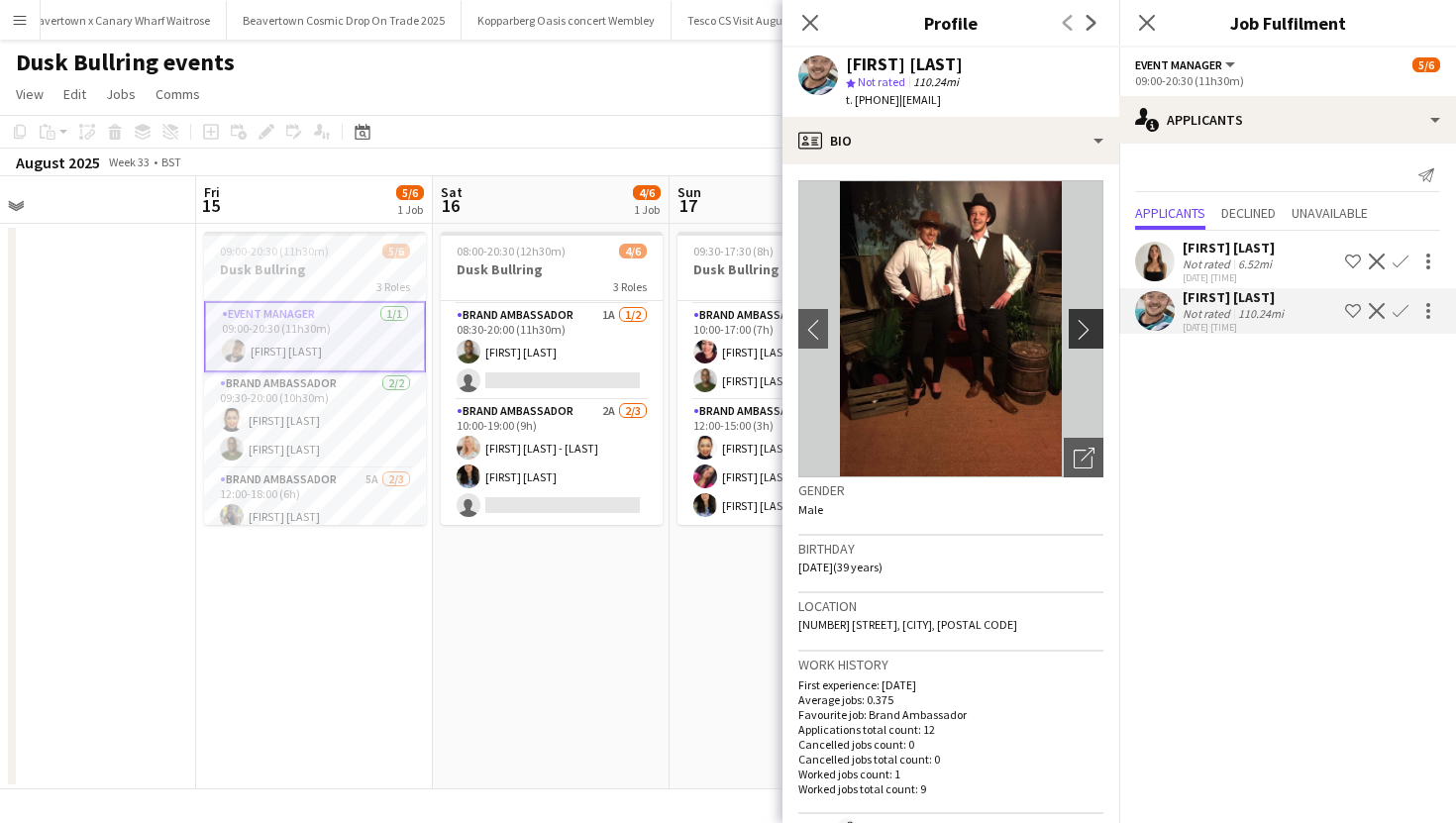 click on "chevron-right" 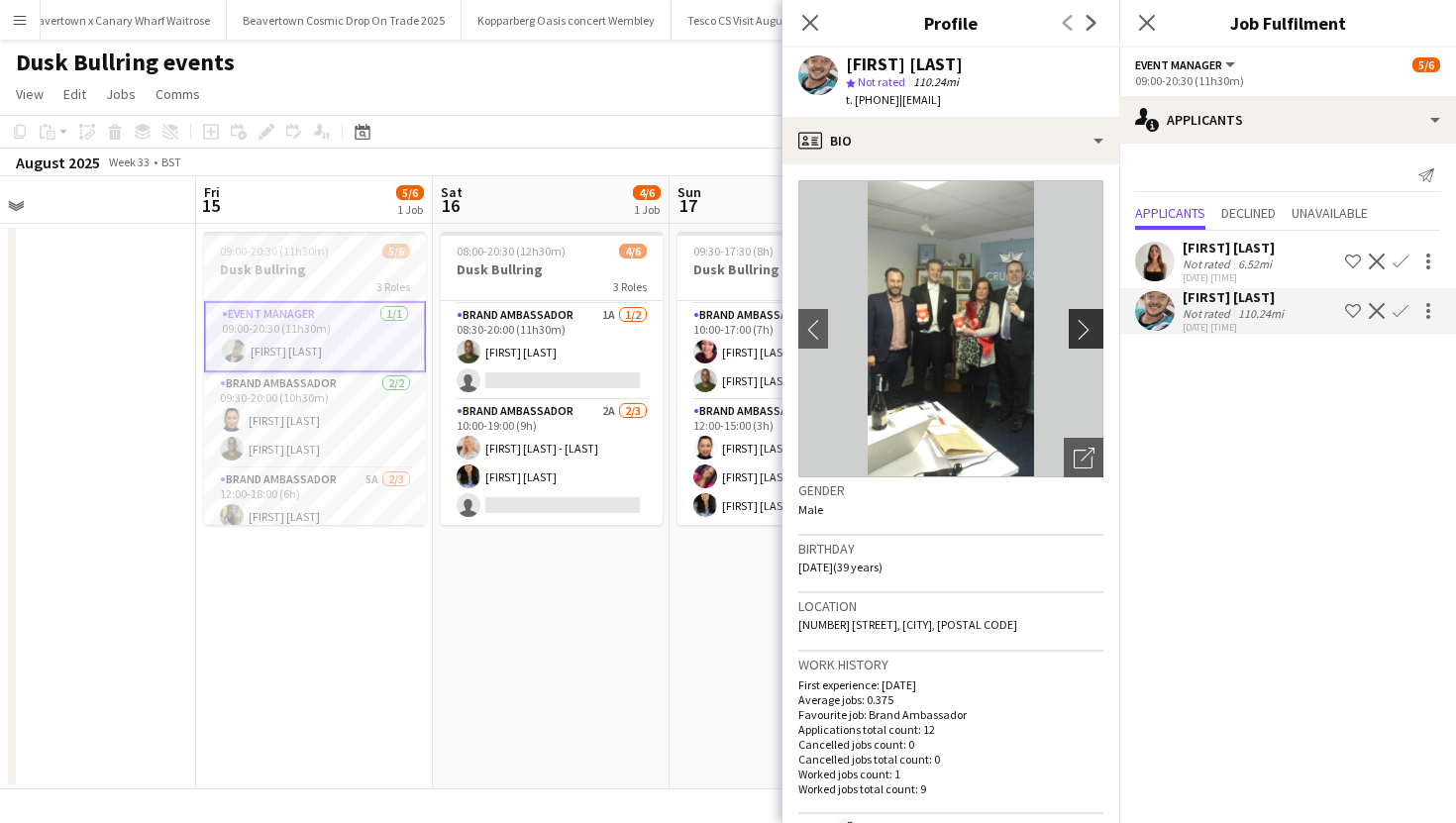 click on "chevron-right" 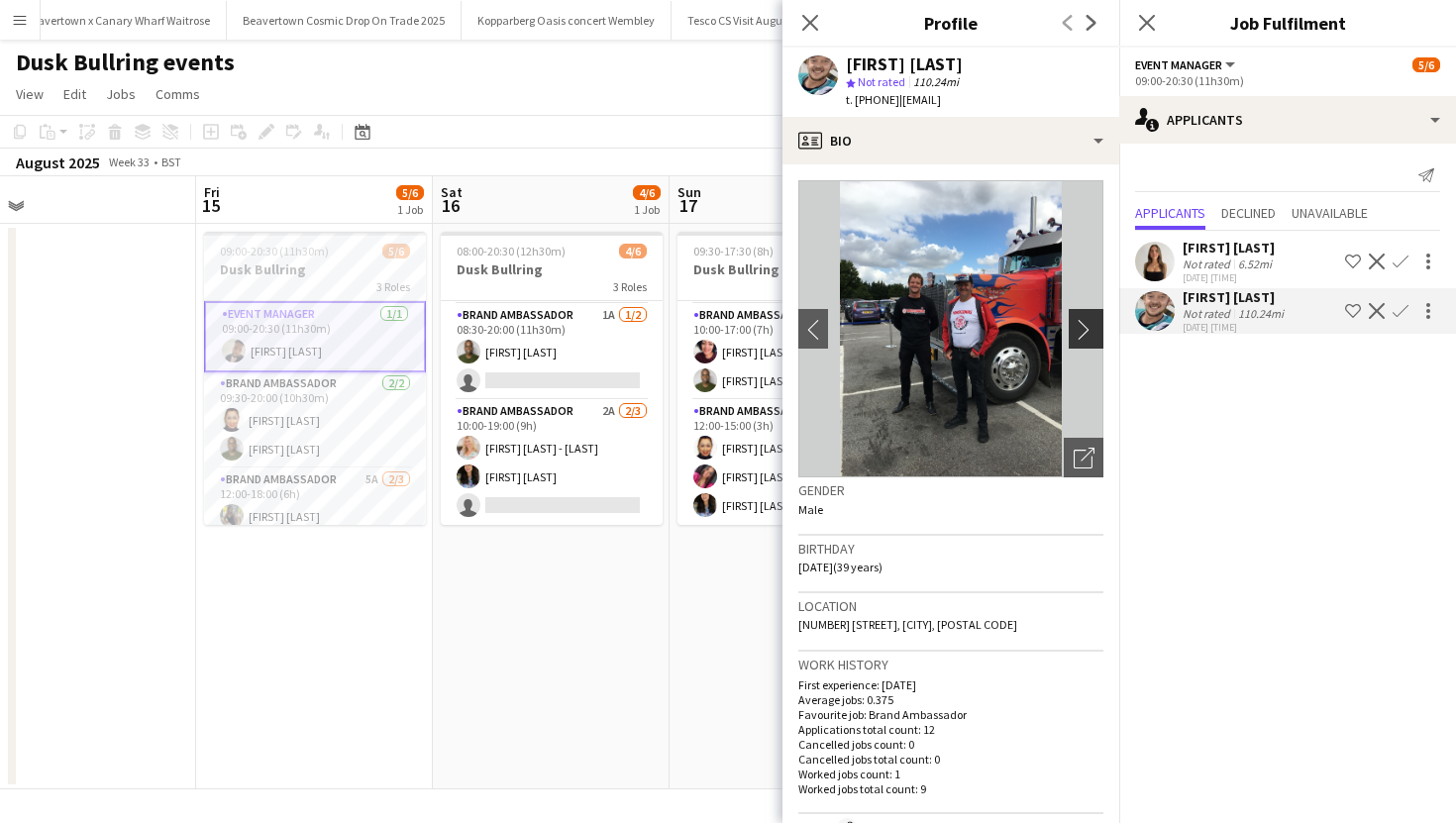 click on "chevron-right" 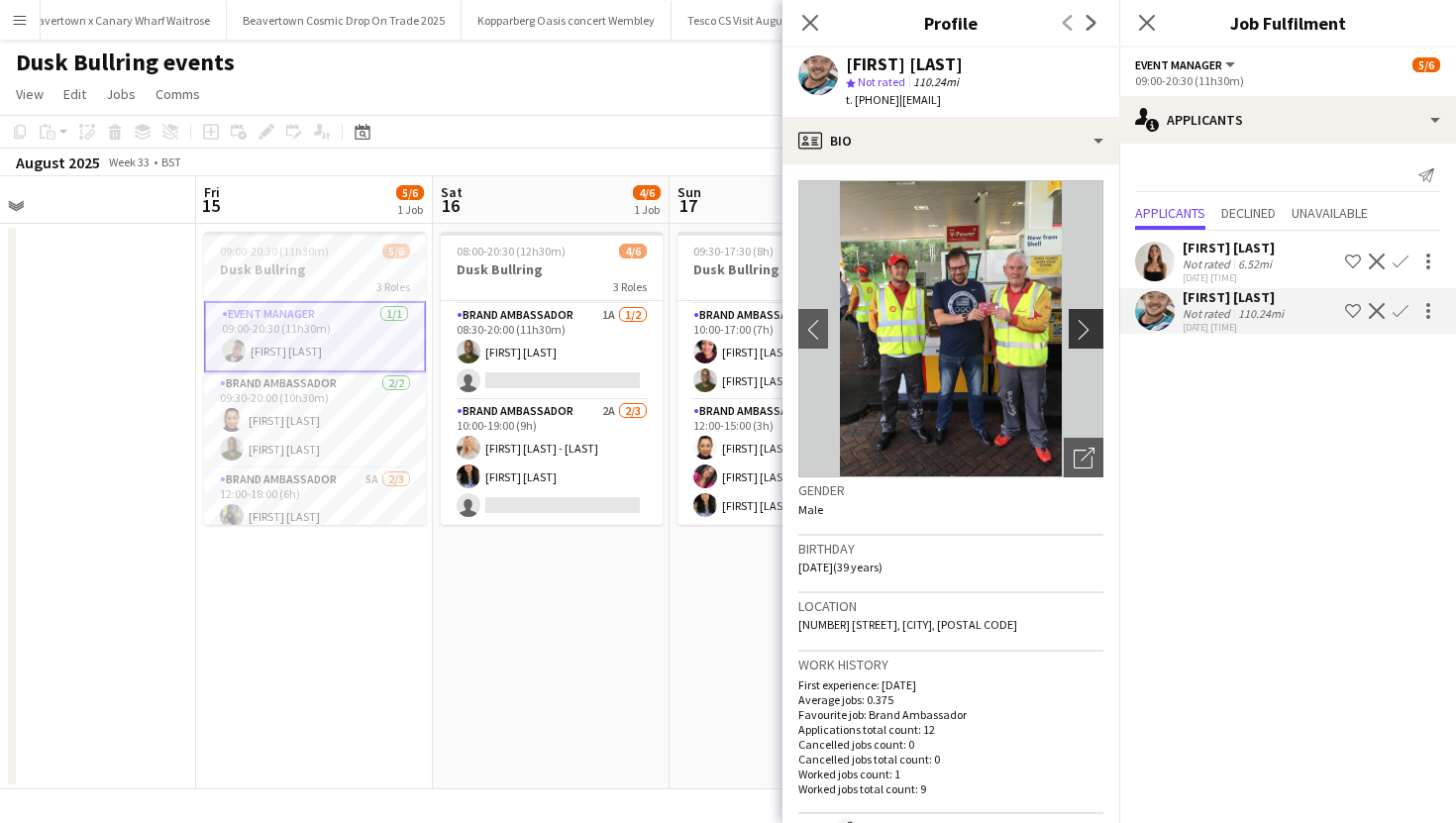 click on "chevron-right" 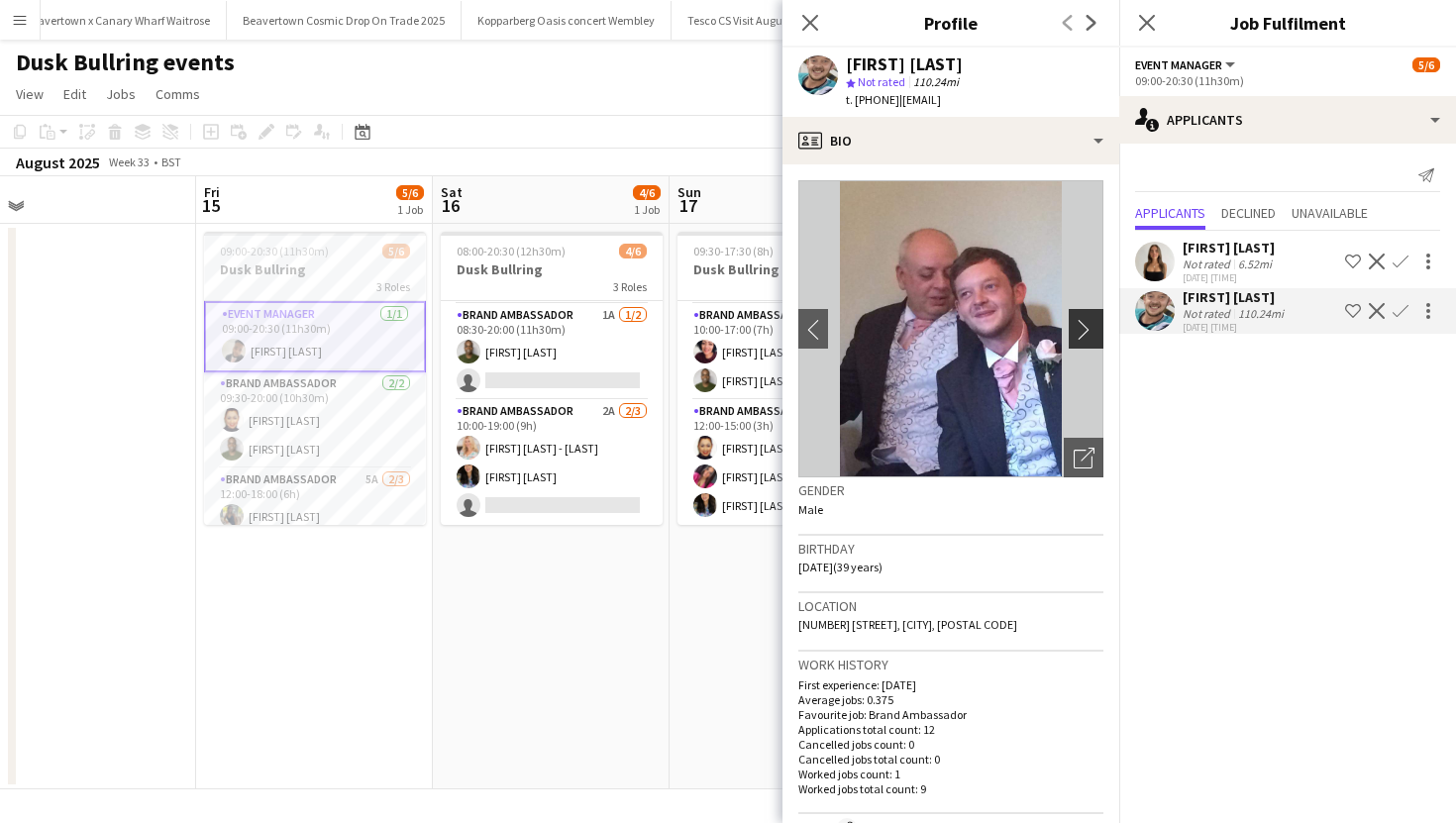 click on "chevron-right" 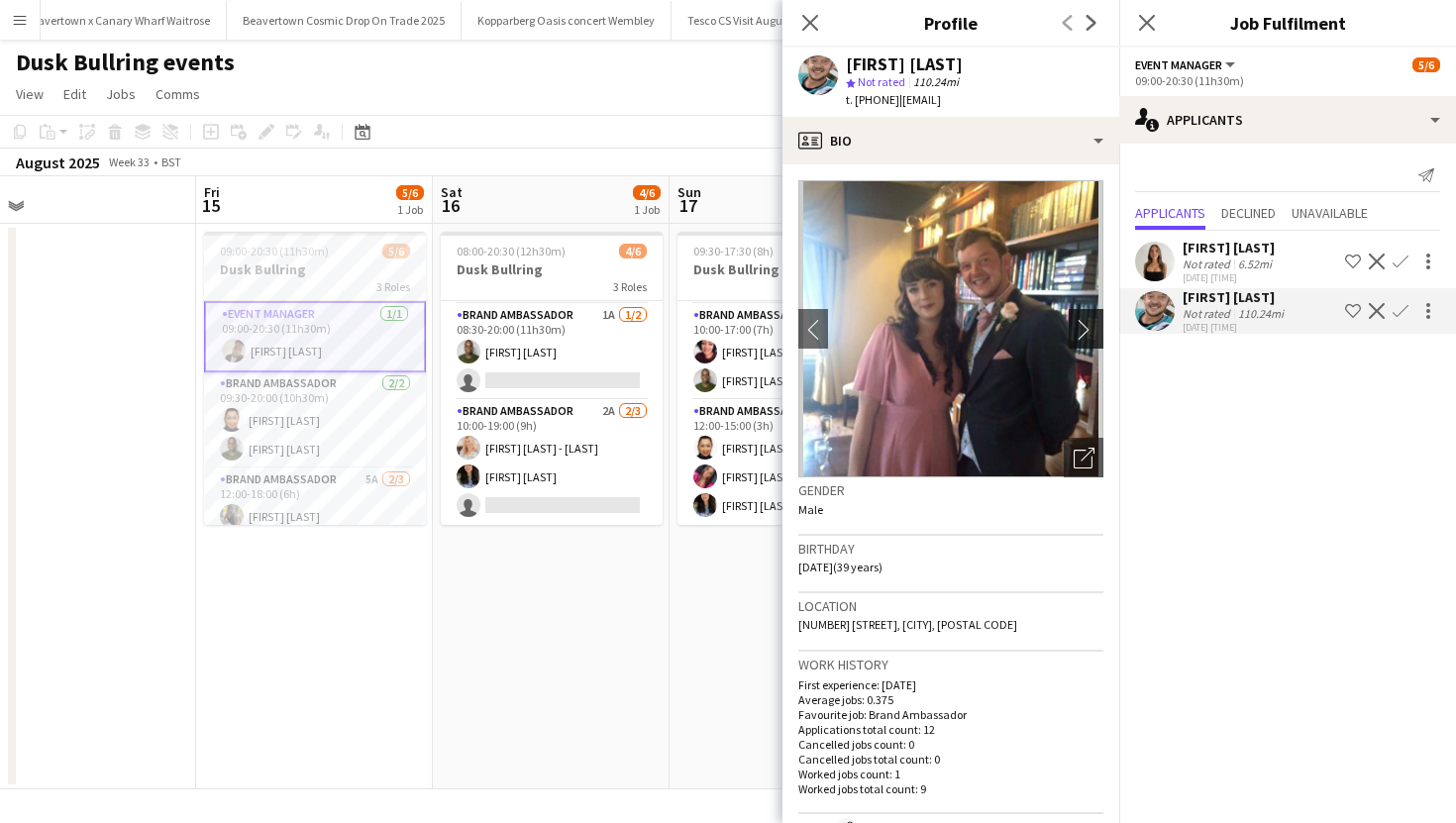 click on "chevron-right" 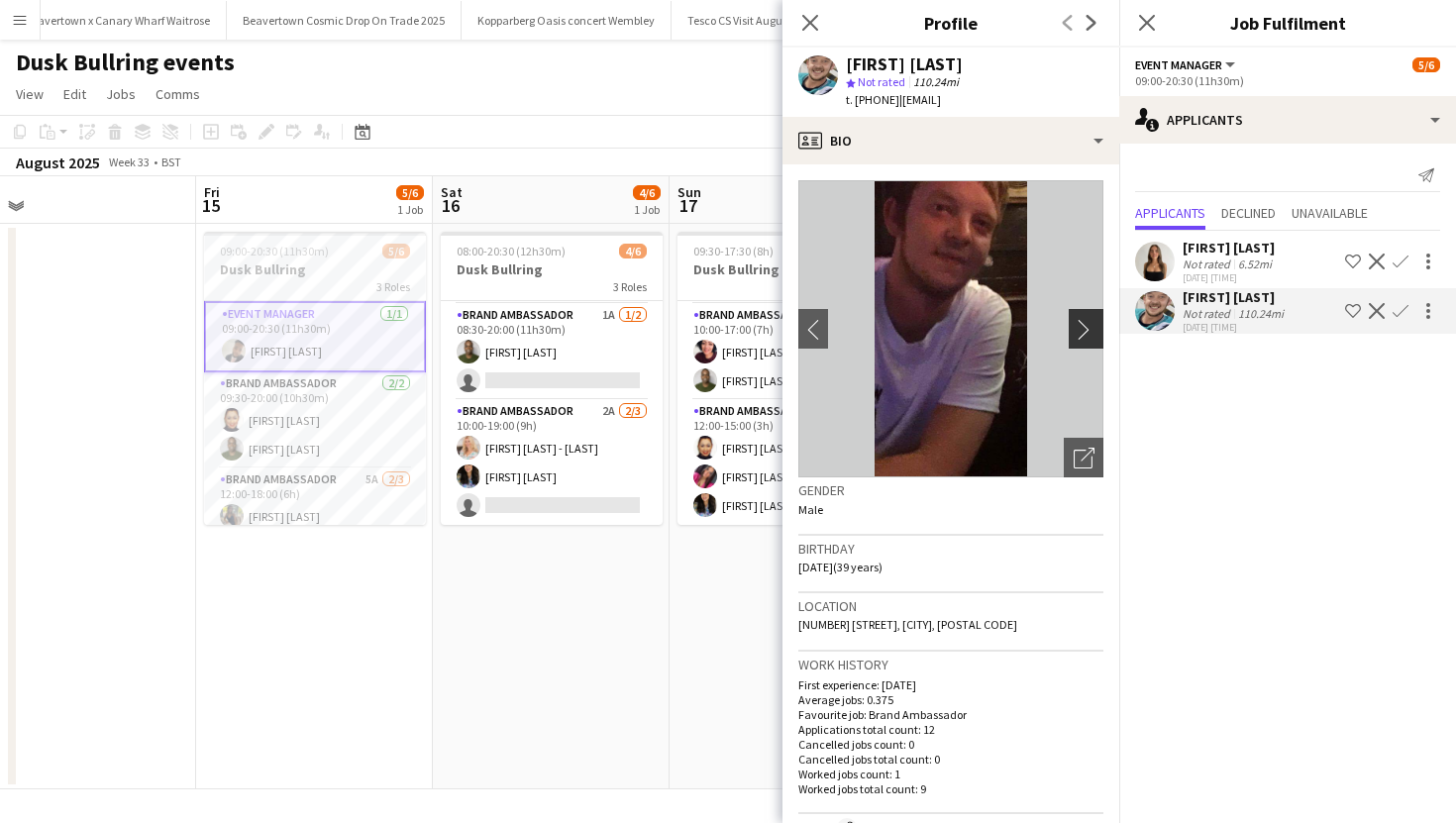 click on "chevron-right" 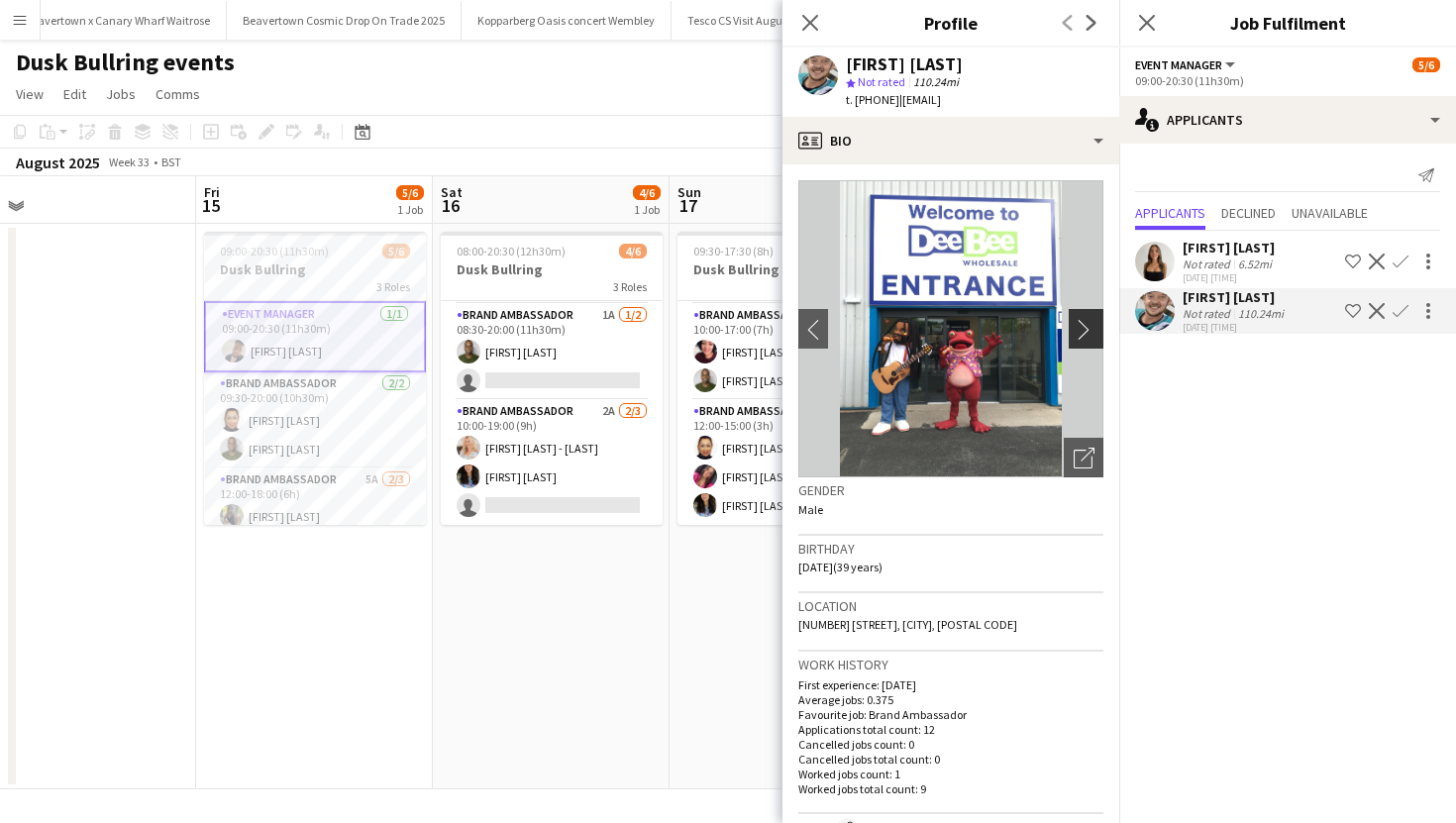 click on "chevron-right" 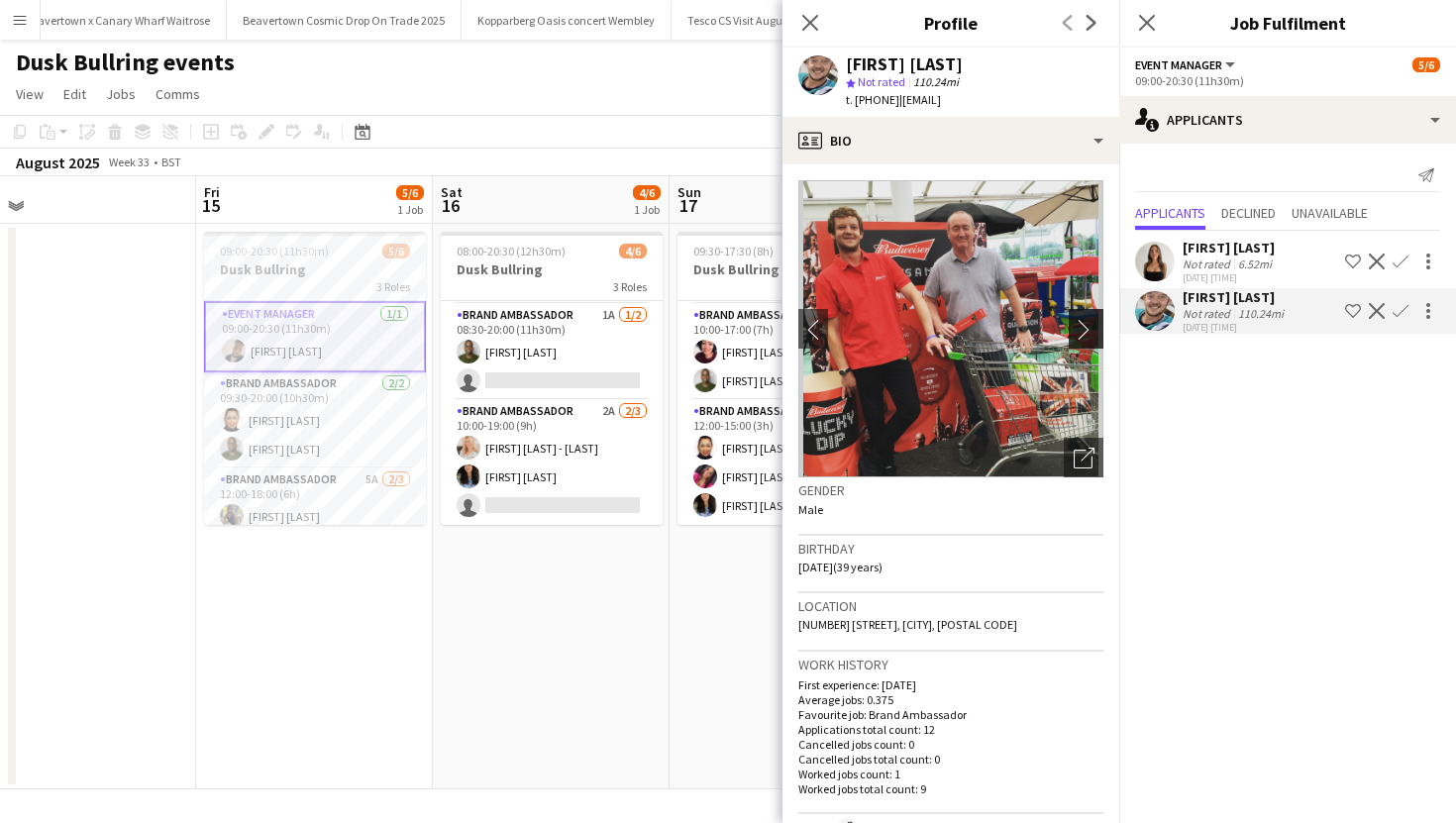 click on "chevron-right" 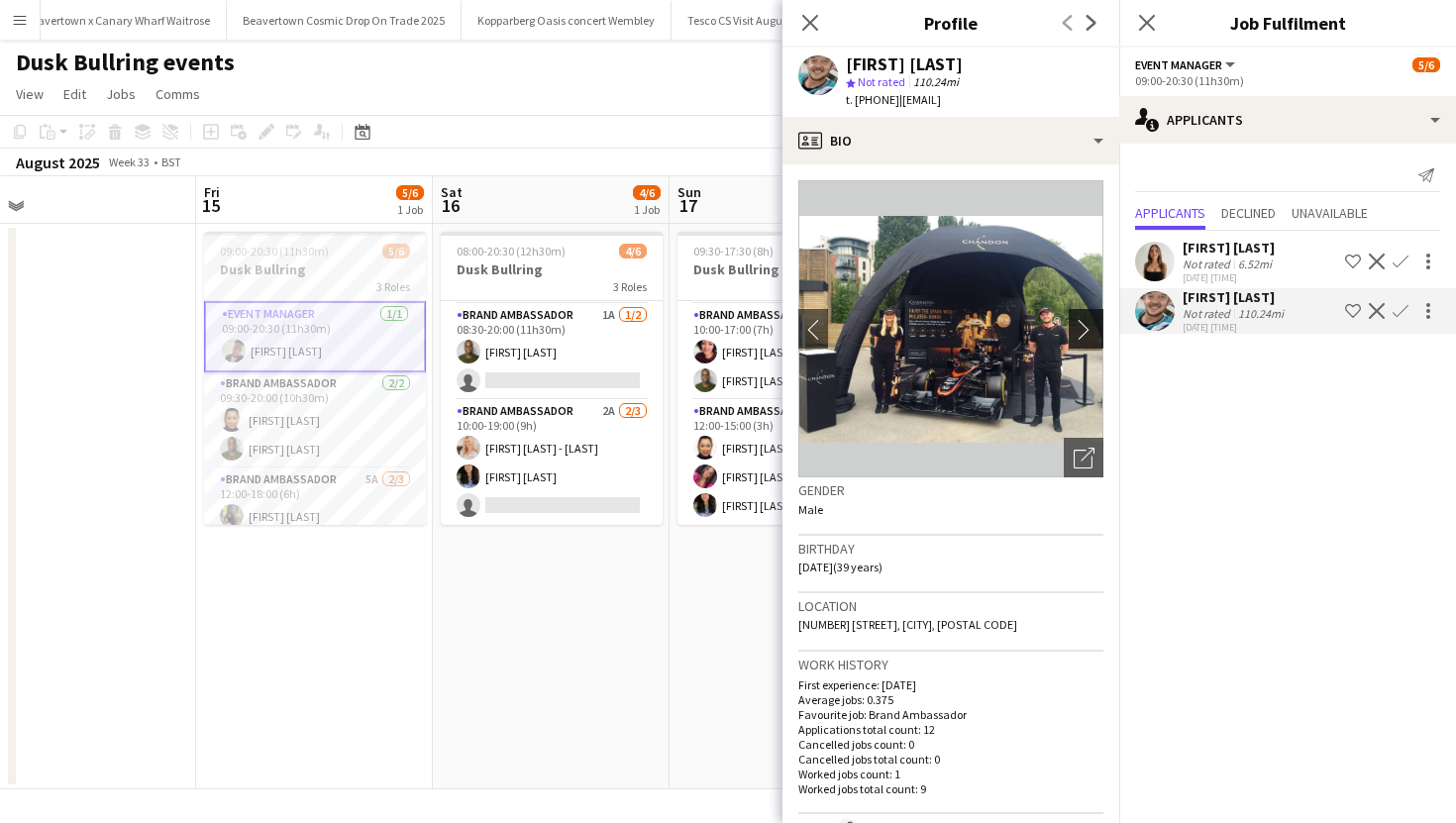 click on "chevron-right" 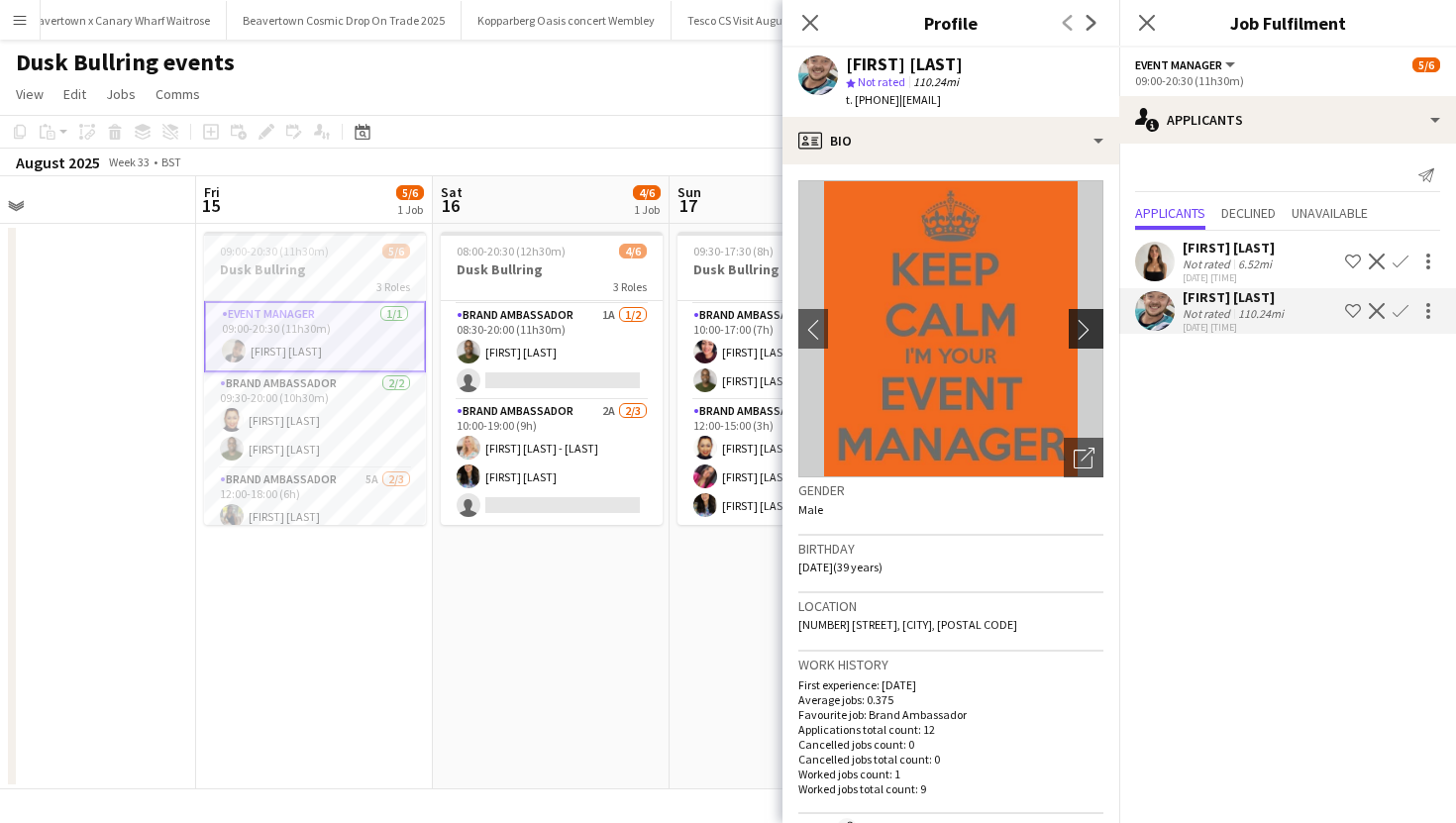 click on "chevron-right" 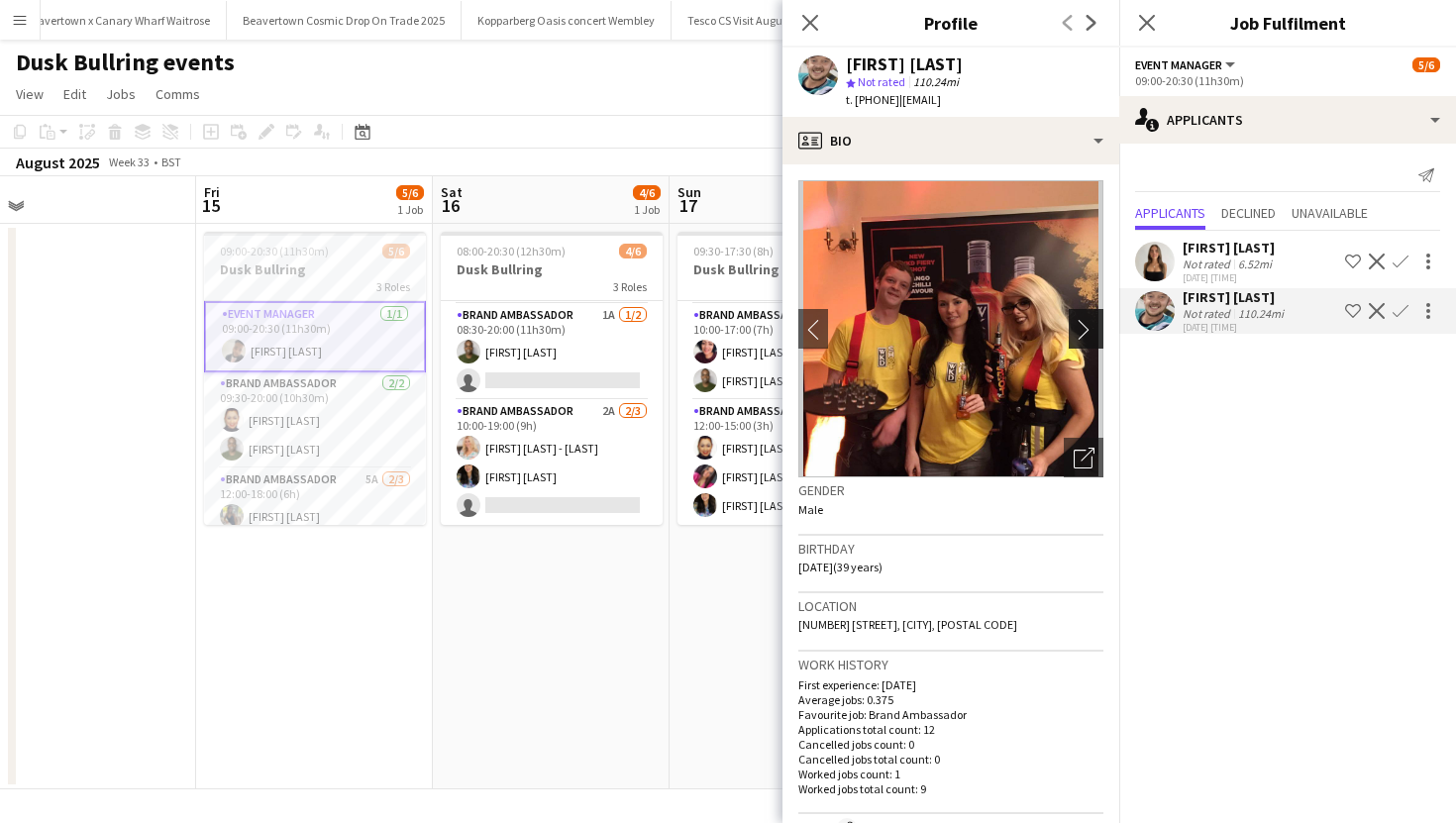 click on "chevron-right" 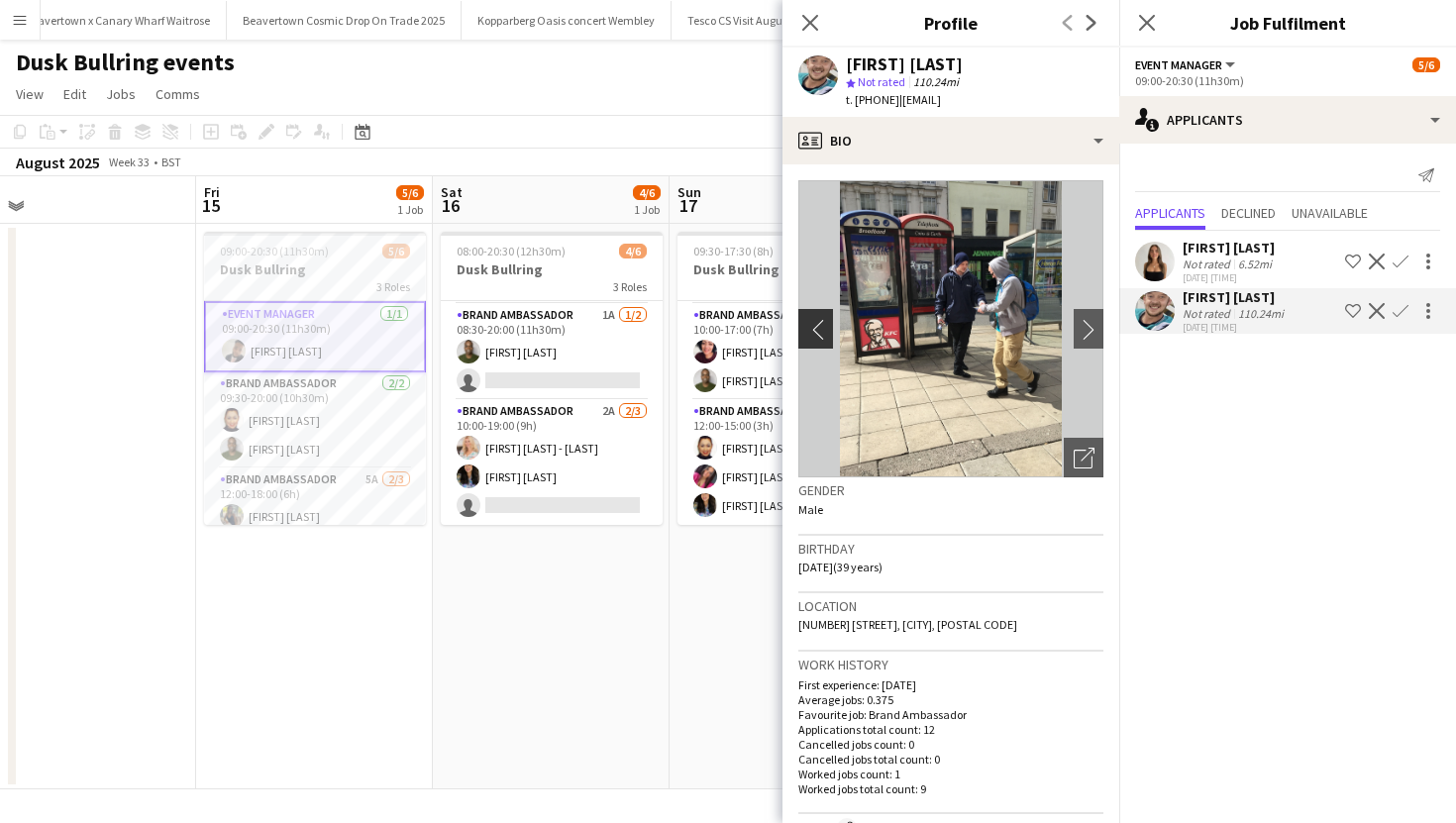 click on "chevron-left" 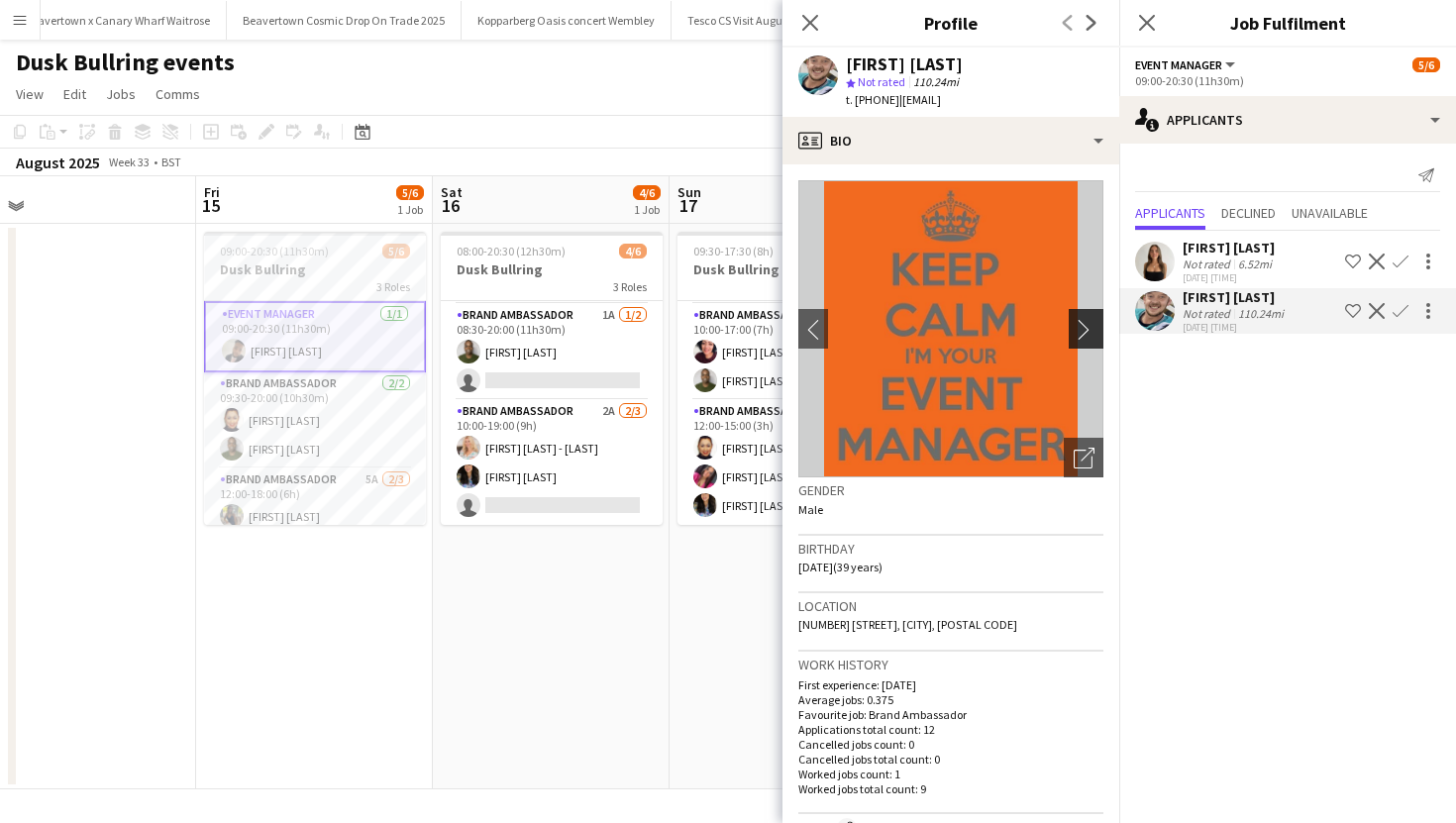 click on "chevron-right" 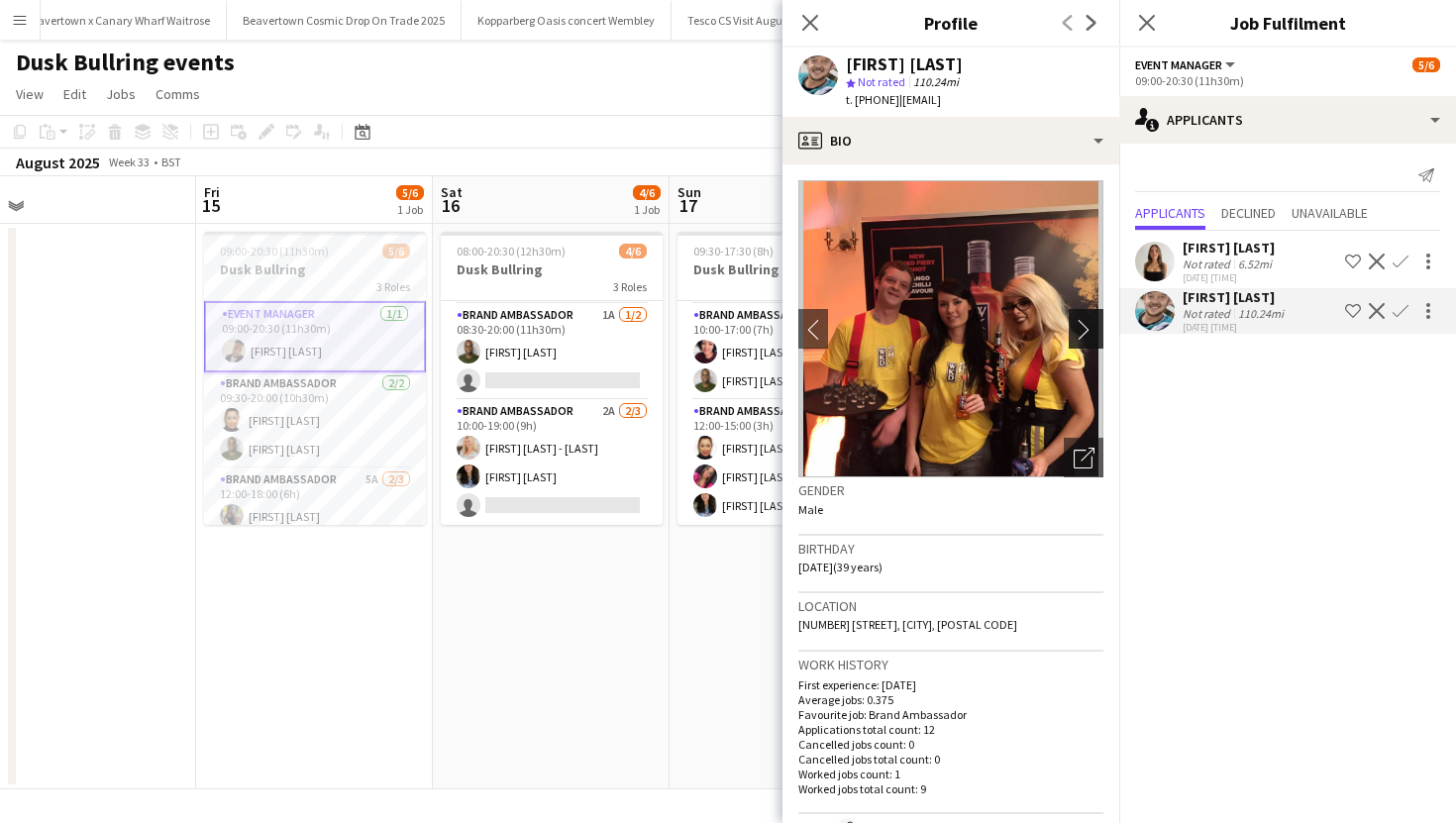 click on "chevron-right" 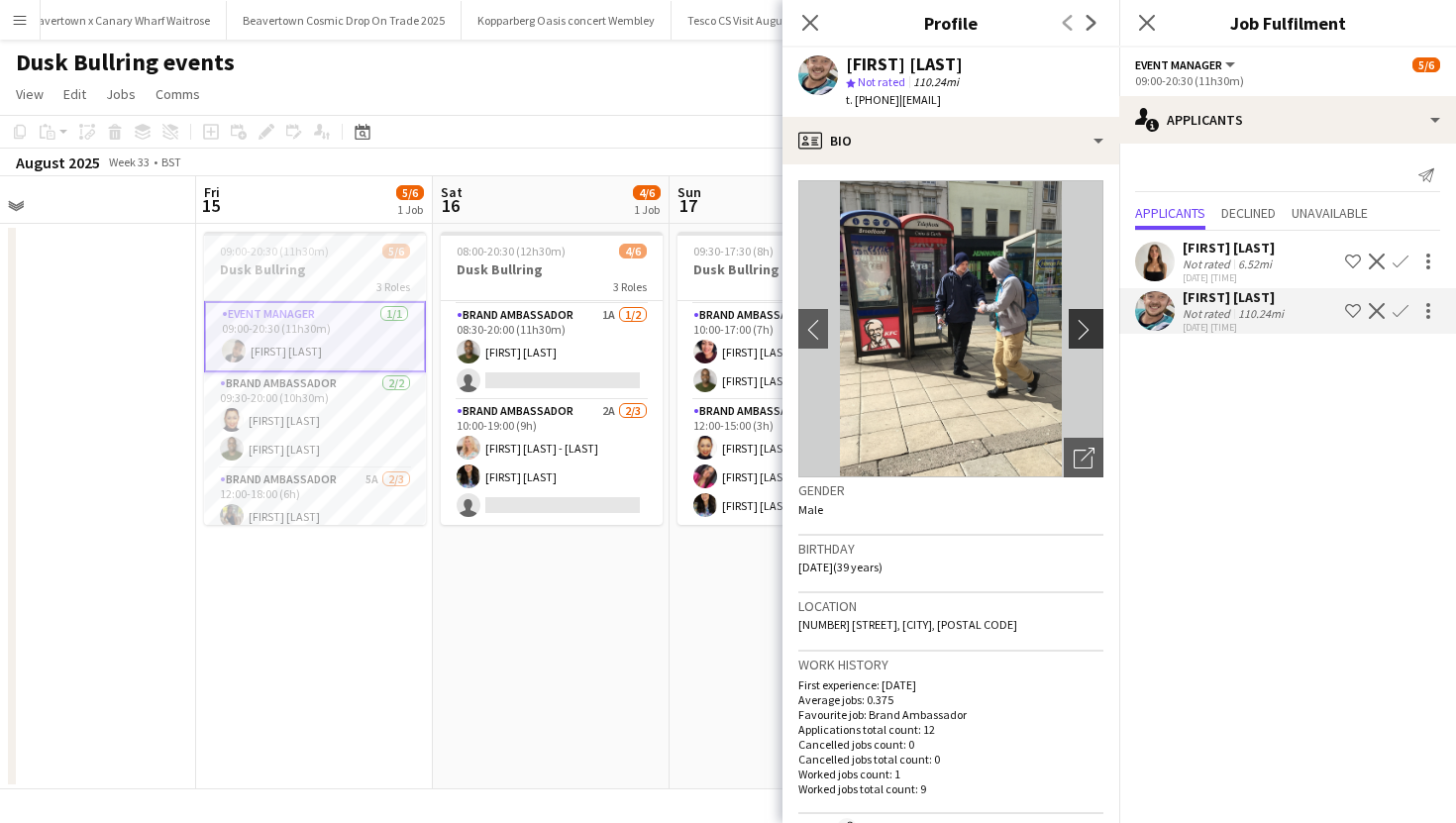 click on "chevron-right" 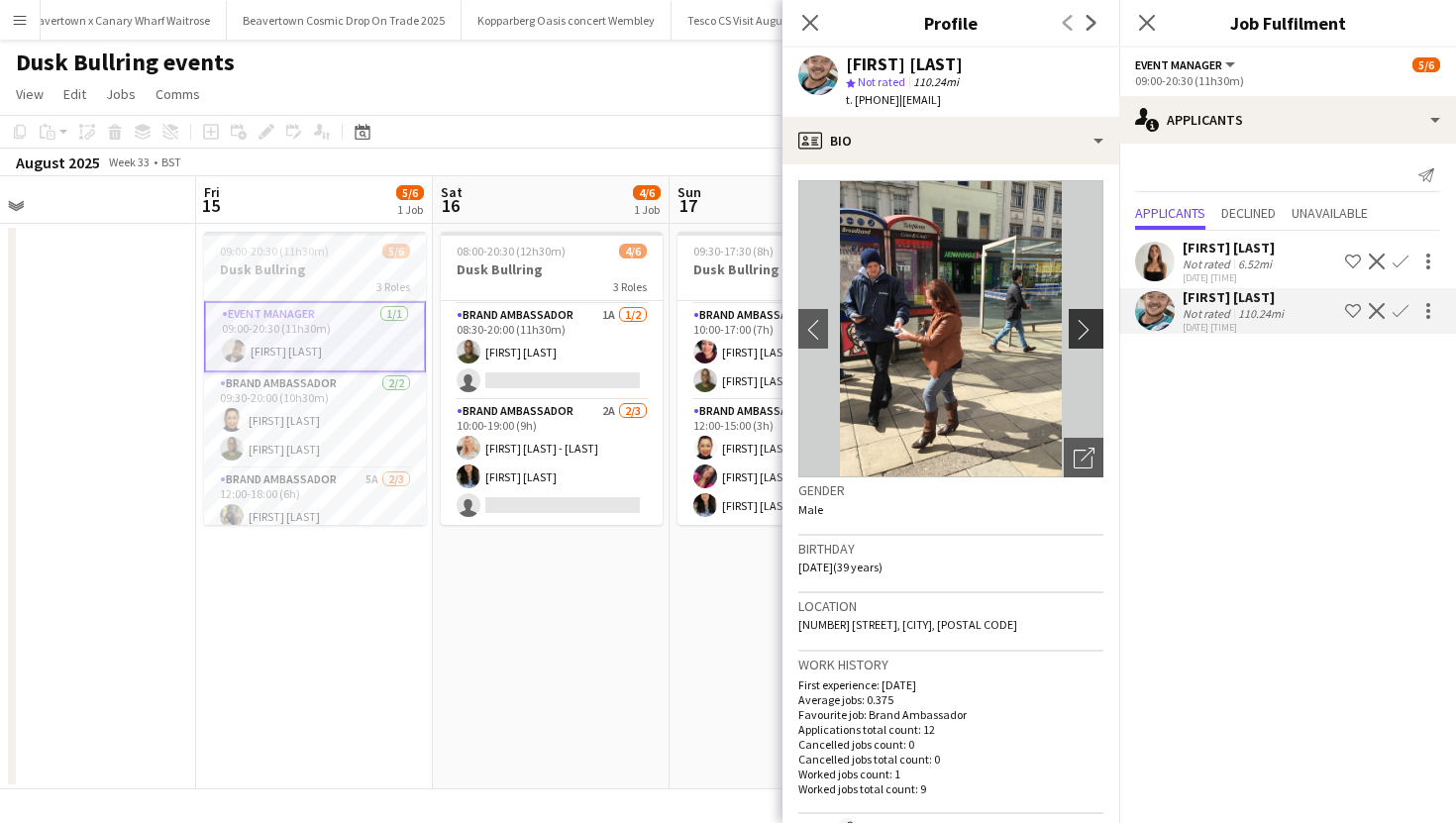 click on "chevron-right" 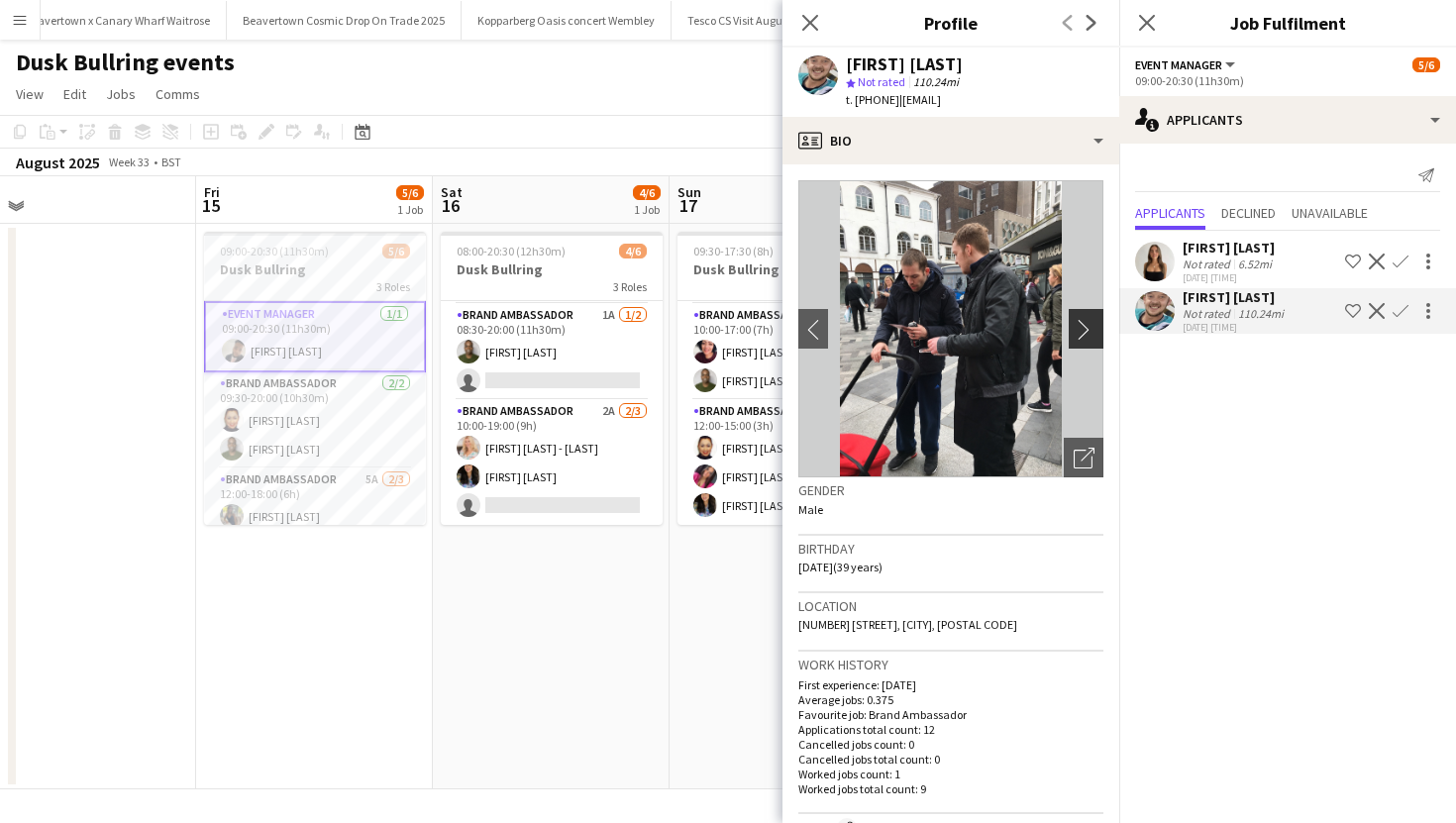 click on "chevron-right" 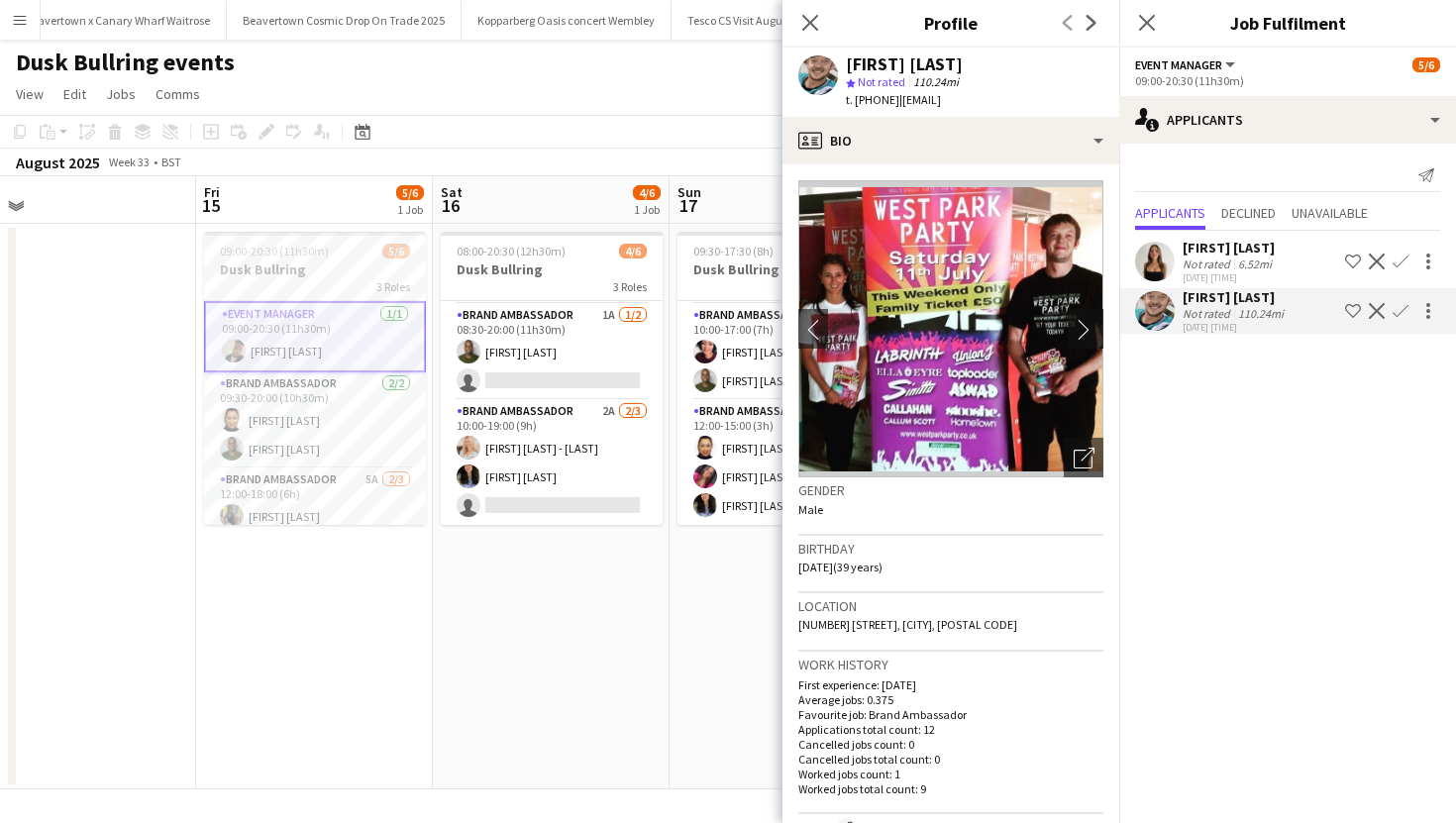 click on "chevron-right" 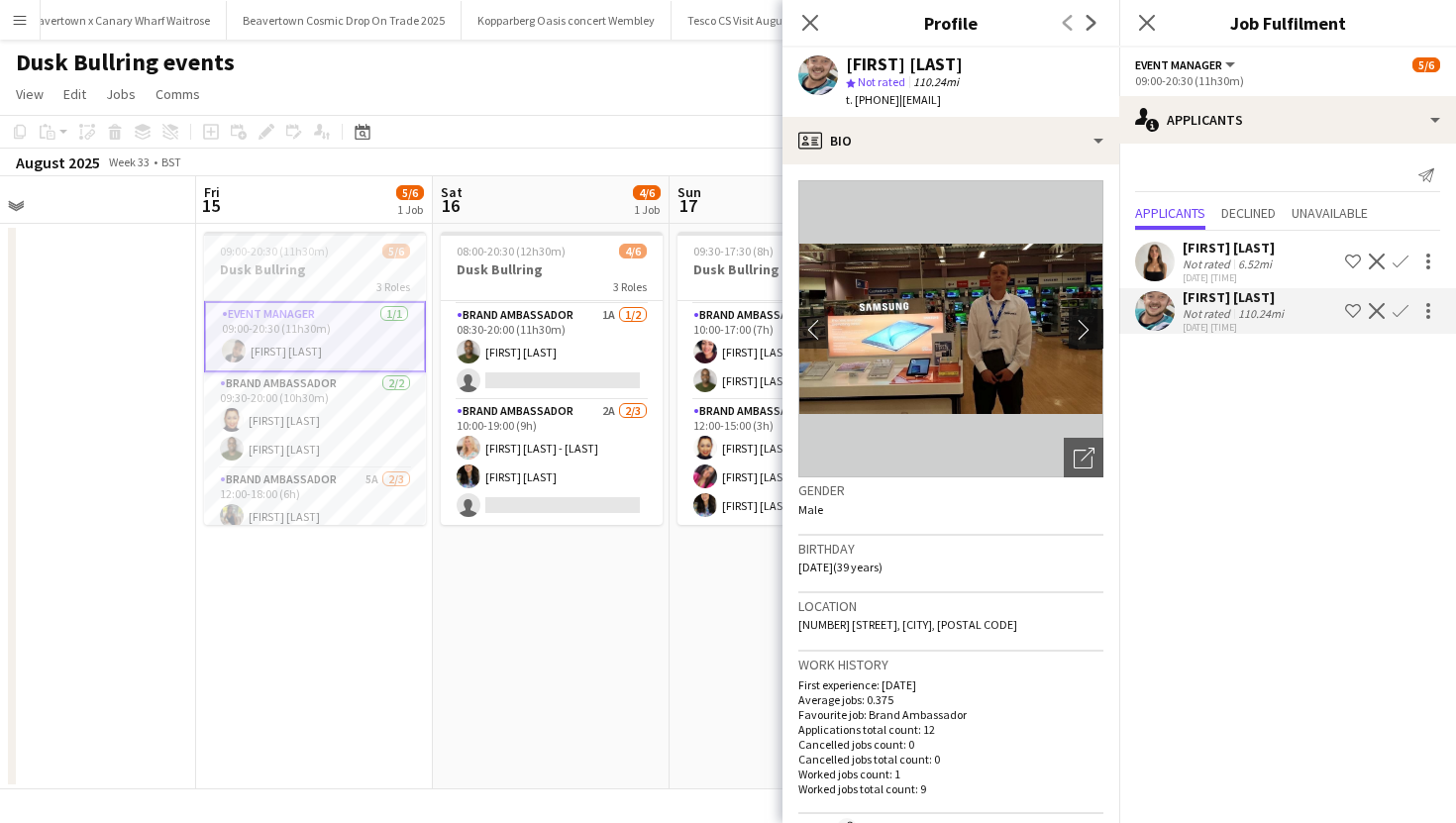 click on "chevron-right" 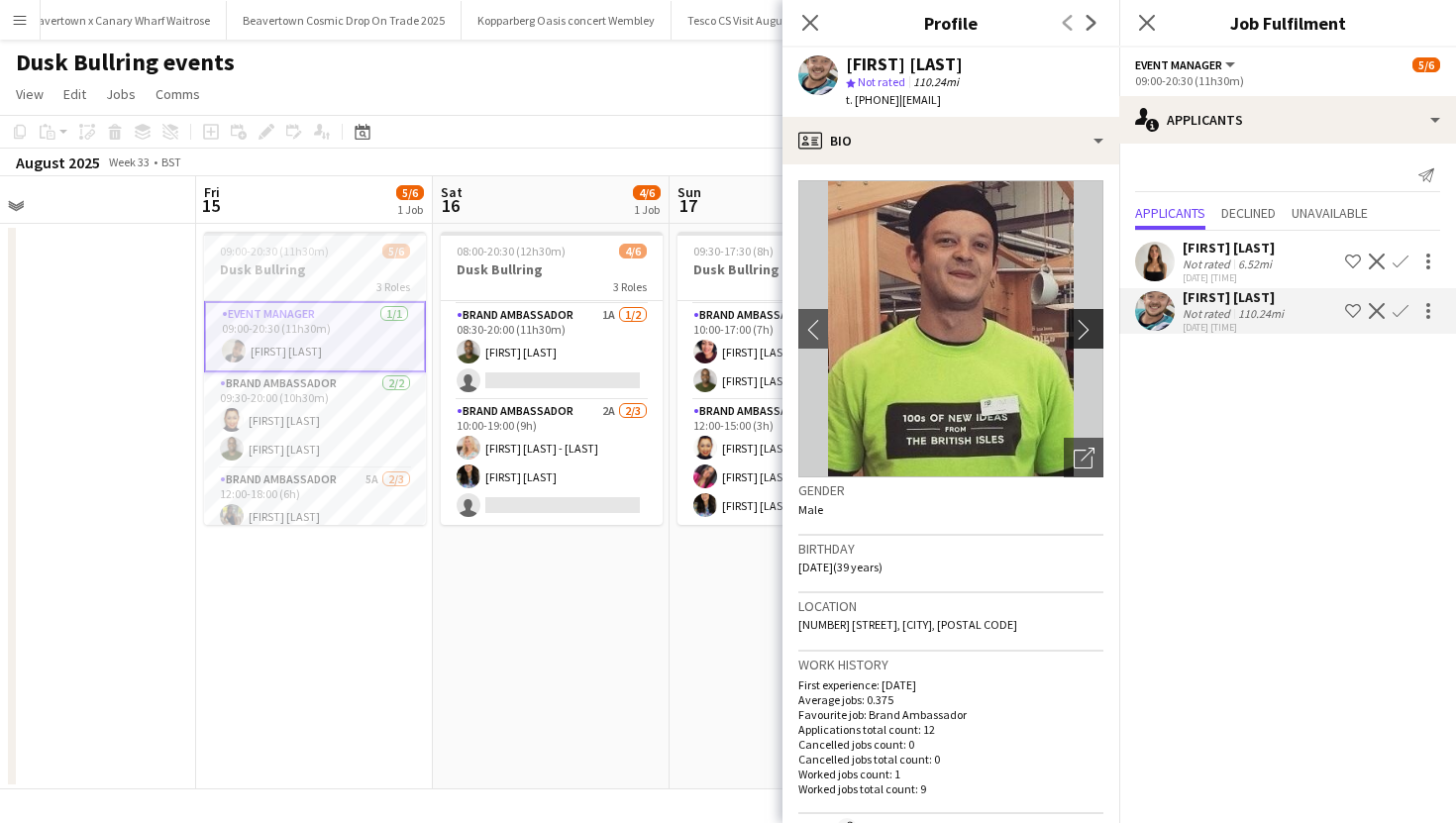 click on "chevron-right" 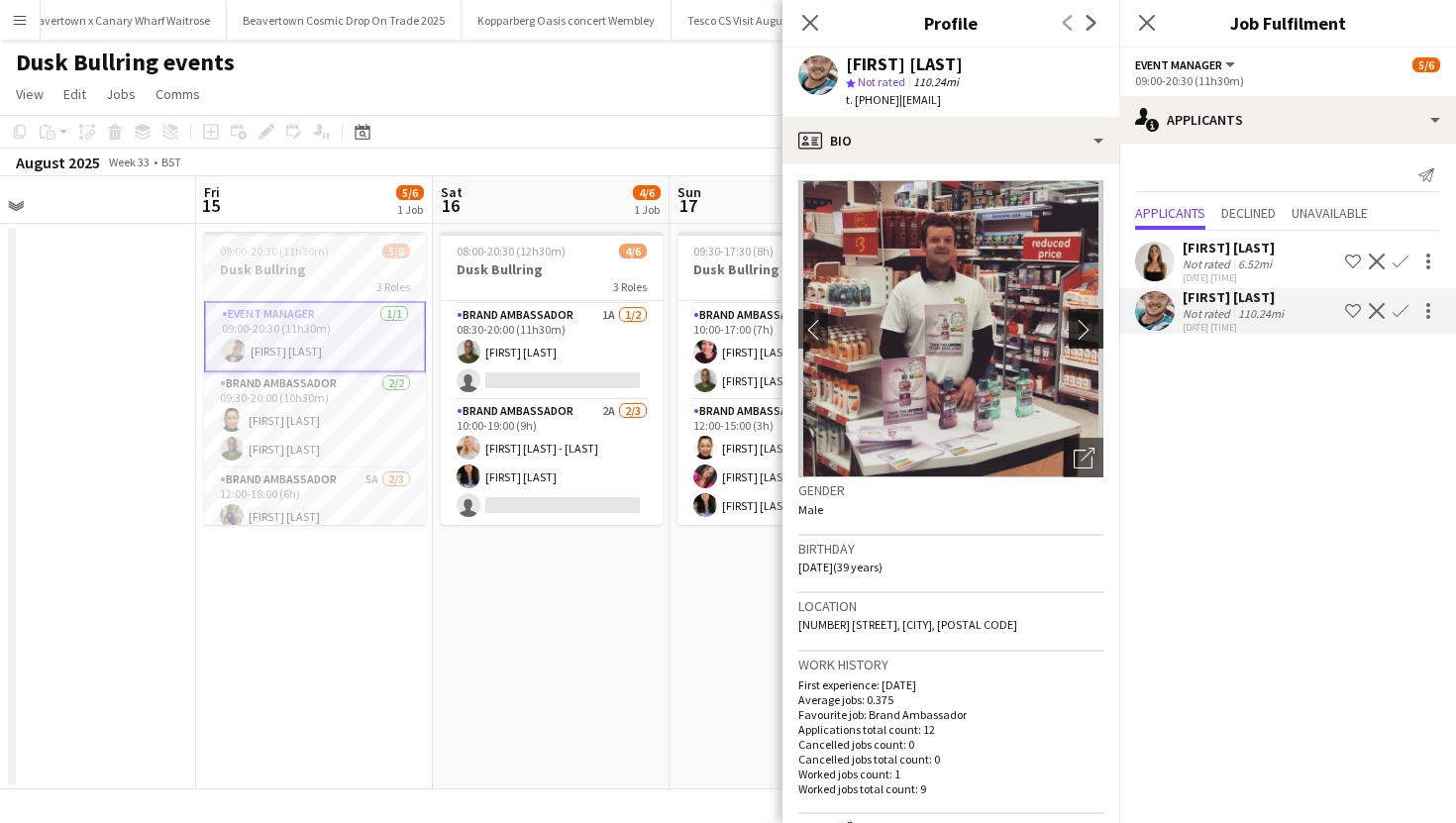 click on "chevron-right" 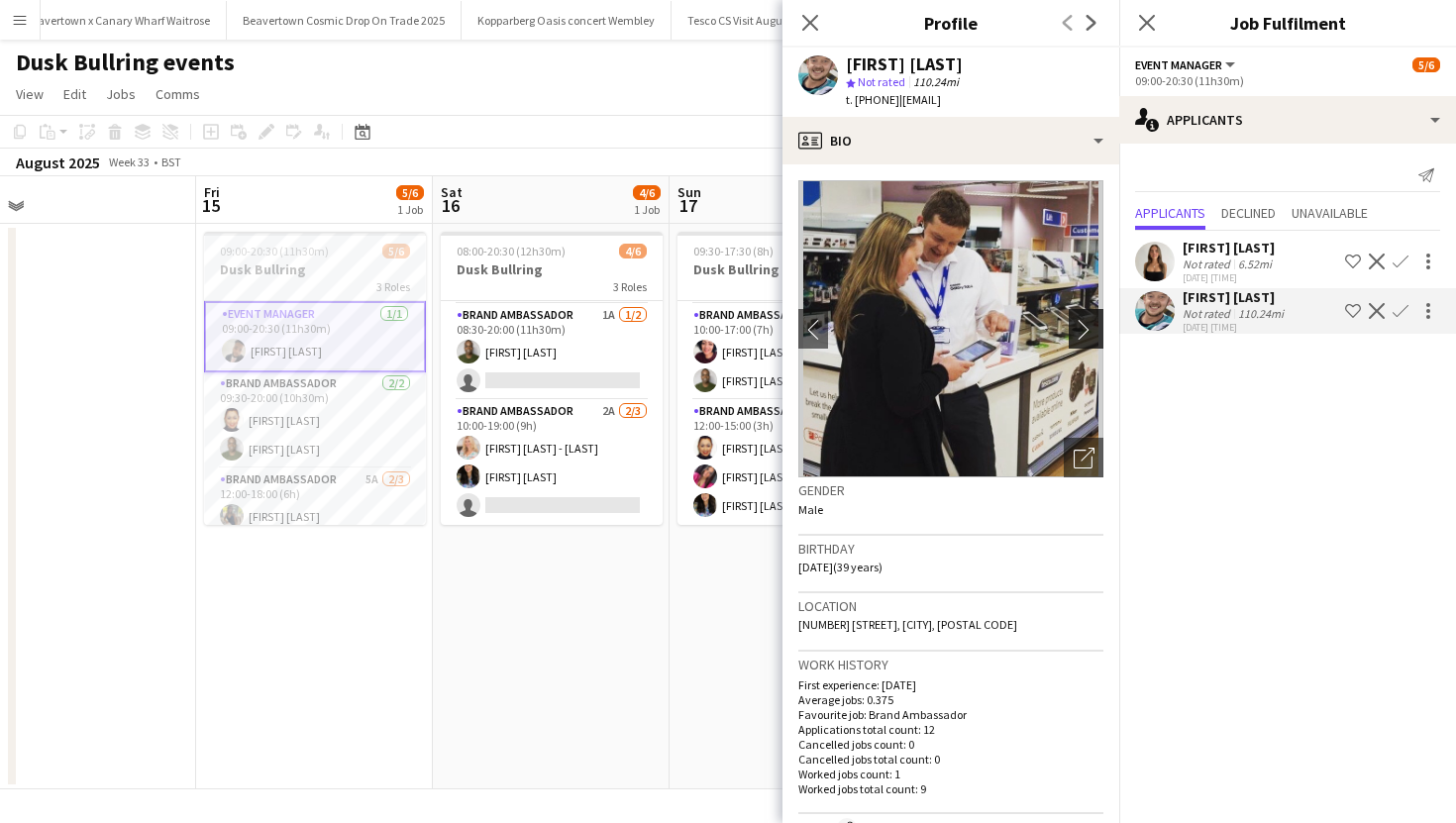 click on "chevron-right" 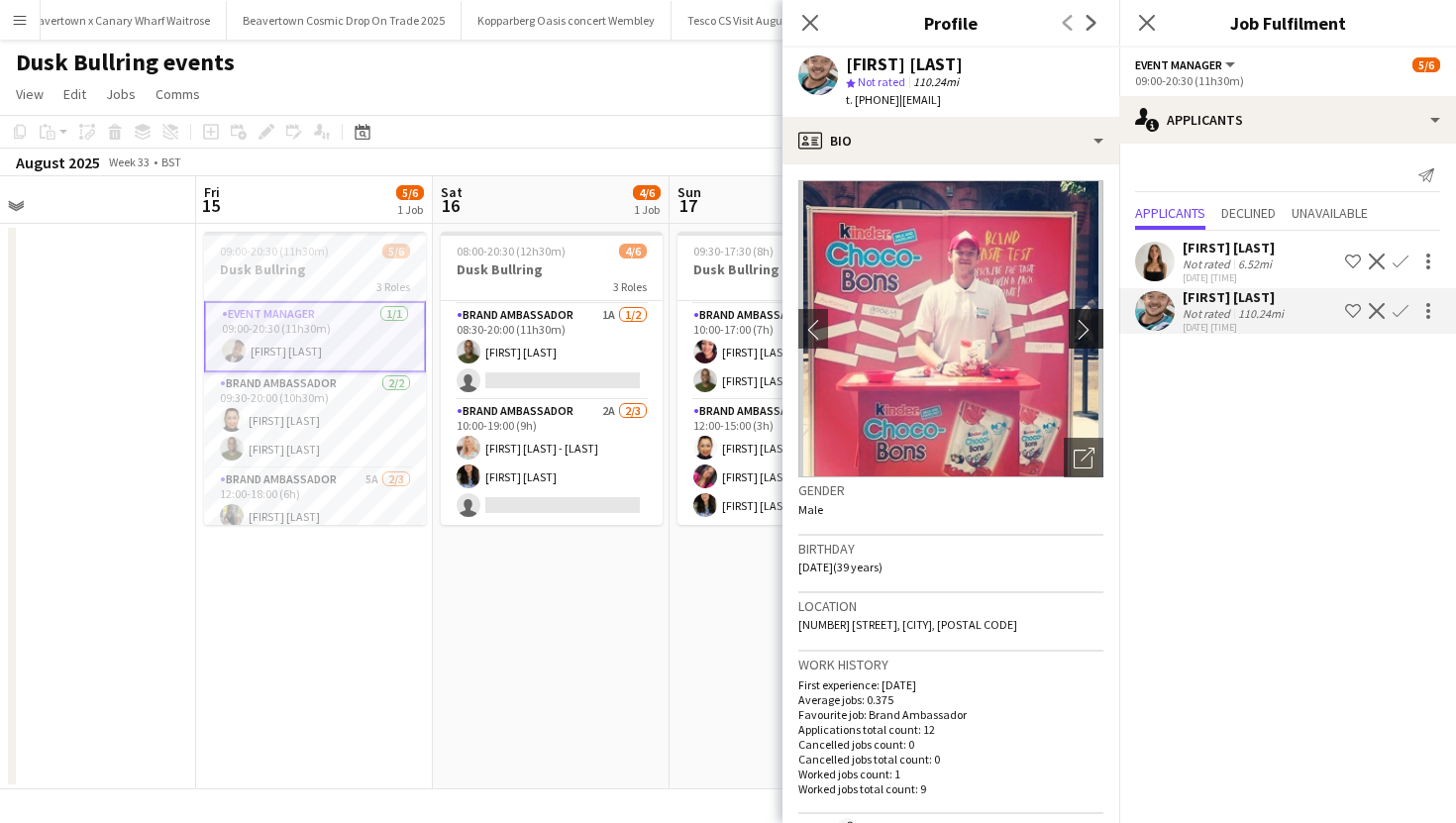 click on "chevron-right" 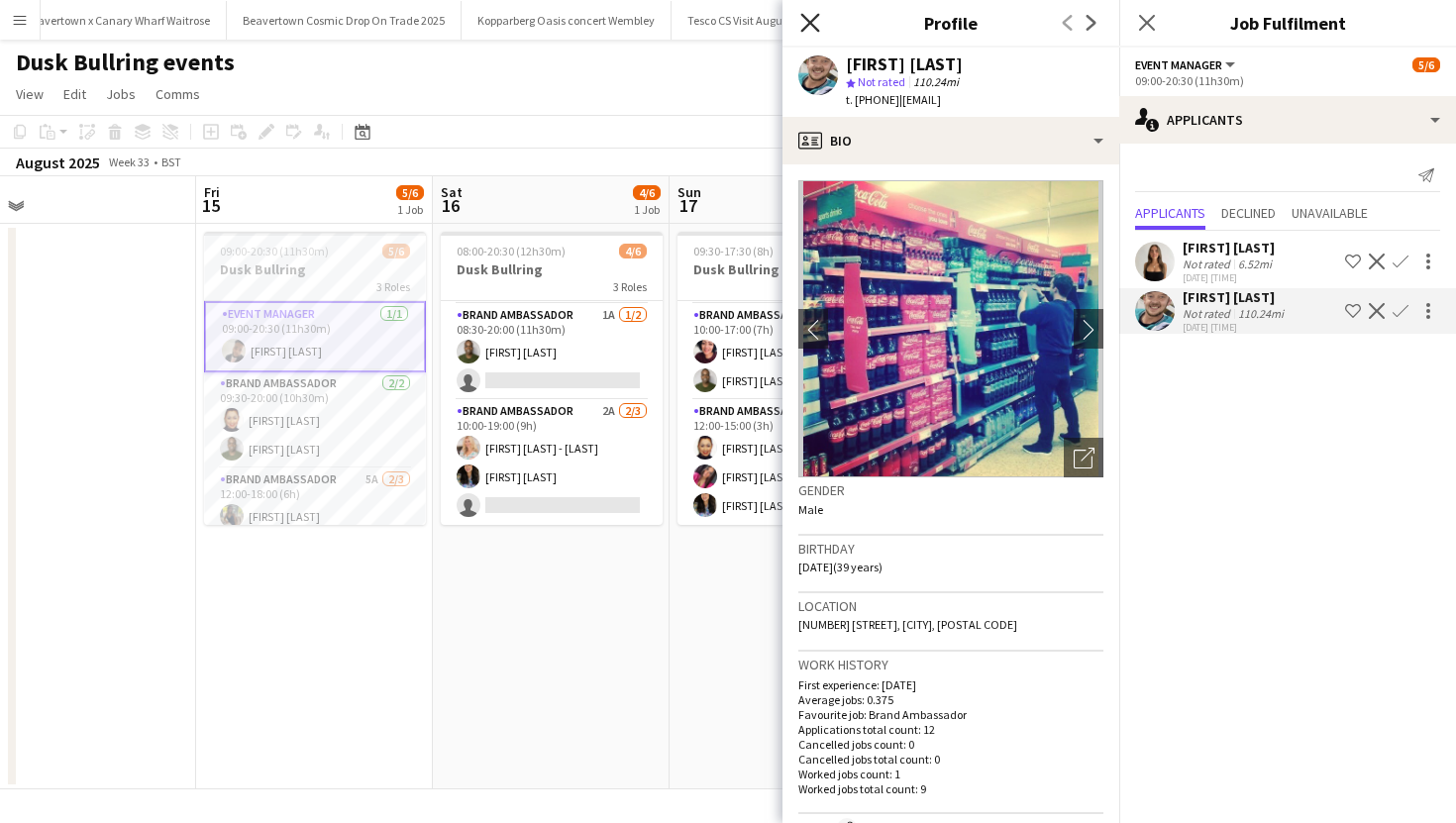 click on "Close pop-in" 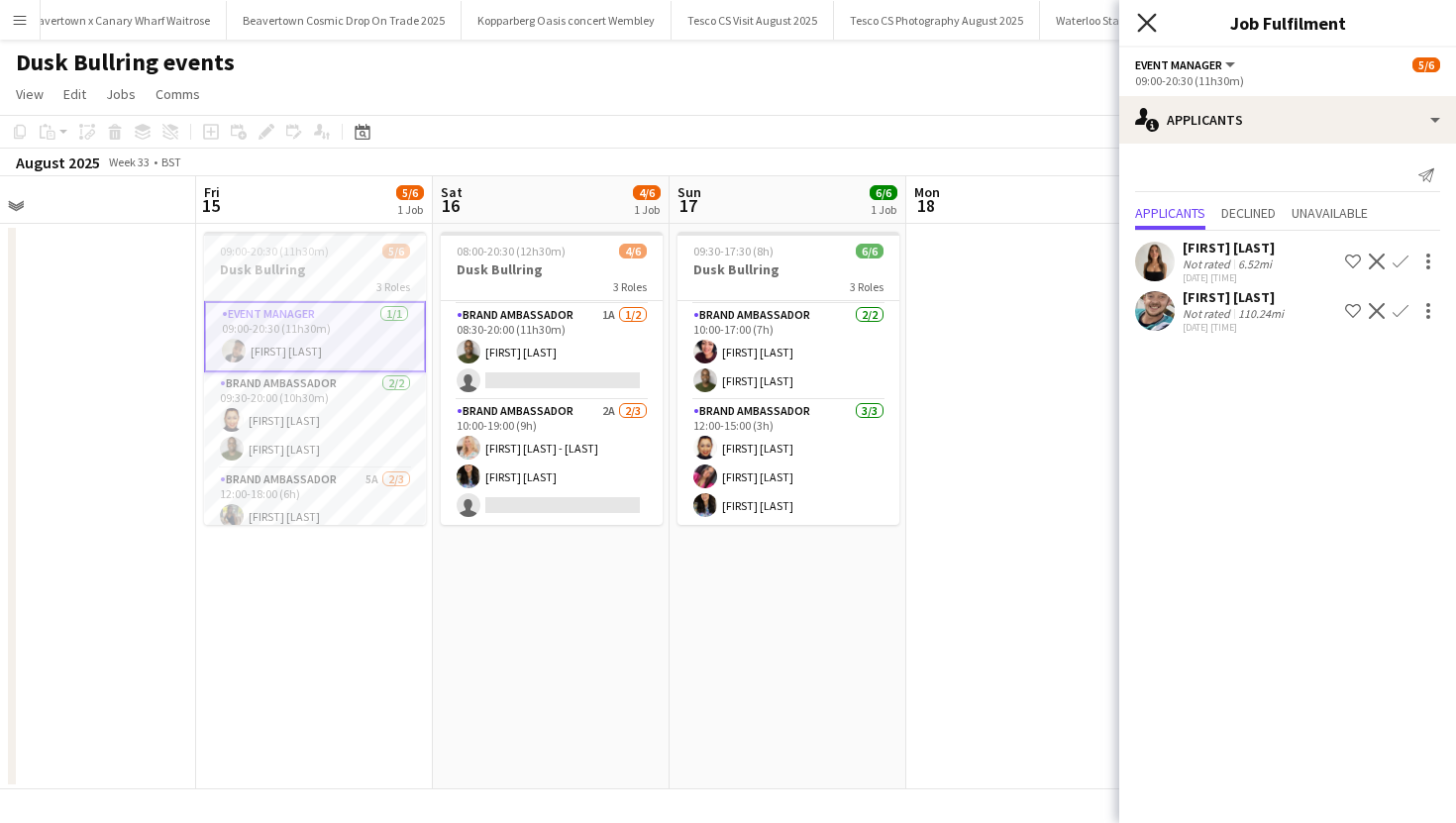 click 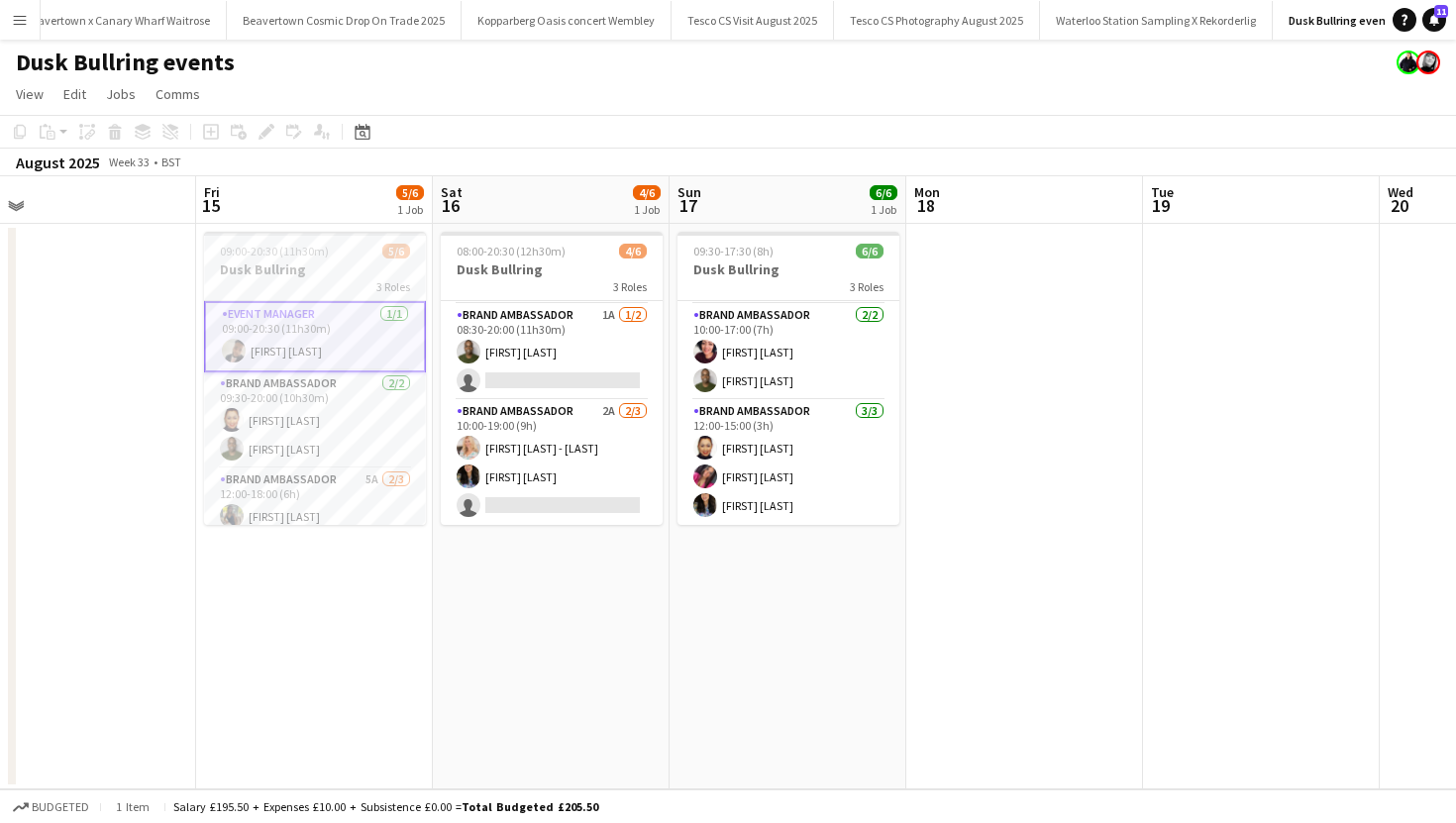click at bounding box center (234, 351) 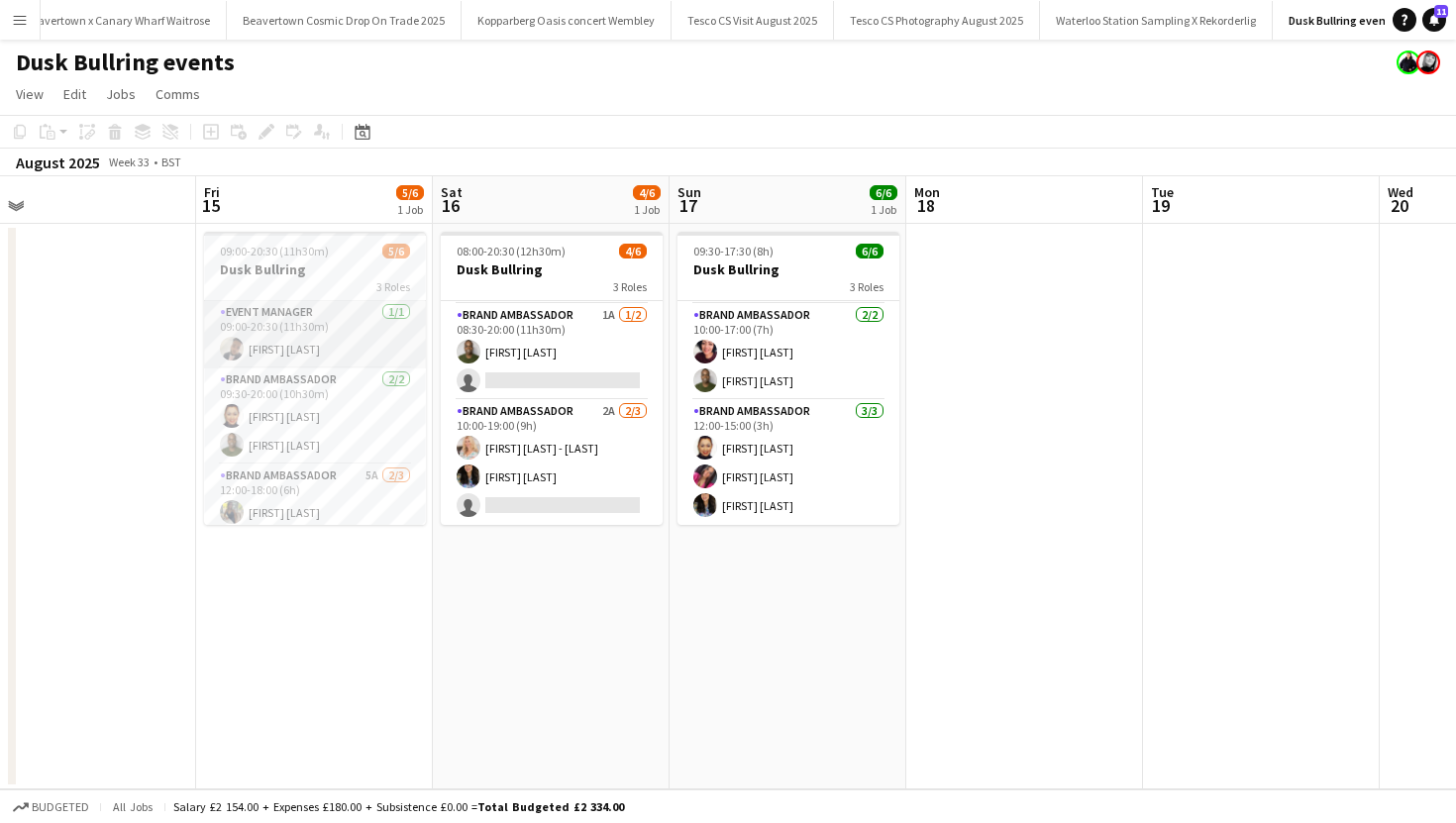 click on "Event Manager   1/1   [TIME]
[FIRST] [LAST]" at bounding box center [315, 335] 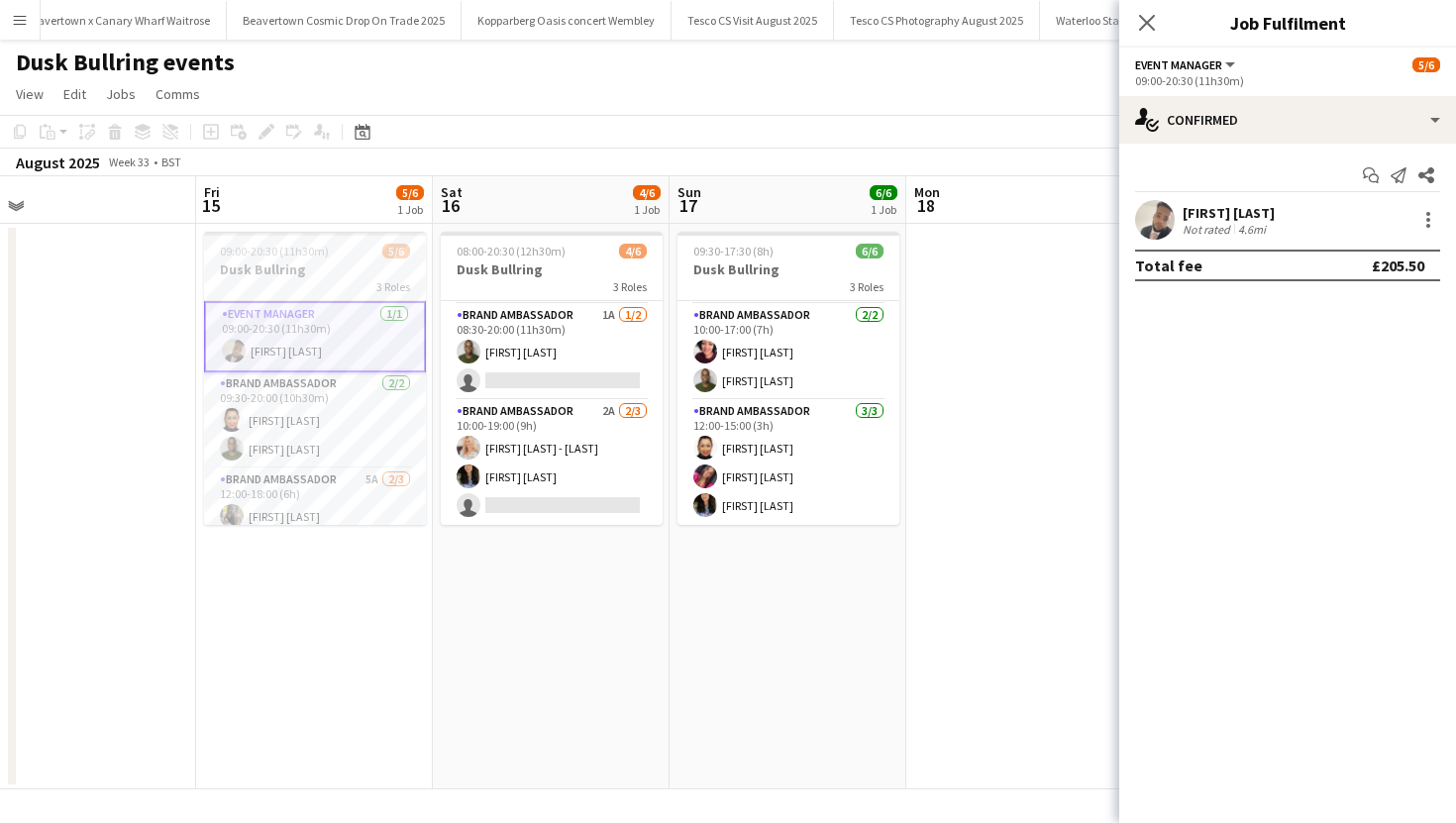 click at bounding box center (1155, 220) 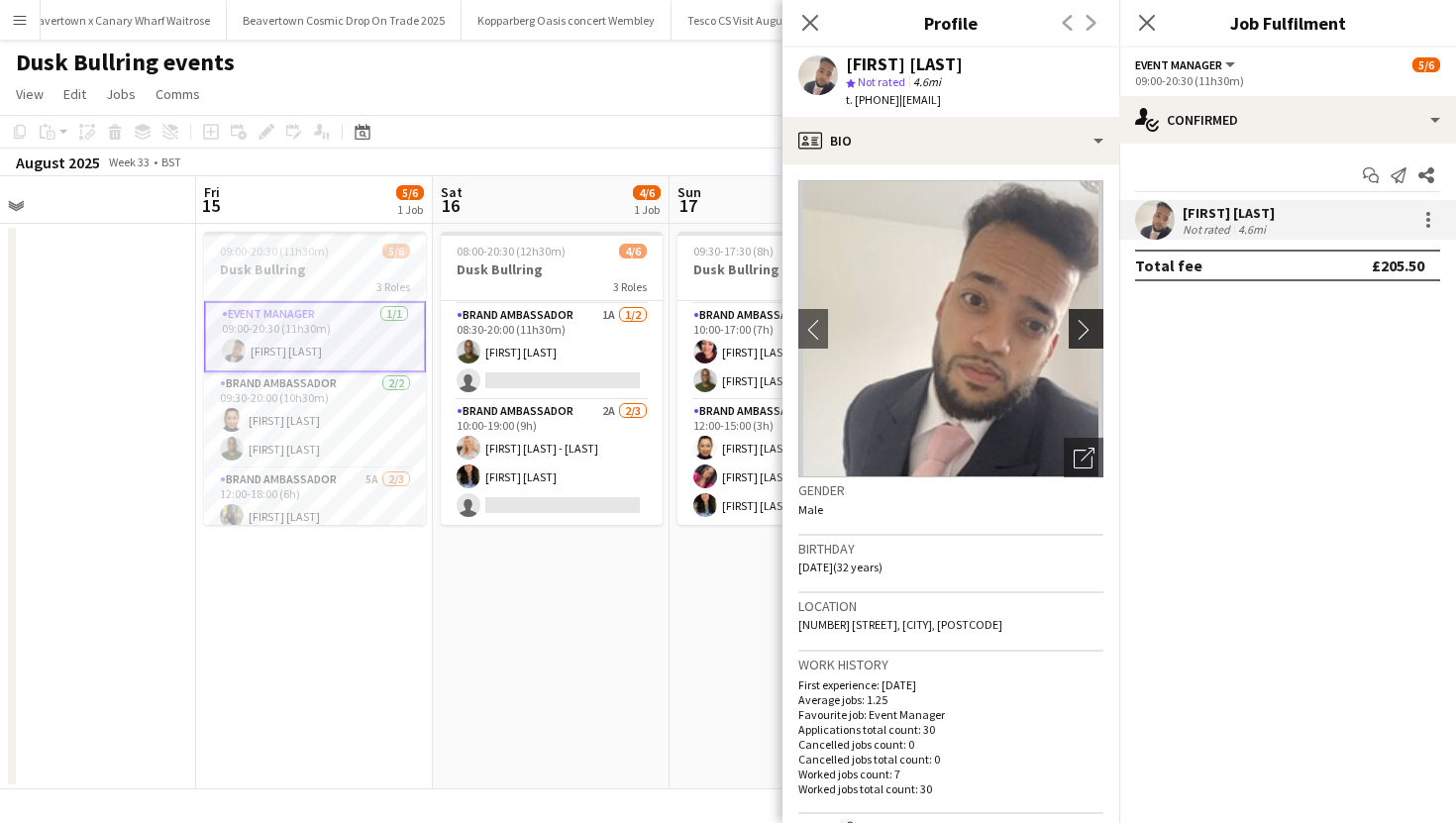 click on "chevron-right" 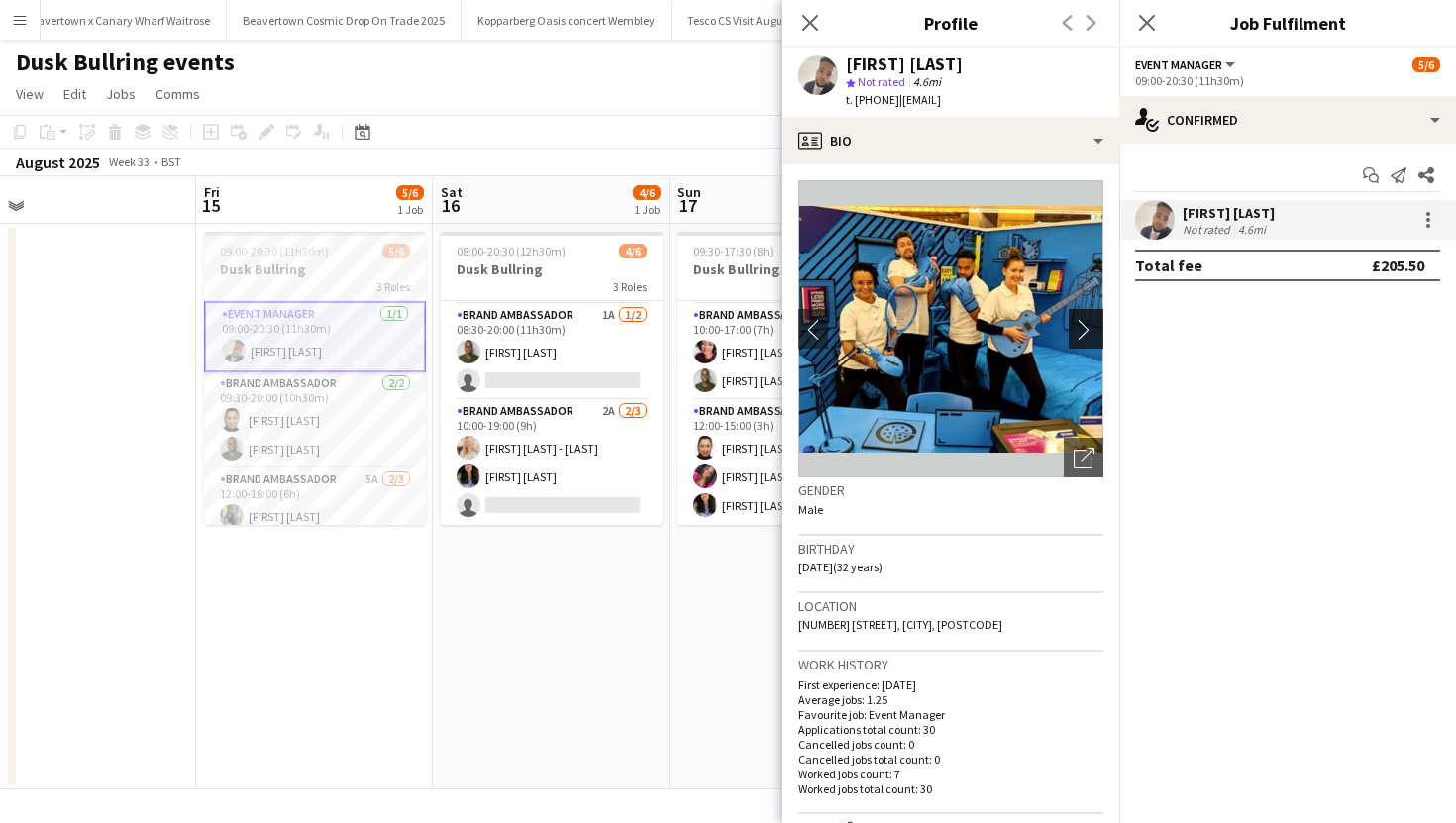 click on "chevron-right" 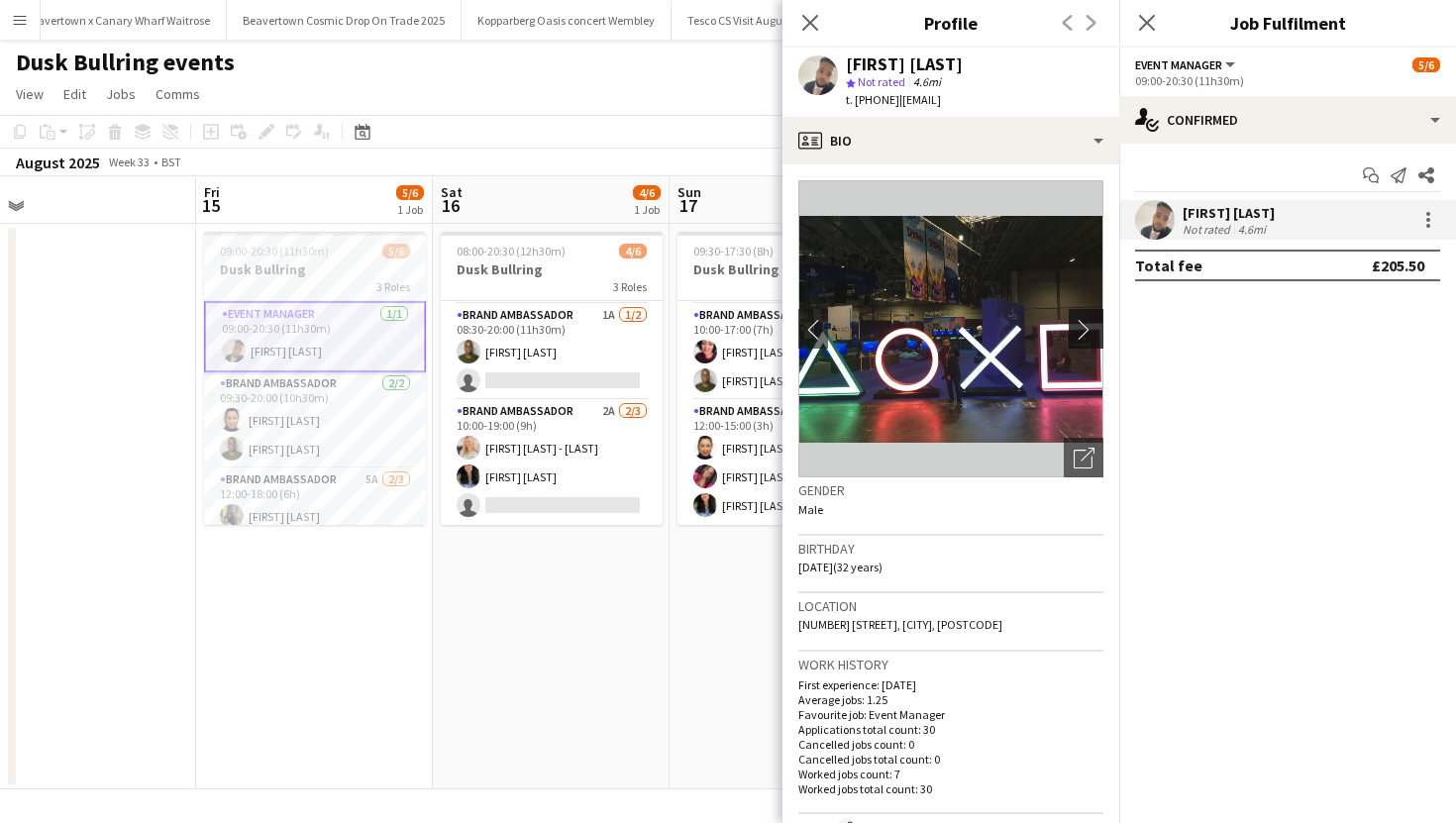 click on "chevron-right" 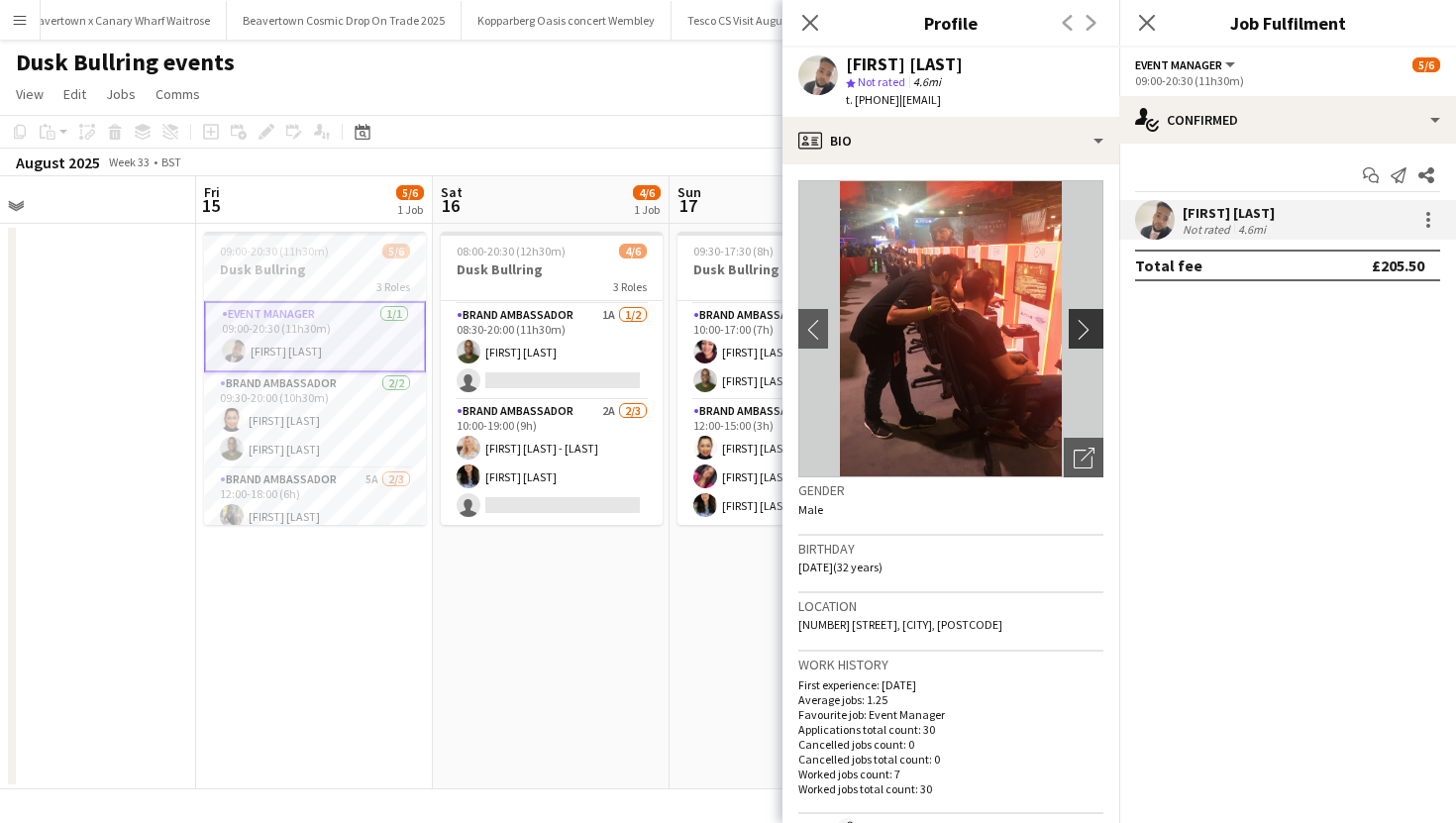 click on "chevron-right" 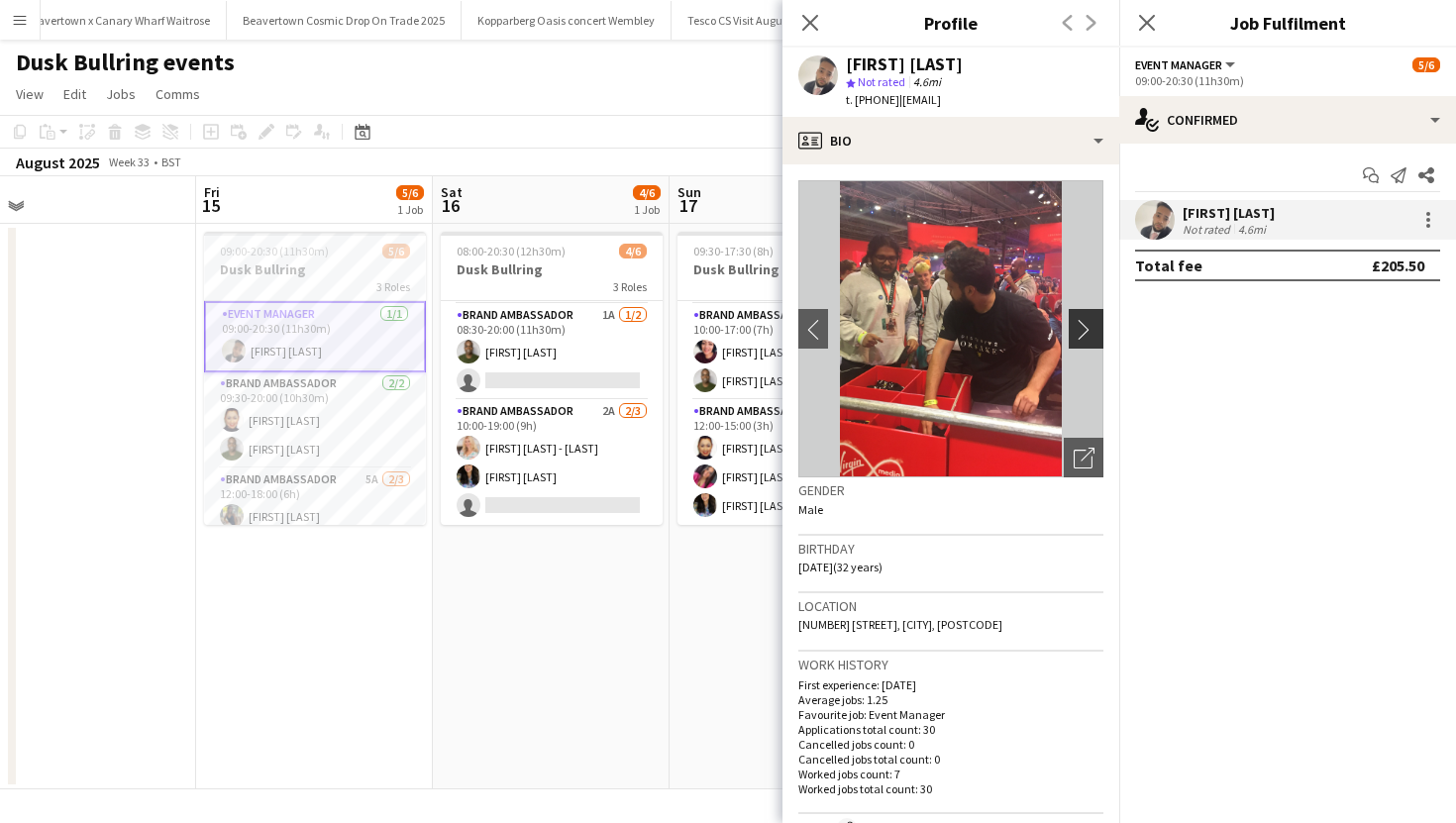 click on "chevron-right" 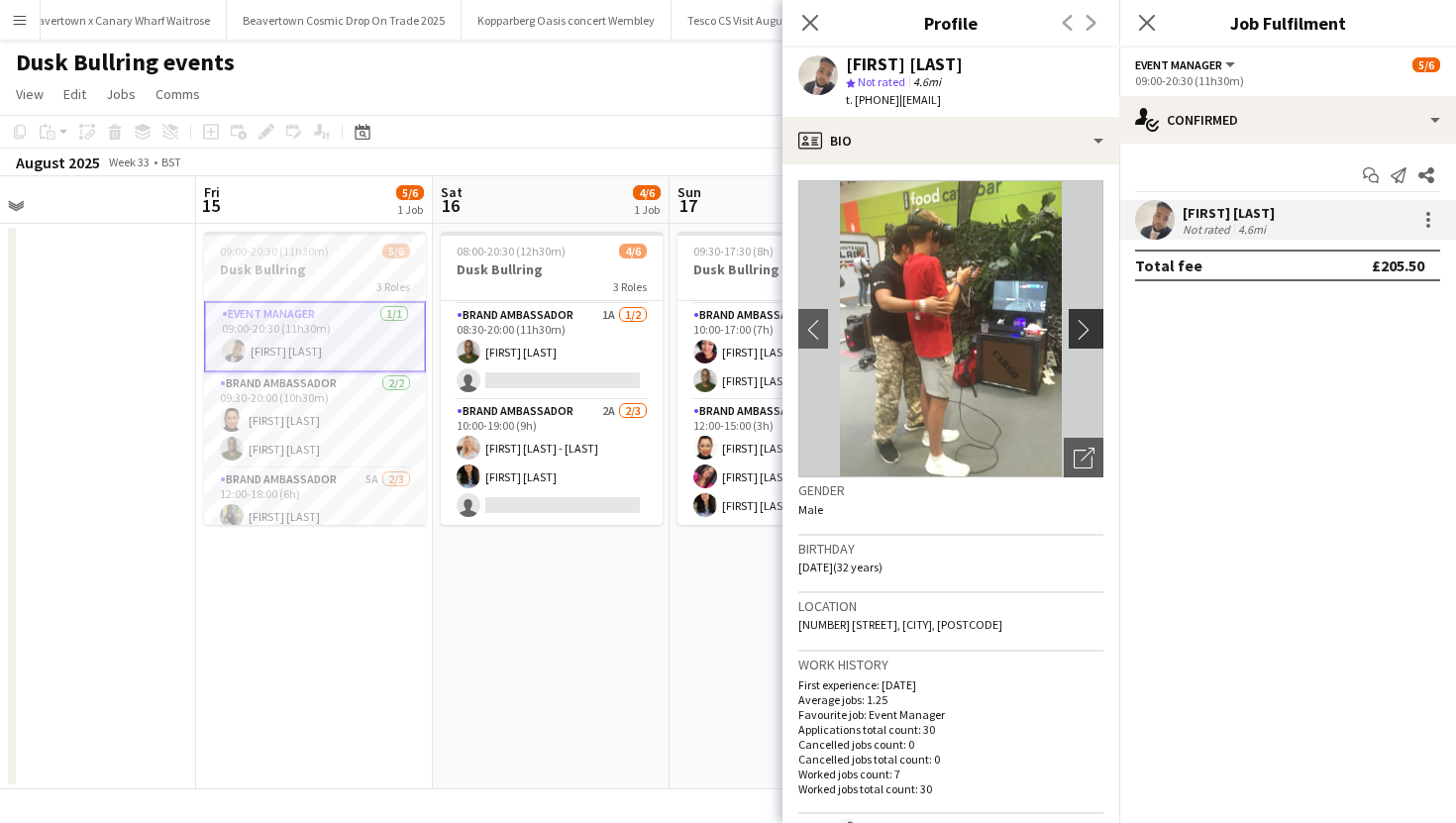 click on "chevron-right" 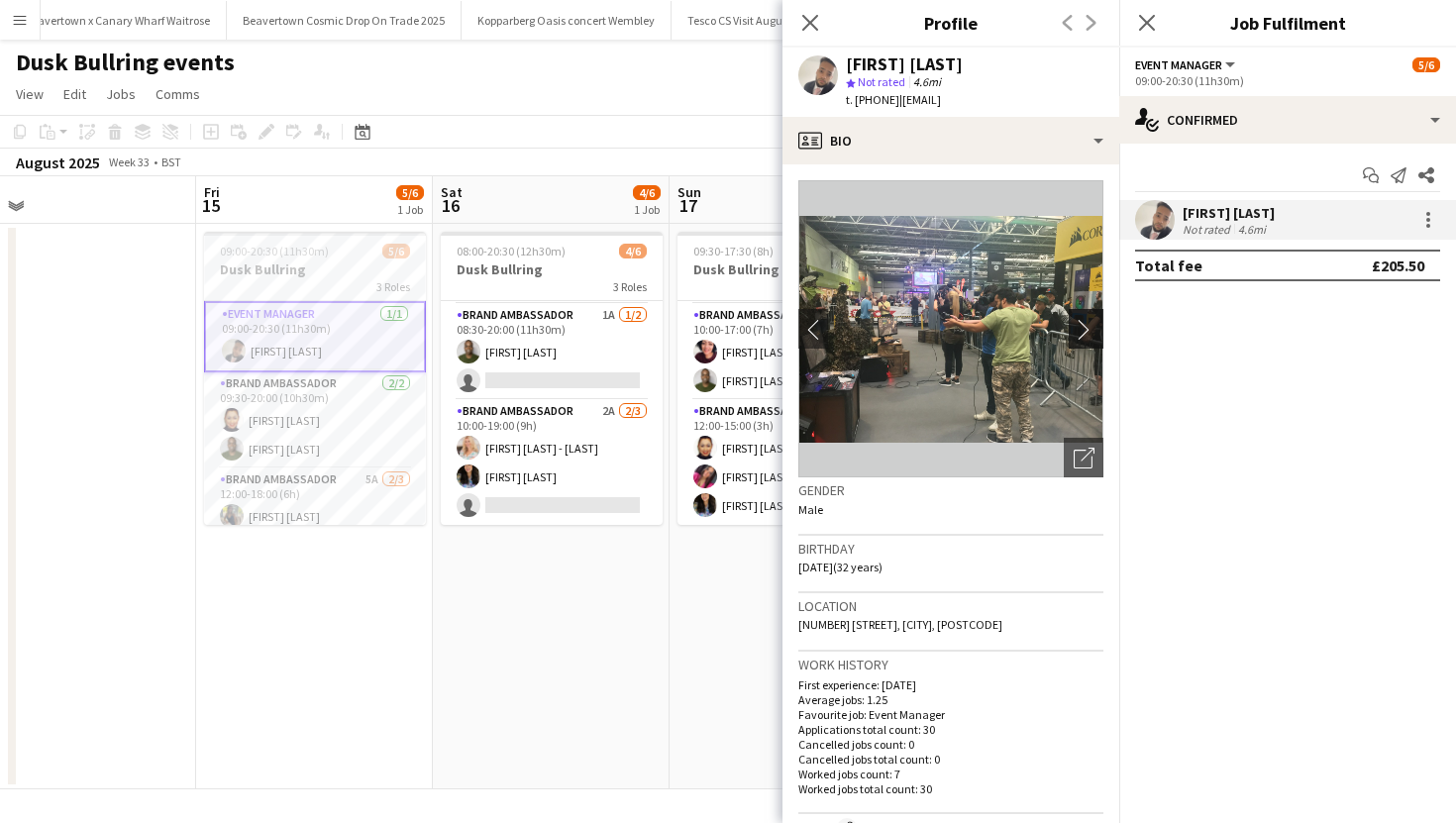 click on "chevron-right" 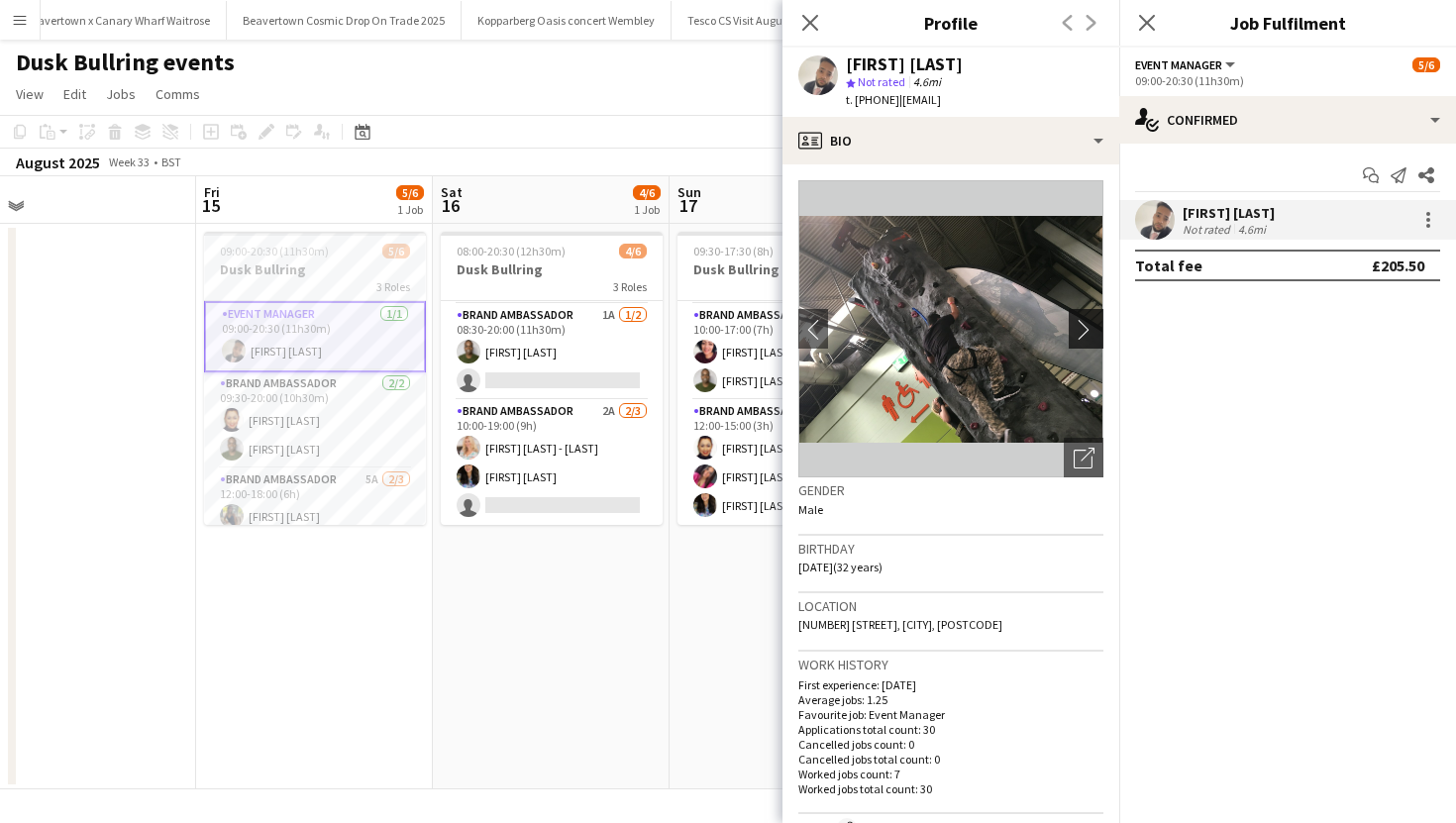click on "chevron-right" 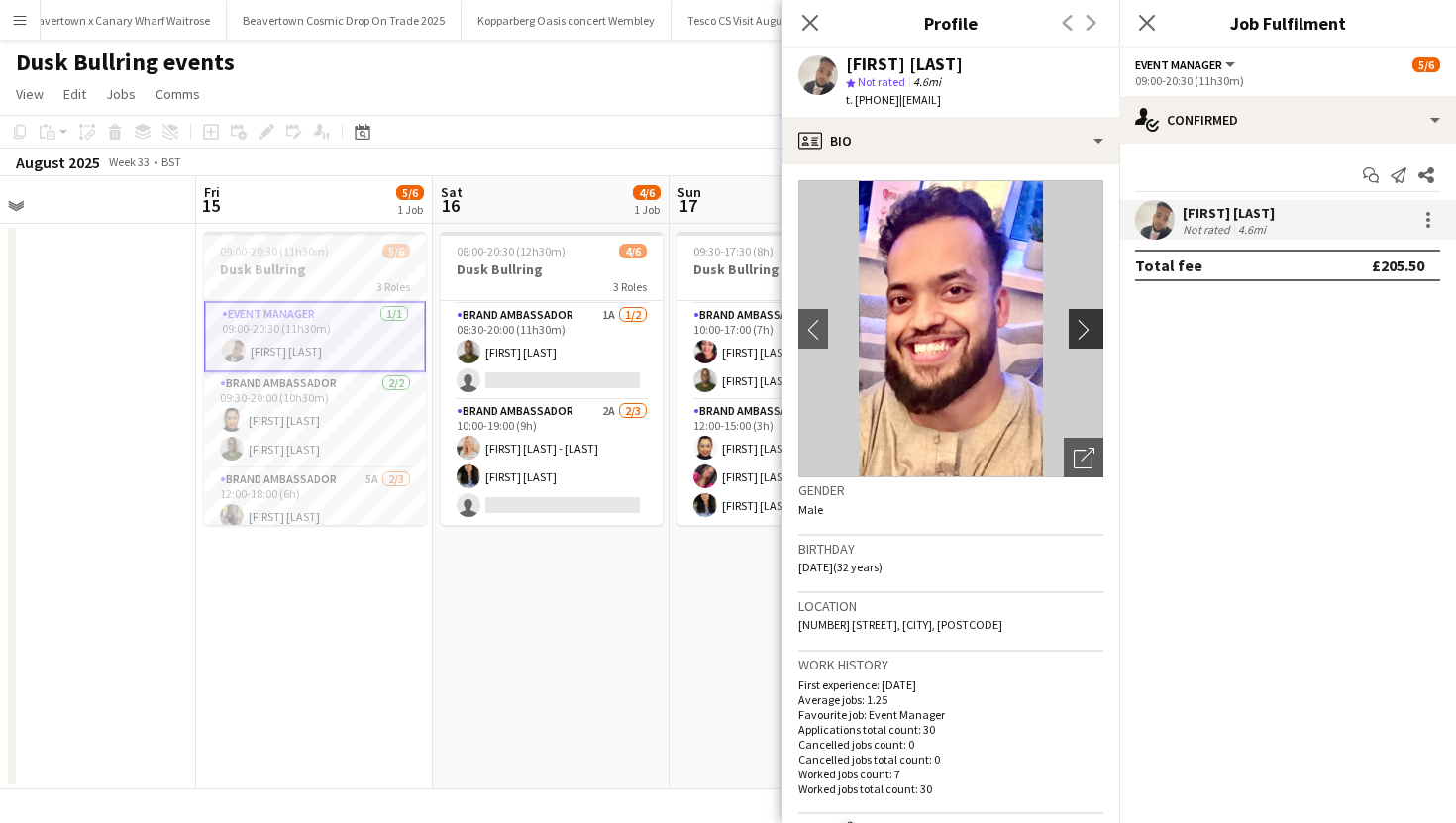 click on "chevron-right" 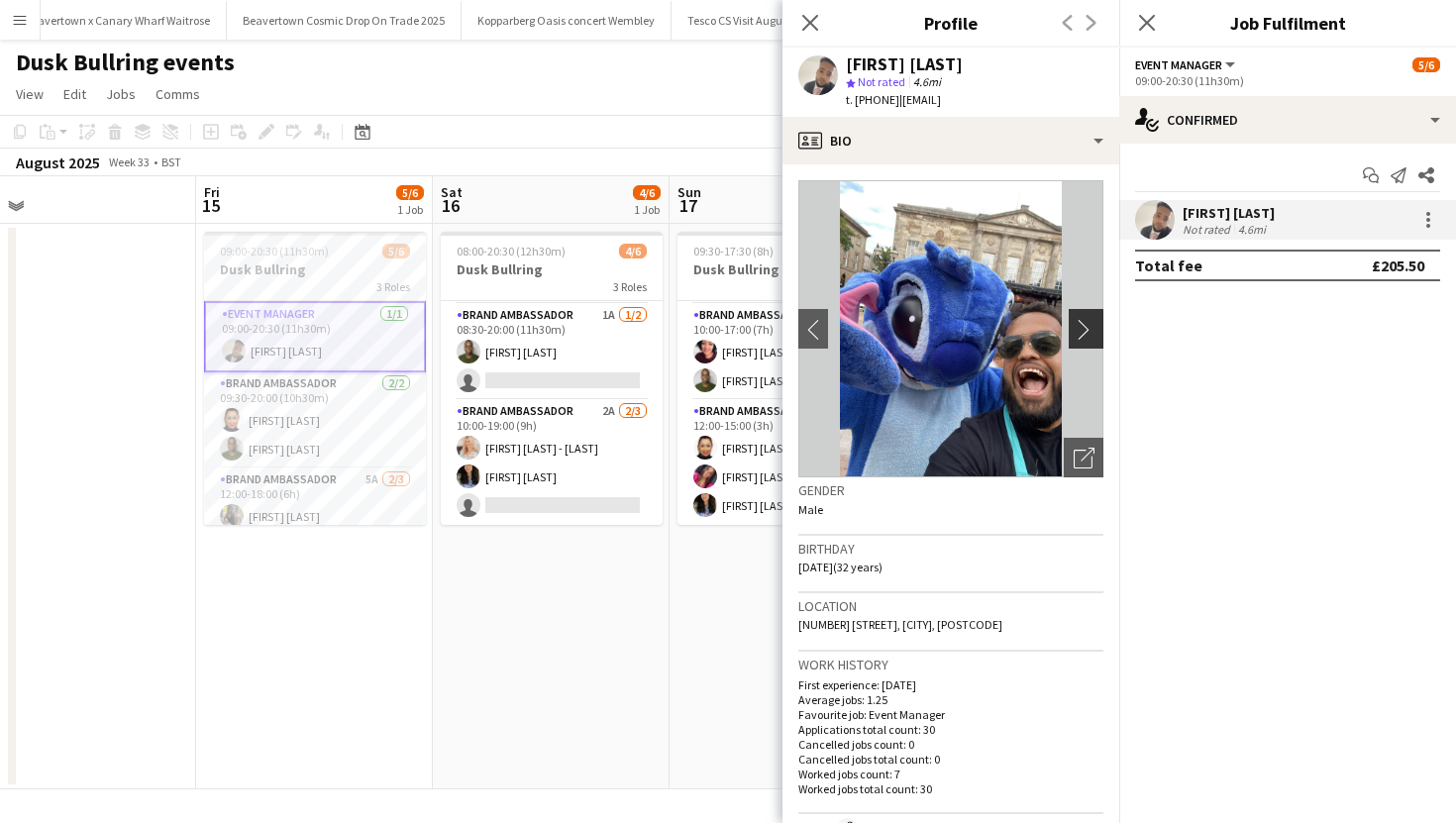 click on "chevron-right" 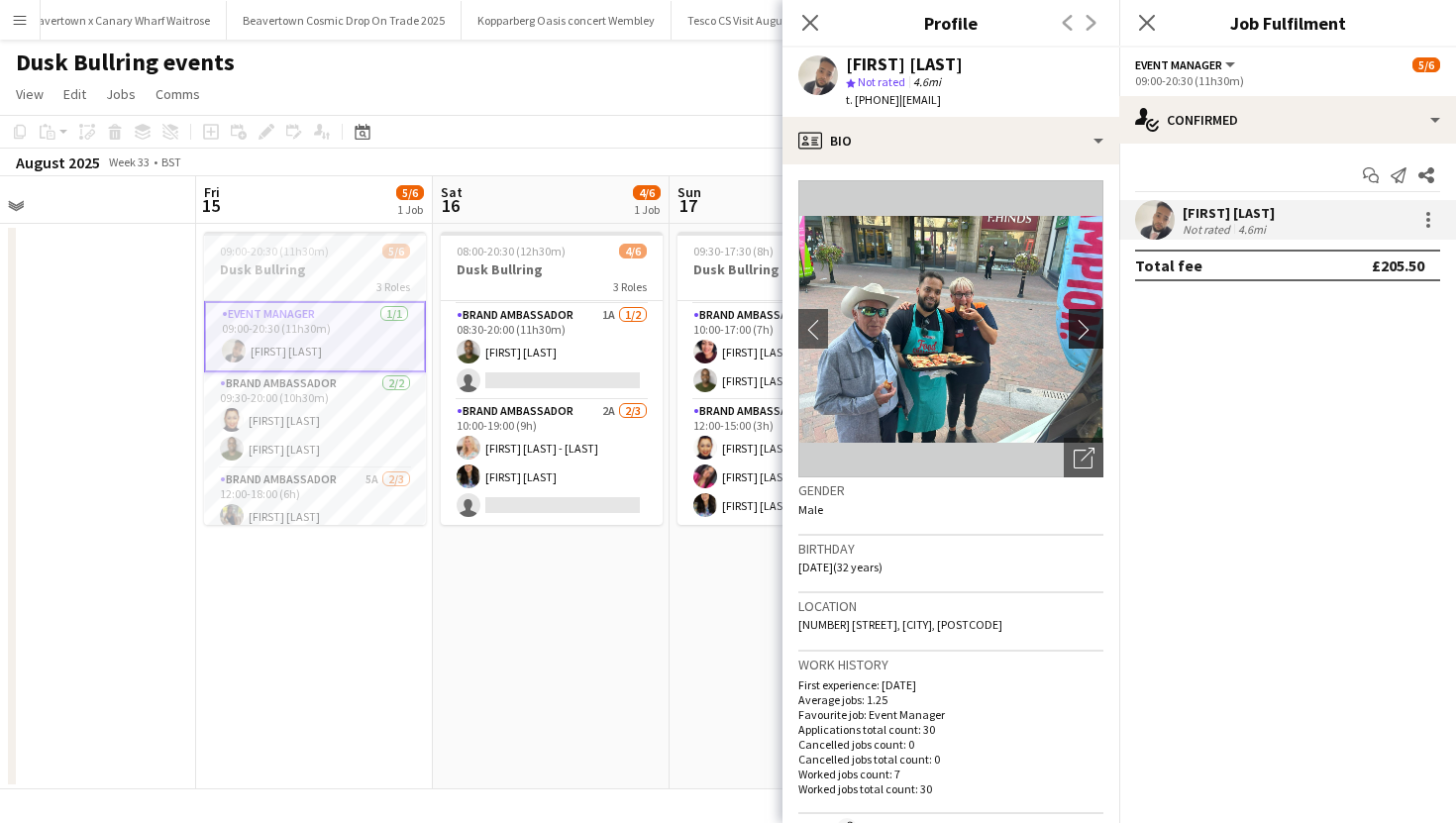 click on "chevron-right" 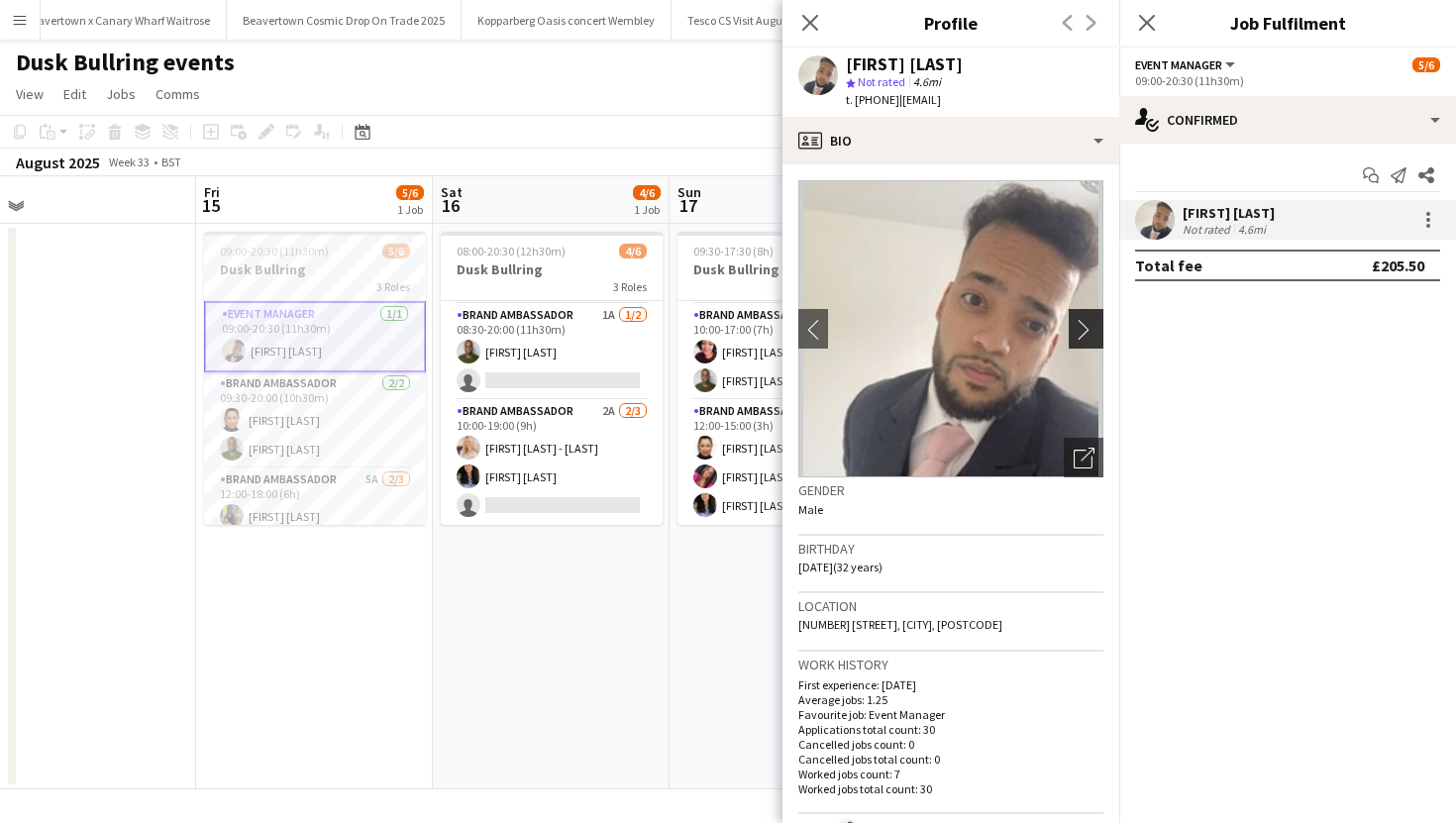 click on "chevron-right" 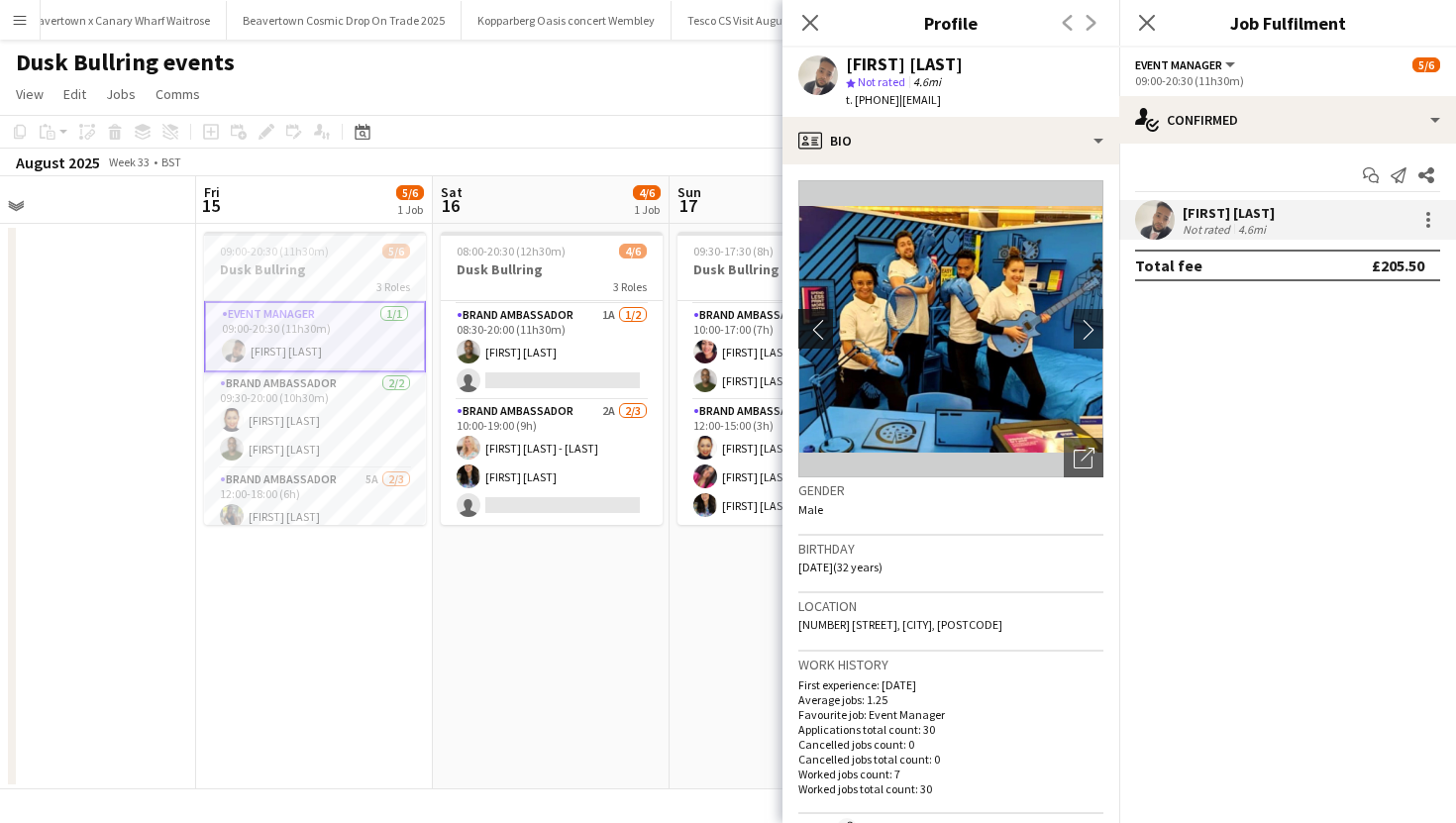 click on "chevron-left" 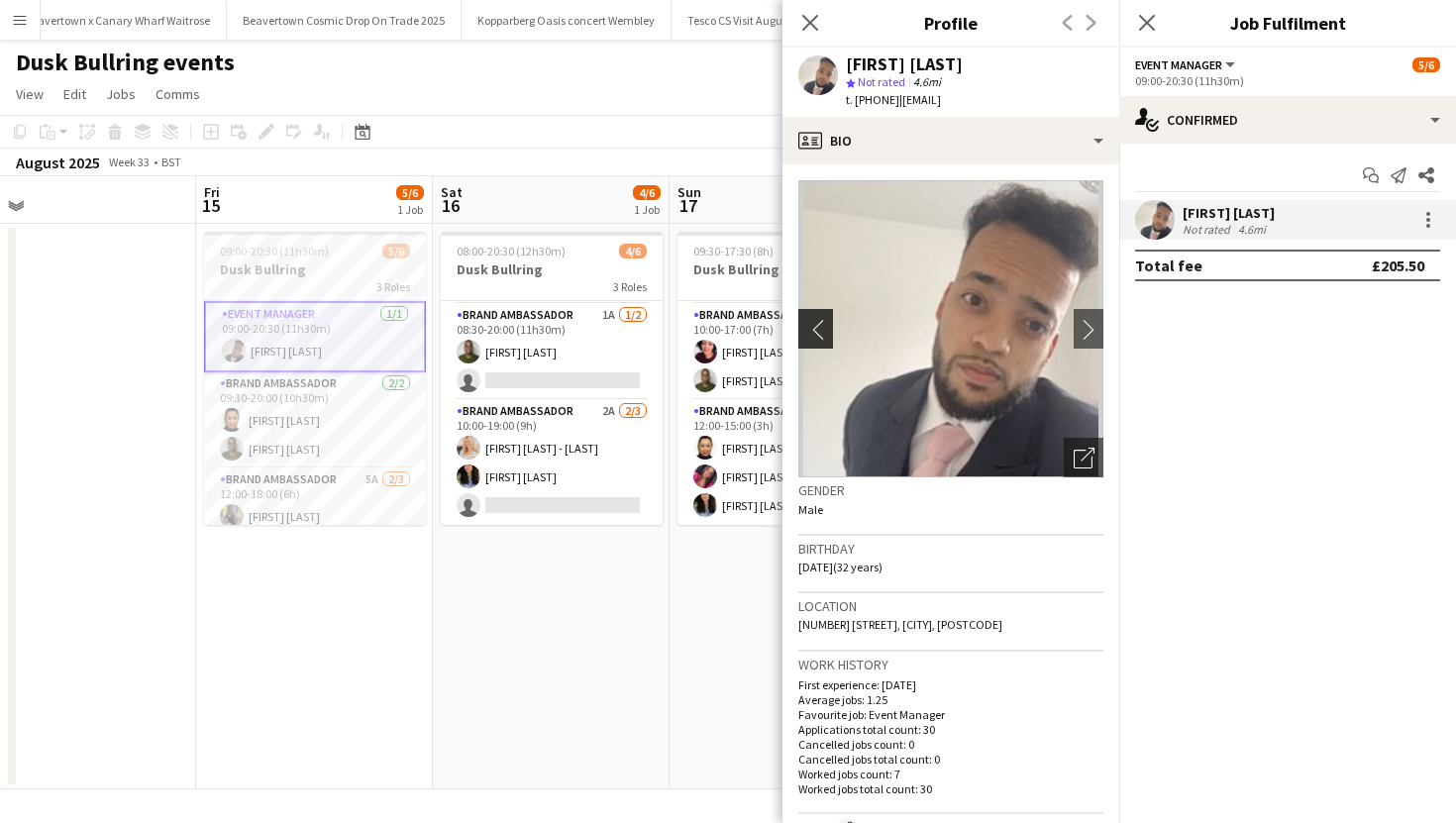 click on "chevron-left" 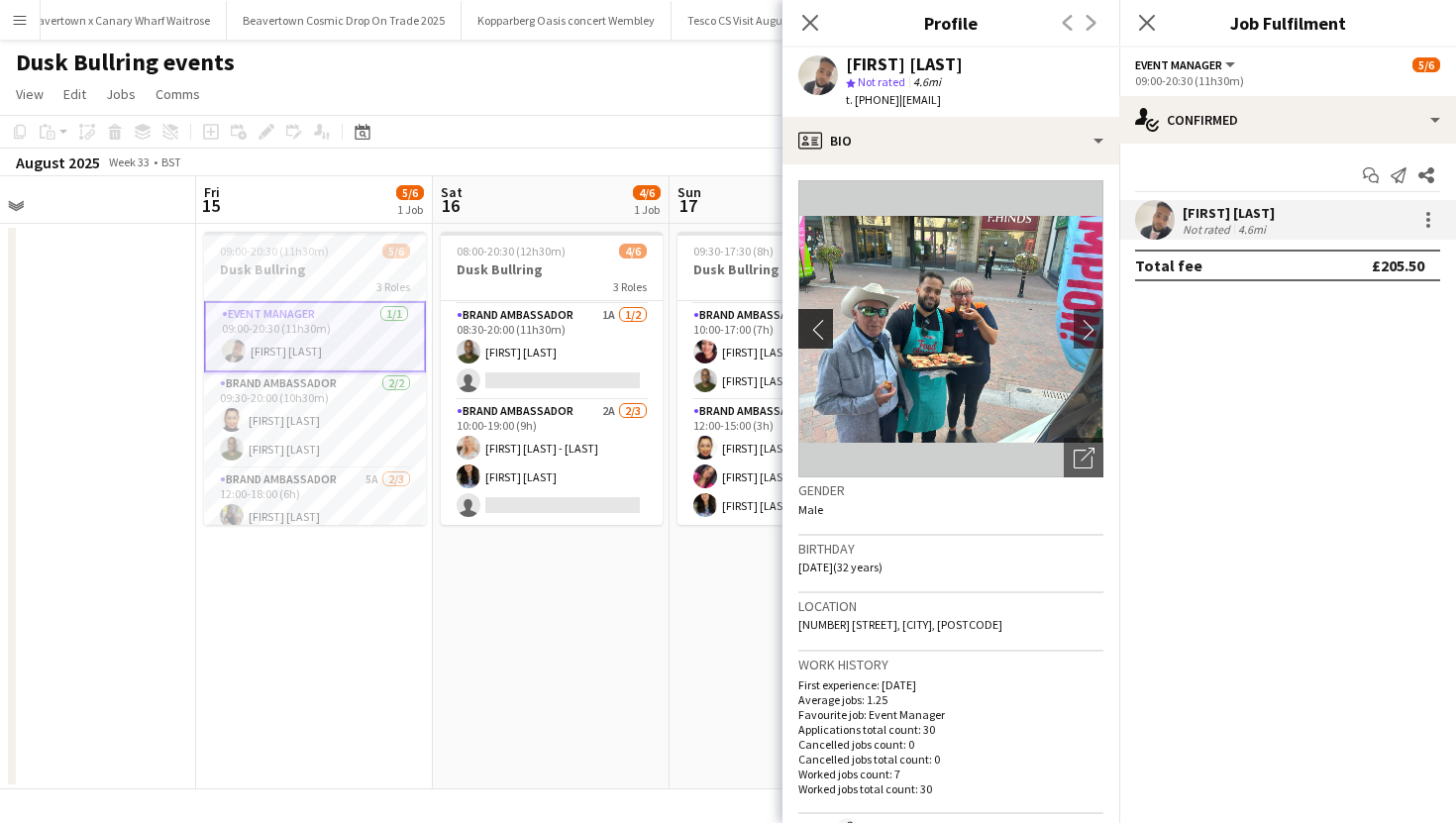 click on "chevron-left" 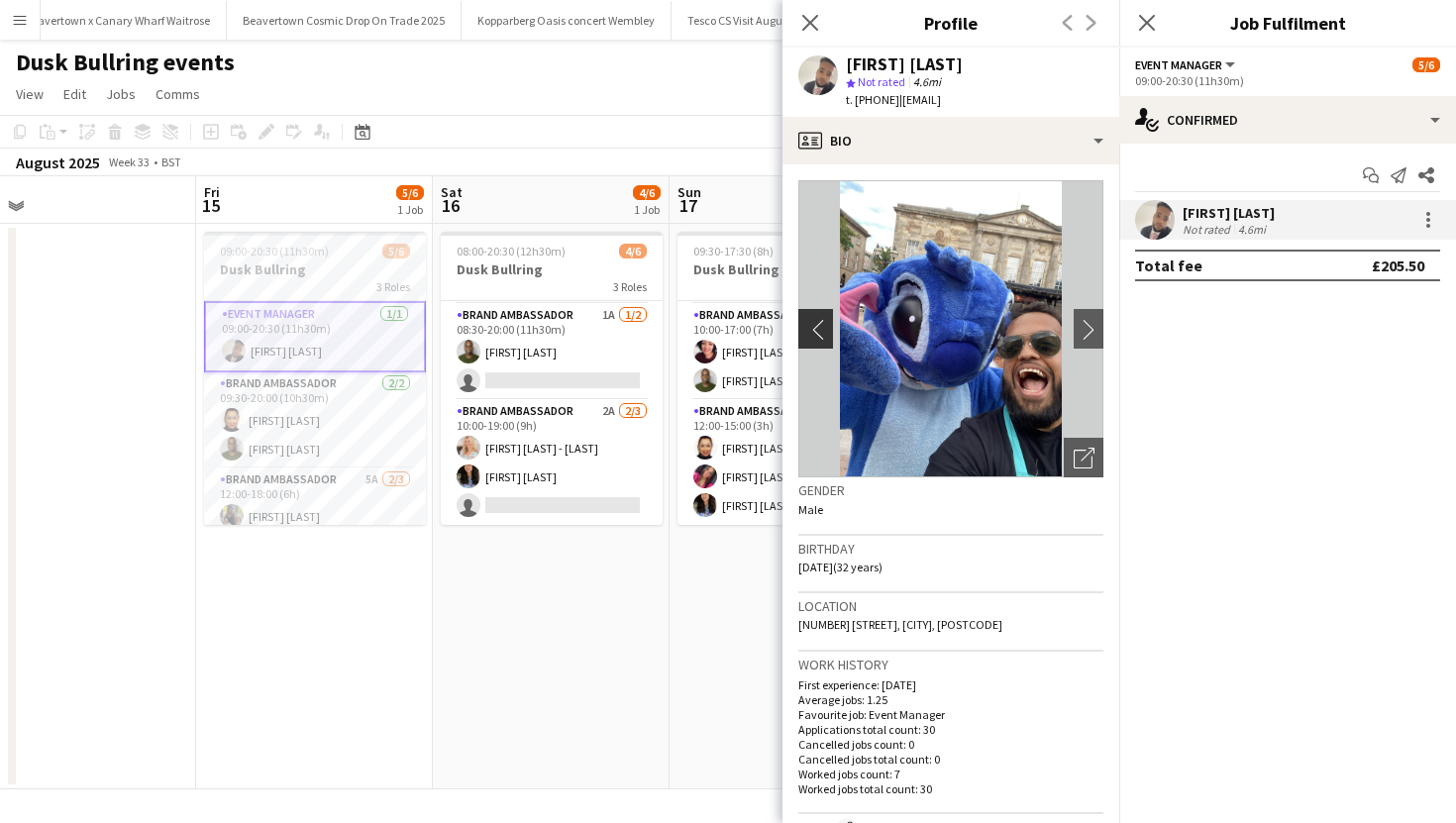 click on "chevron-left" 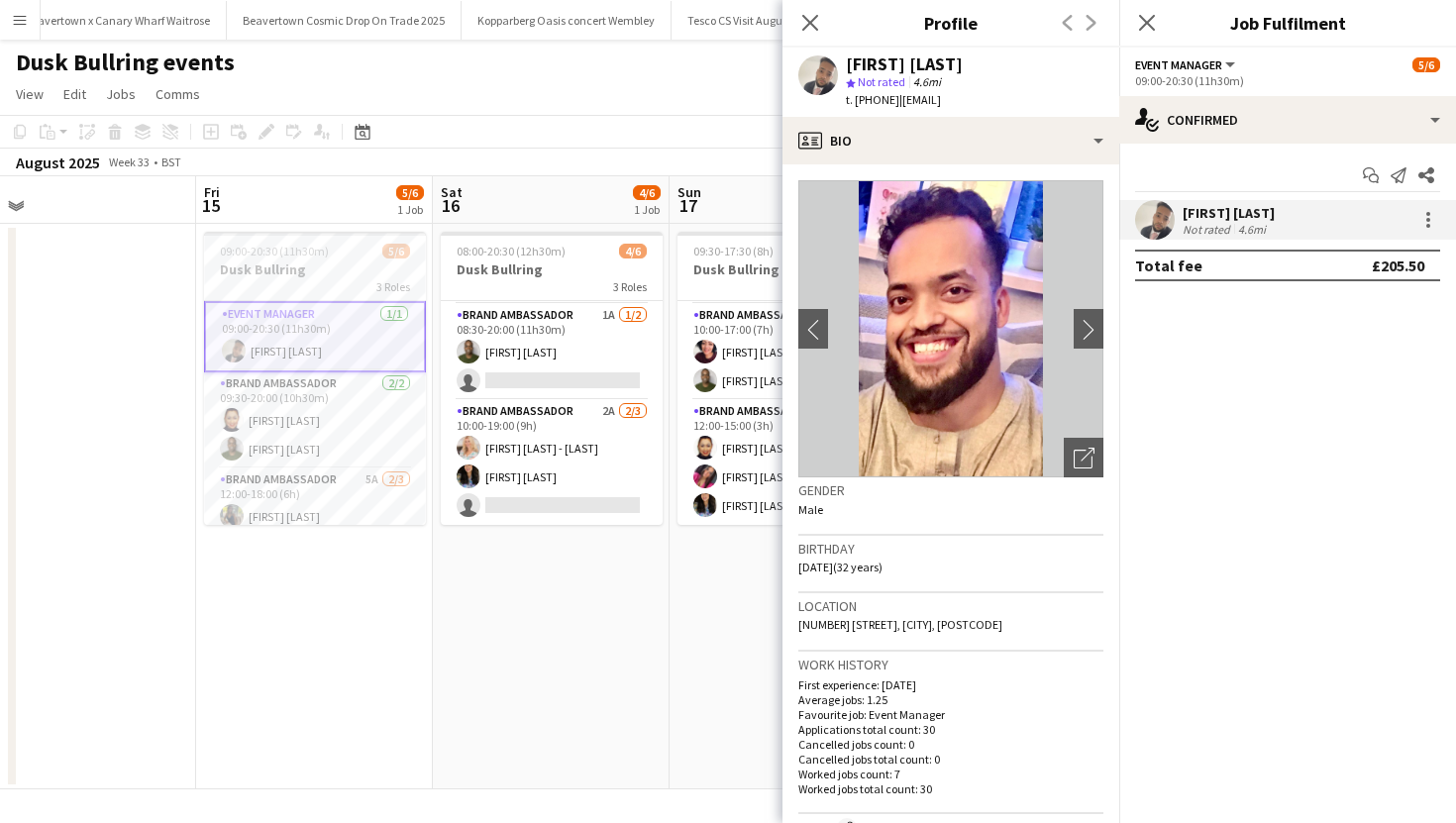 type 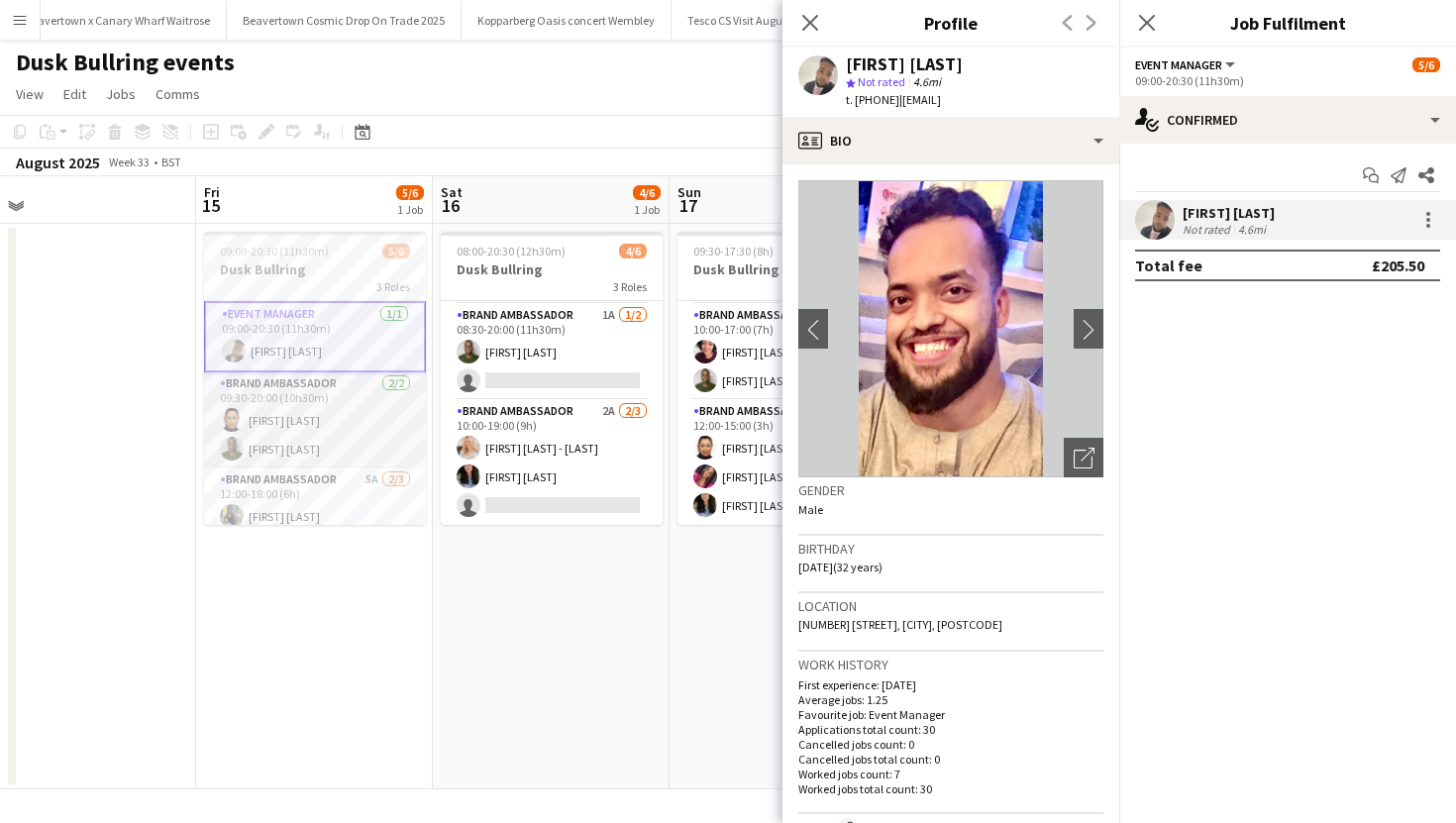click on "[FIRST] [LAST] [FIRST] [LAST]" at bounding box center (315, 420) 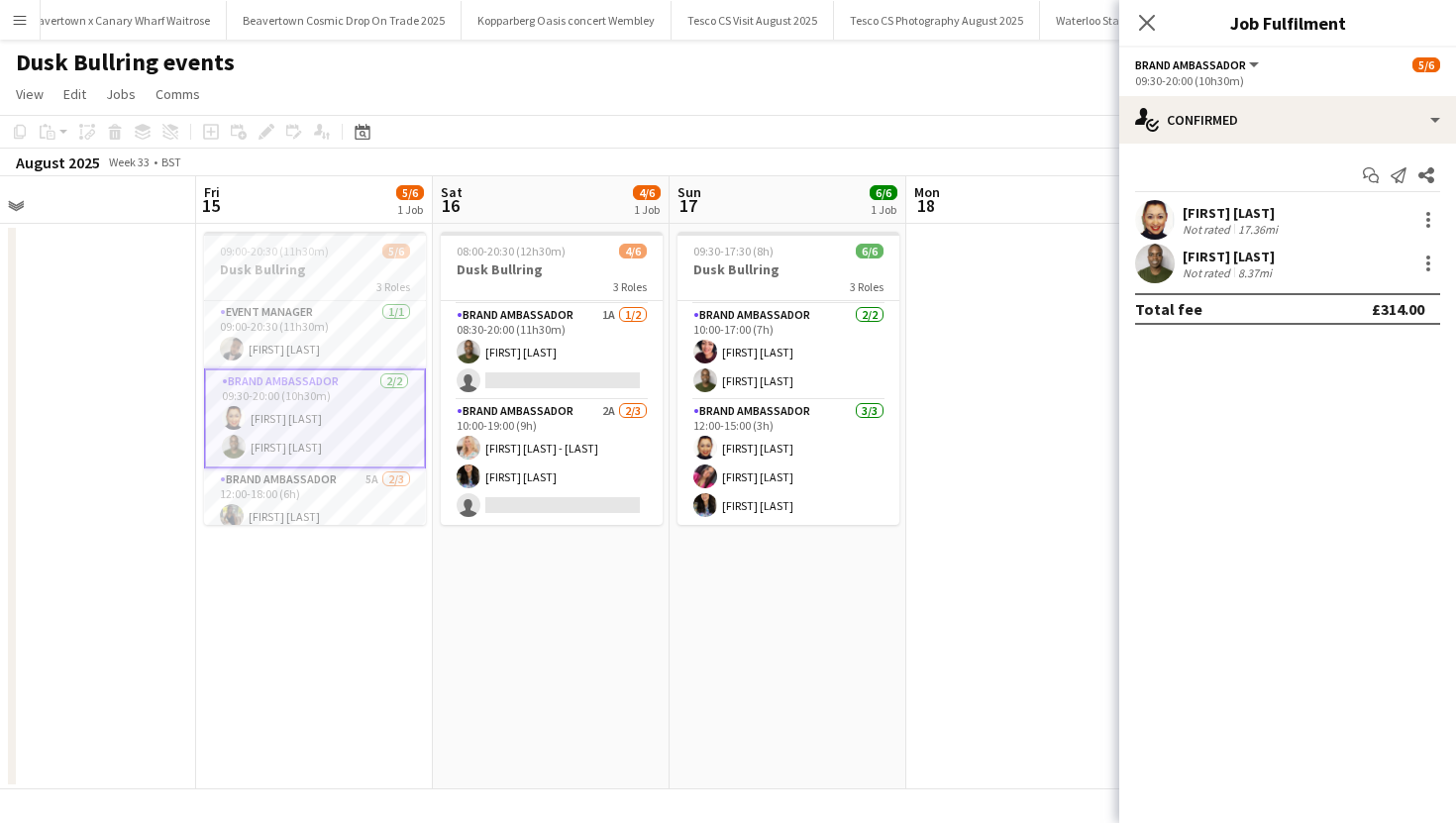 click on "[FIRST] [LAST]   Not rated   17.36mi" at bounding box center (1288, 220) 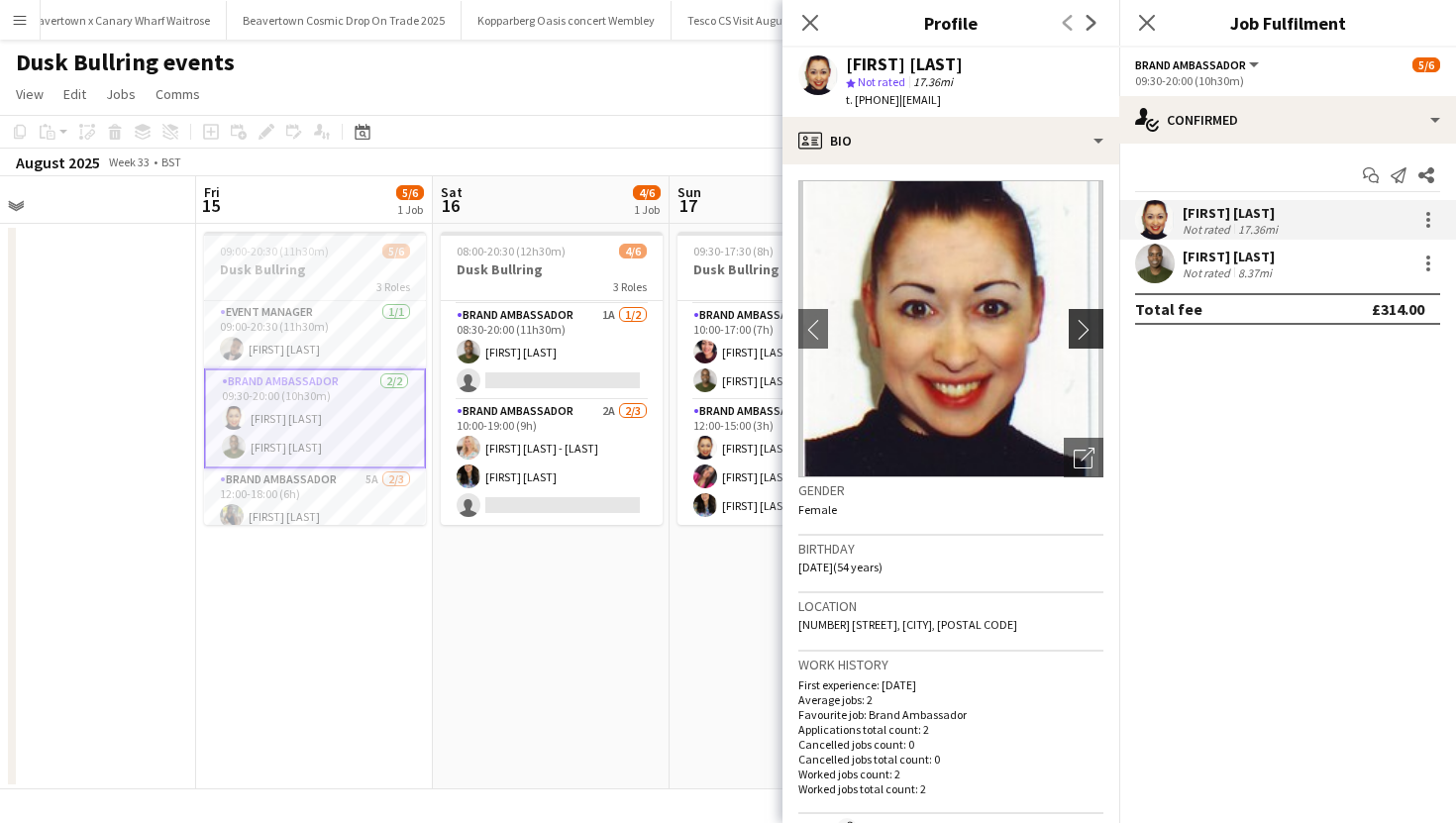 click on "chevron-right" 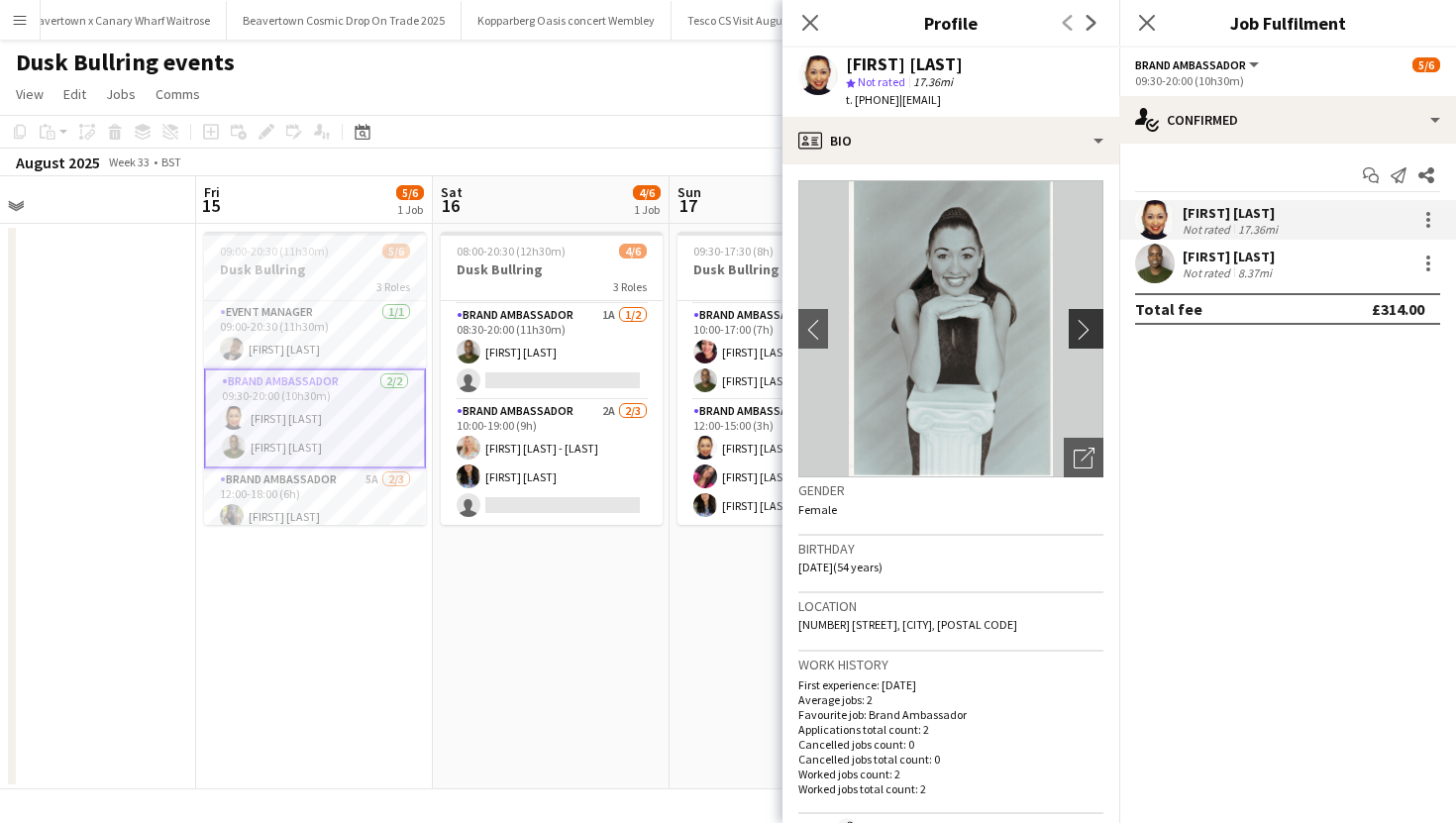 click on "chevron-right" 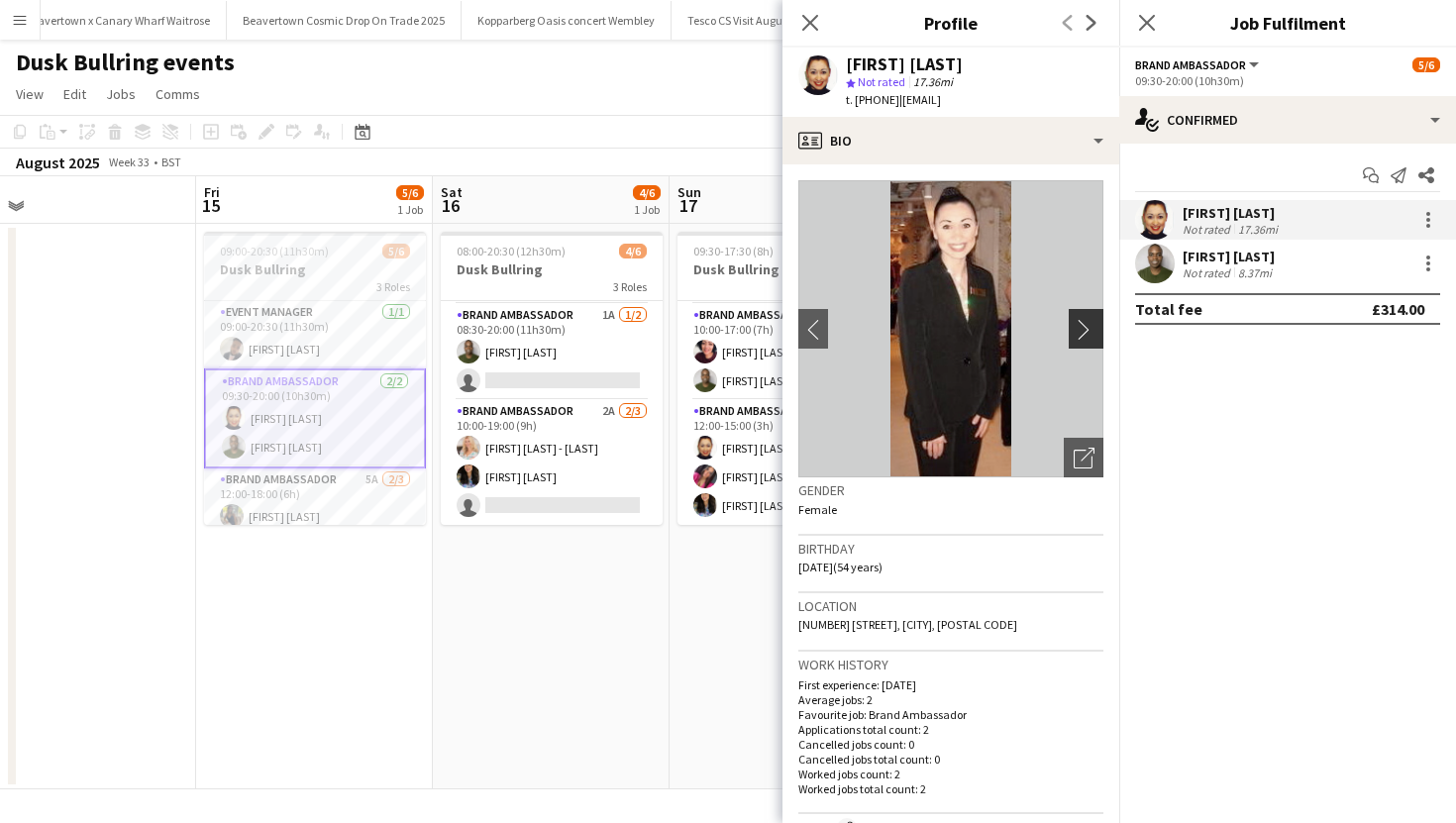 click on "chevron-right" 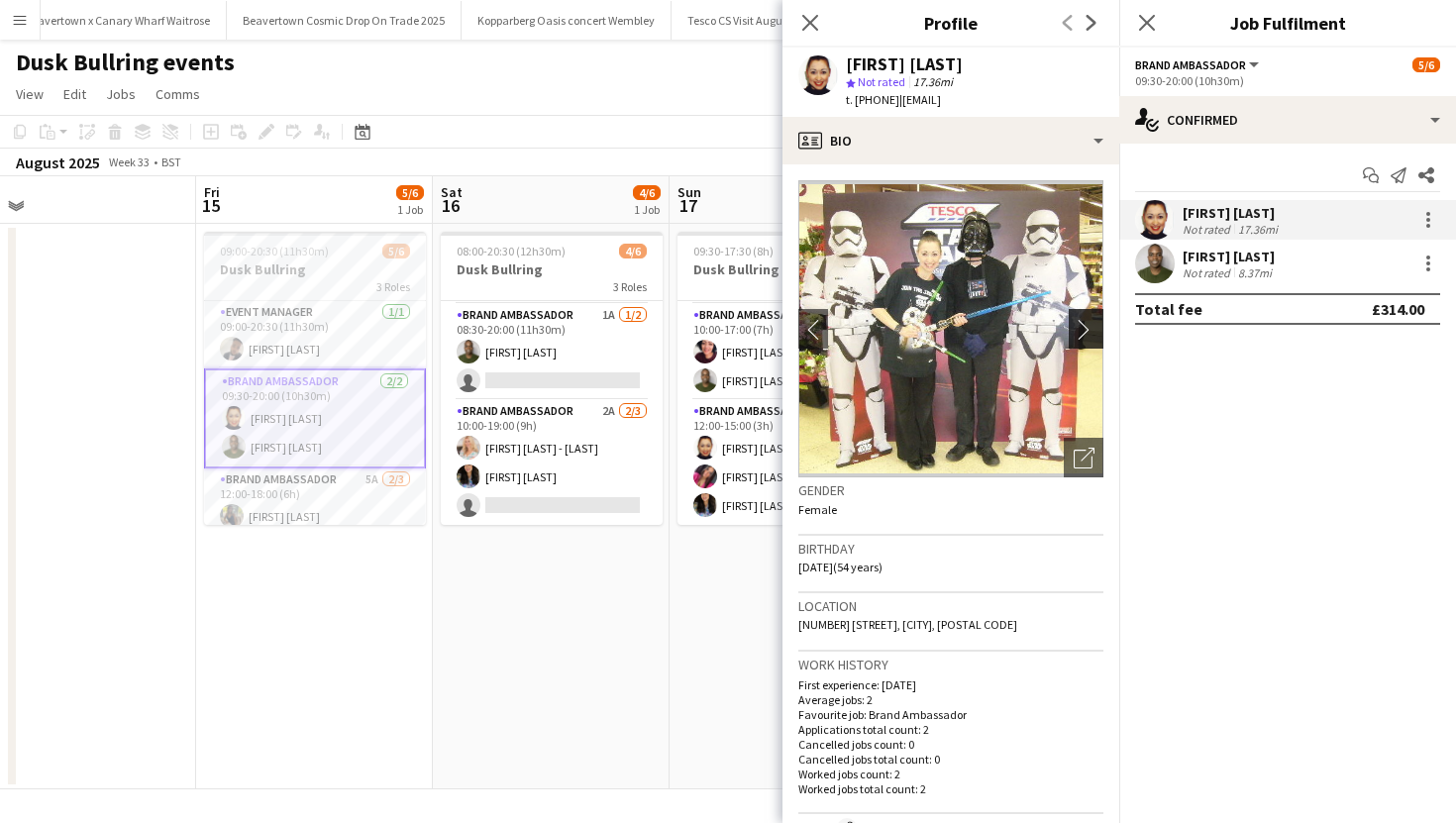 click on "chevron-right" 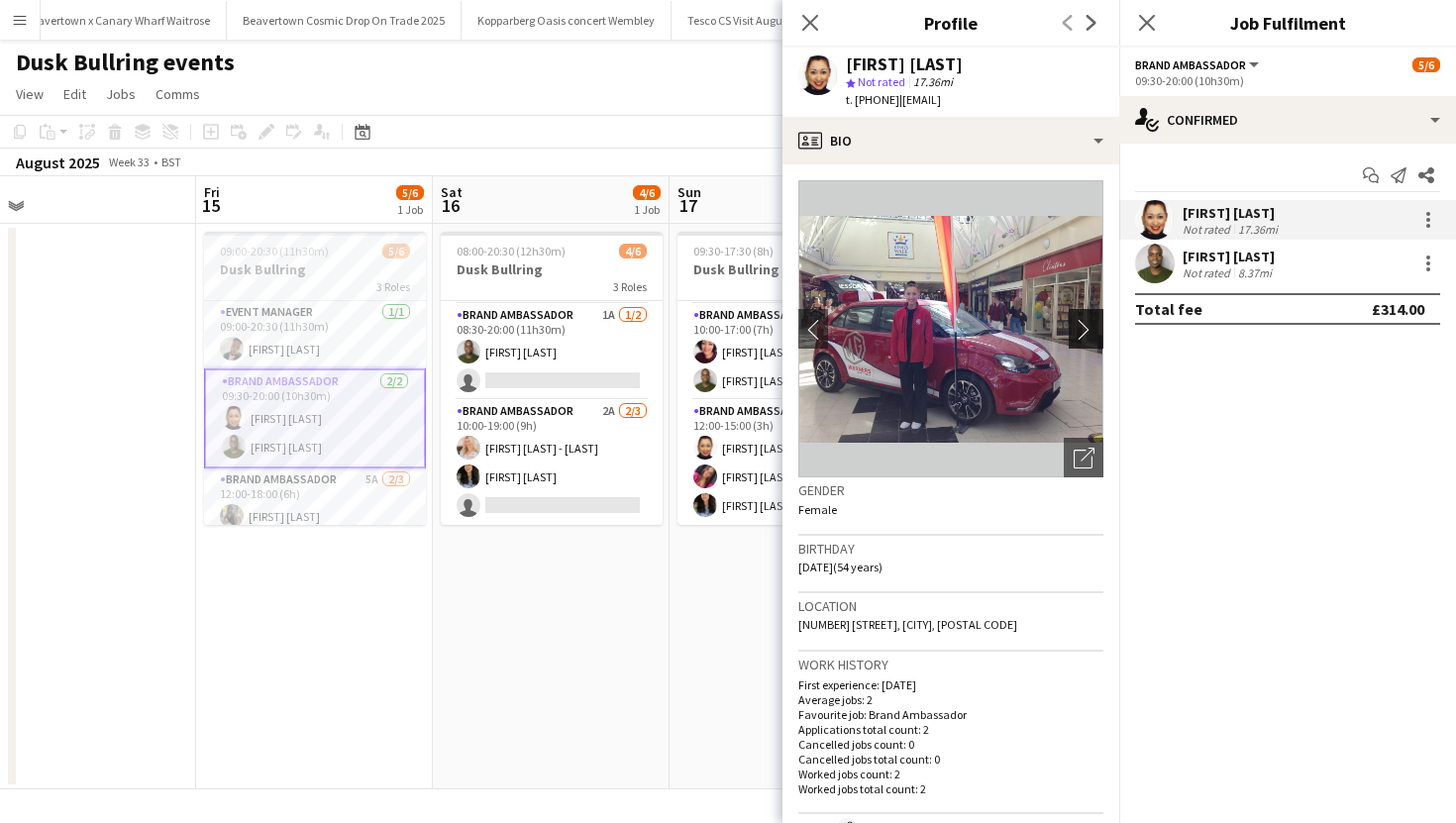 click on "chevron-right" 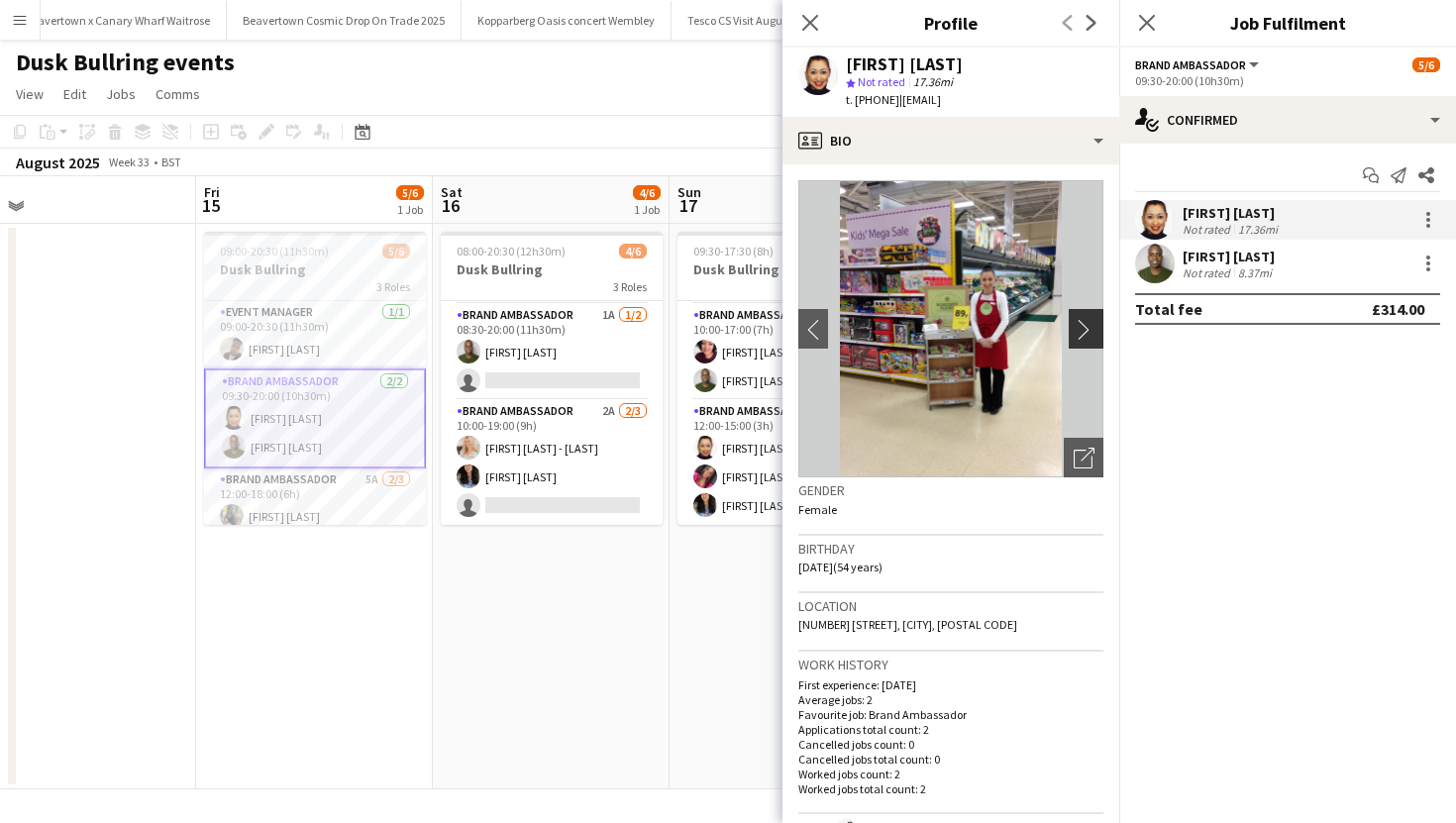 click on "chevron-right" 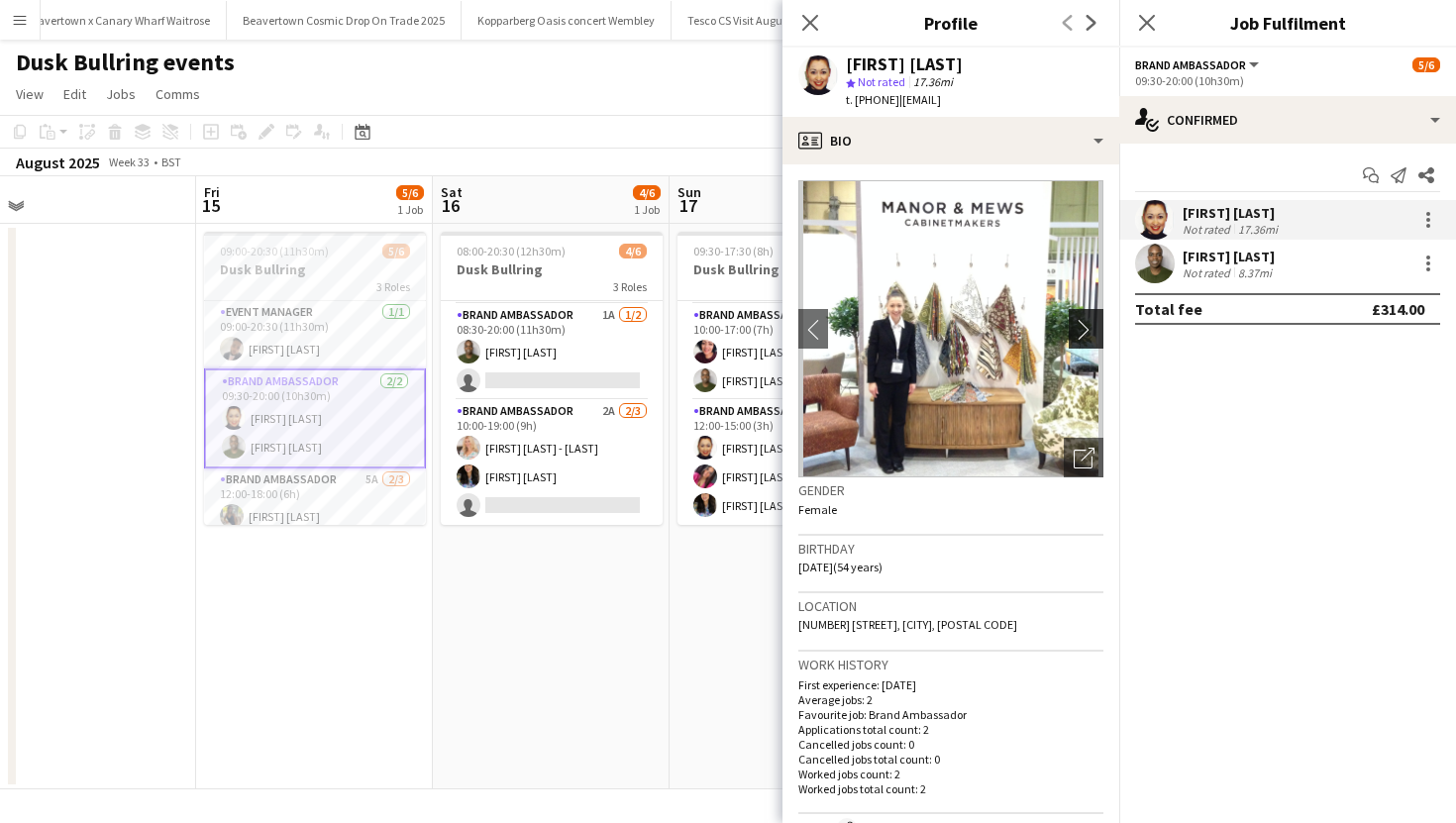 click on "chevron-right" 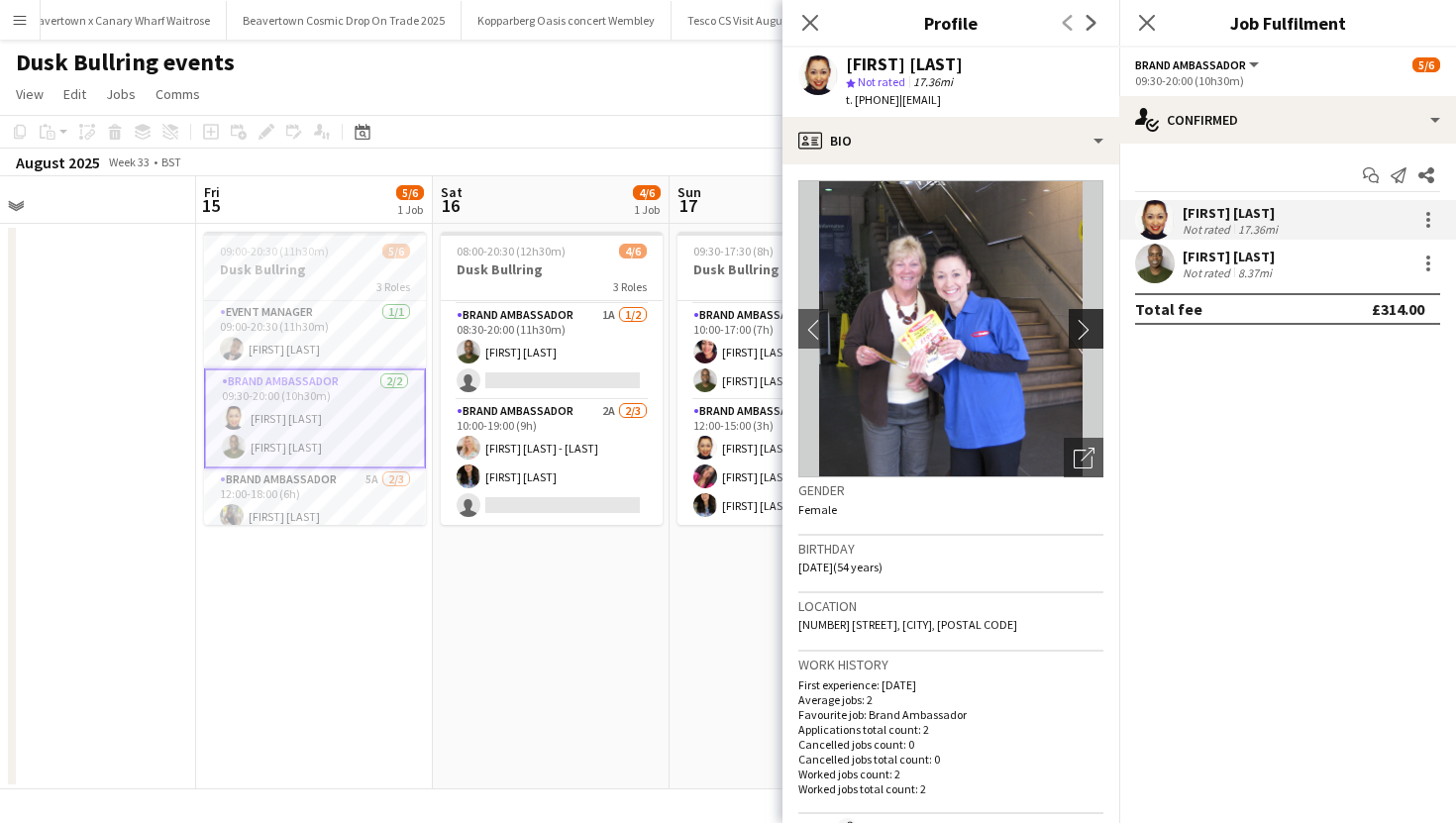 click on "chevron-right" 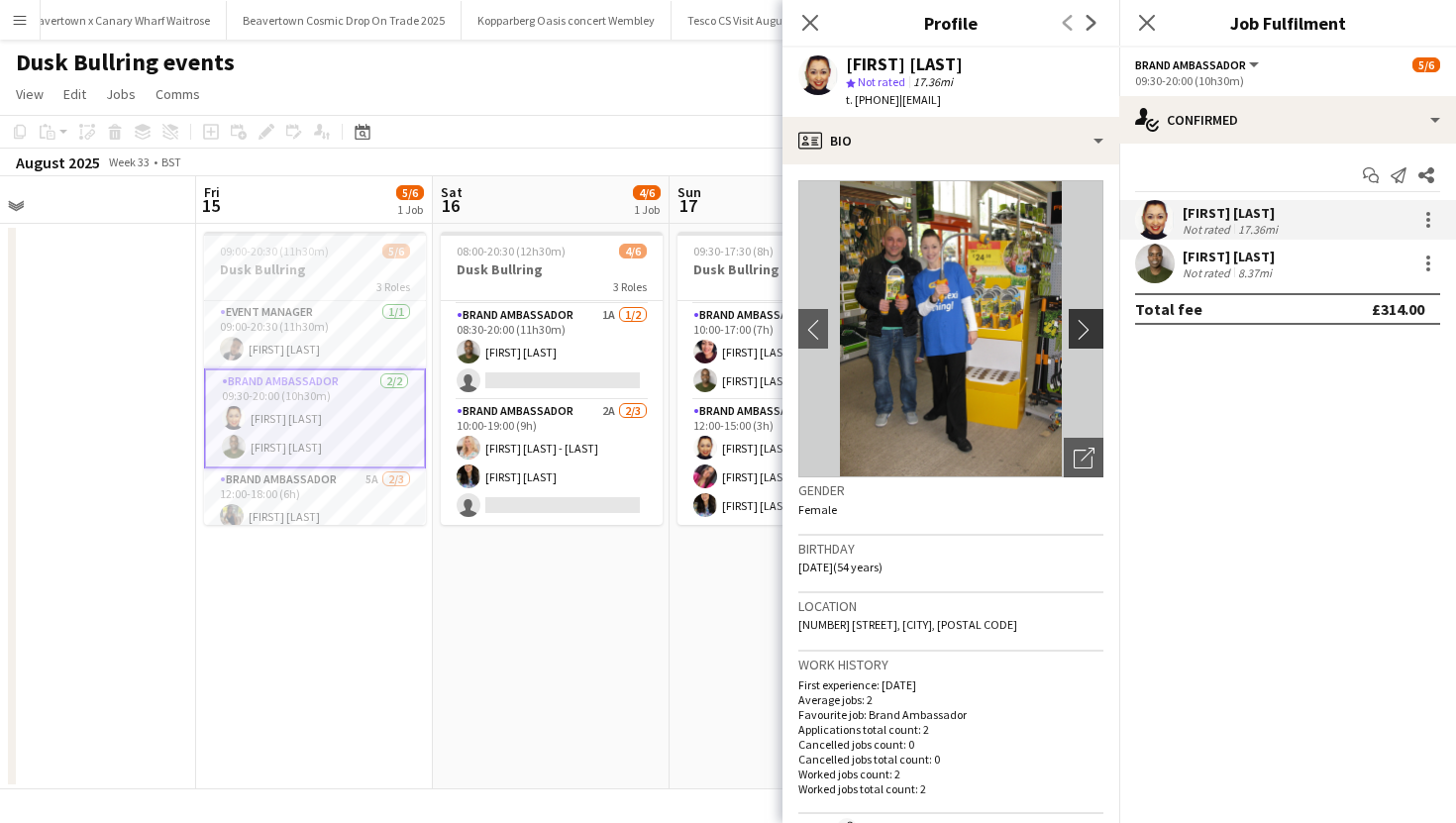 click on "chevron-right" 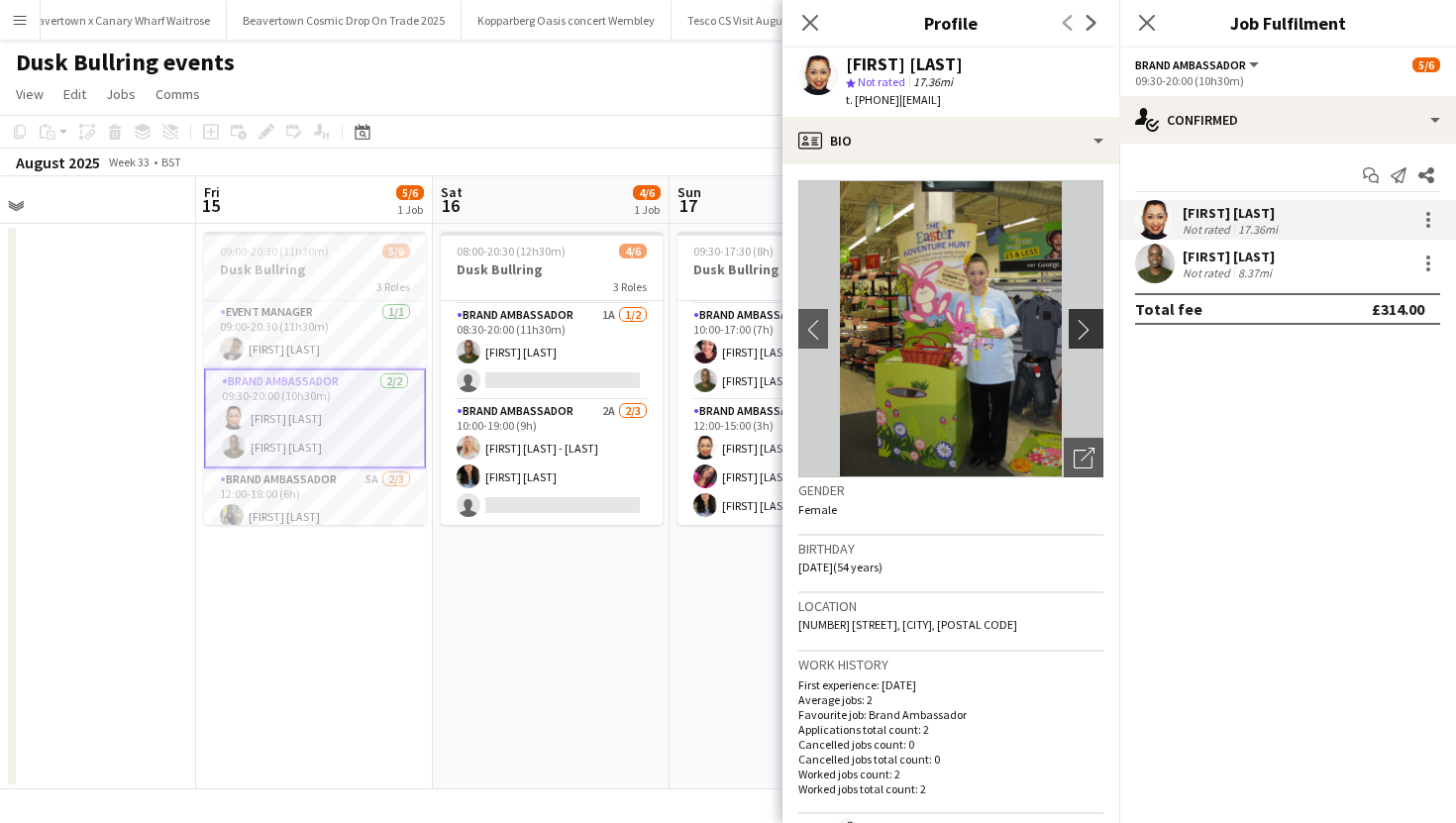 click on "chevron-right" 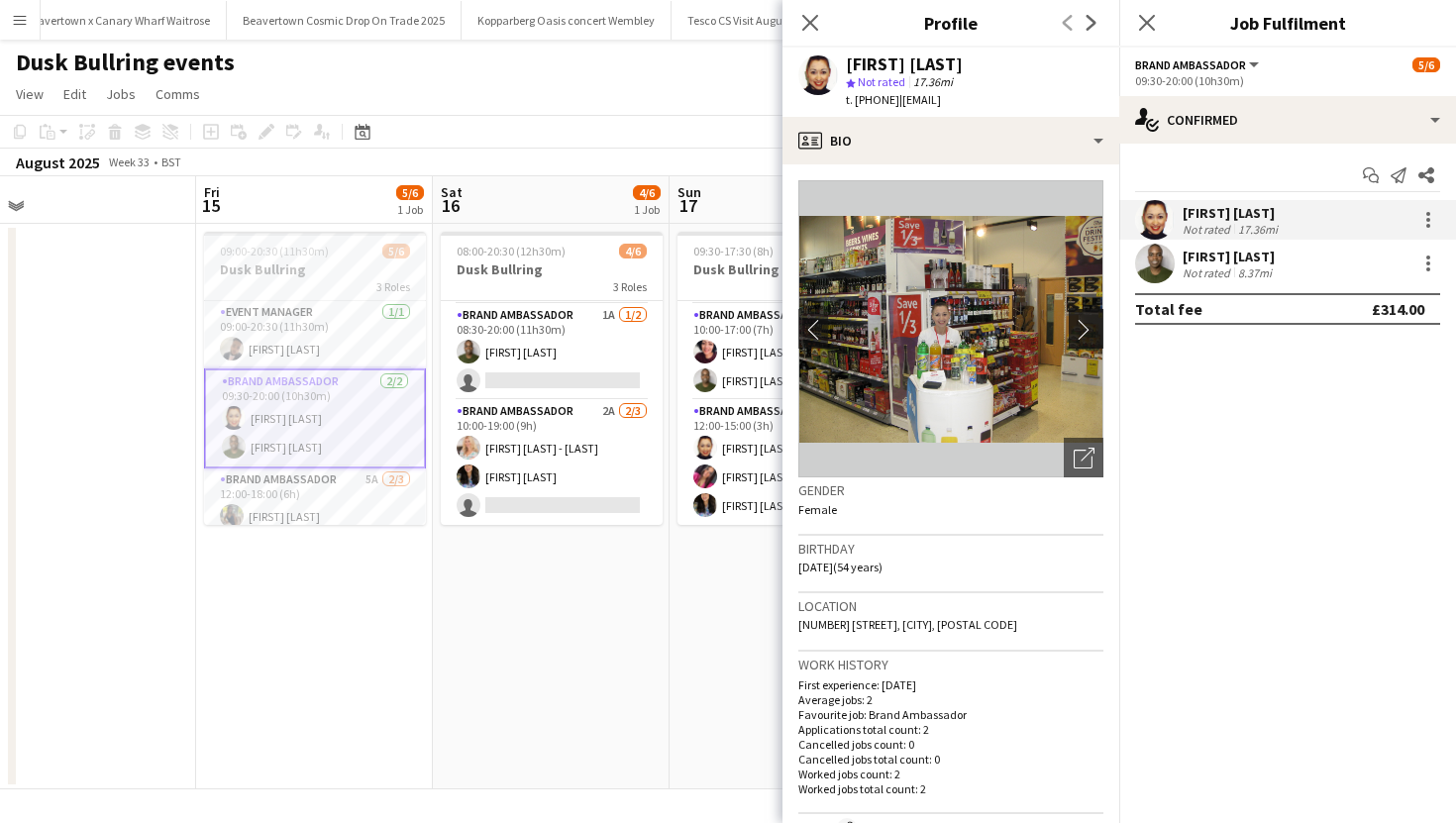 click on "chevron-right" 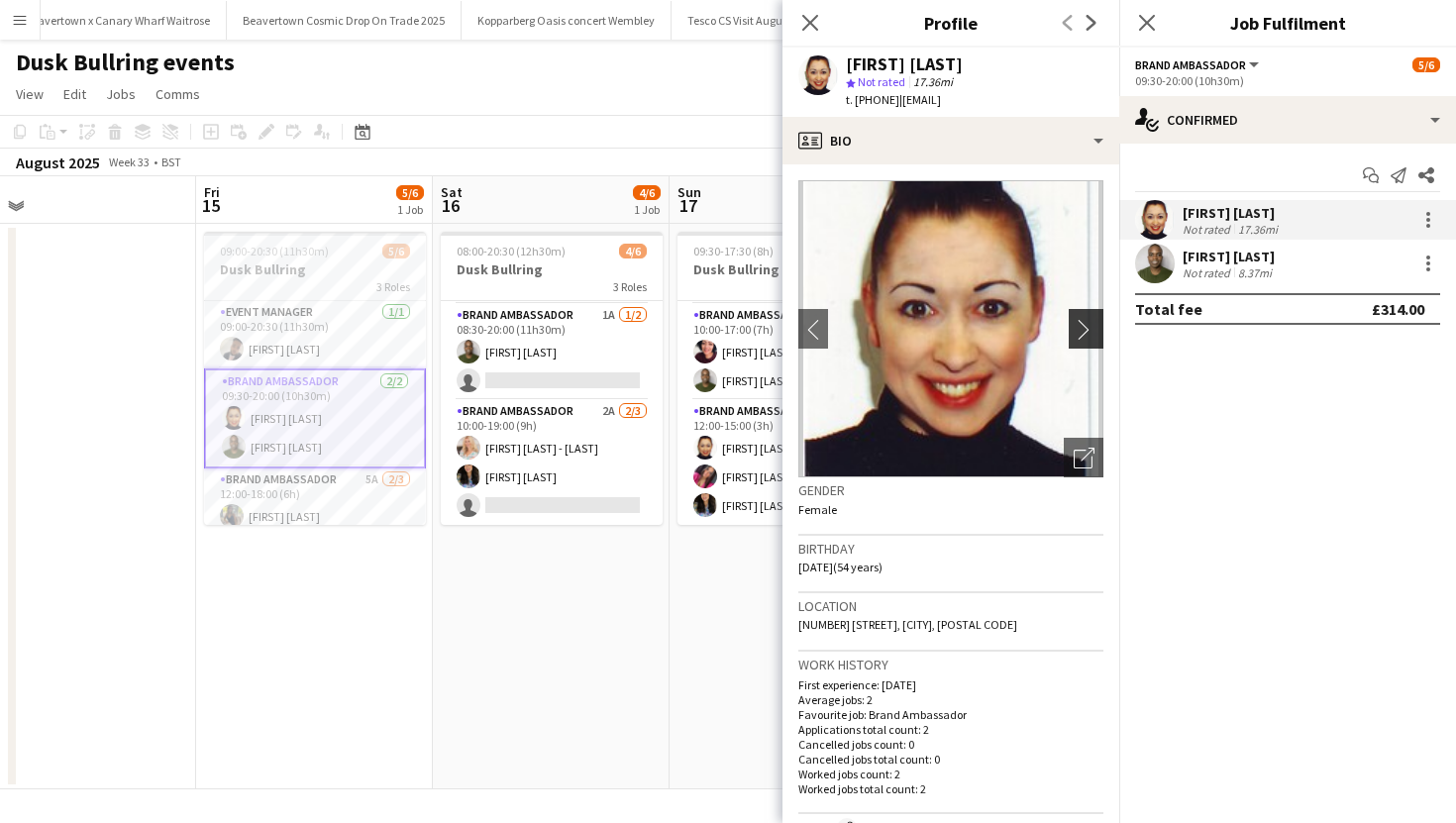click on "chevron-right" 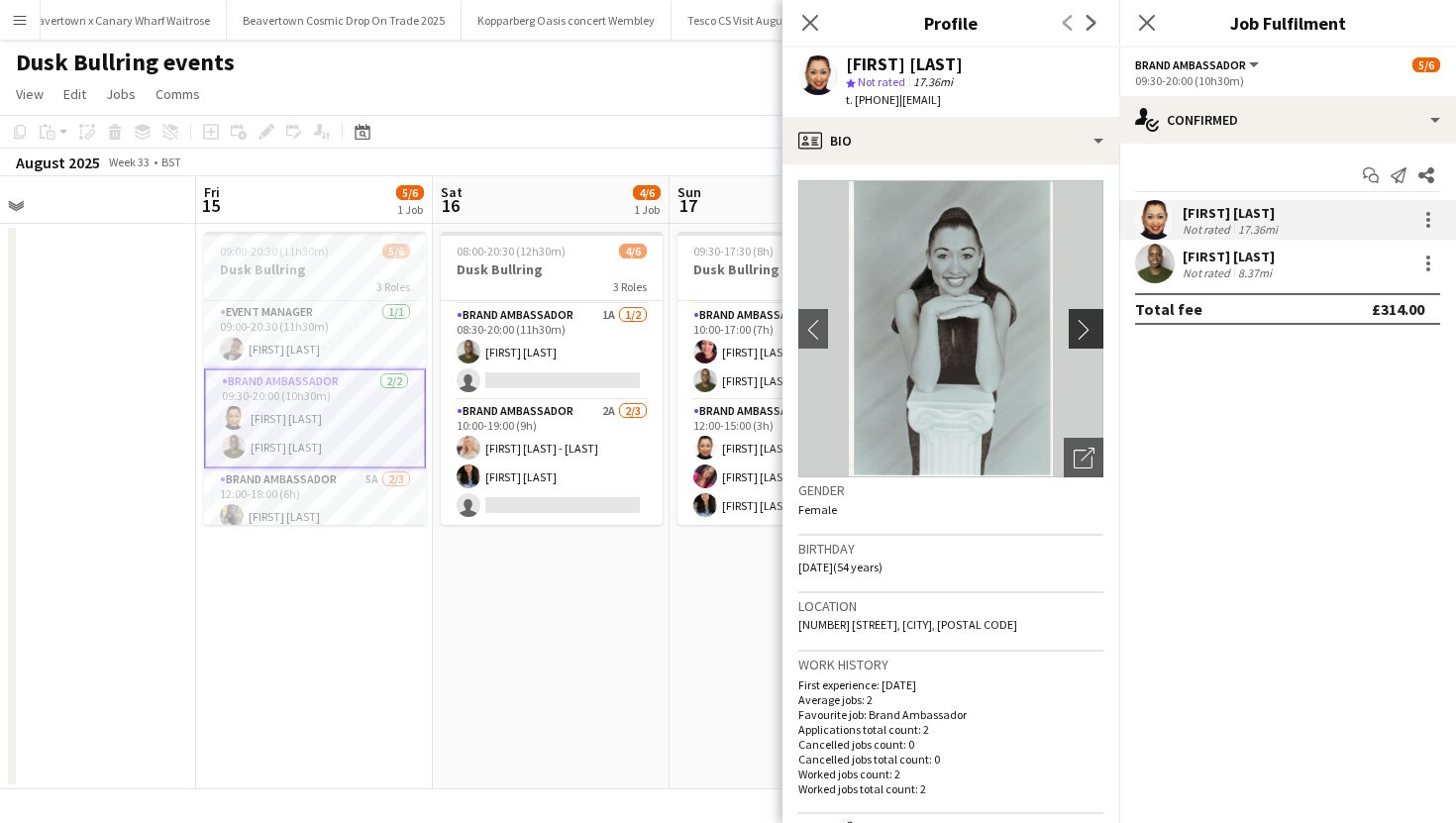 type 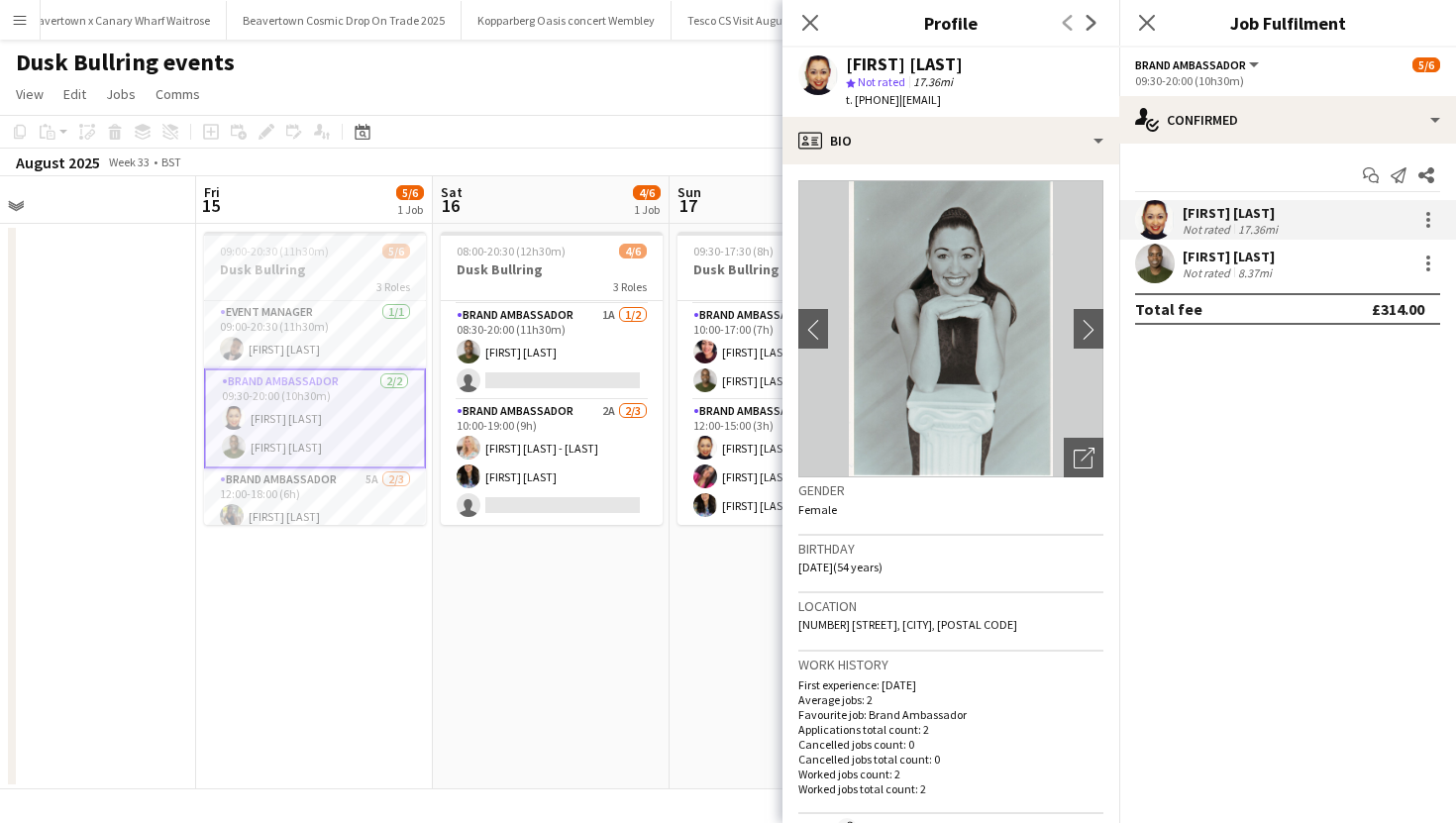 click at bounding box center (1155, 263) 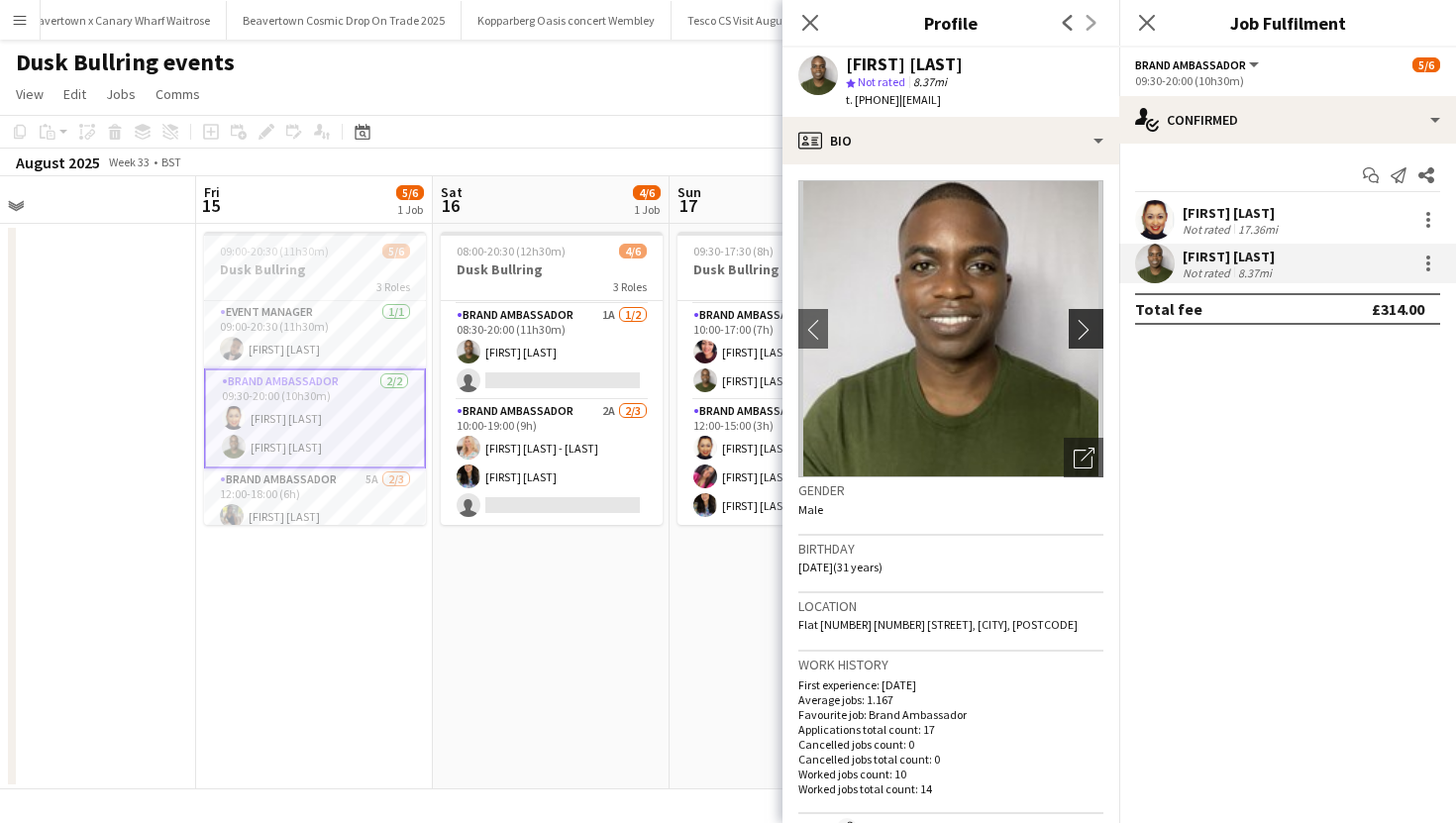 click on "chevron-right" 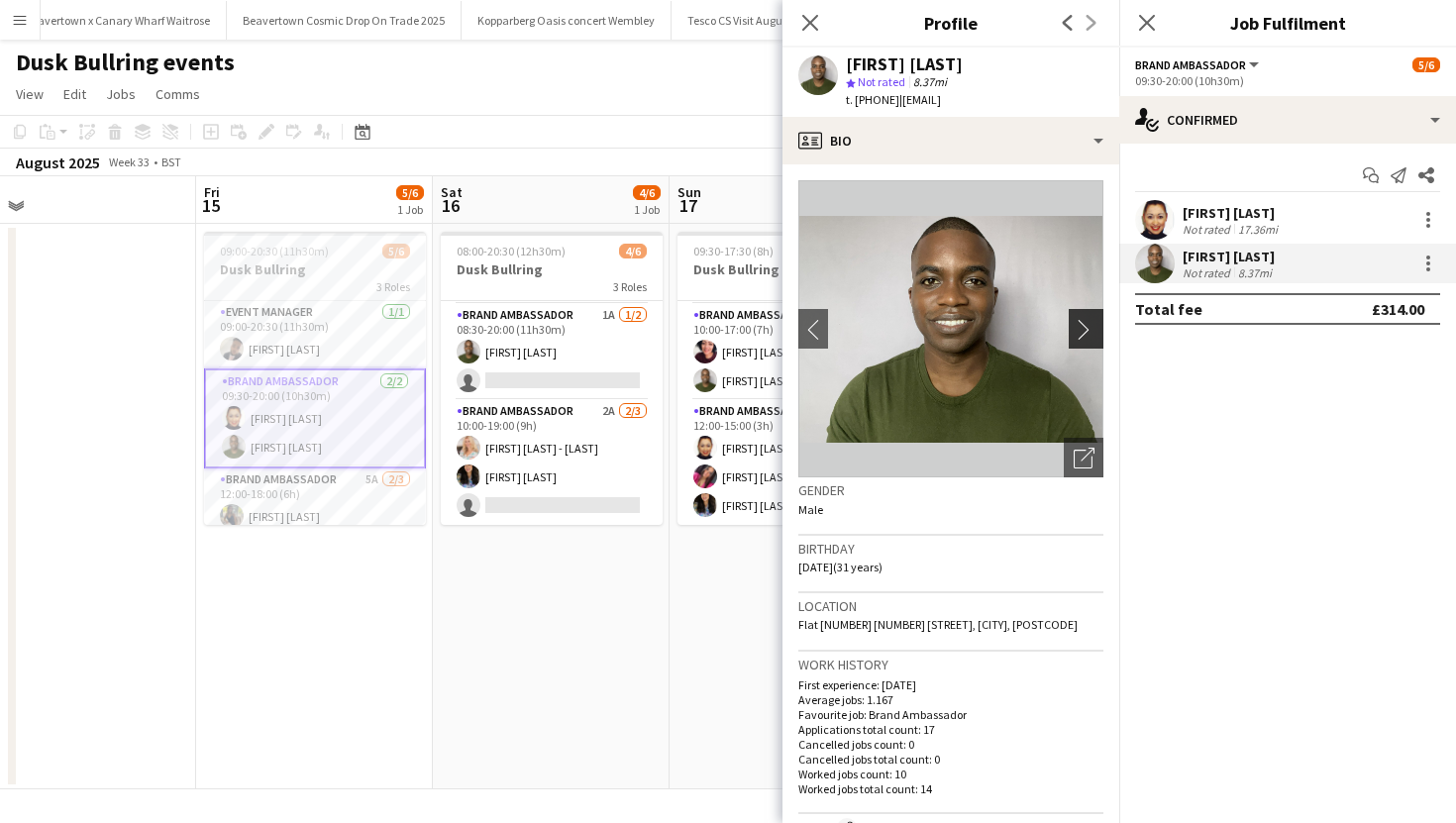 click on "chevron-right" 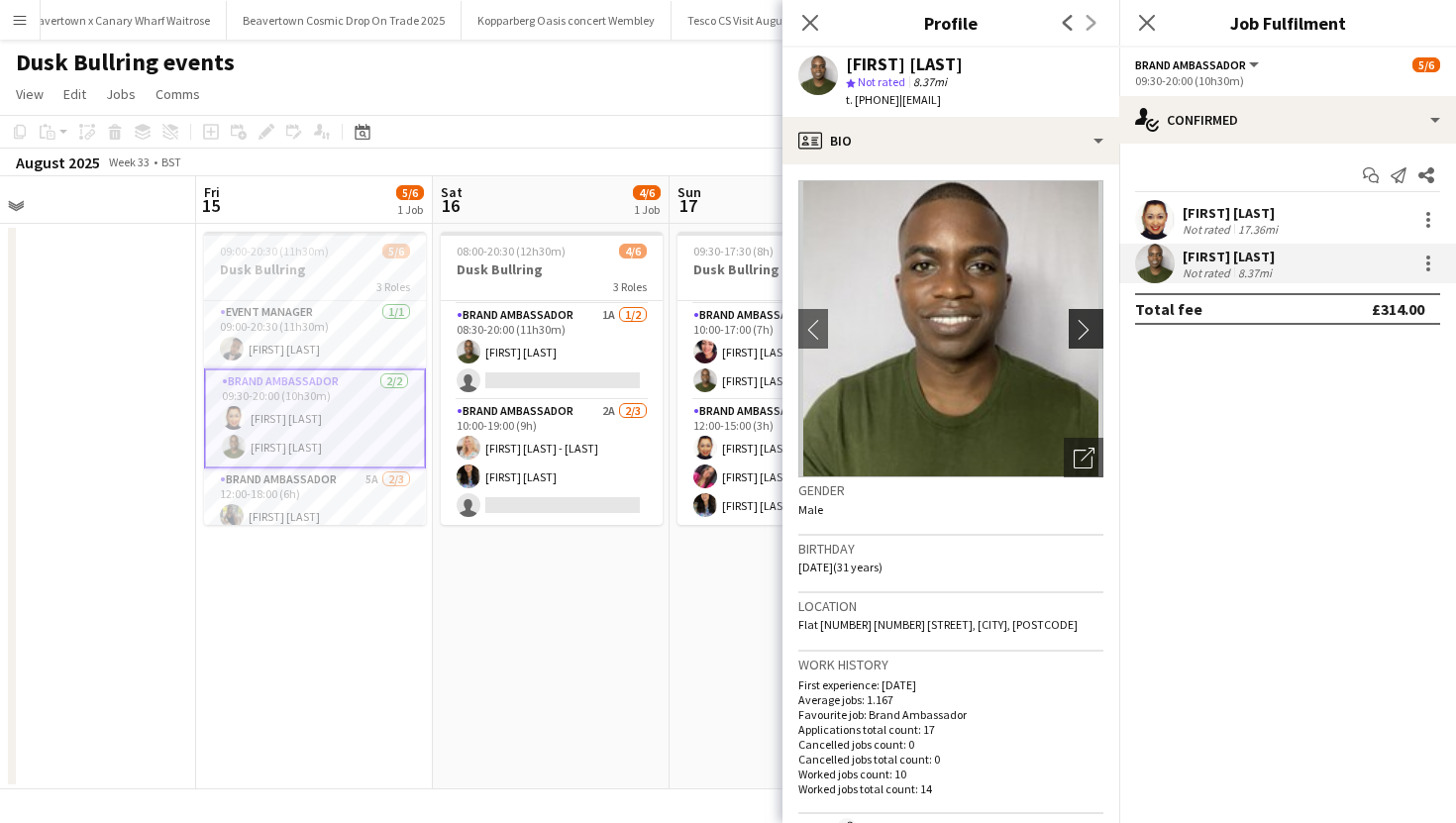 click on "chevron-right" 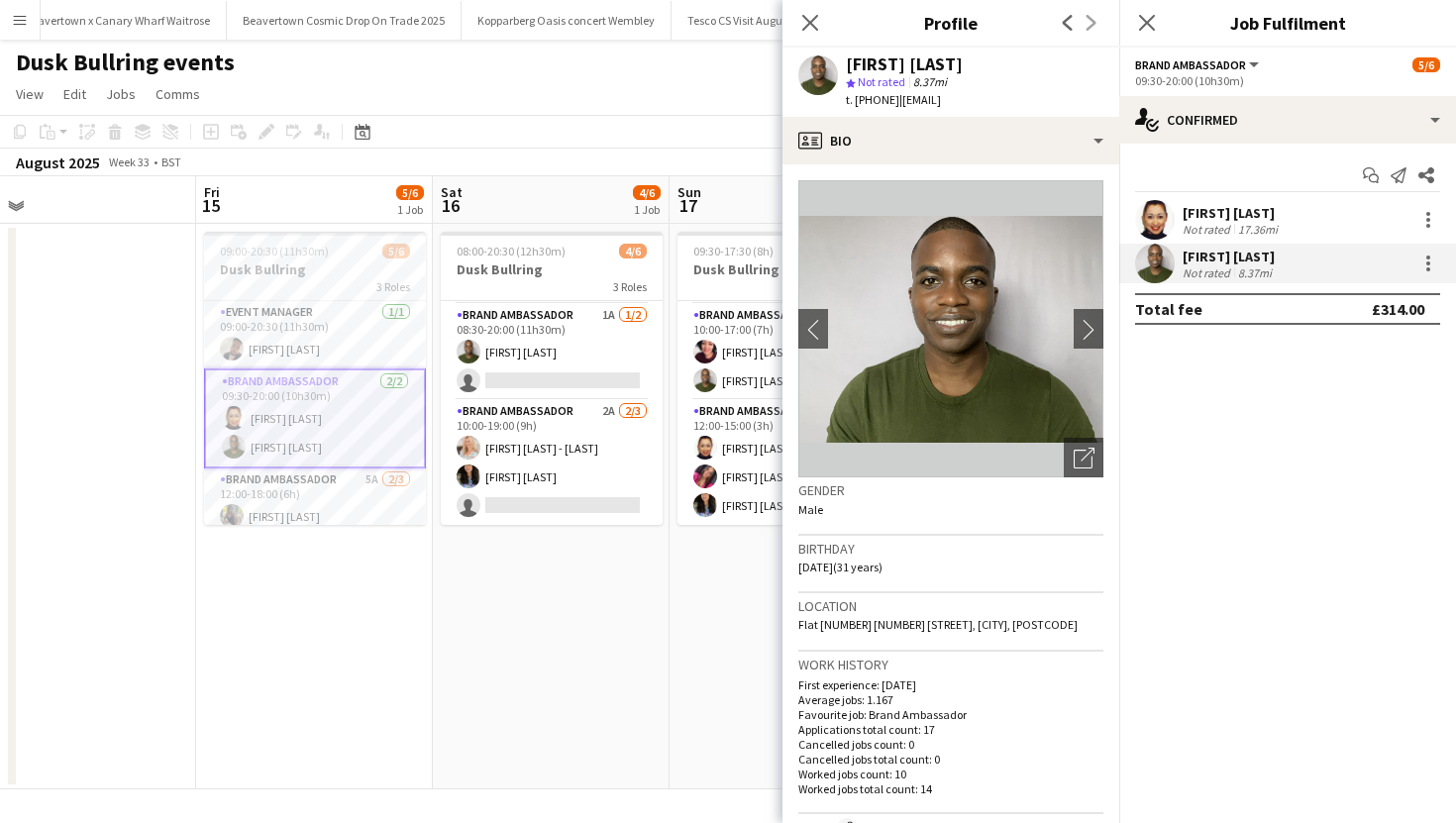 type 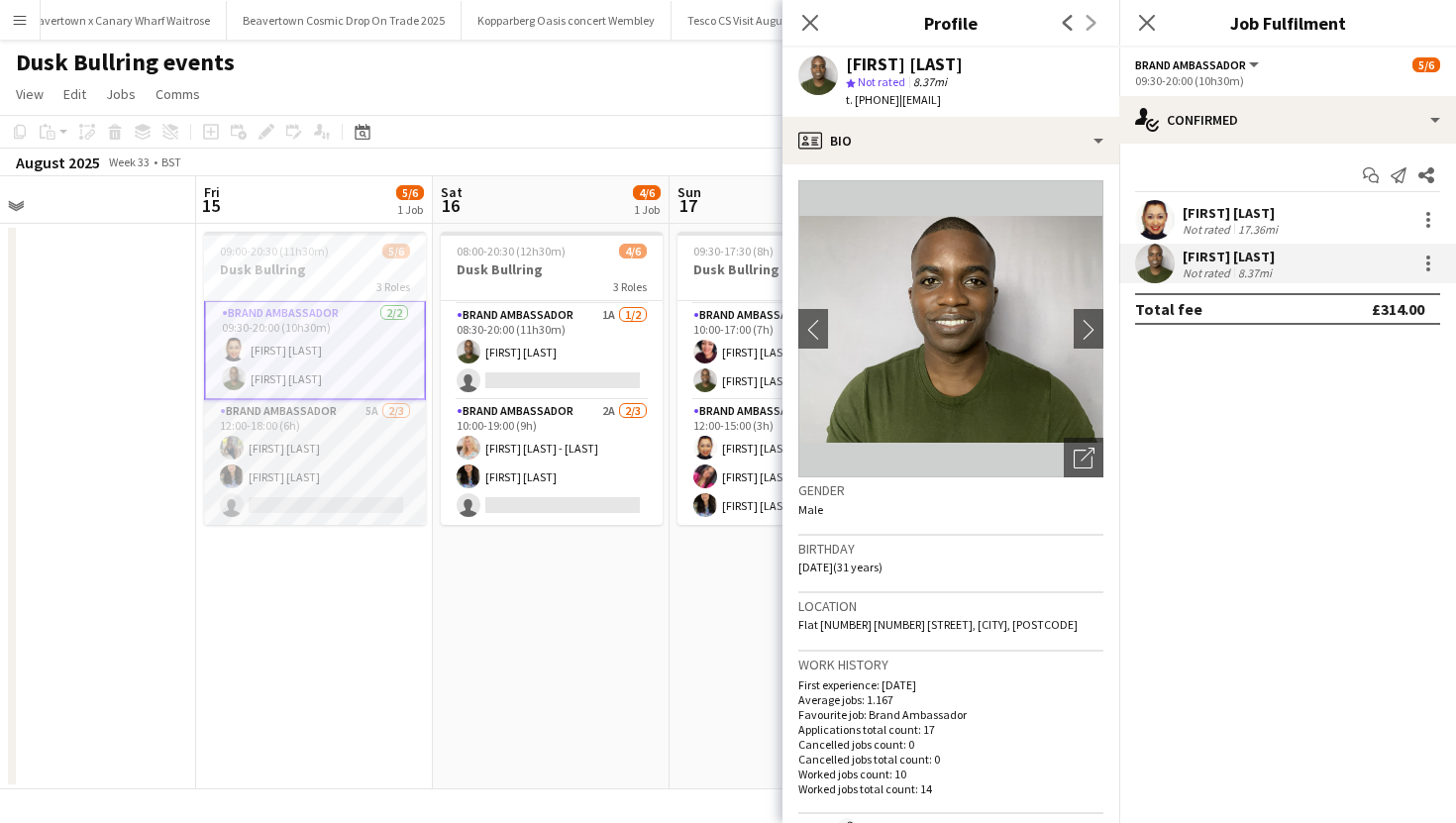 click on "Brand Ambassador   5A   2/3   12:00-18:00 (6h)
[FIRST] [LAST] [FIRST] [LAST]
single-neutral-actions" at bounding box center (315, 463) 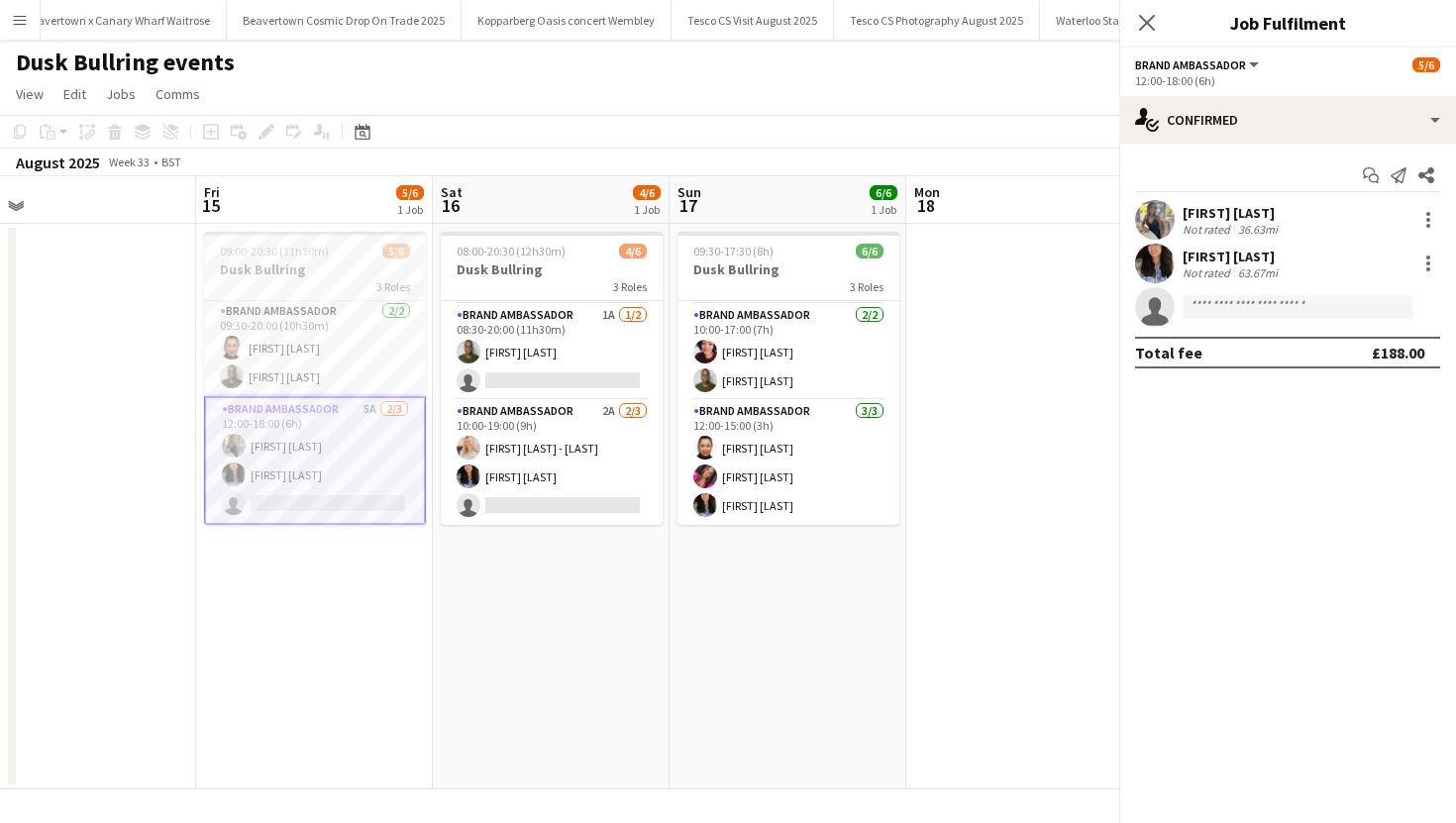 scroll, scrollTop: 66, scrollLeft: 0, axis: vertical 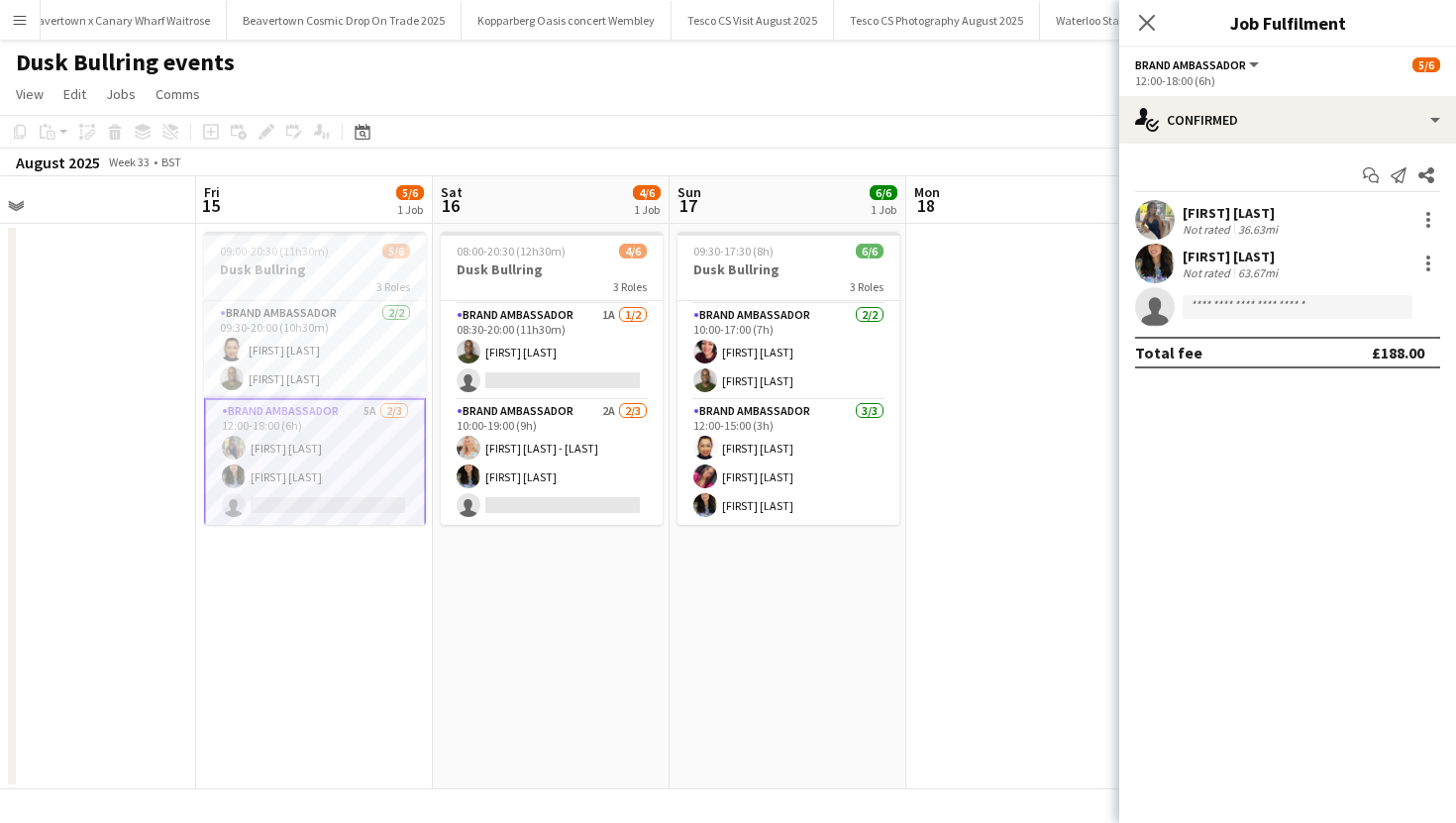 click at bounding box center [1155, 220] 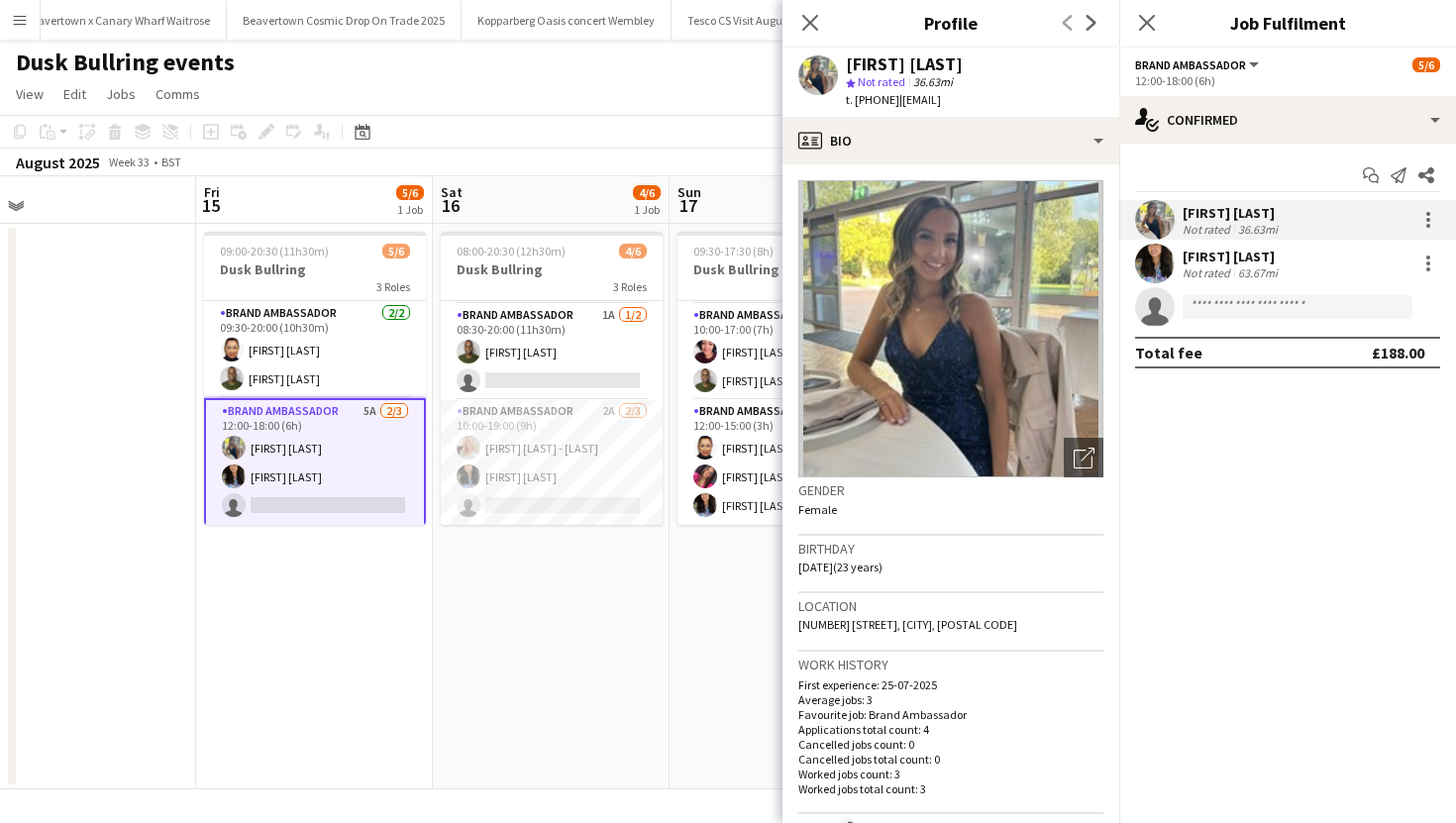 click at bounding box center [1155, 263] 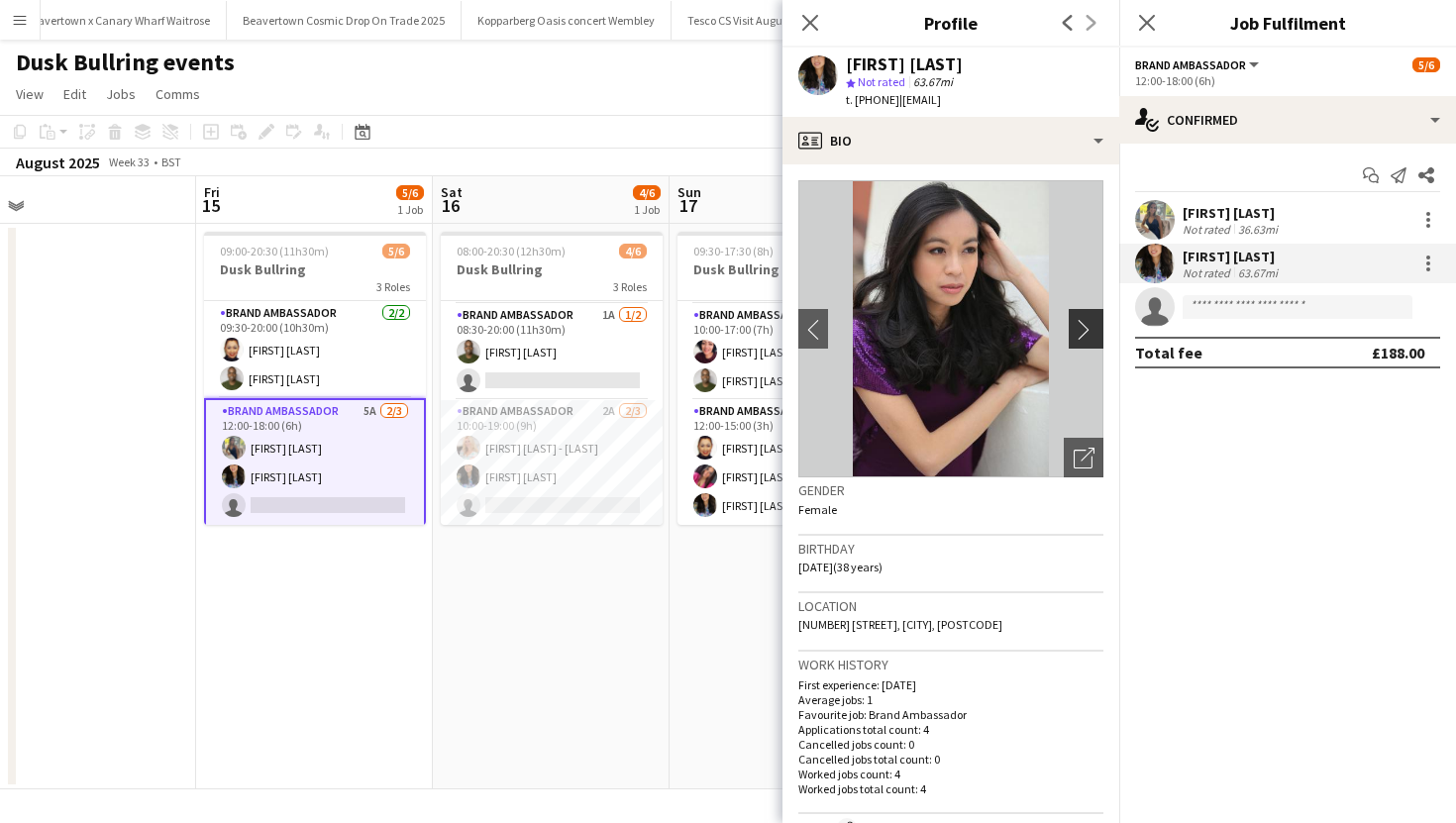 click on "chevron-right" 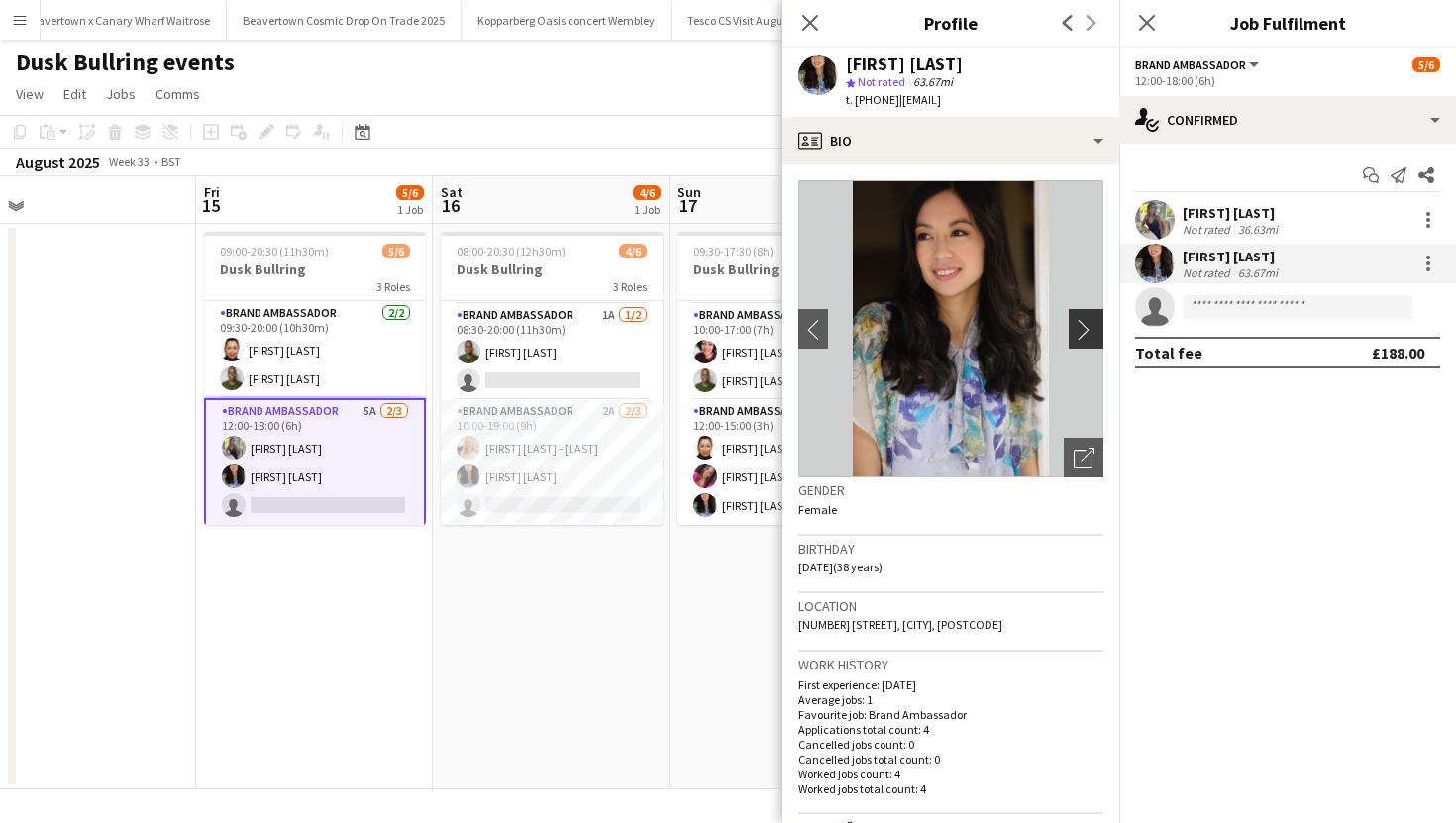 click on "chevron-right" 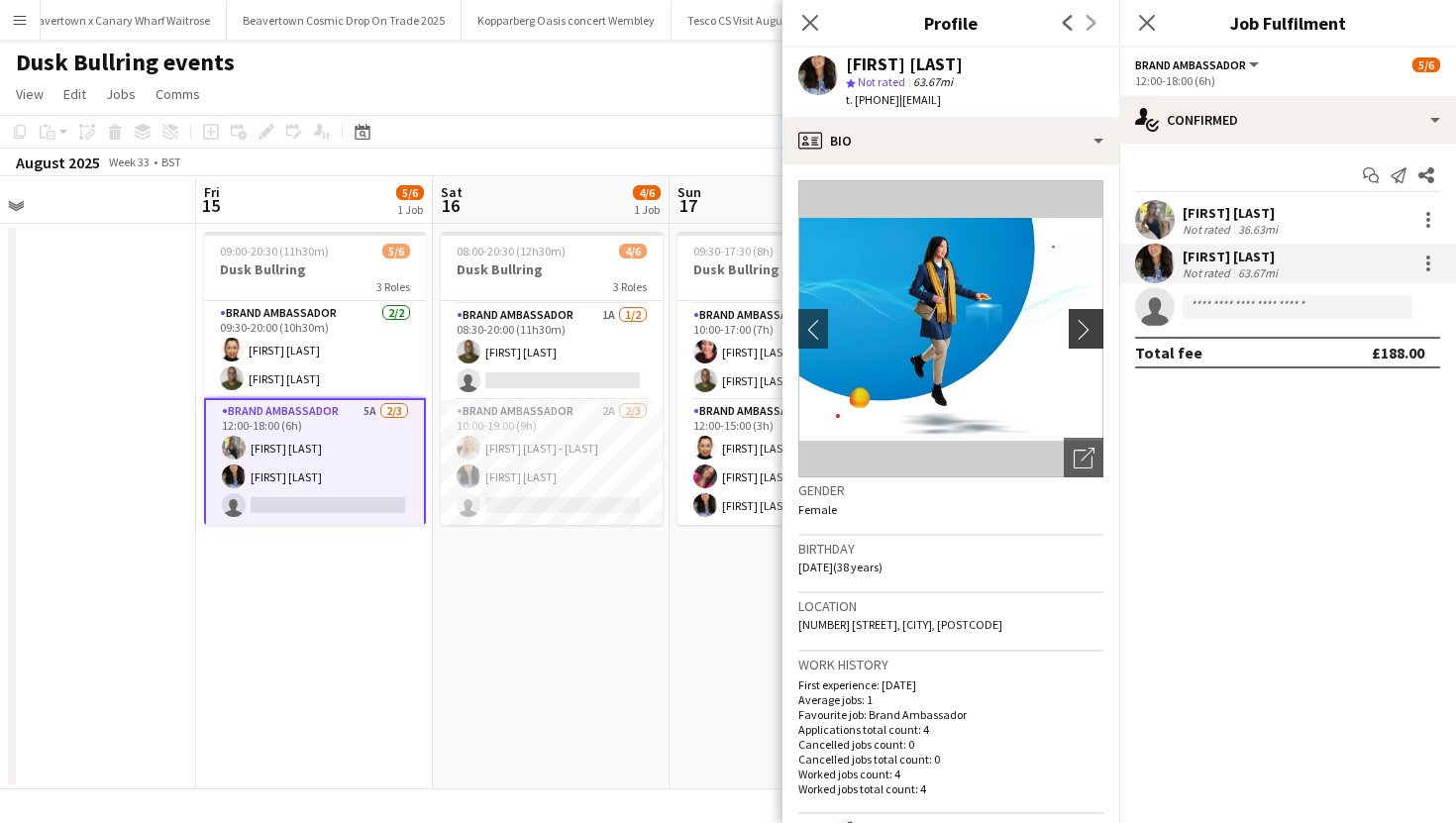 click on "chevron-right" 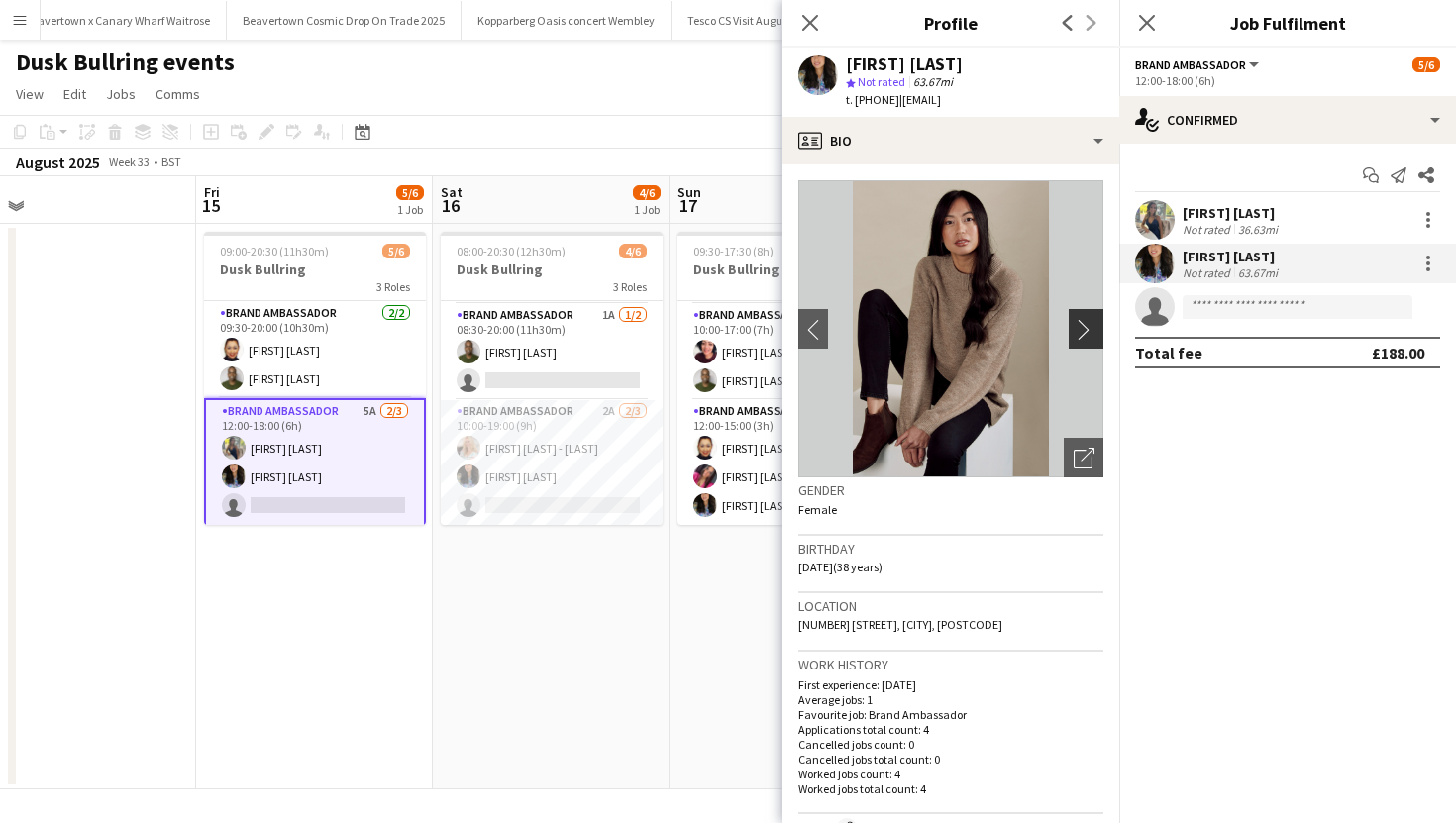 click on "chevron-right" 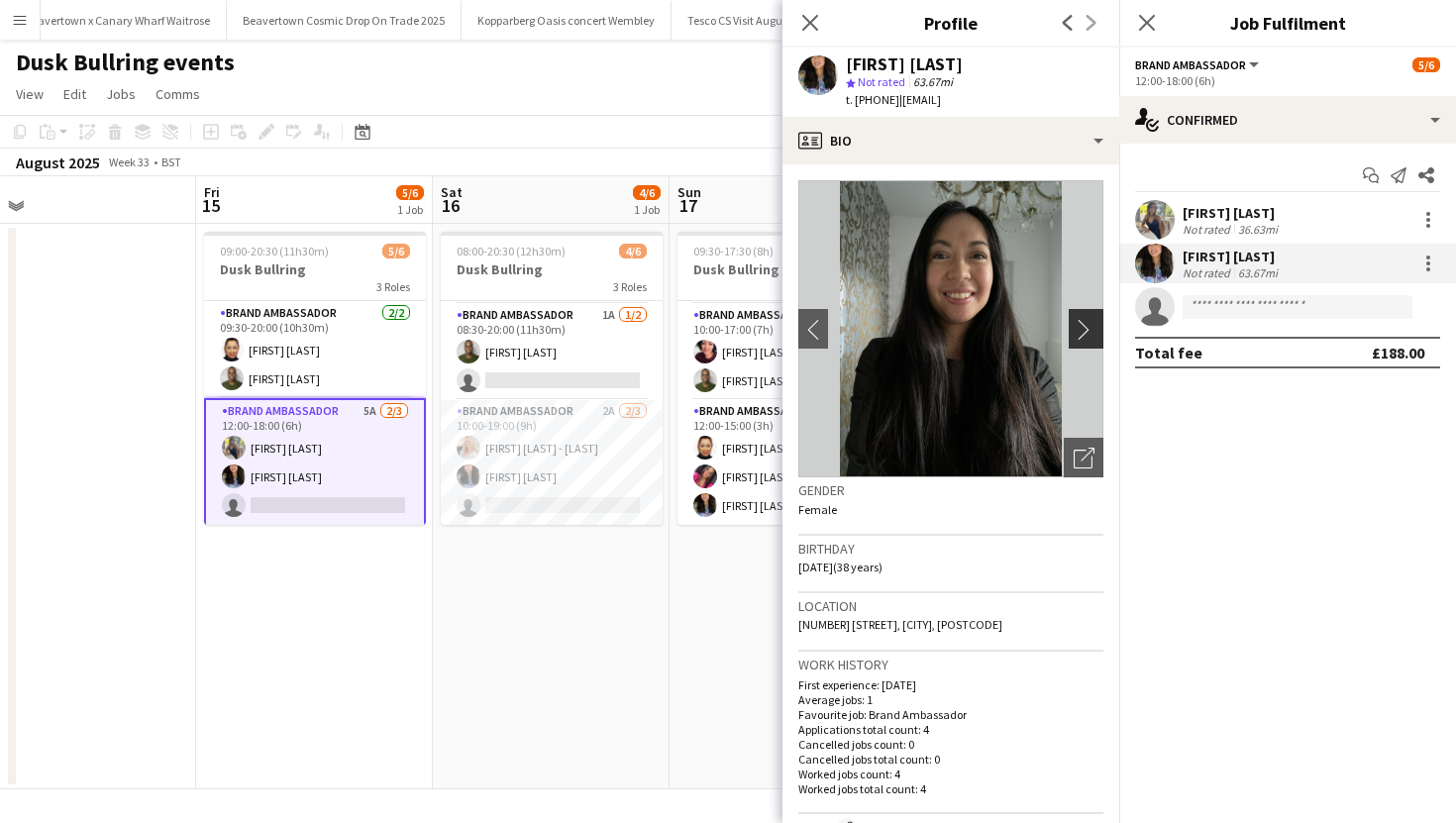 click on "chevron-right" 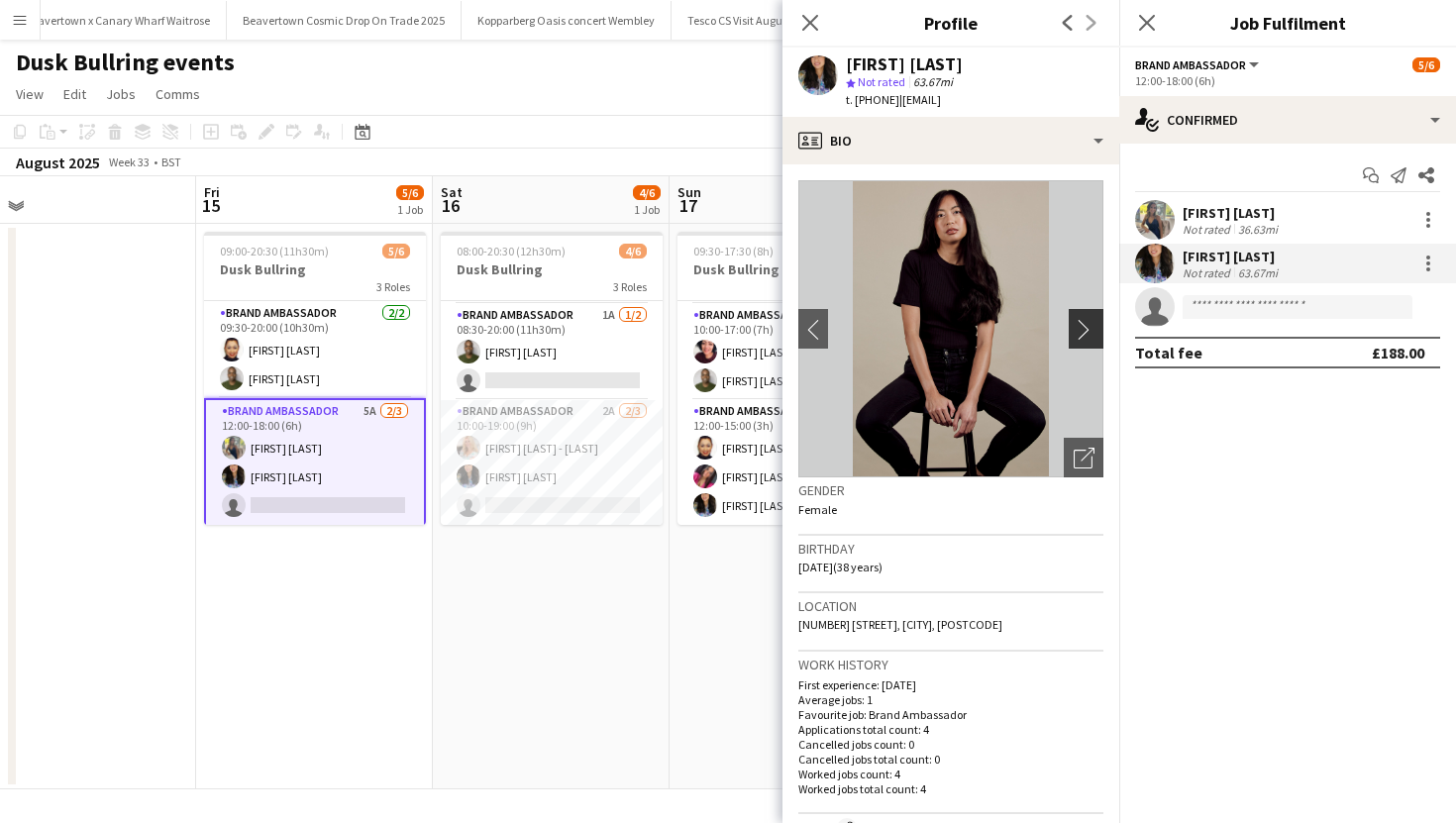 click on "chevron-right" 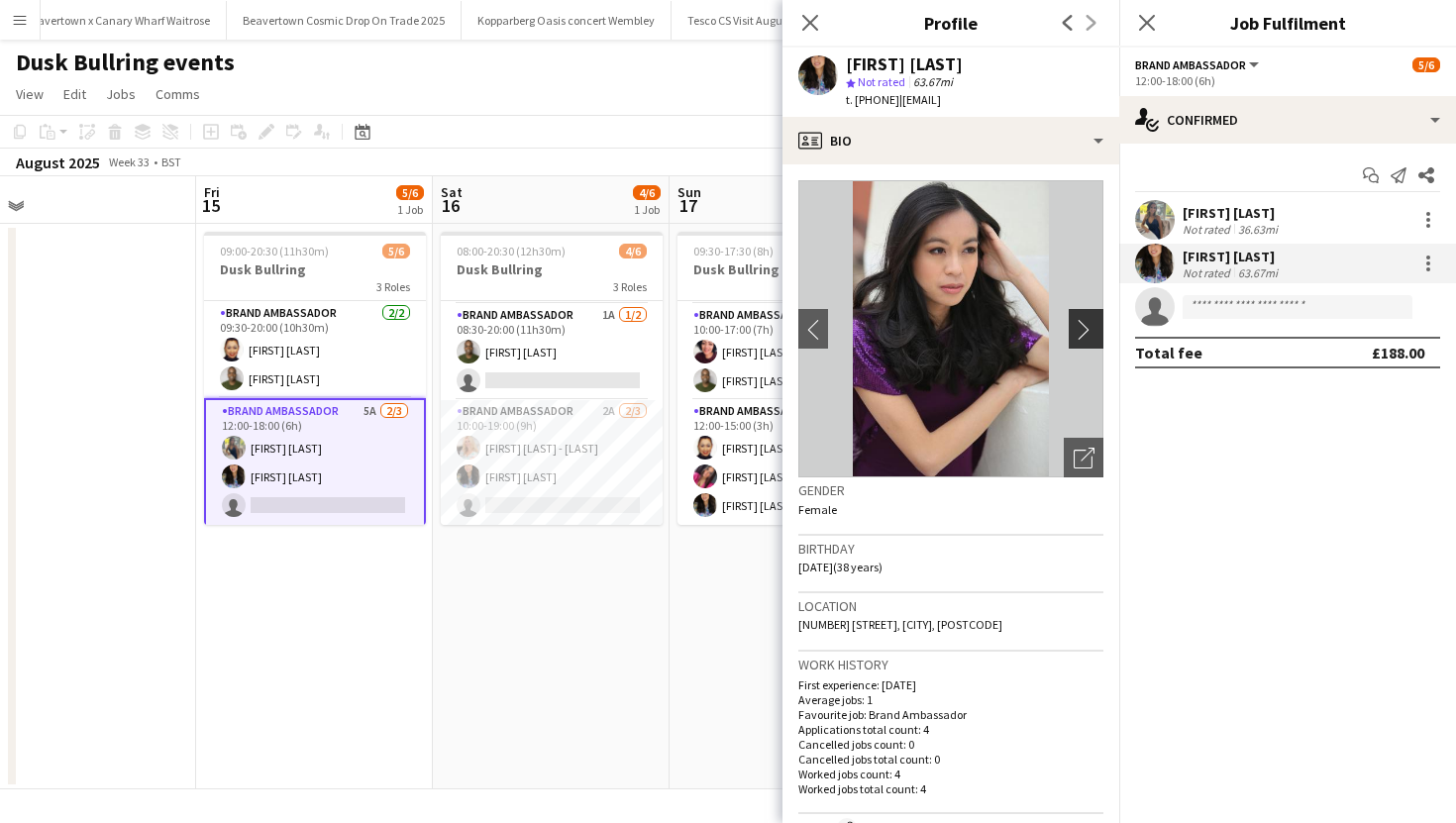 click on "chevron-right" 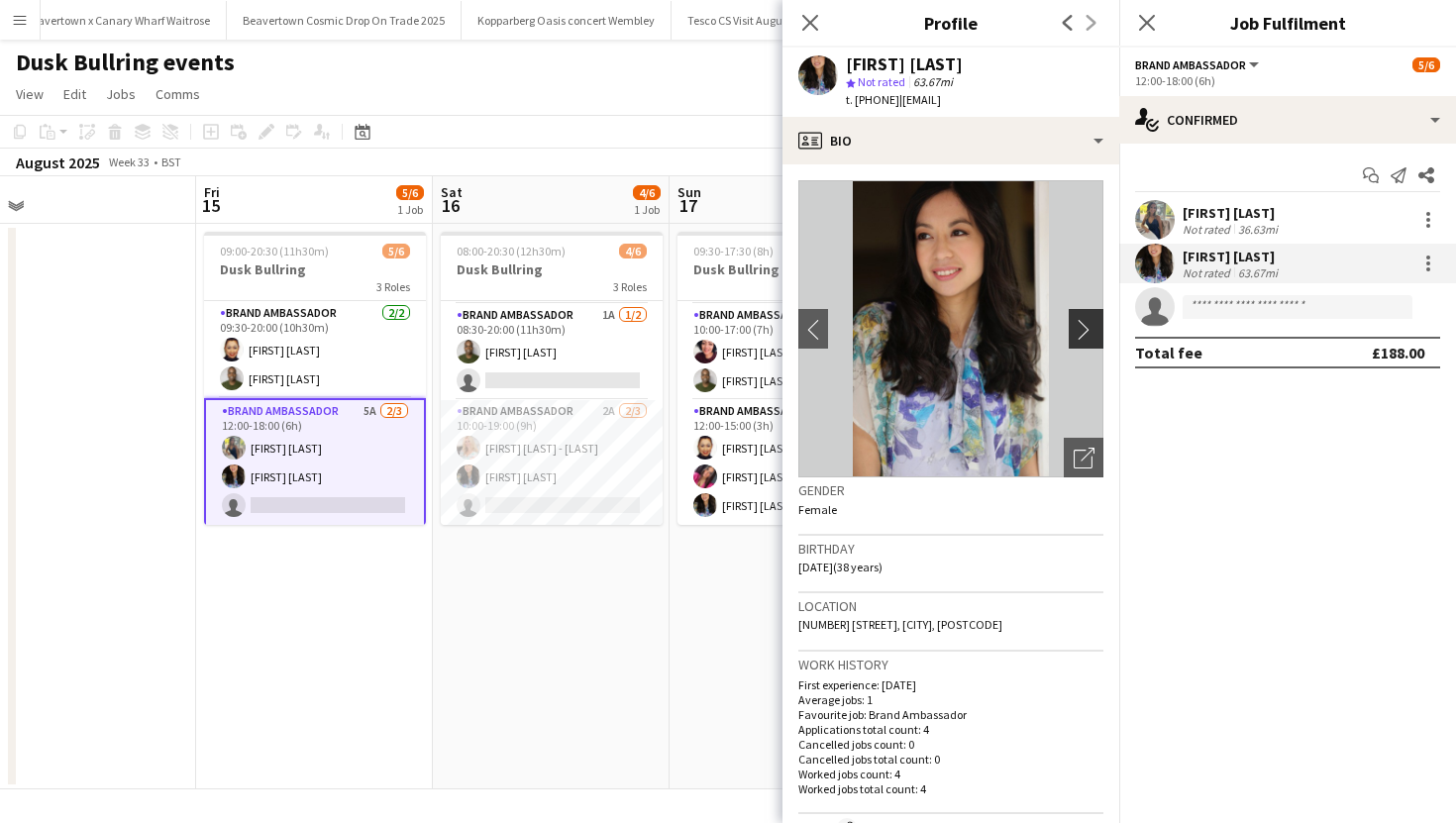 click on "chevron-right" 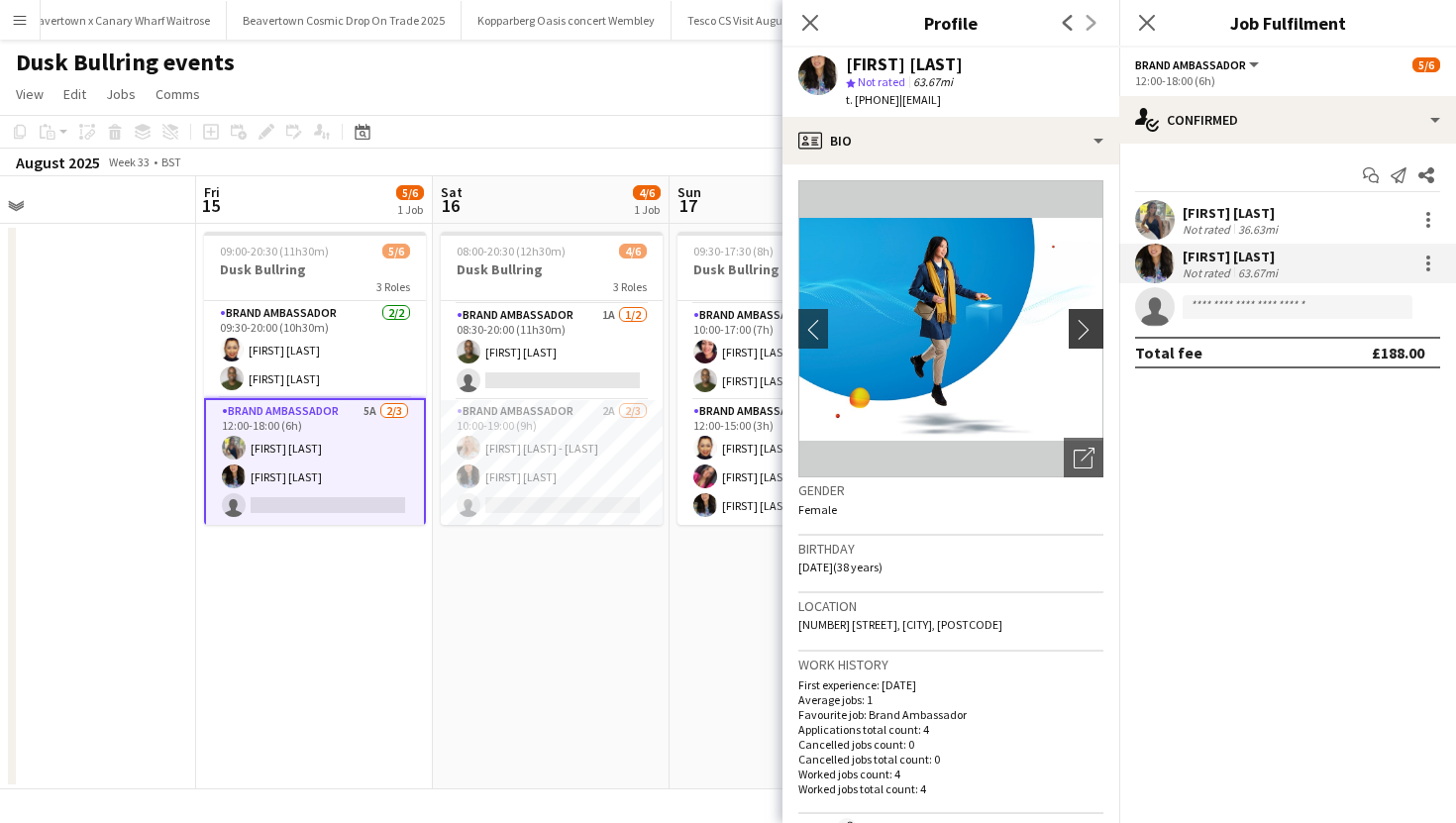 click on "chevron-right" 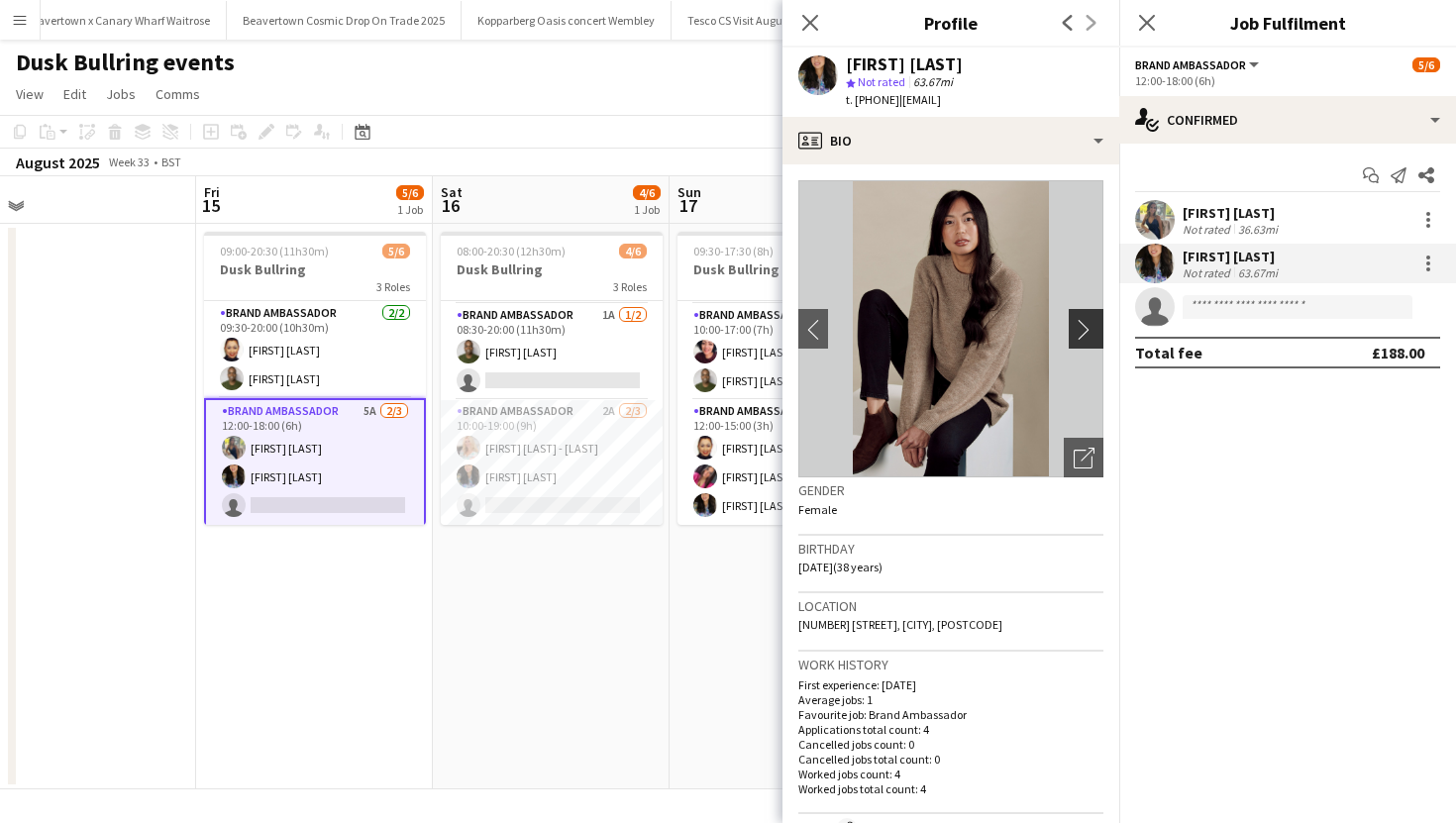 click on "chevron-right" 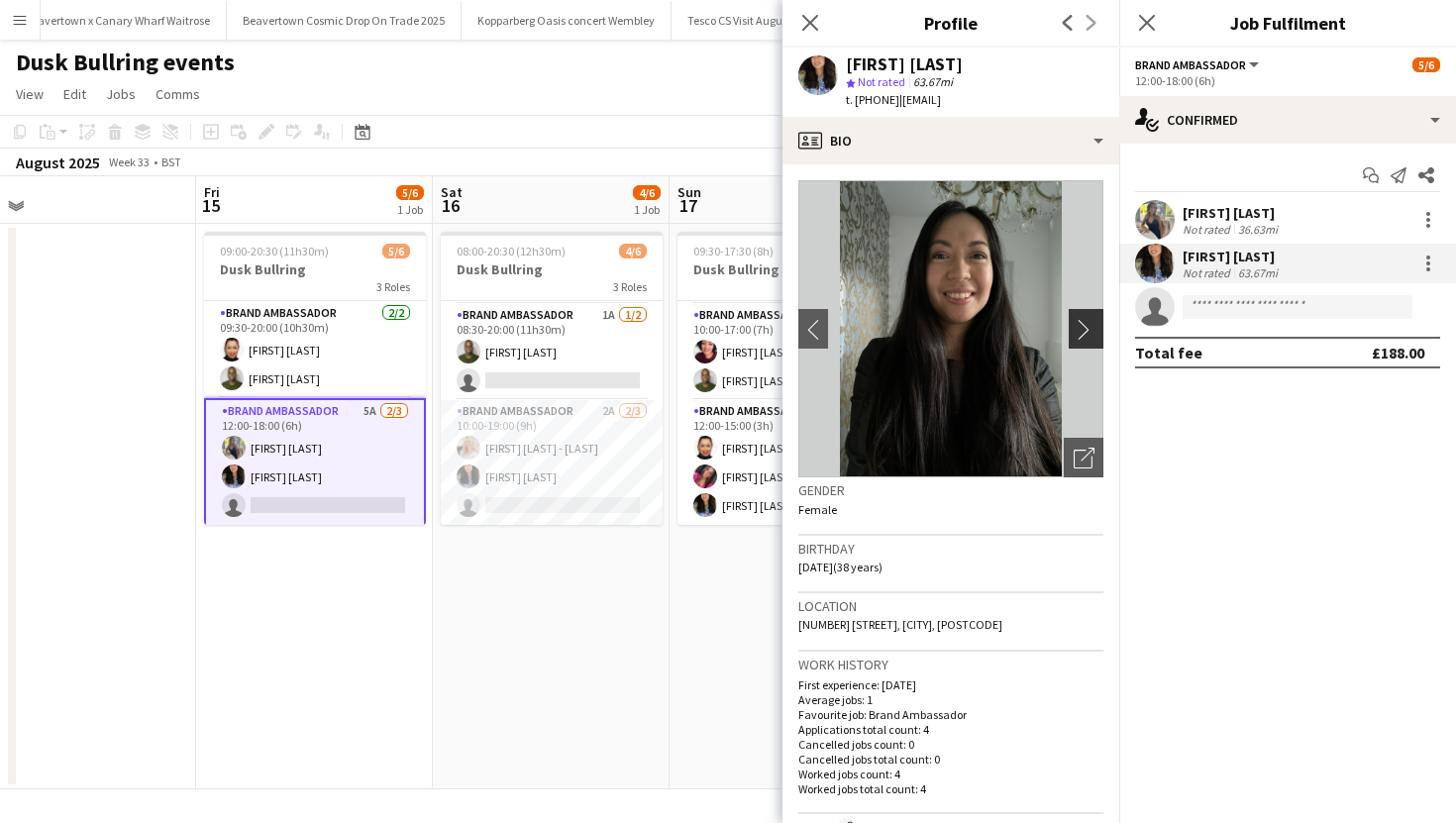 click on "chevron-right" 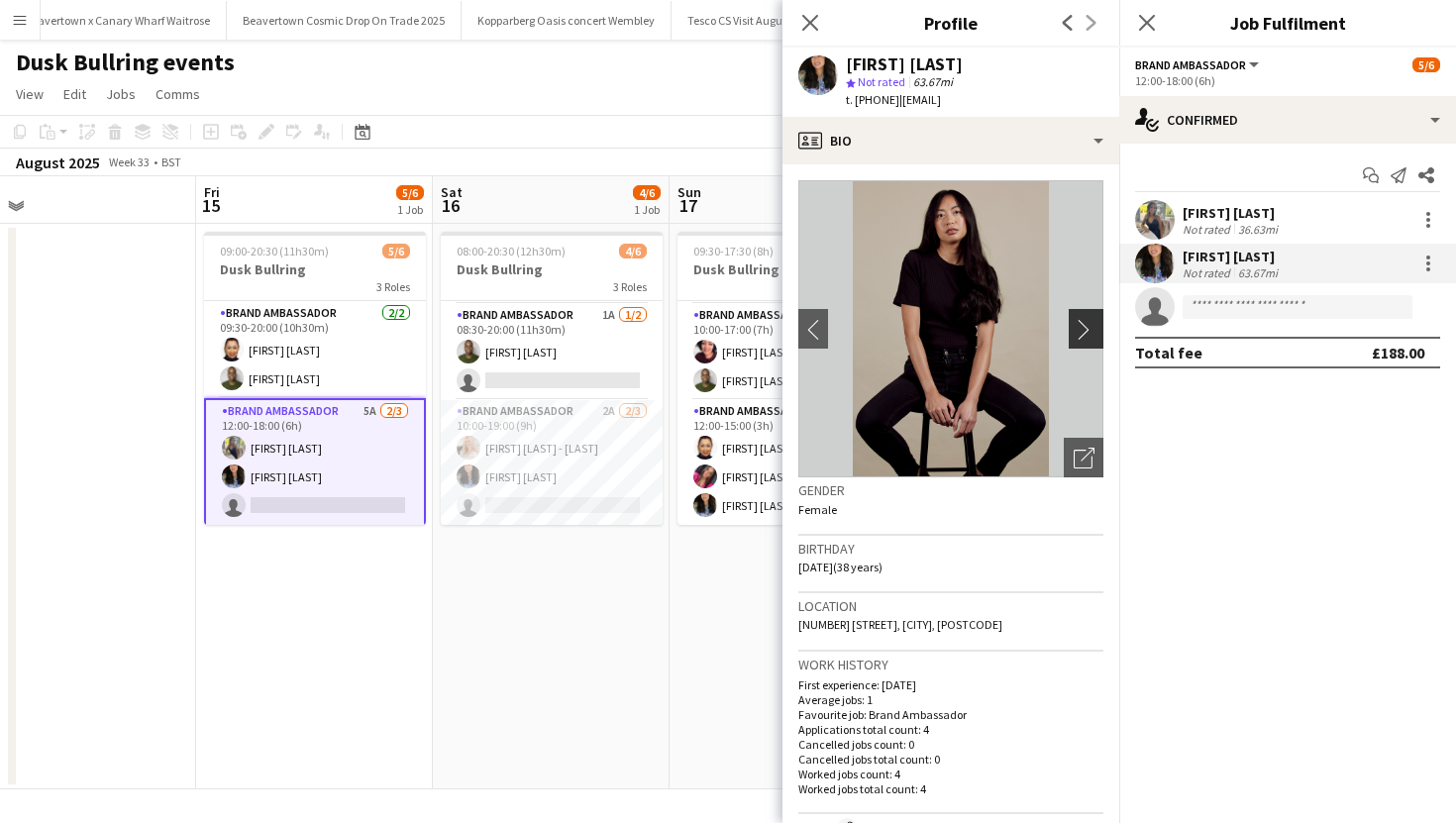 click on "chevron-right" 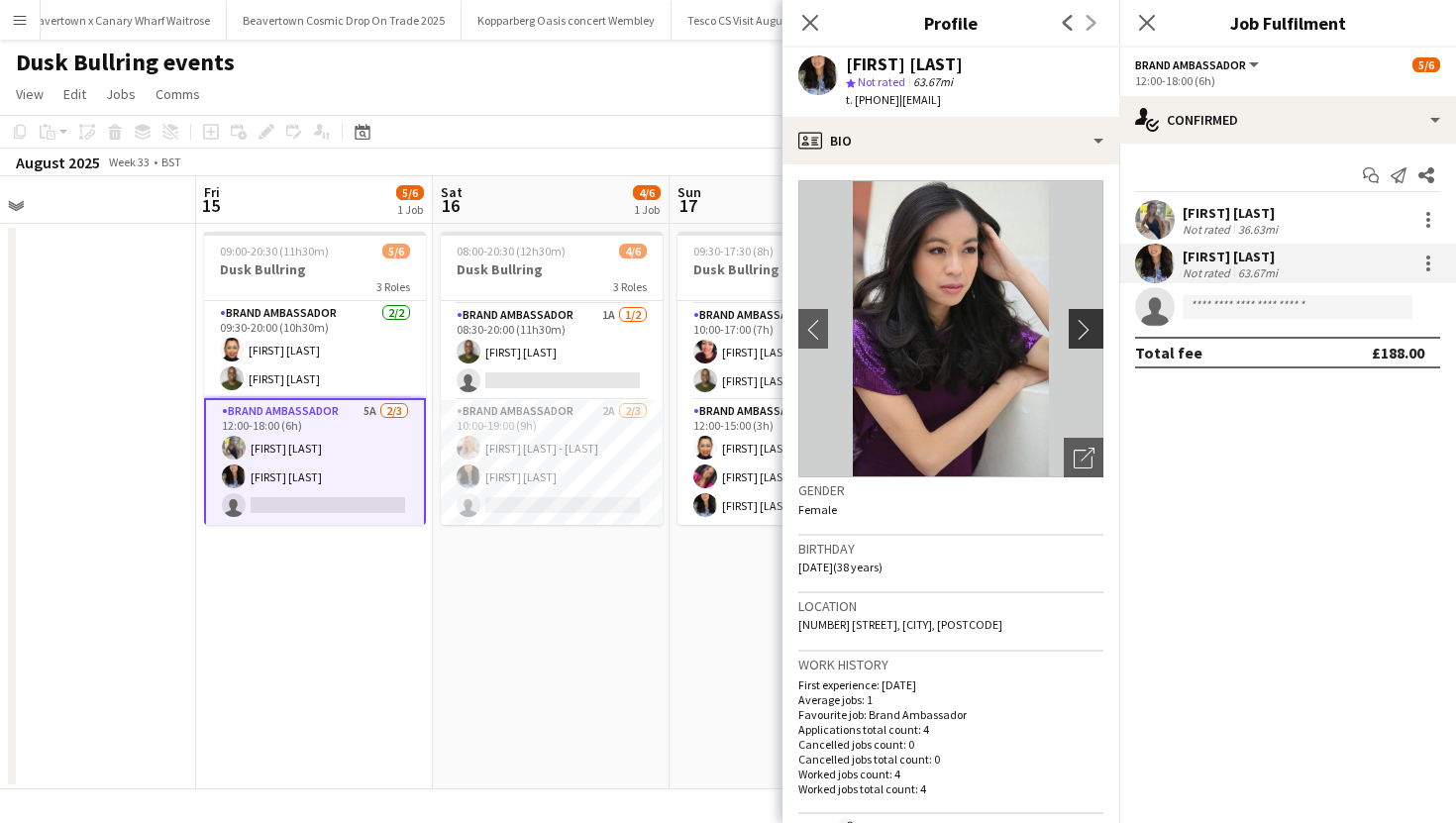 click on "chevron-right" 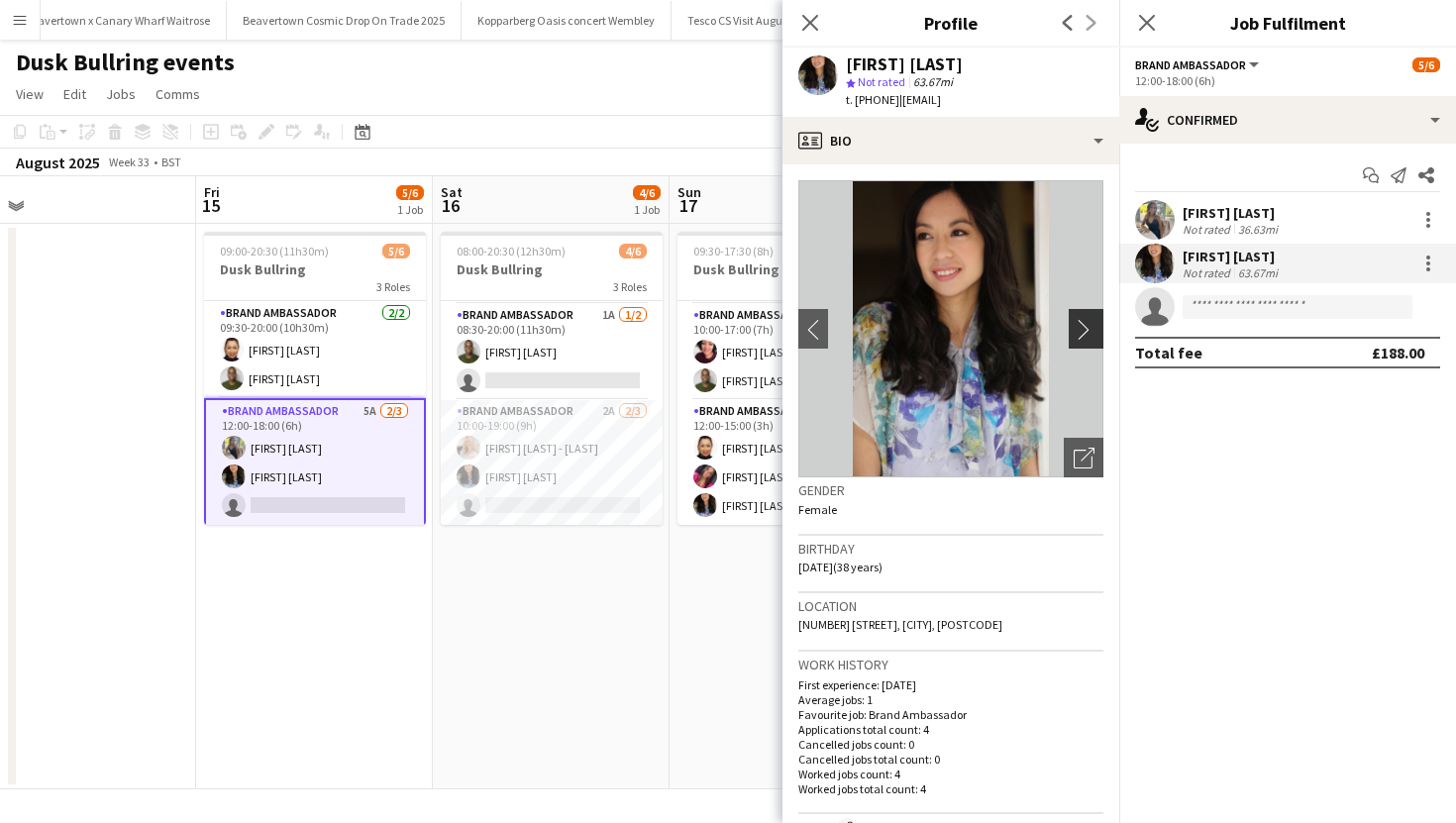 type 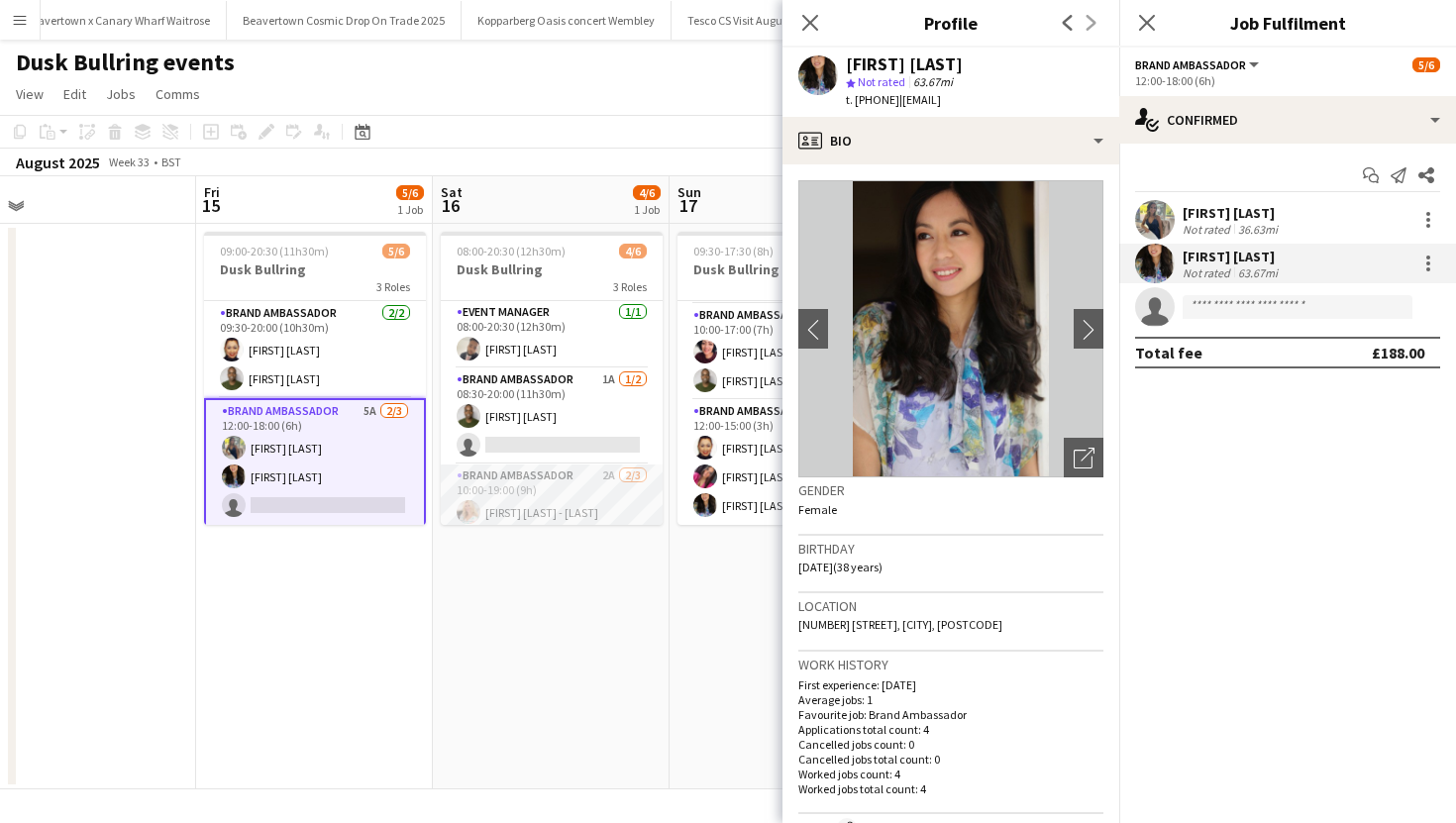 scroll, scrollTop: 64, scrollLeft: 0, axis: vertical 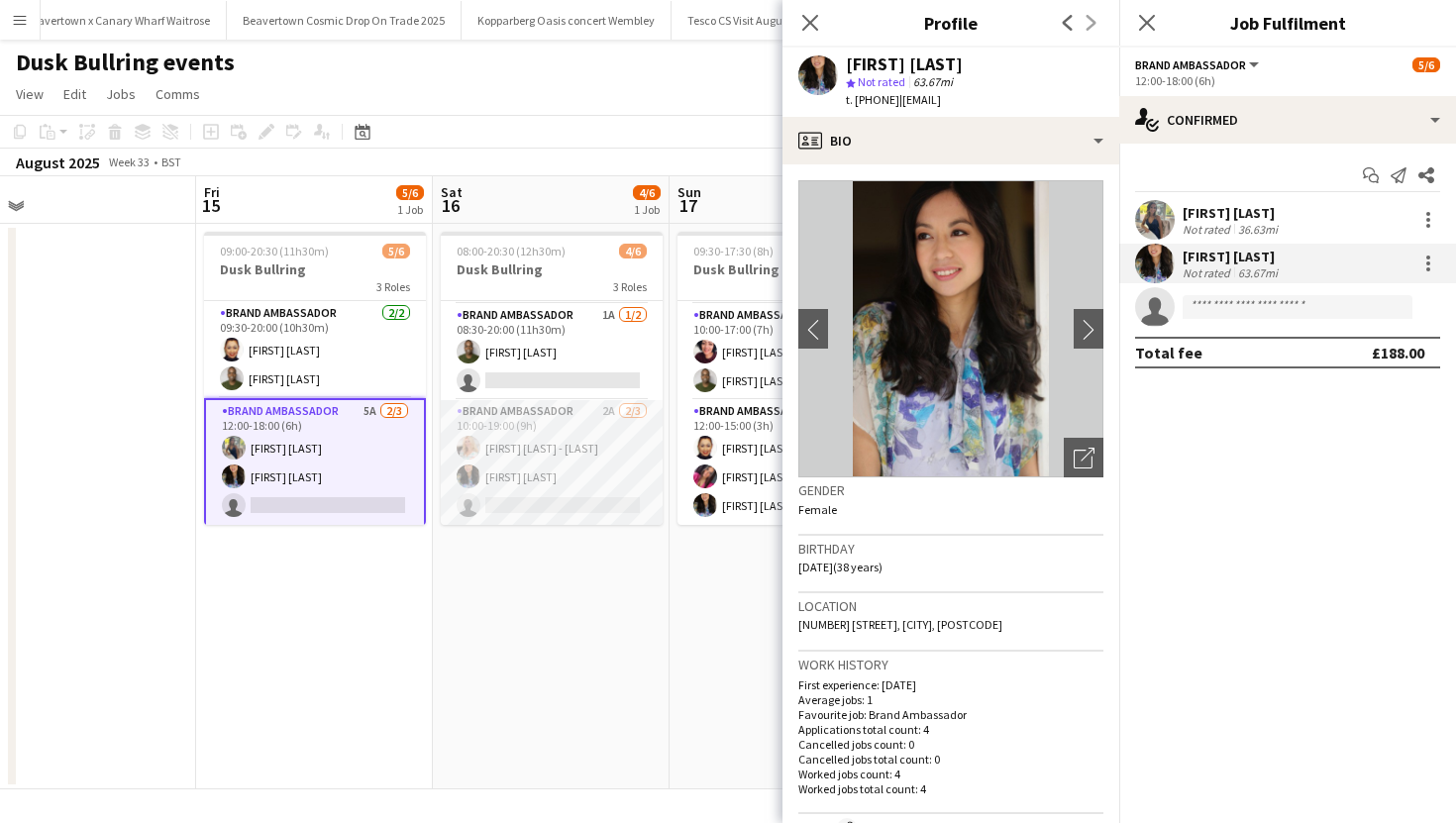 click at bounding box center [468, 448] 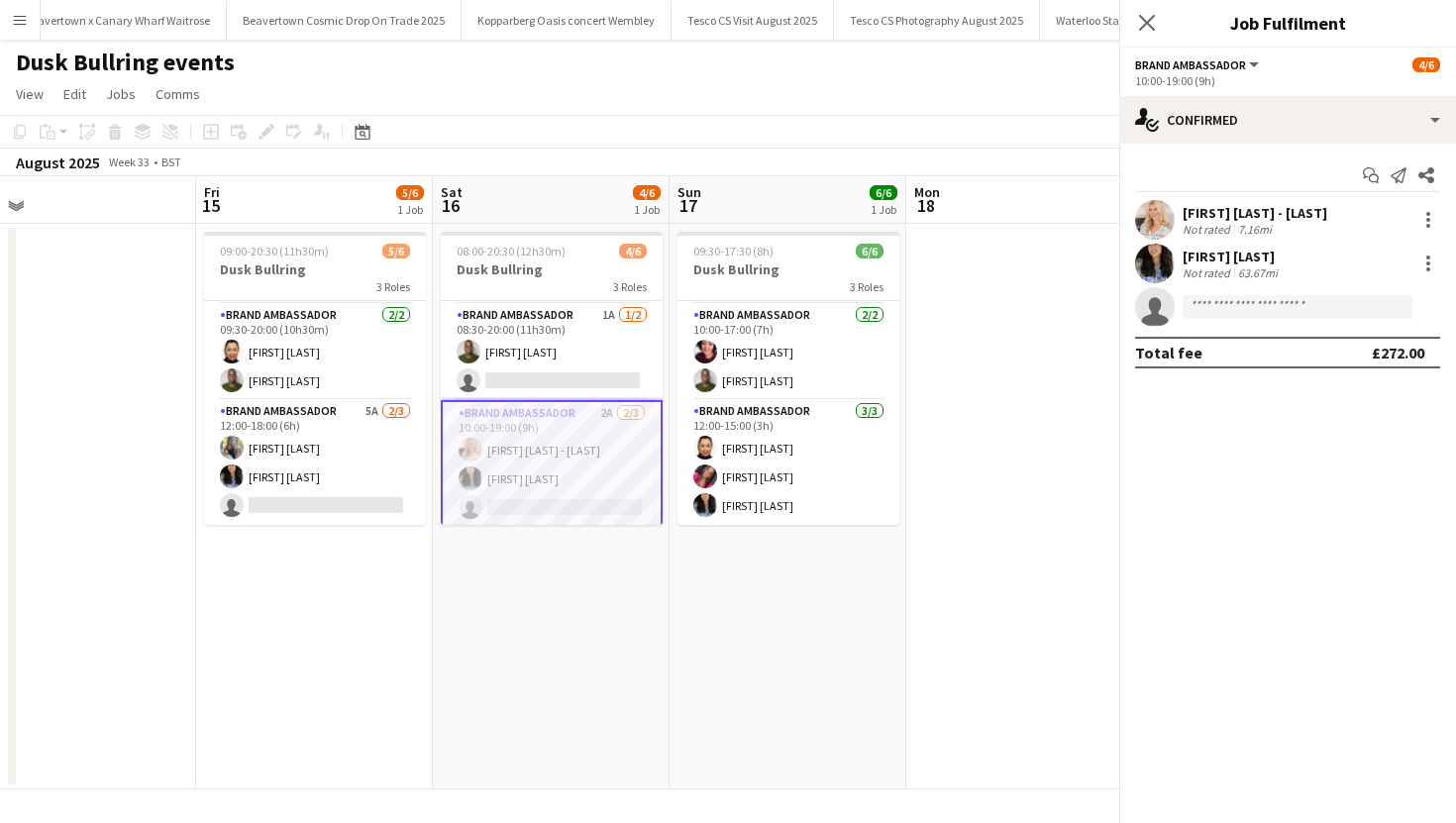 scroll, scrollTop: 64, scrollLeft: 0, axis: vertical 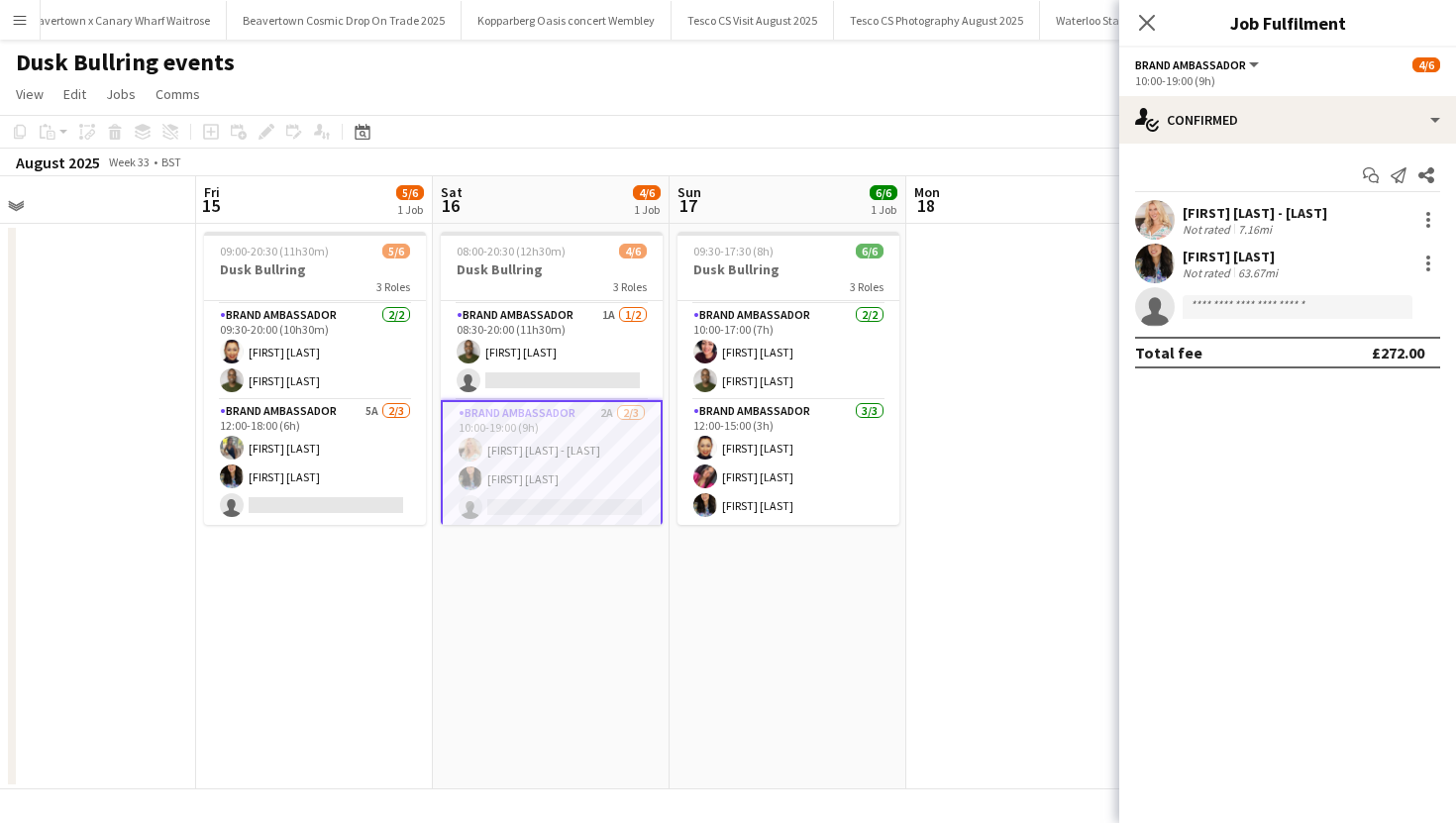 click at bounding box center (1155, 220) 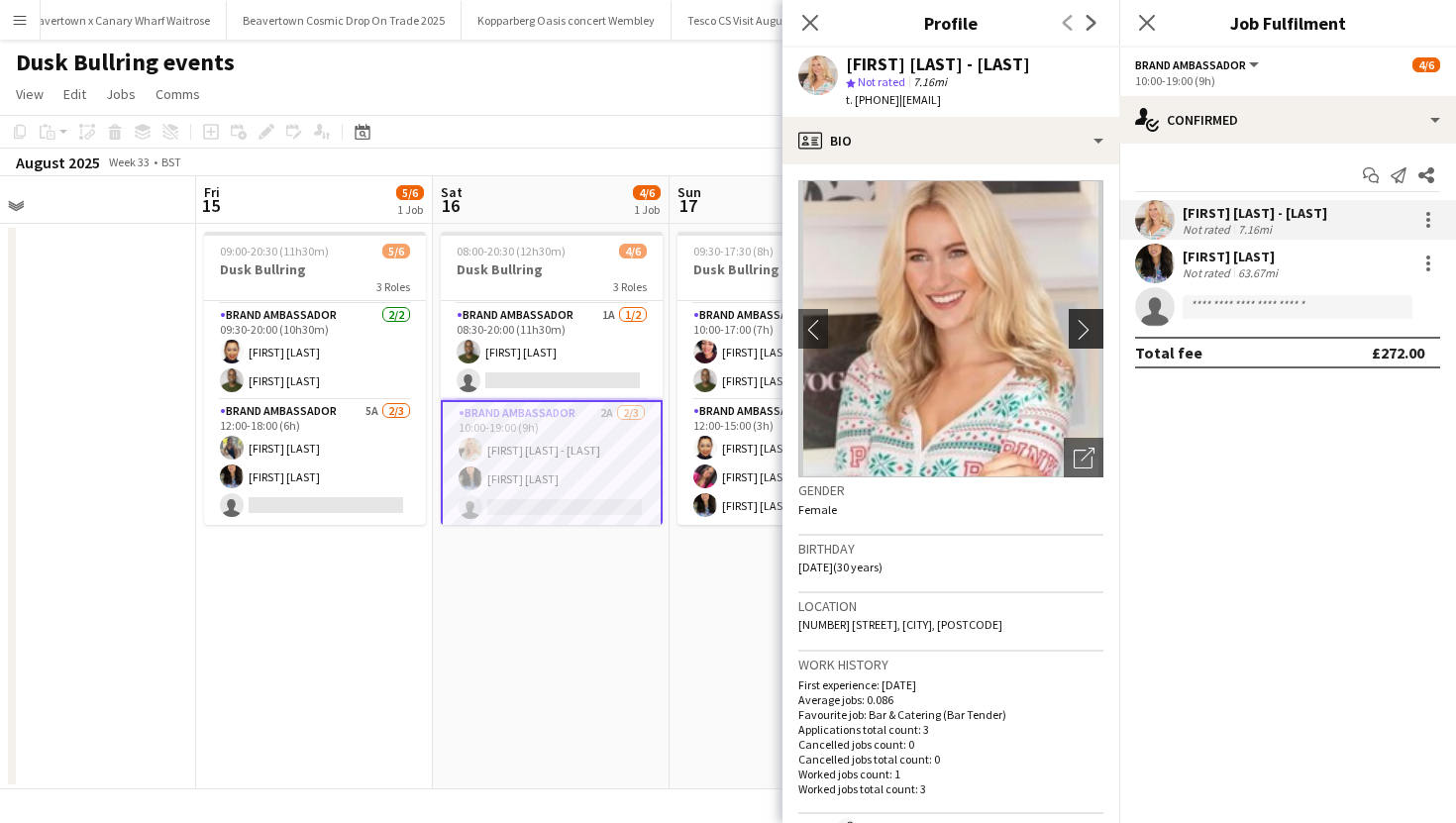 click on "chevron-right" 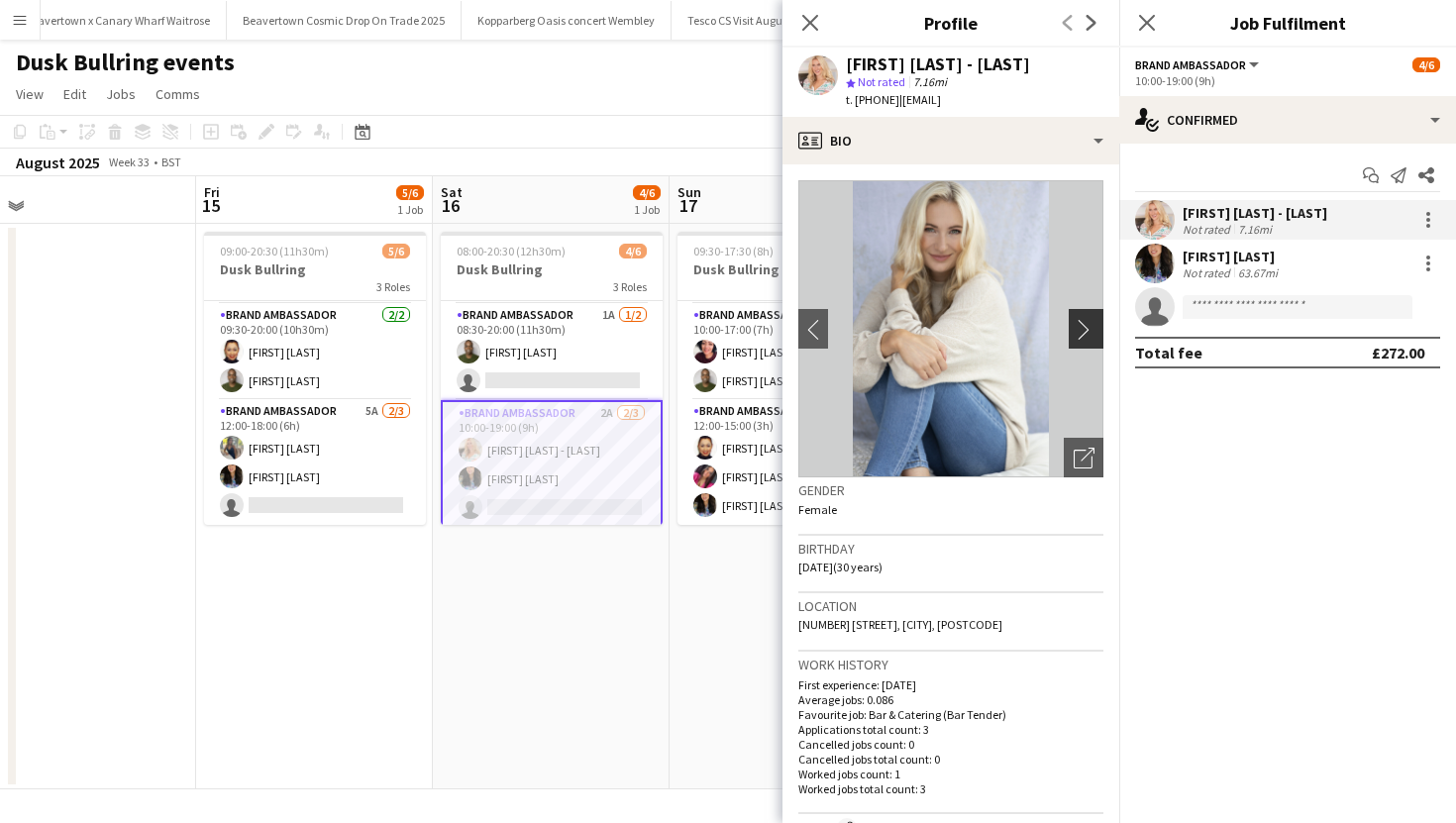click on "chevron-right" 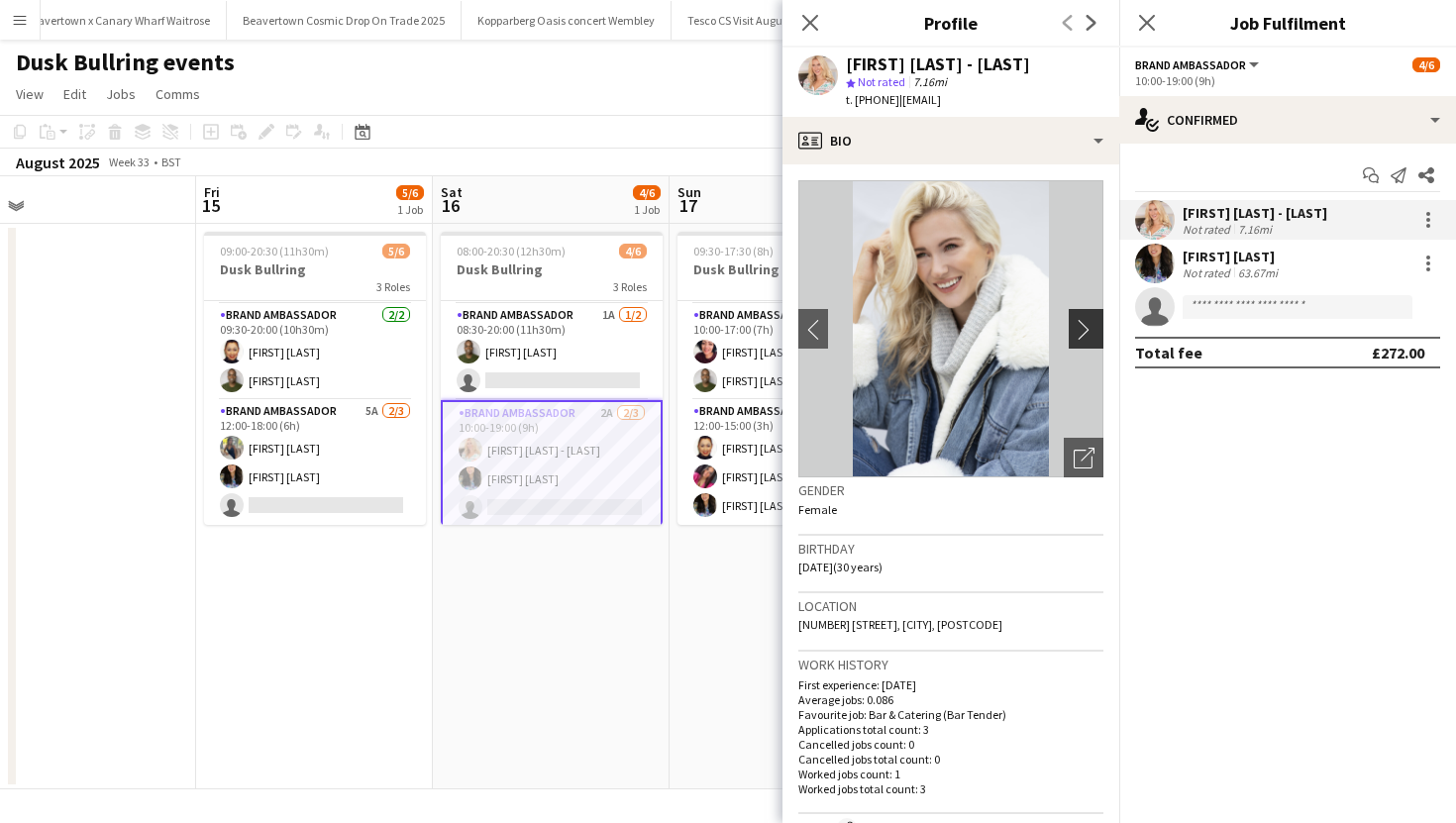 click on "chevron-right" 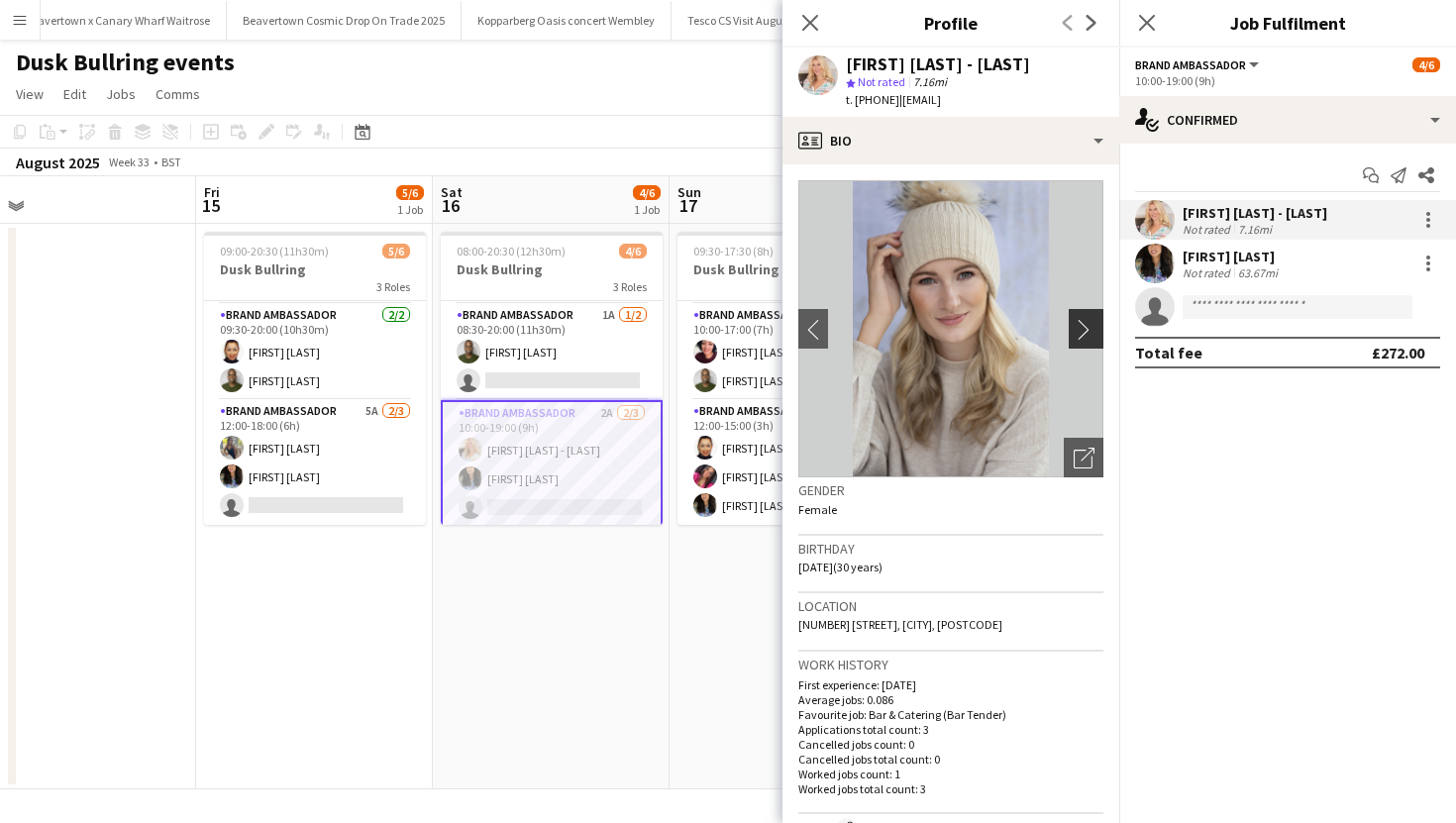 click on "chevron-right" 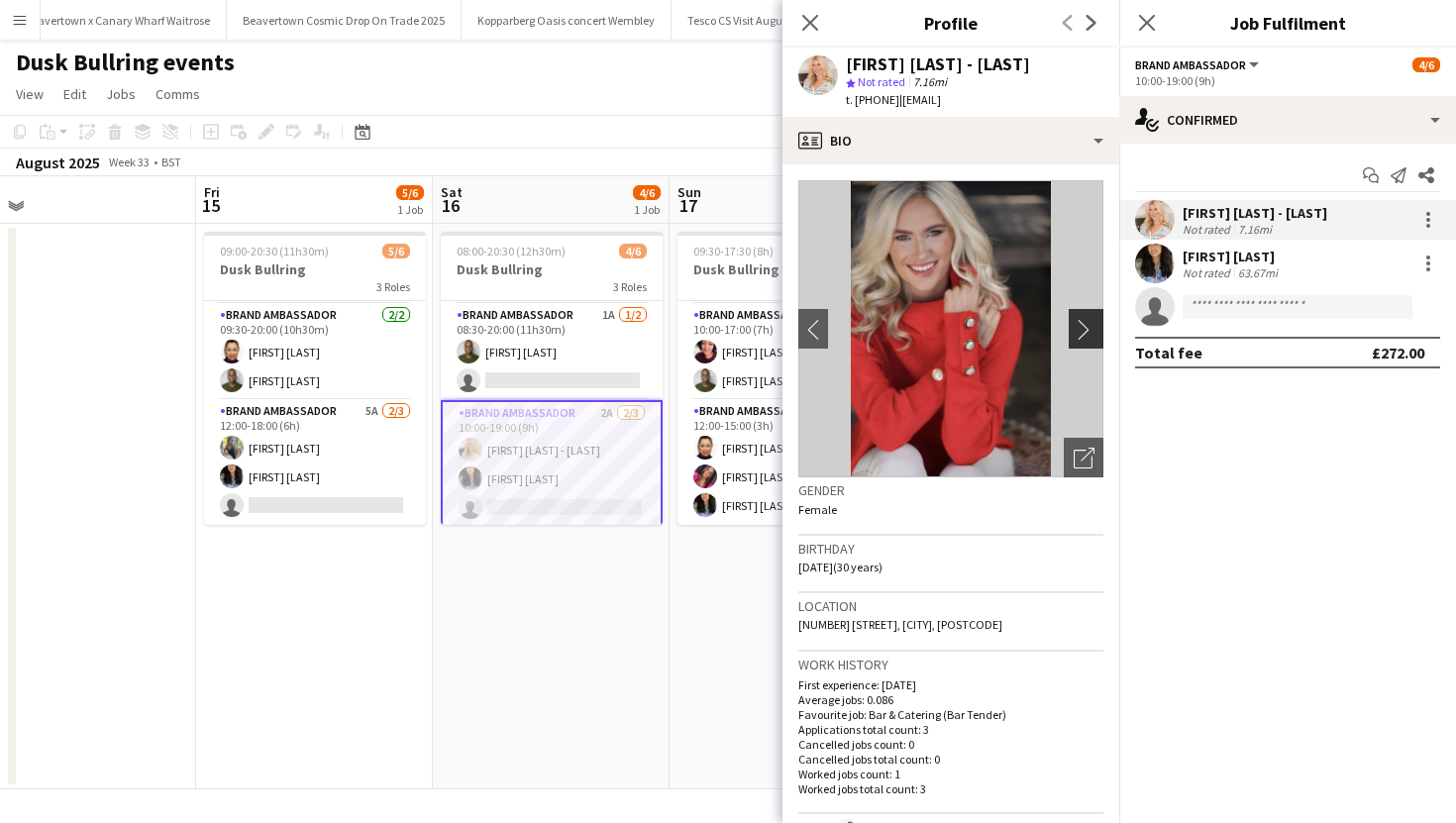 click on "chevron-right" 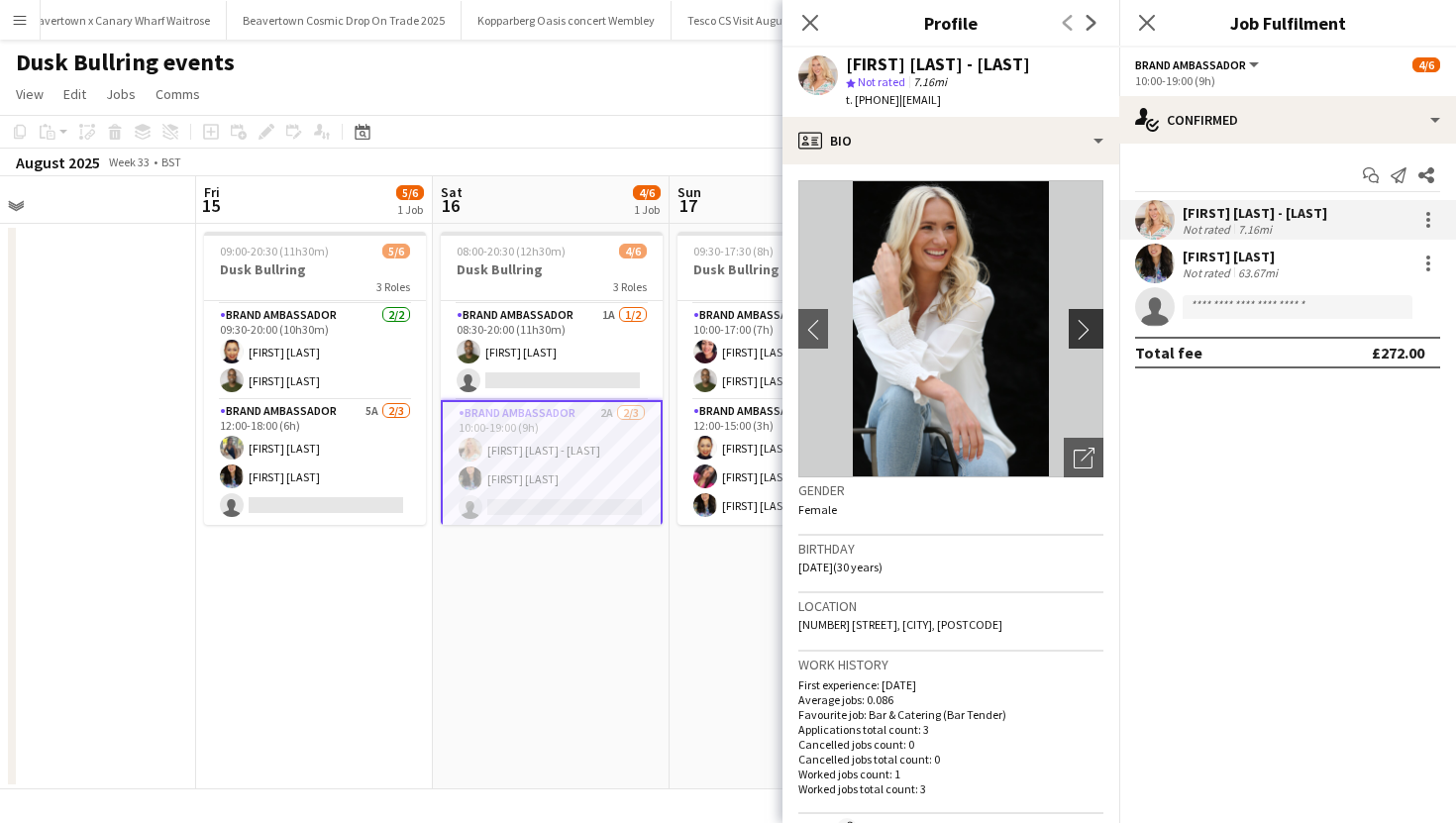 click on "chevron-right" 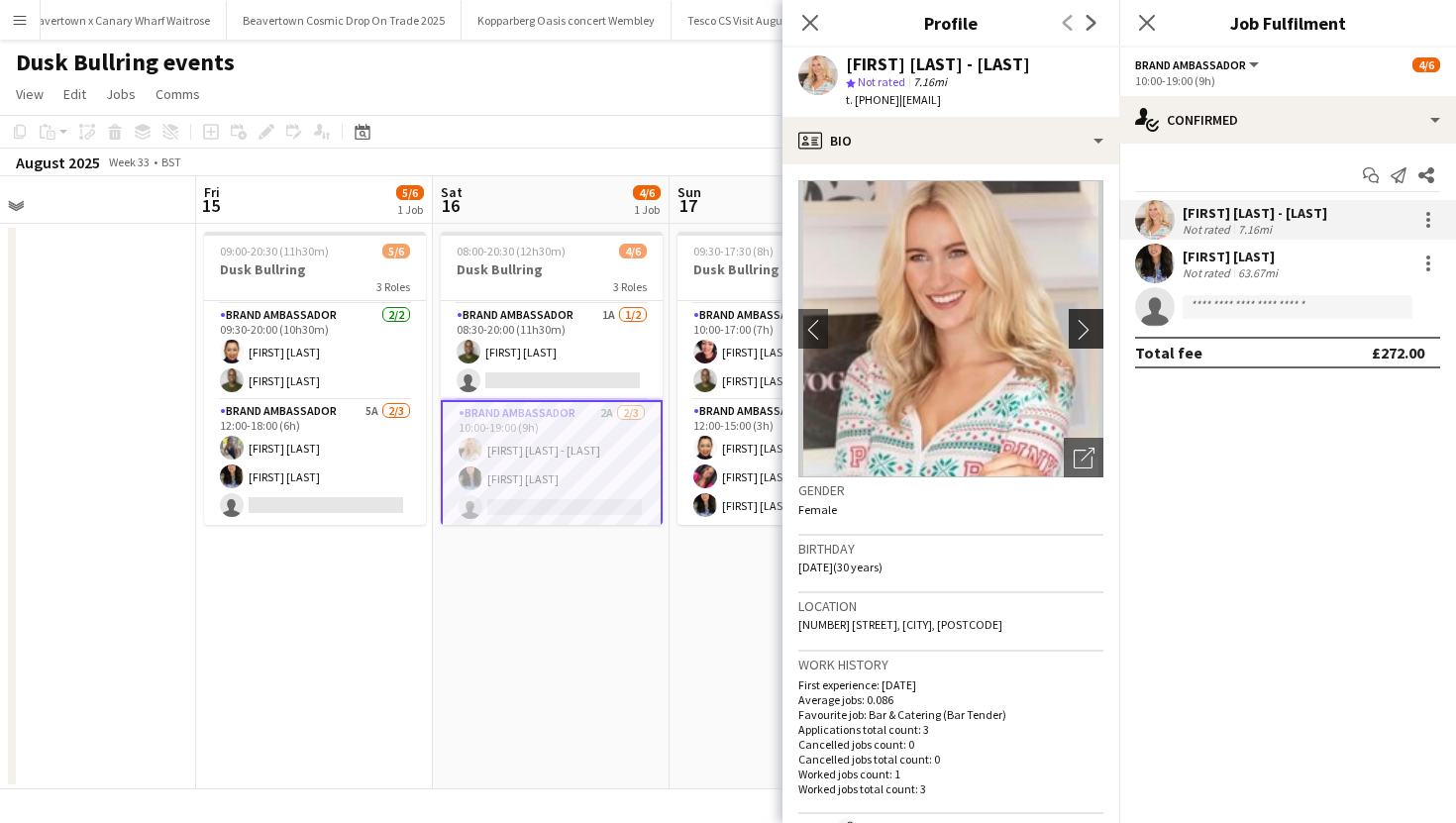 click on "chevron-right" 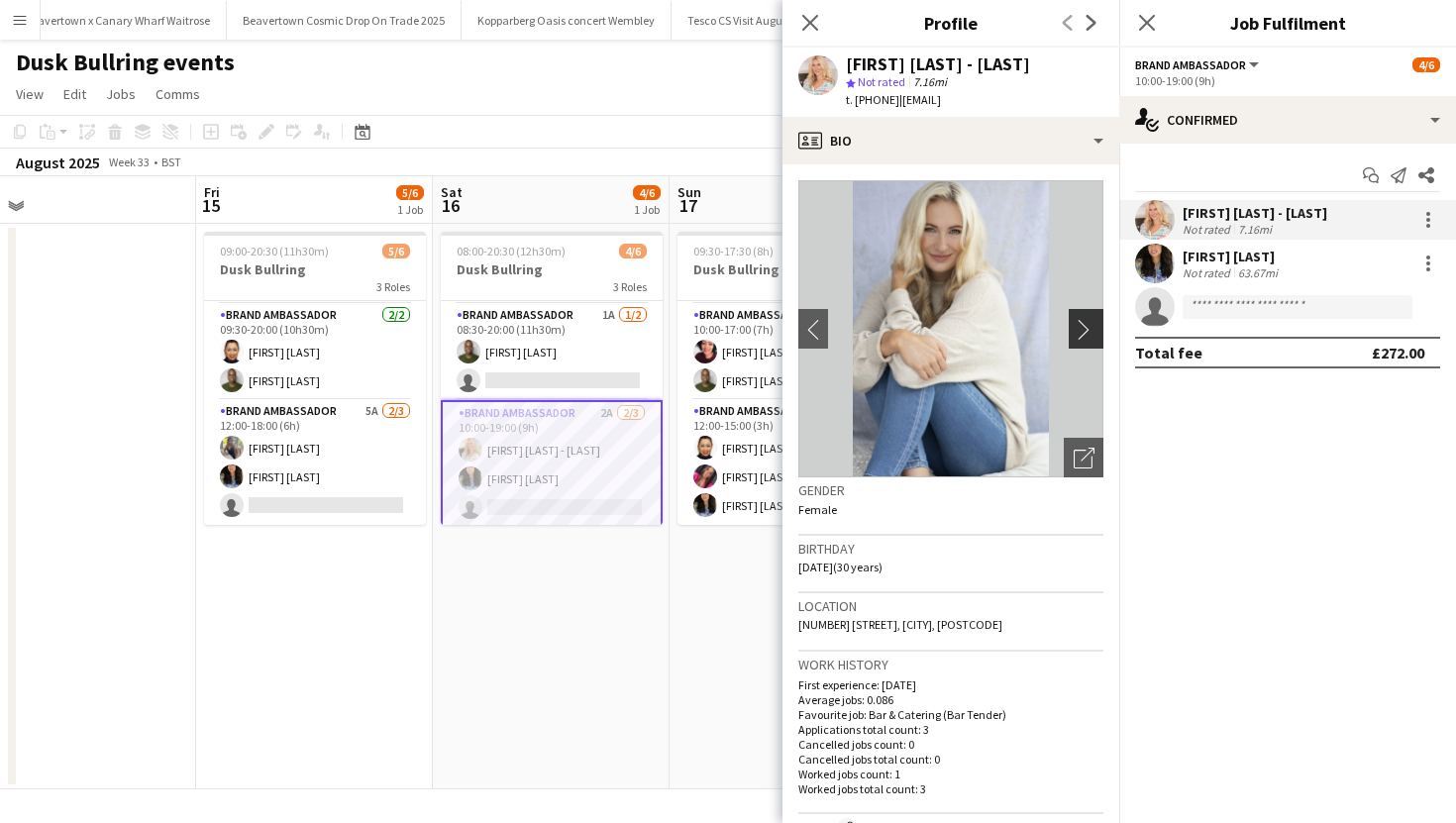 click on "chevron-right" 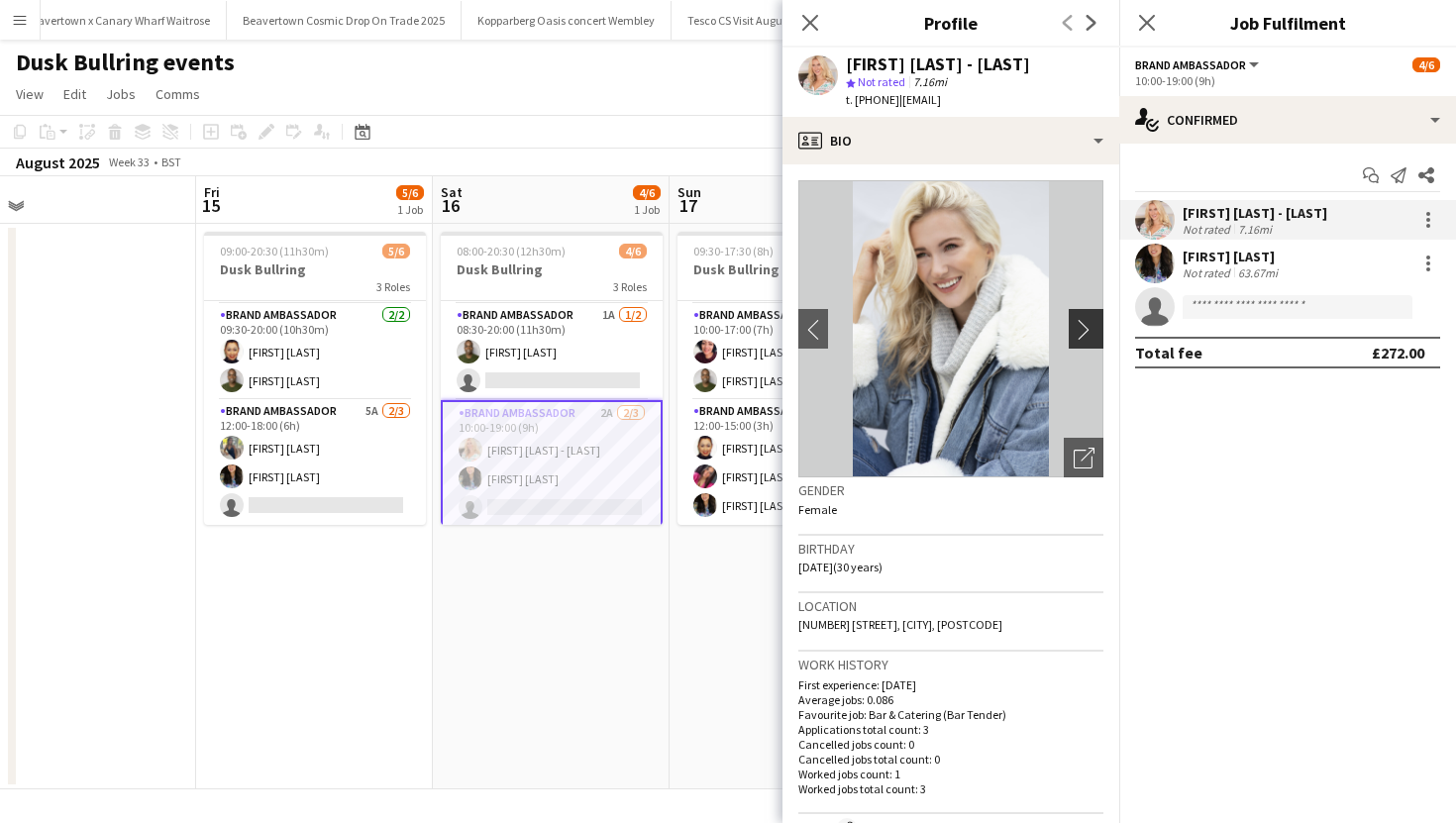 click on "chevron-right" 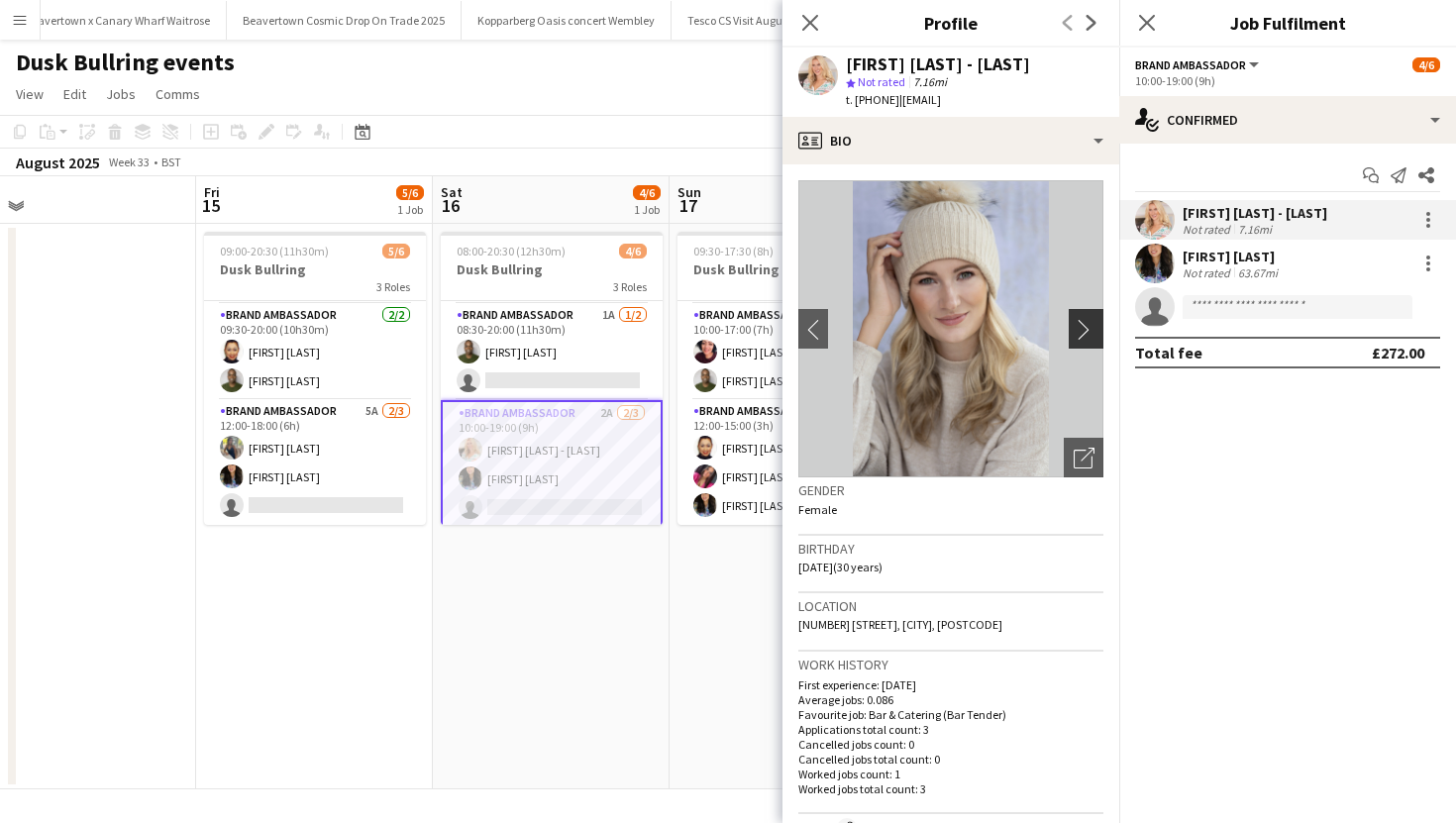 click on "chevron-right" 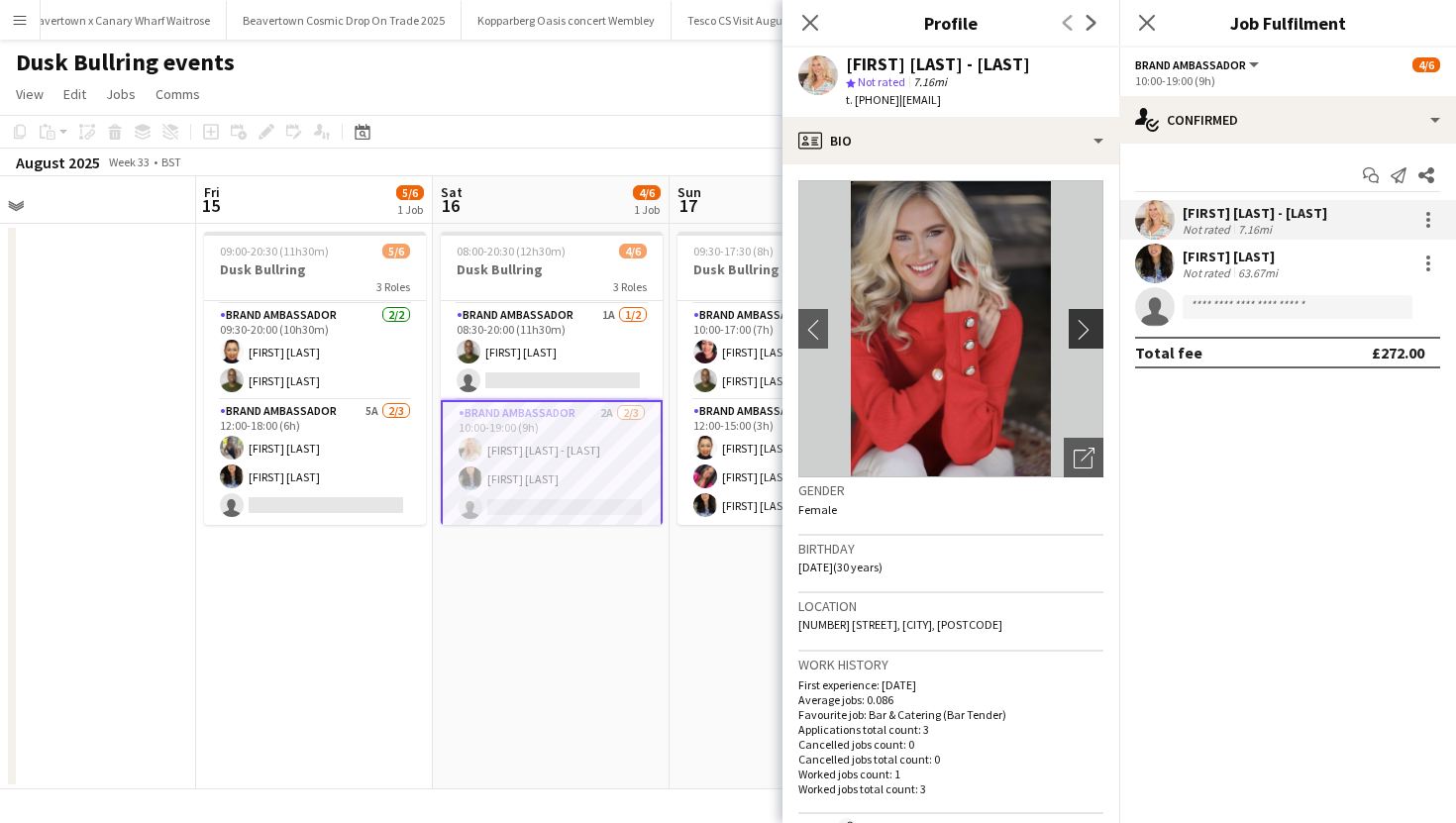 type 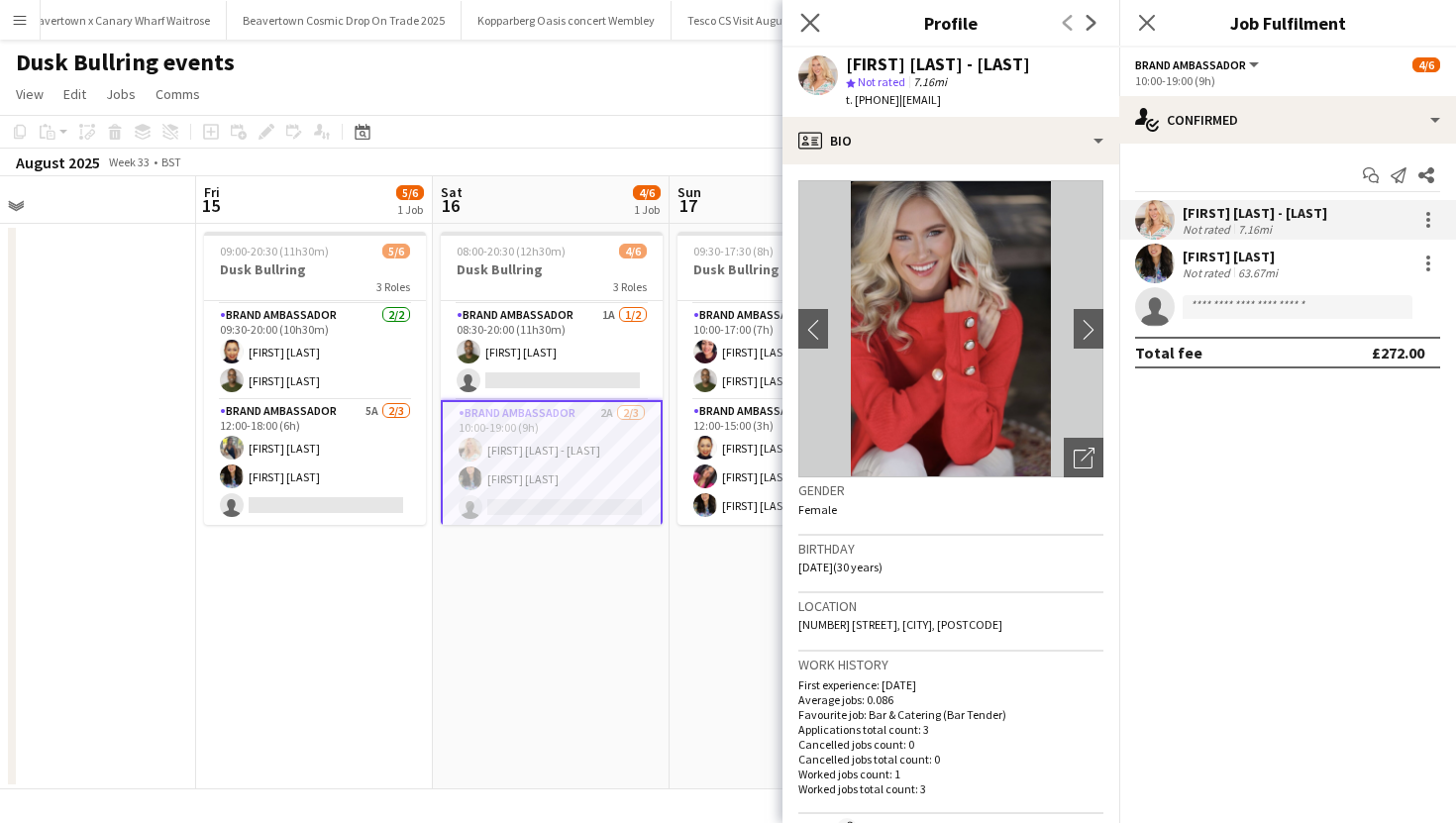 click on "Close pop-in" 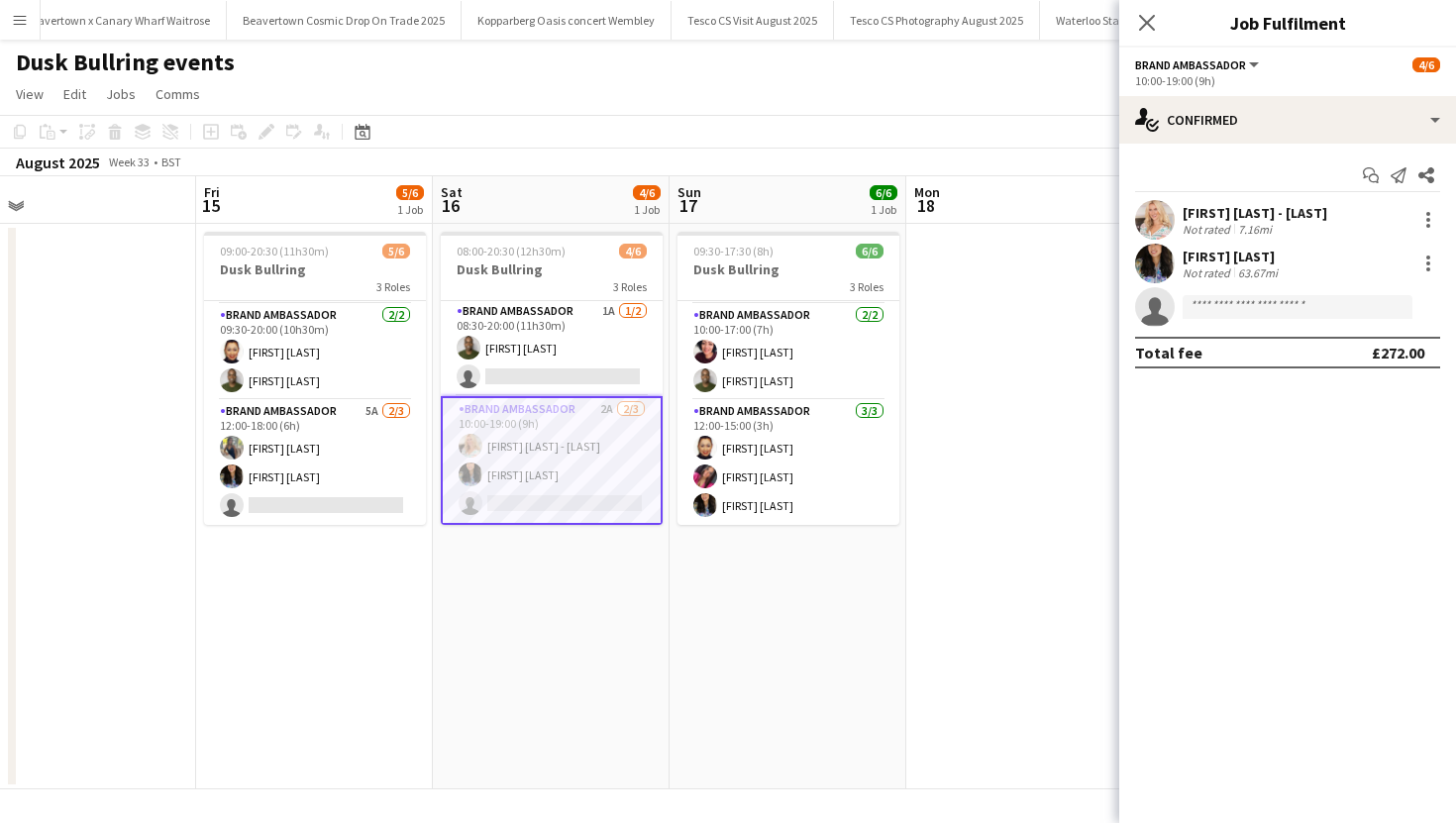 scroll, scrollTop: 0, scrollLeft: 0, axis: both 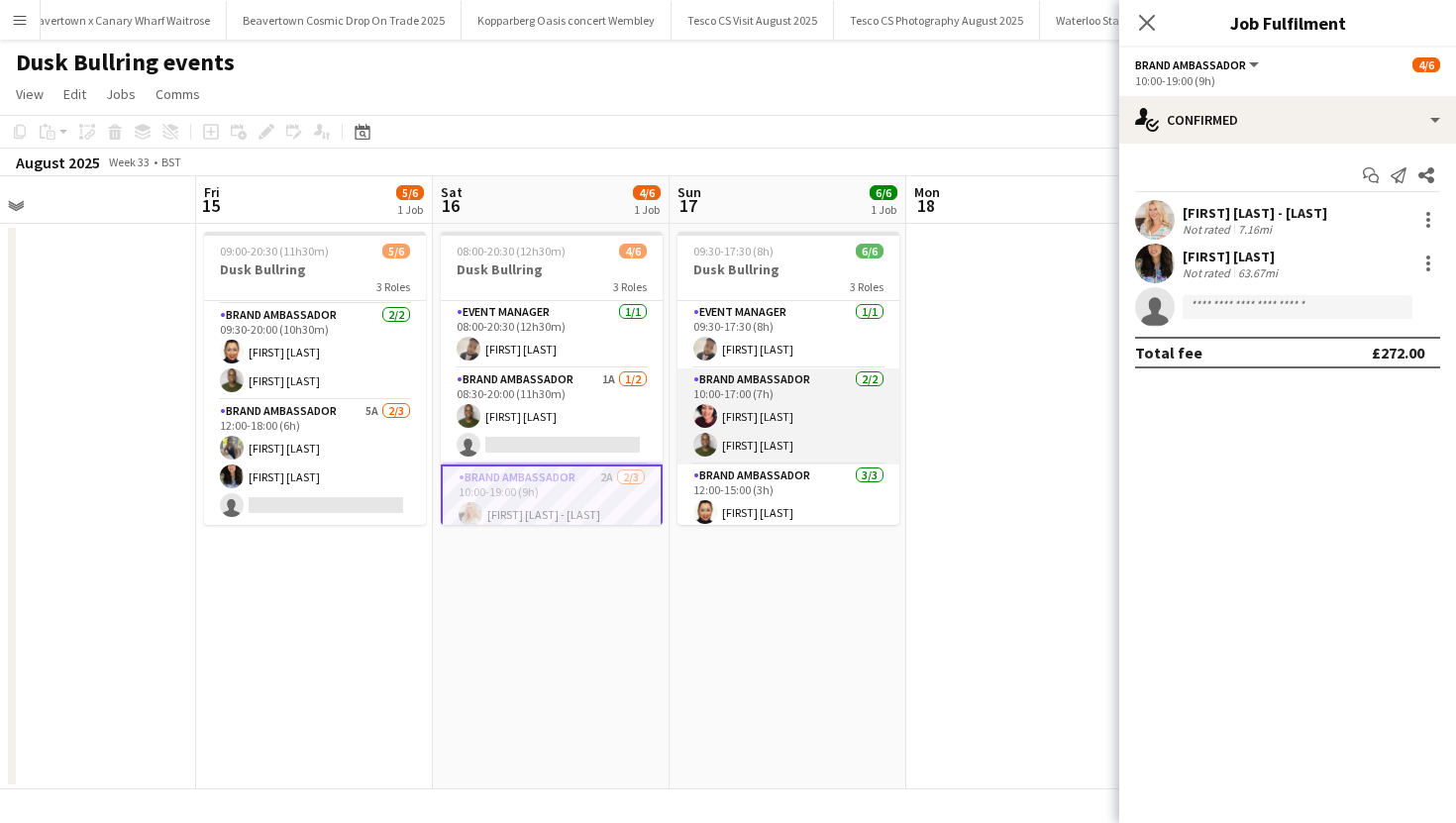 click on "[FIRST] [LAST] [FIRST] [LAST]" at bounding box center (788, 416) 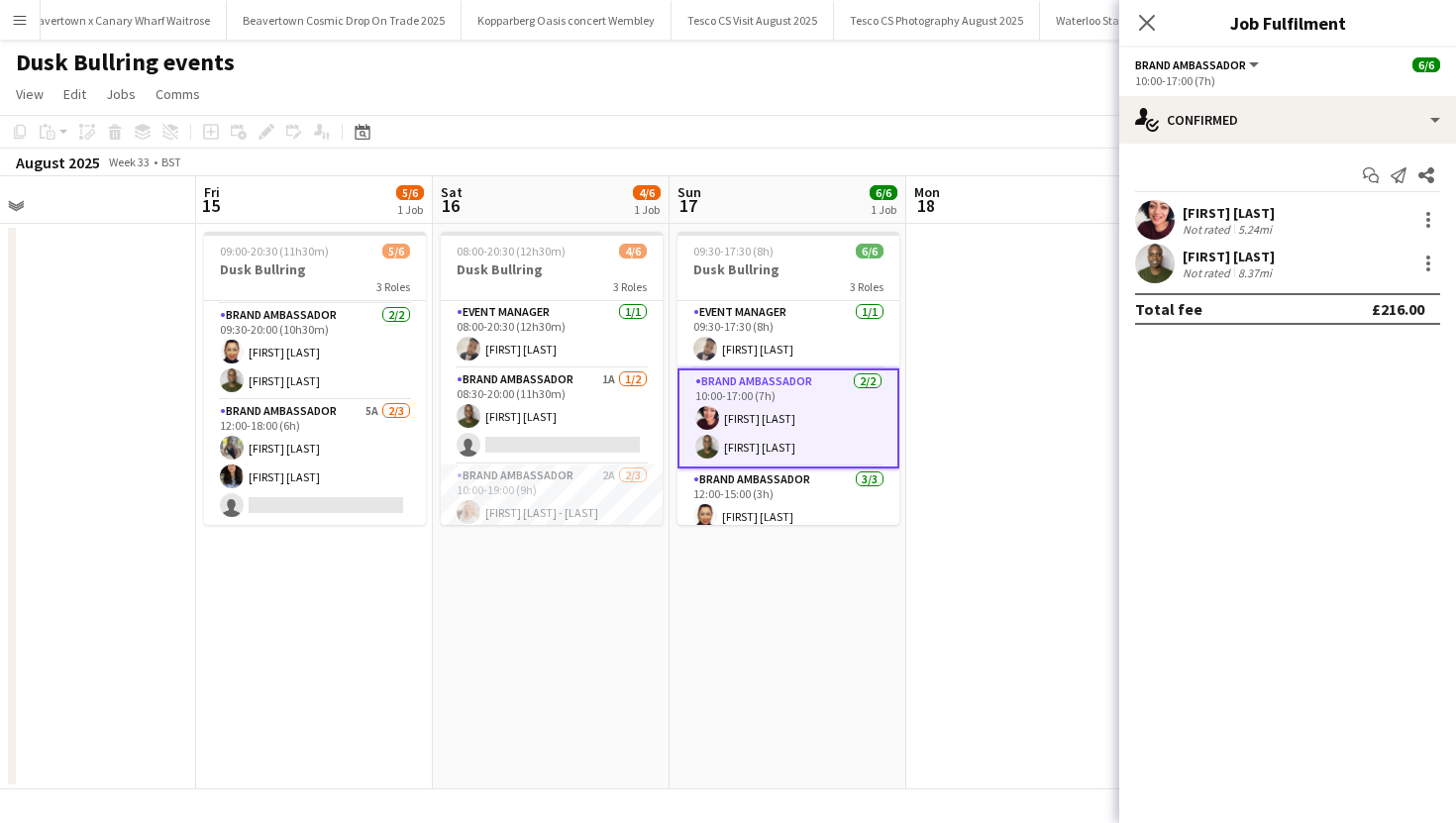 click at bounding box center (1155, 220) 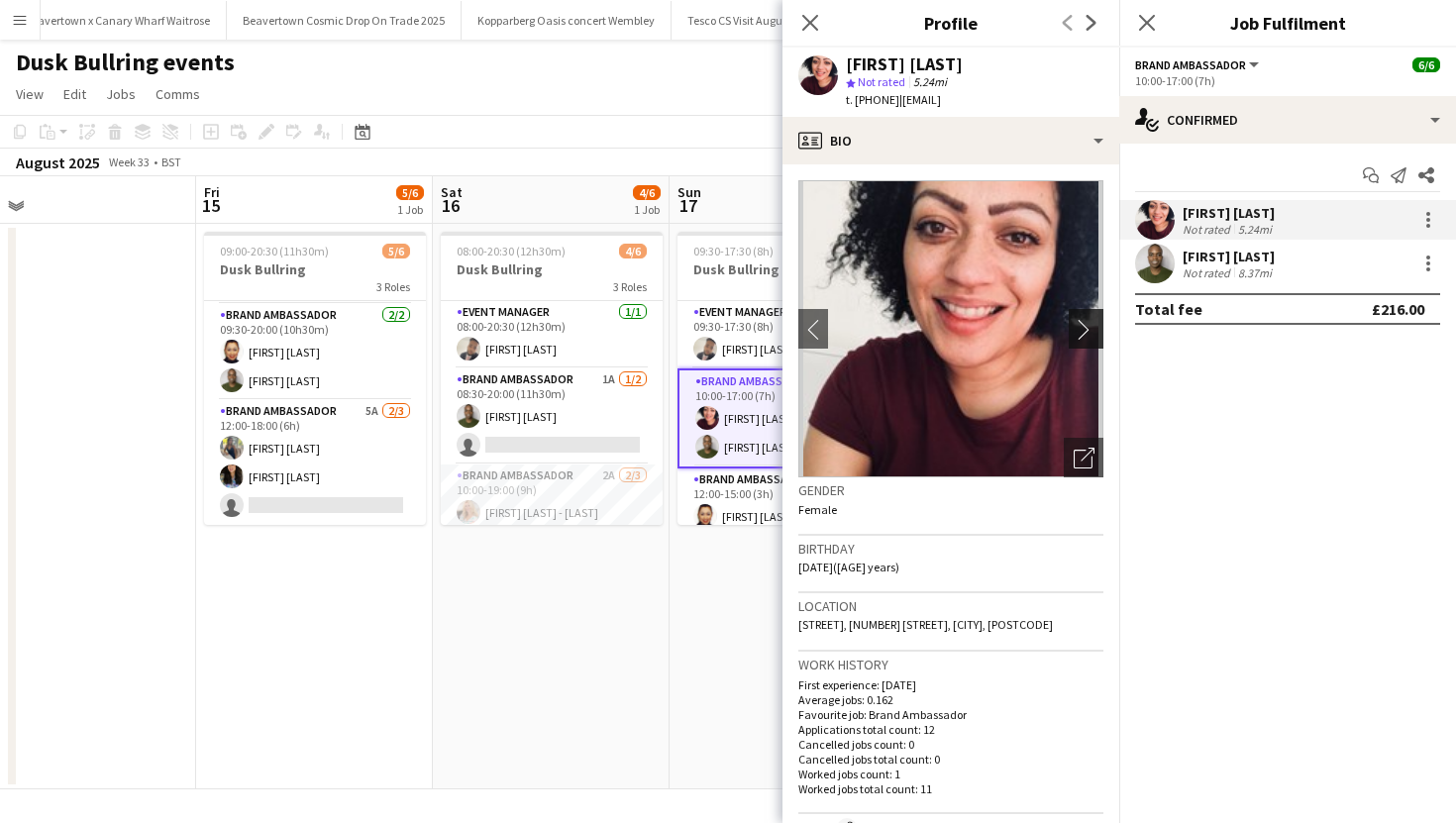click on "chevron-right" 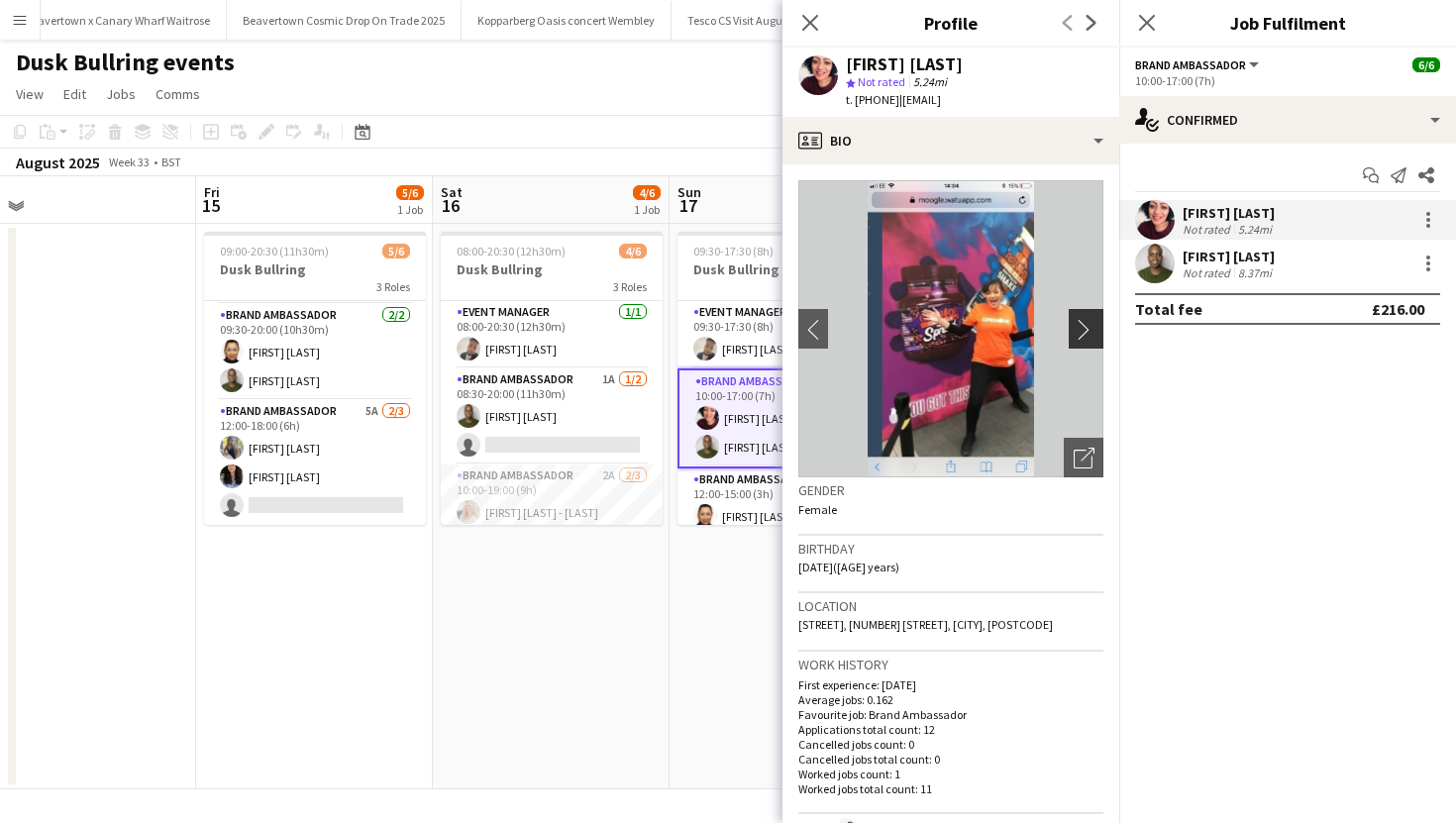 click on "chevron-right" 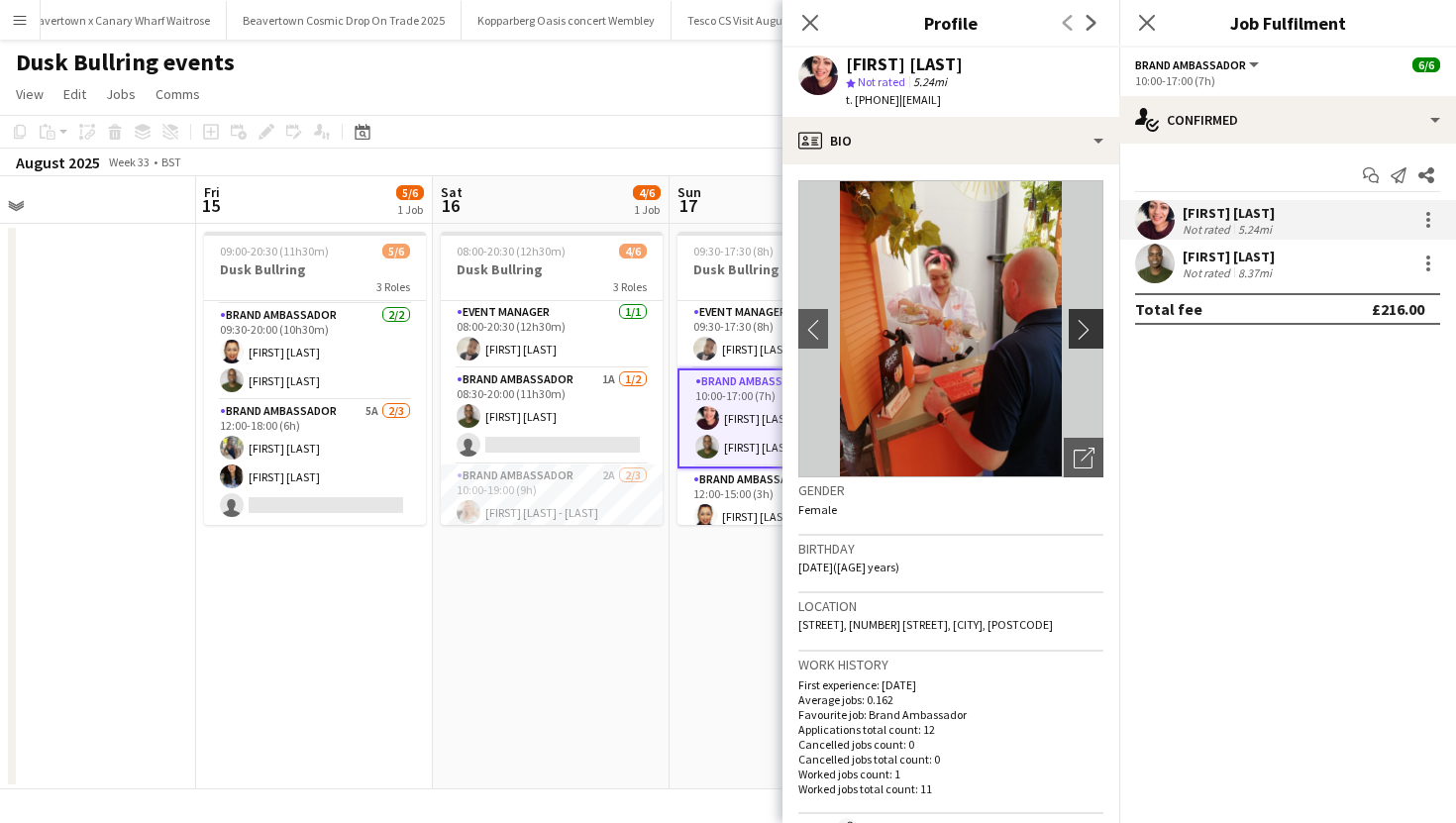 click on "chevron-right" 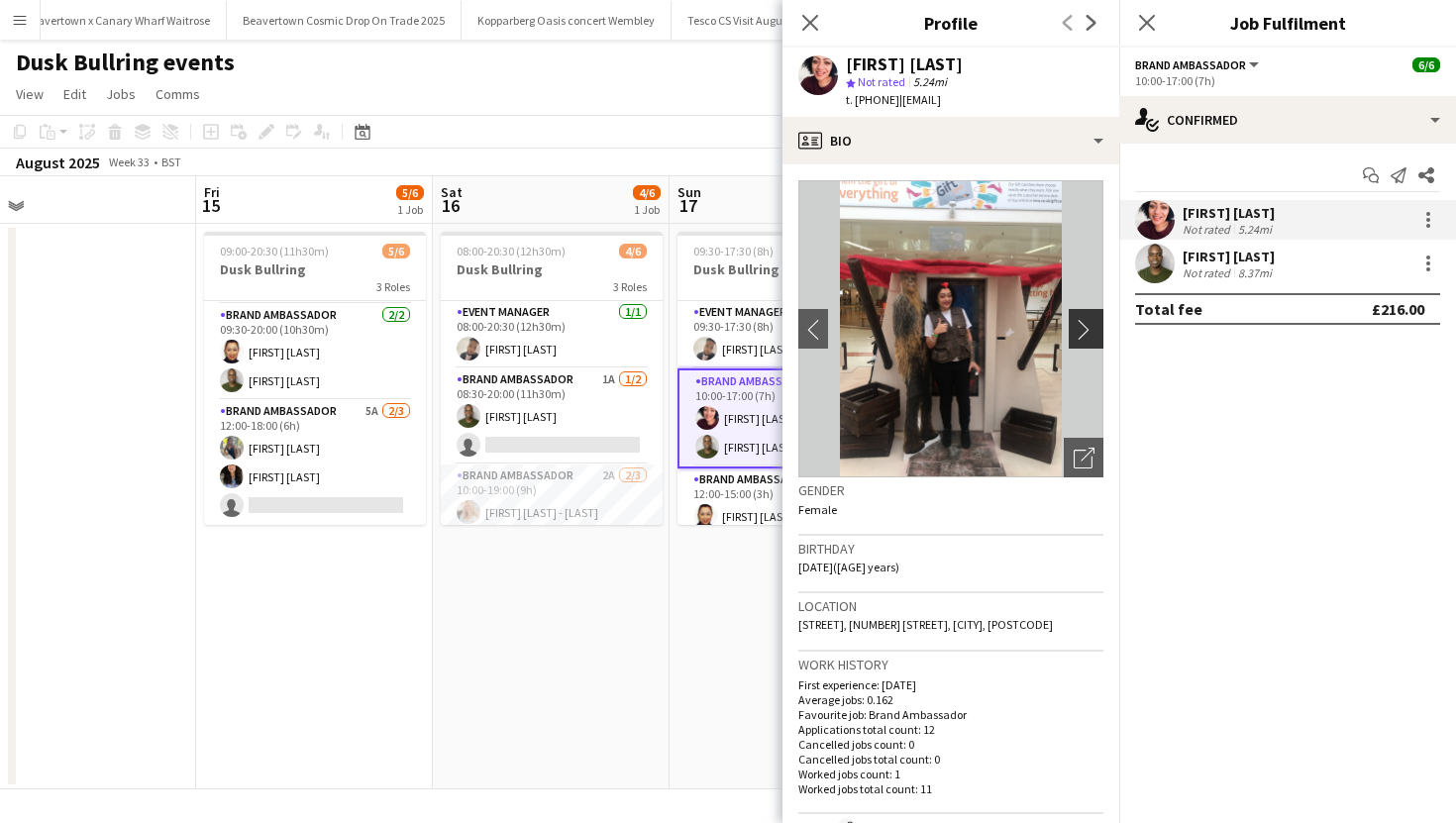 click on "chevron-right" 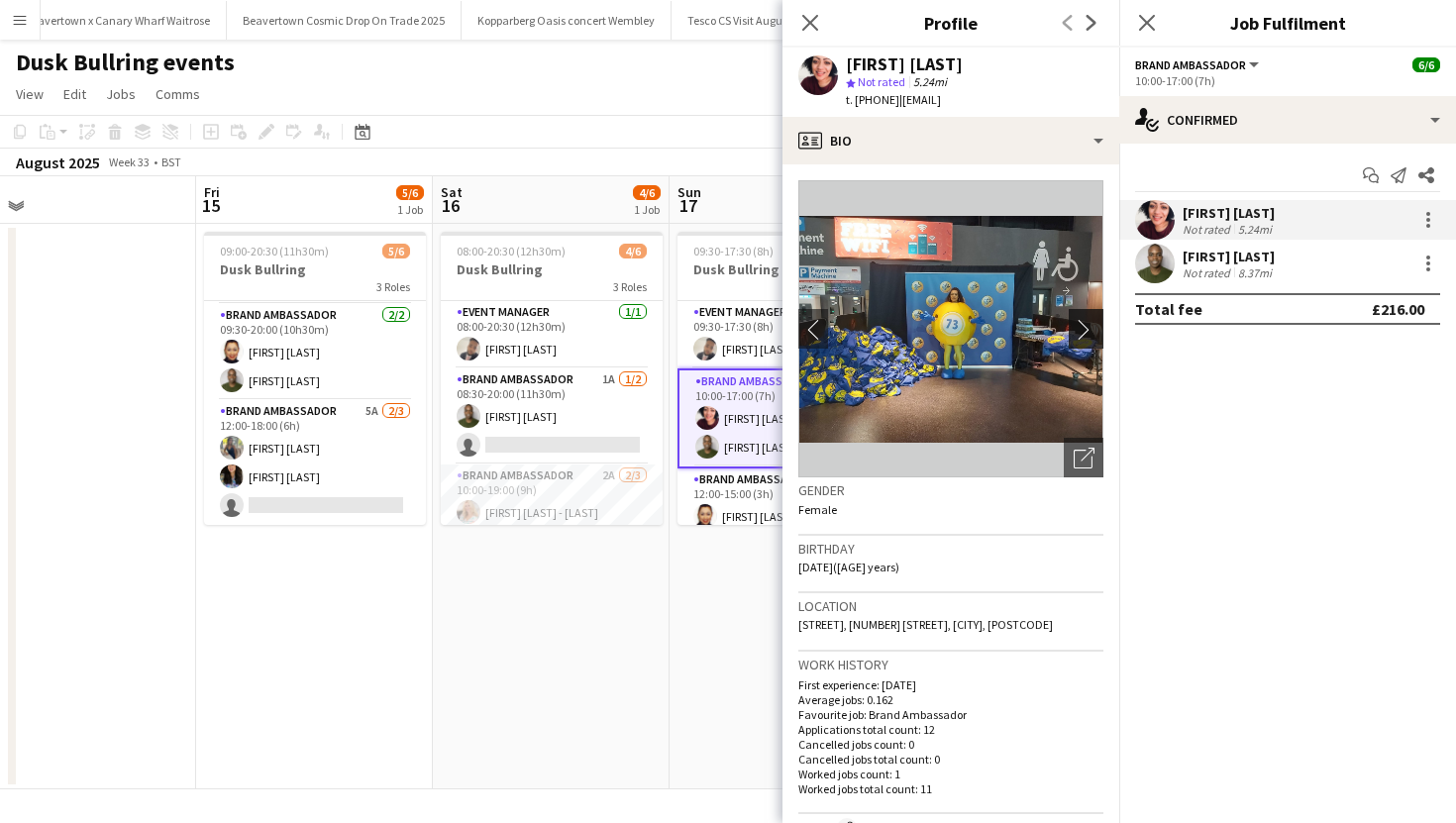 click on "chevron-right" 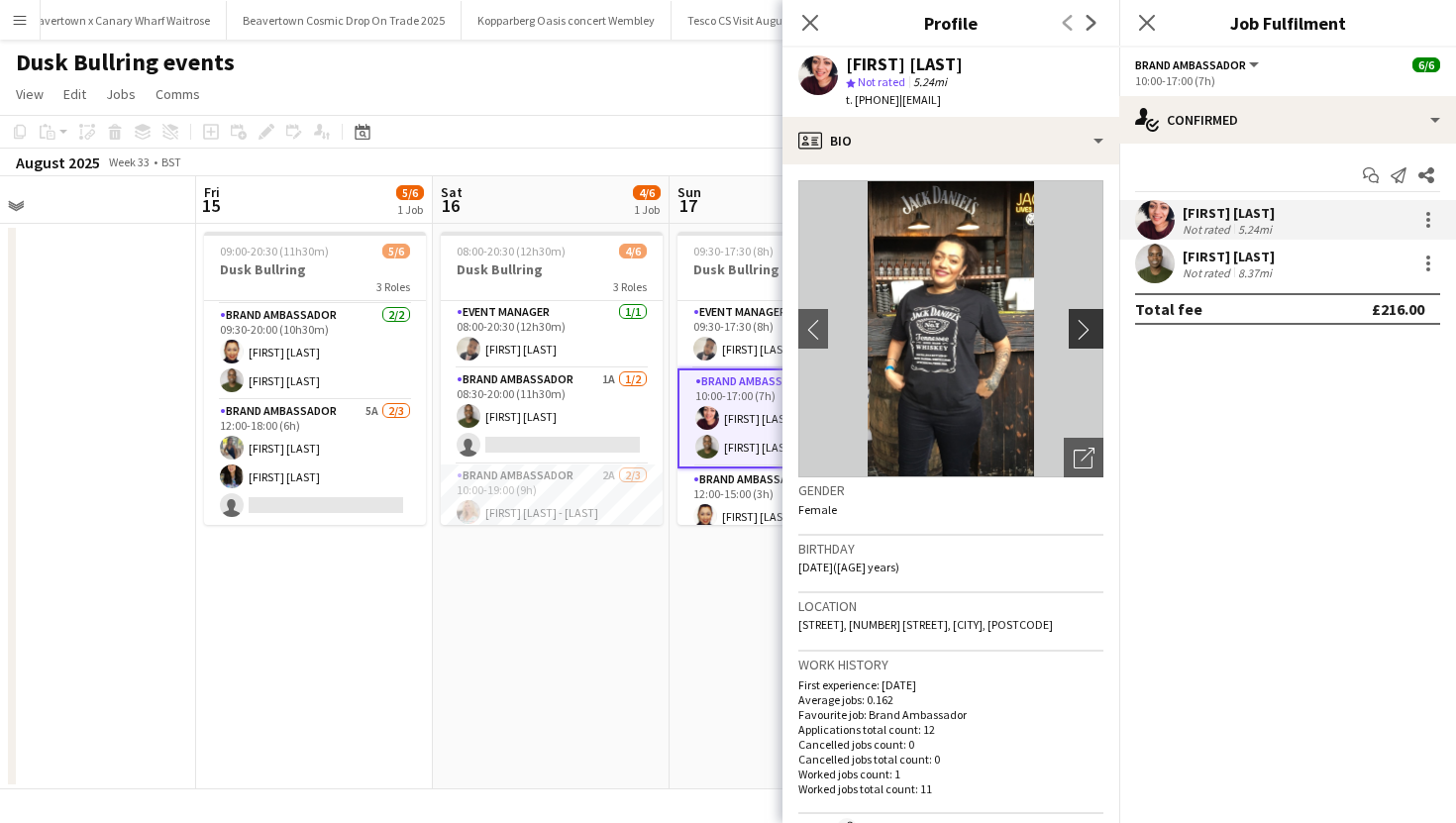 click on "chevron-right" 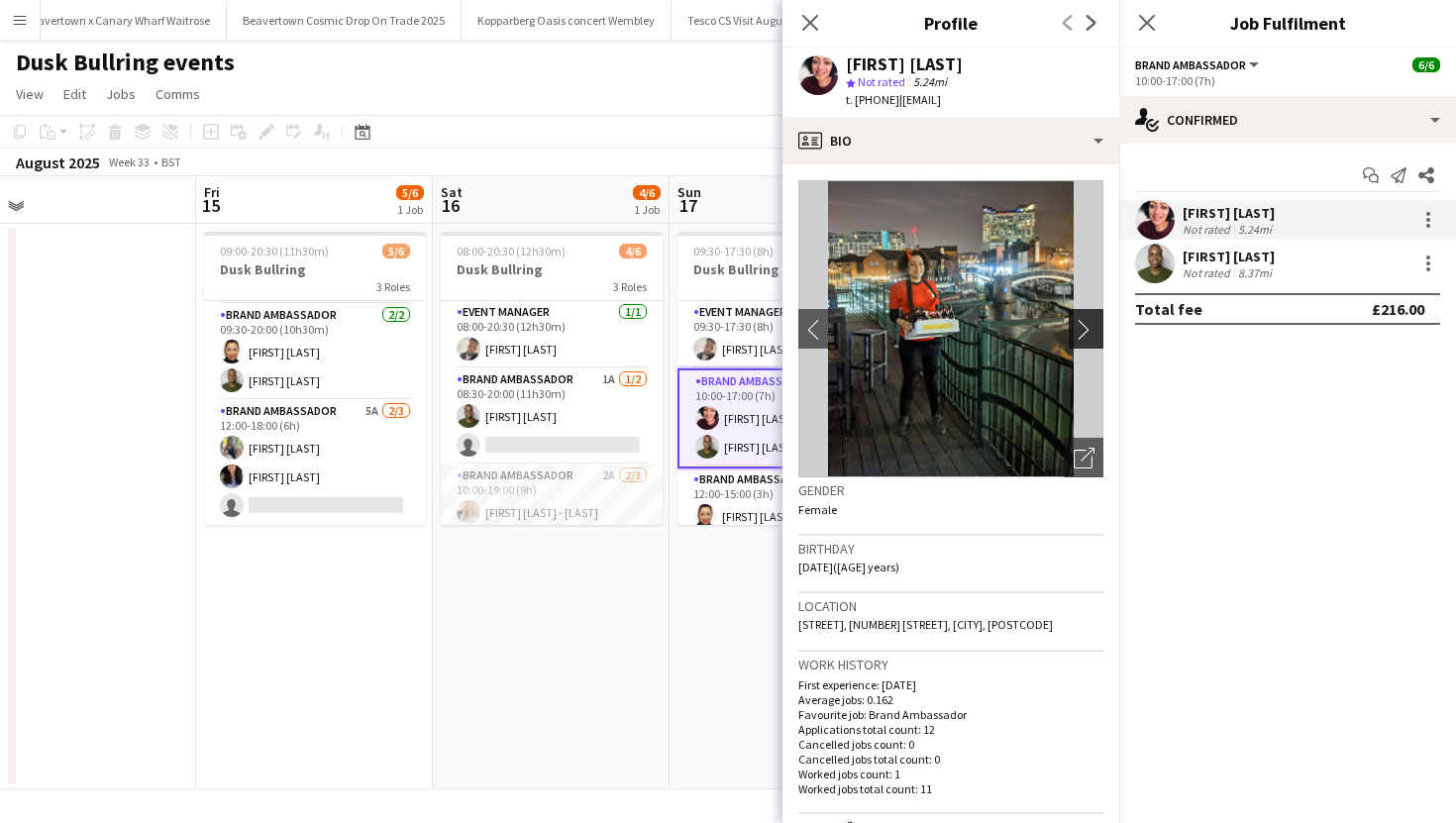 click on "chevron-right" 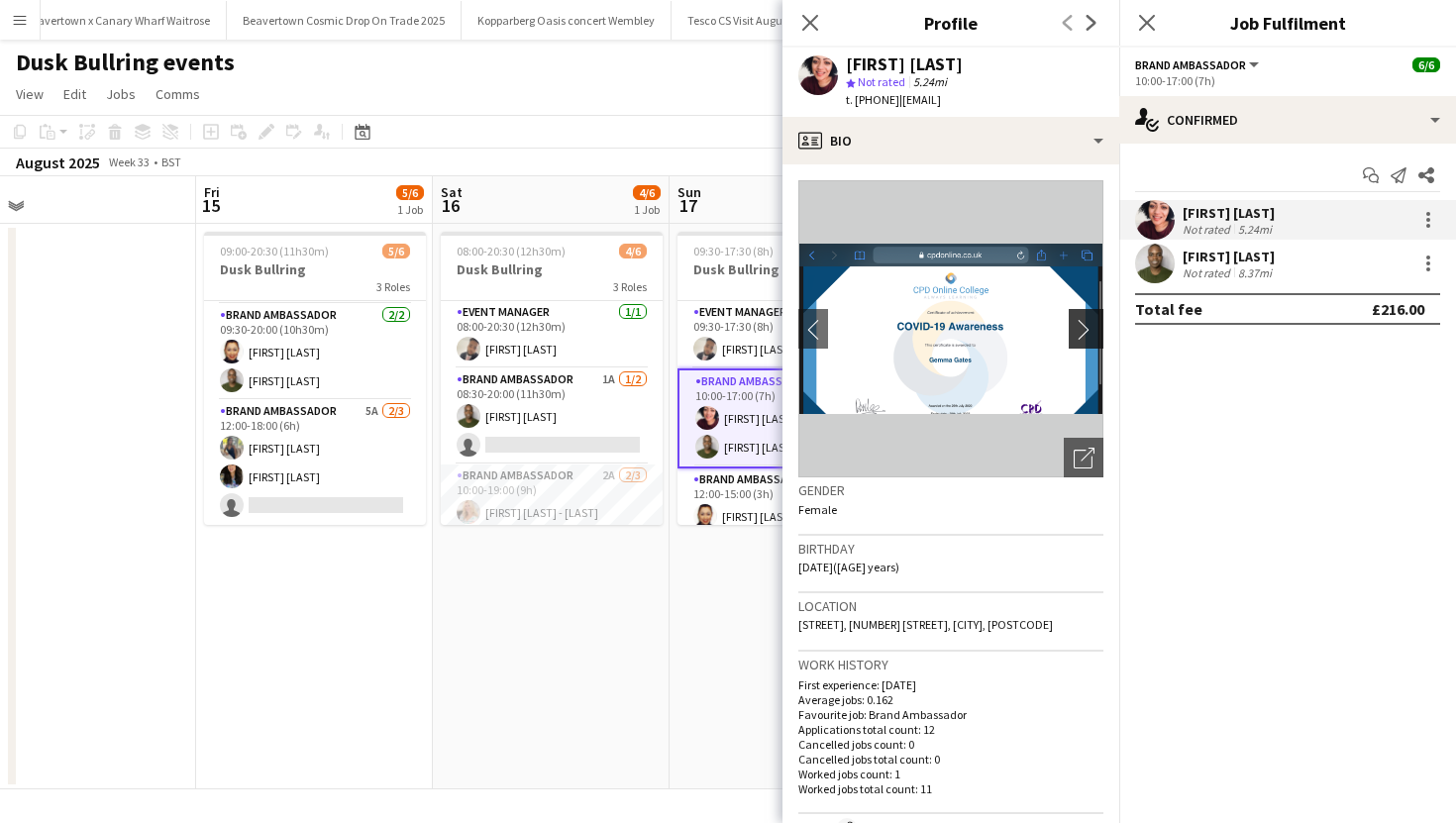 click on "chevron-right" 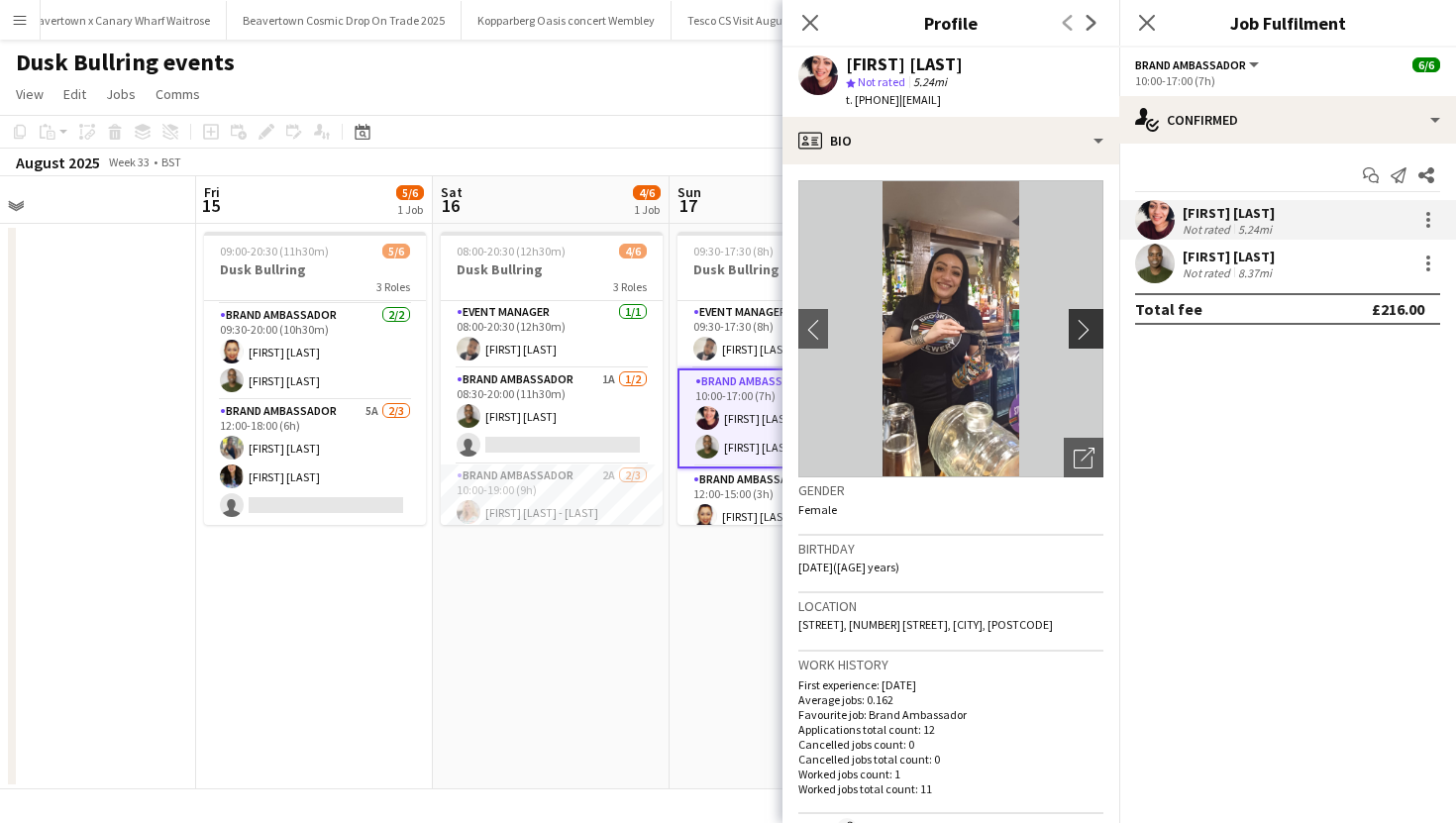 click on "chevron-right" 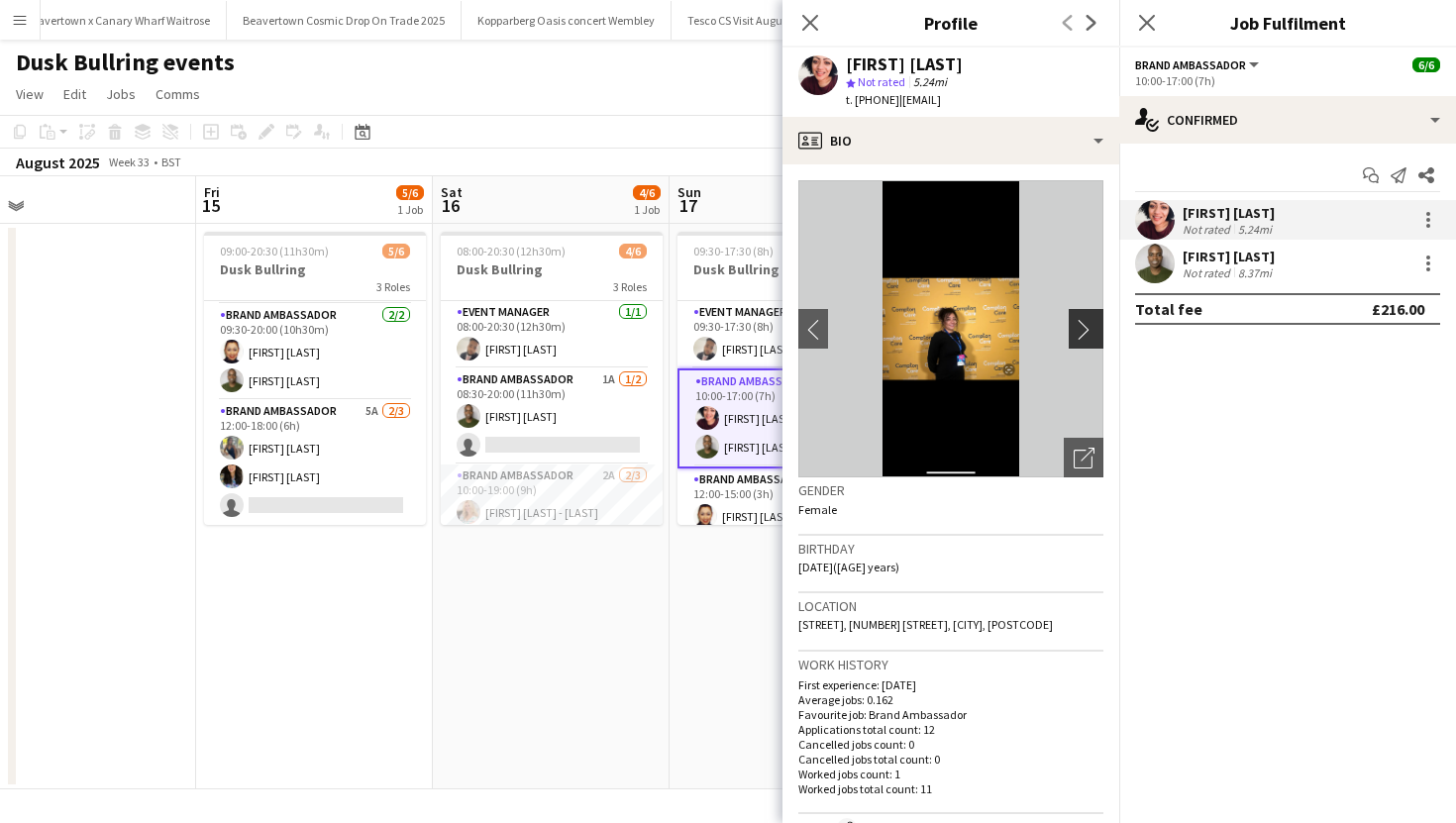 click on "chevron-right" 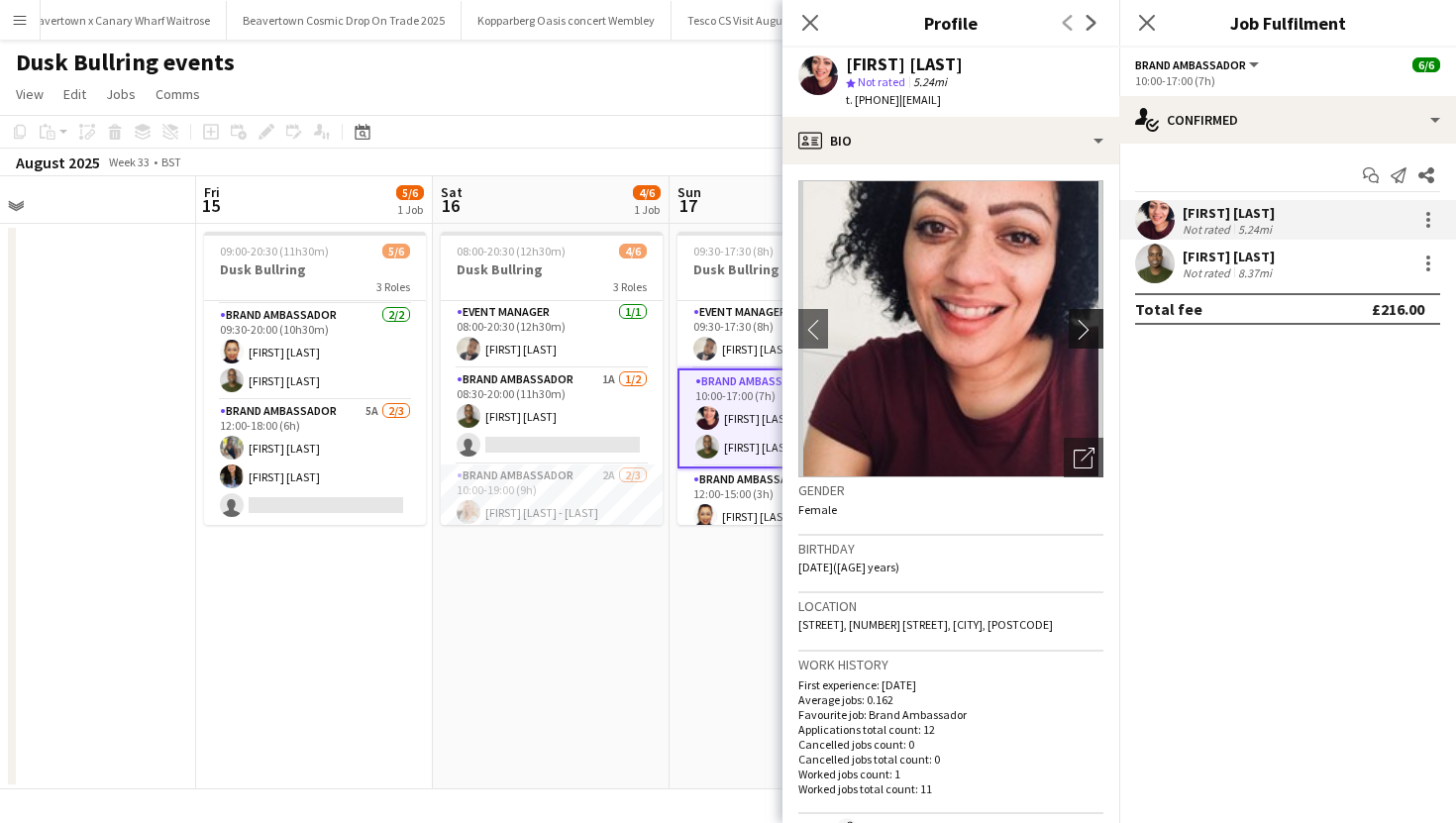 click on "chevron-right" 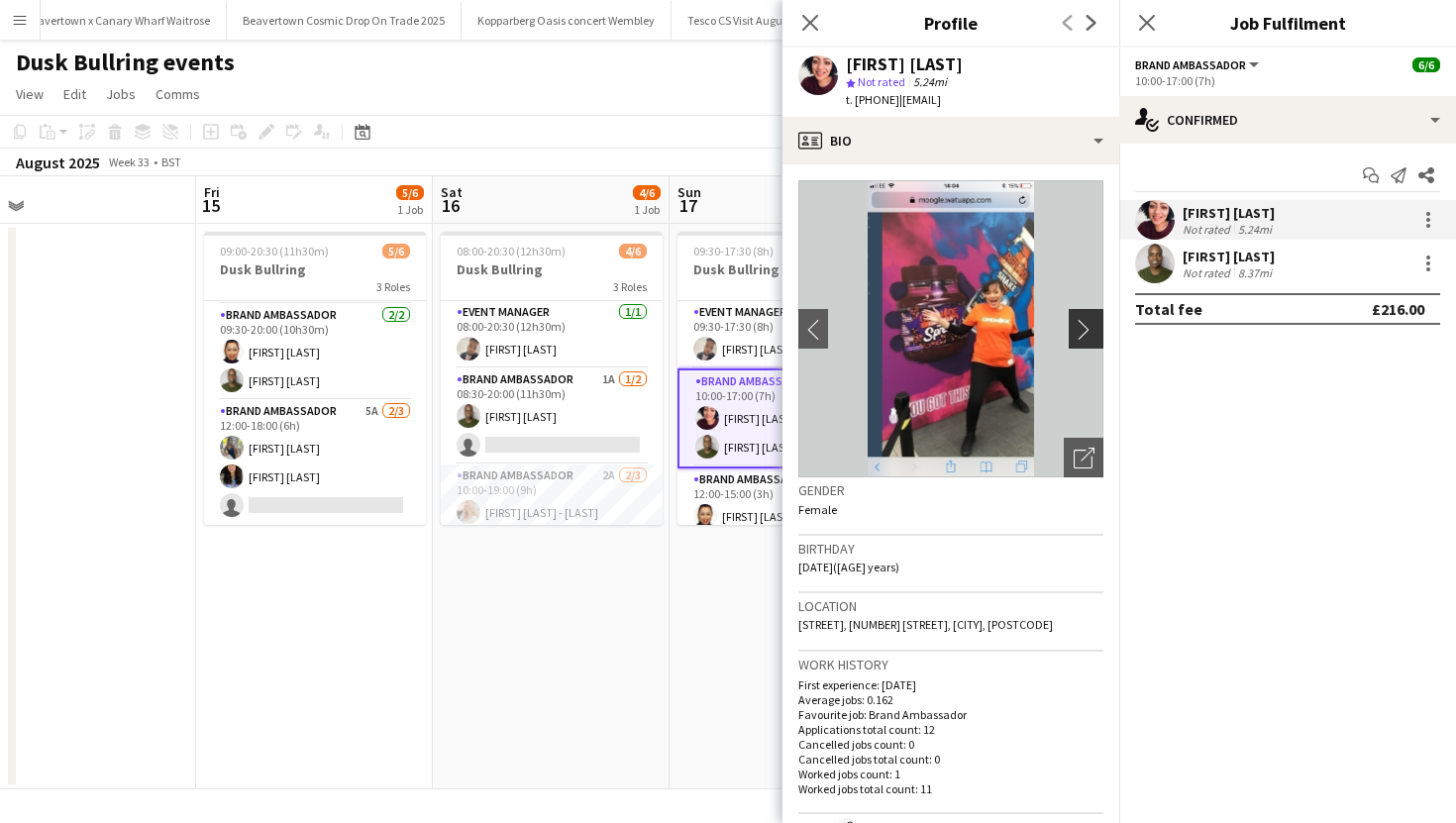 click on "chevron-right" 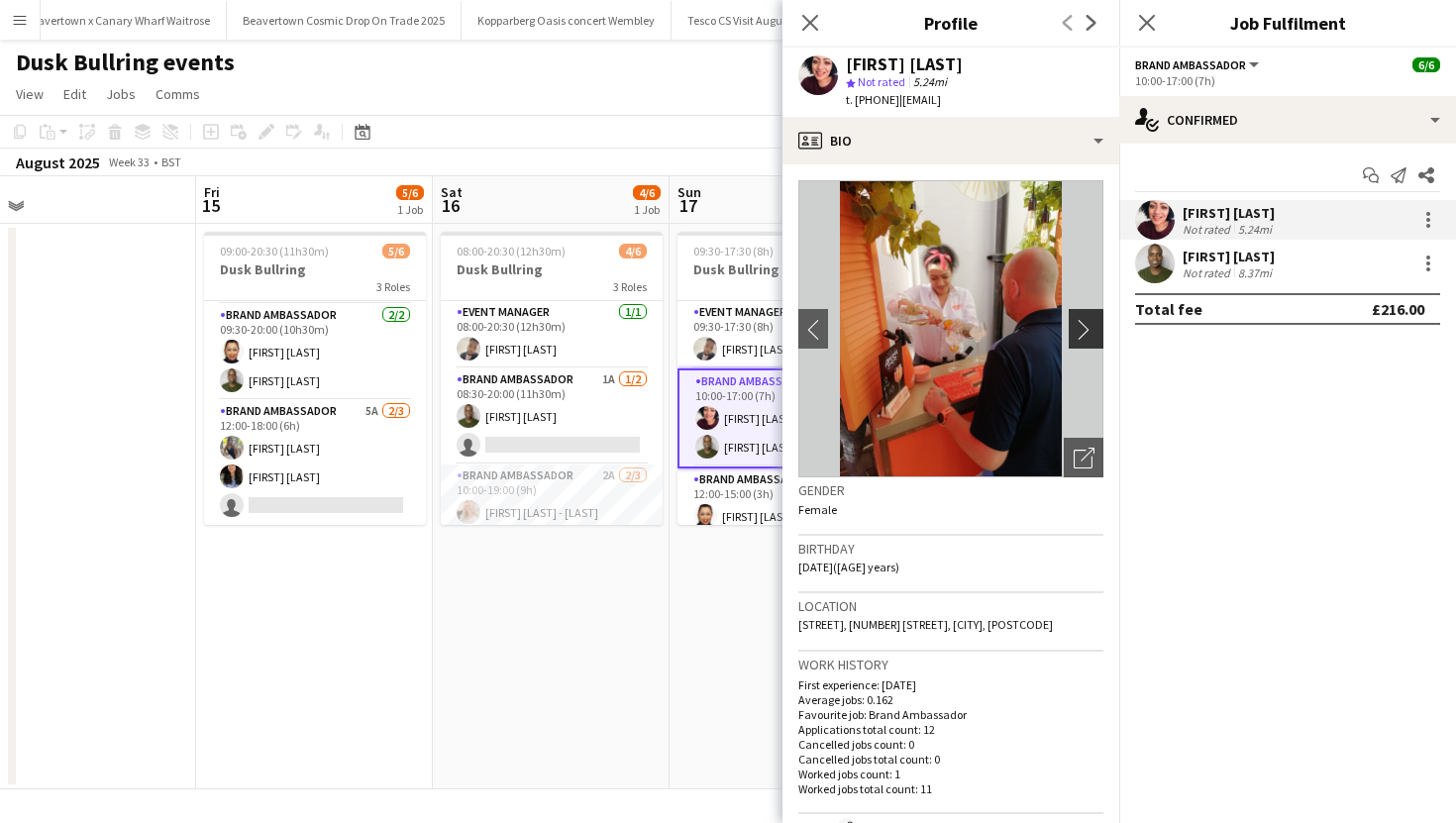 click on "chevron-right" 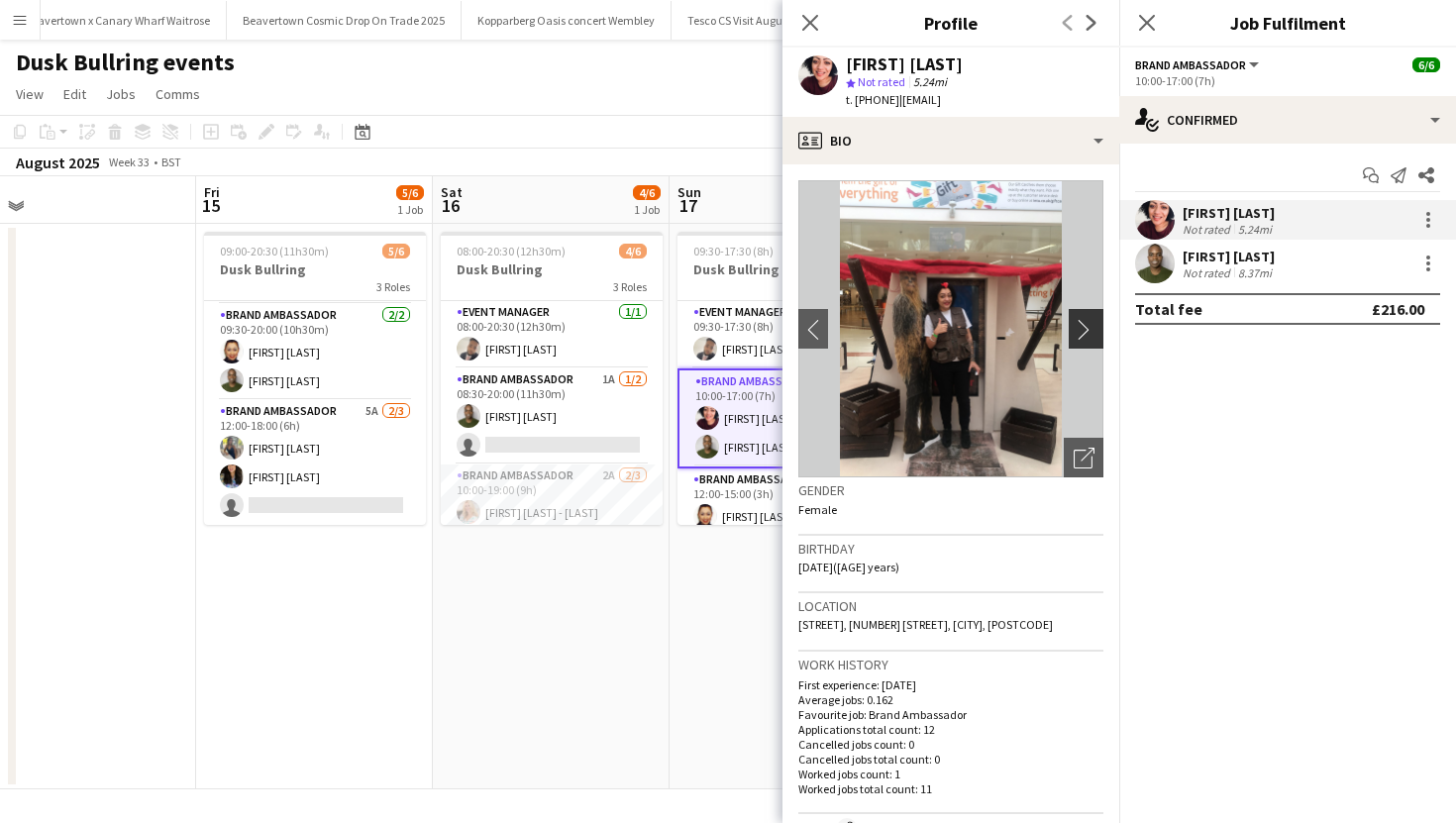 click on "chevron-right" 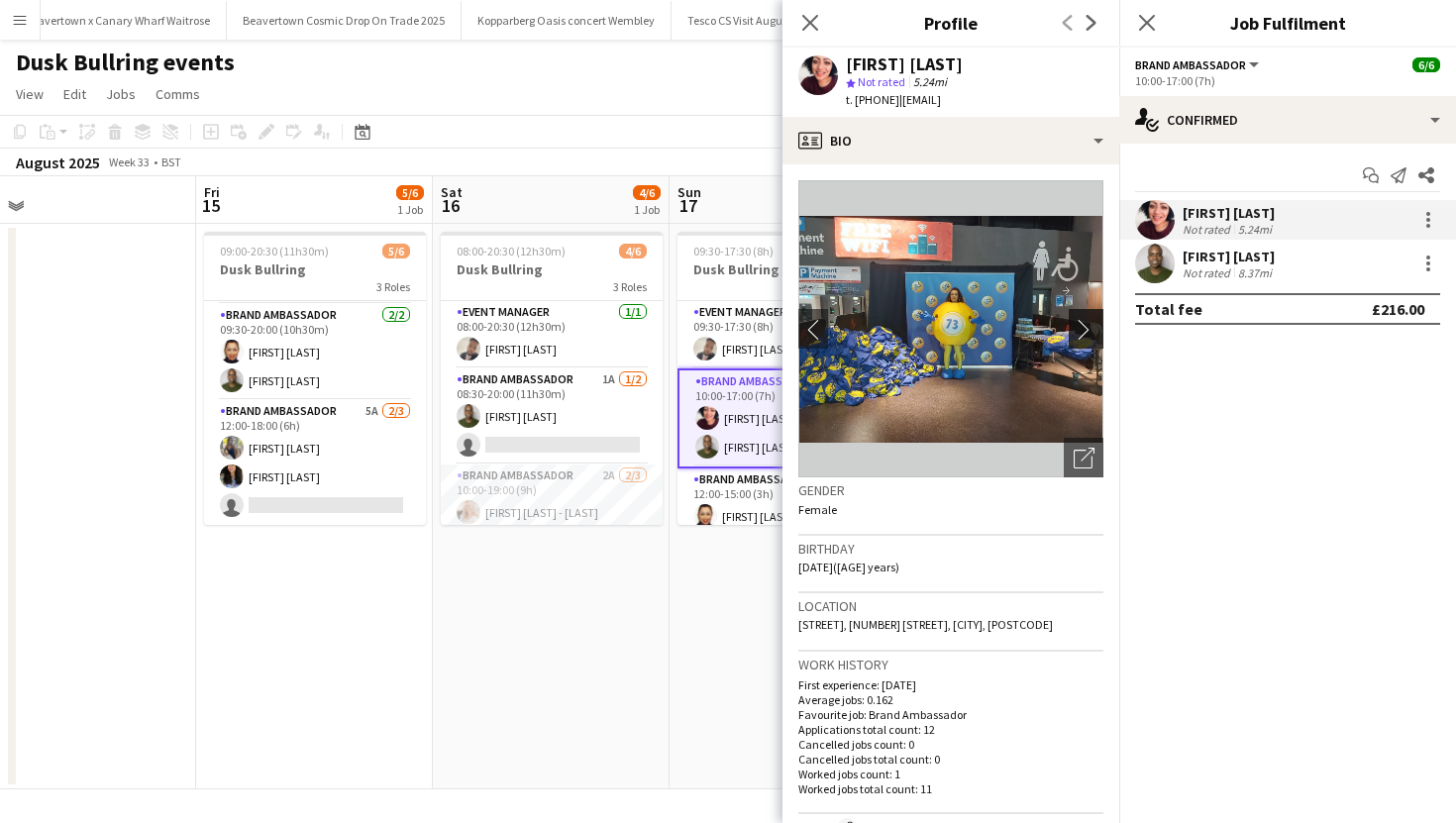 click on "chevron-right" 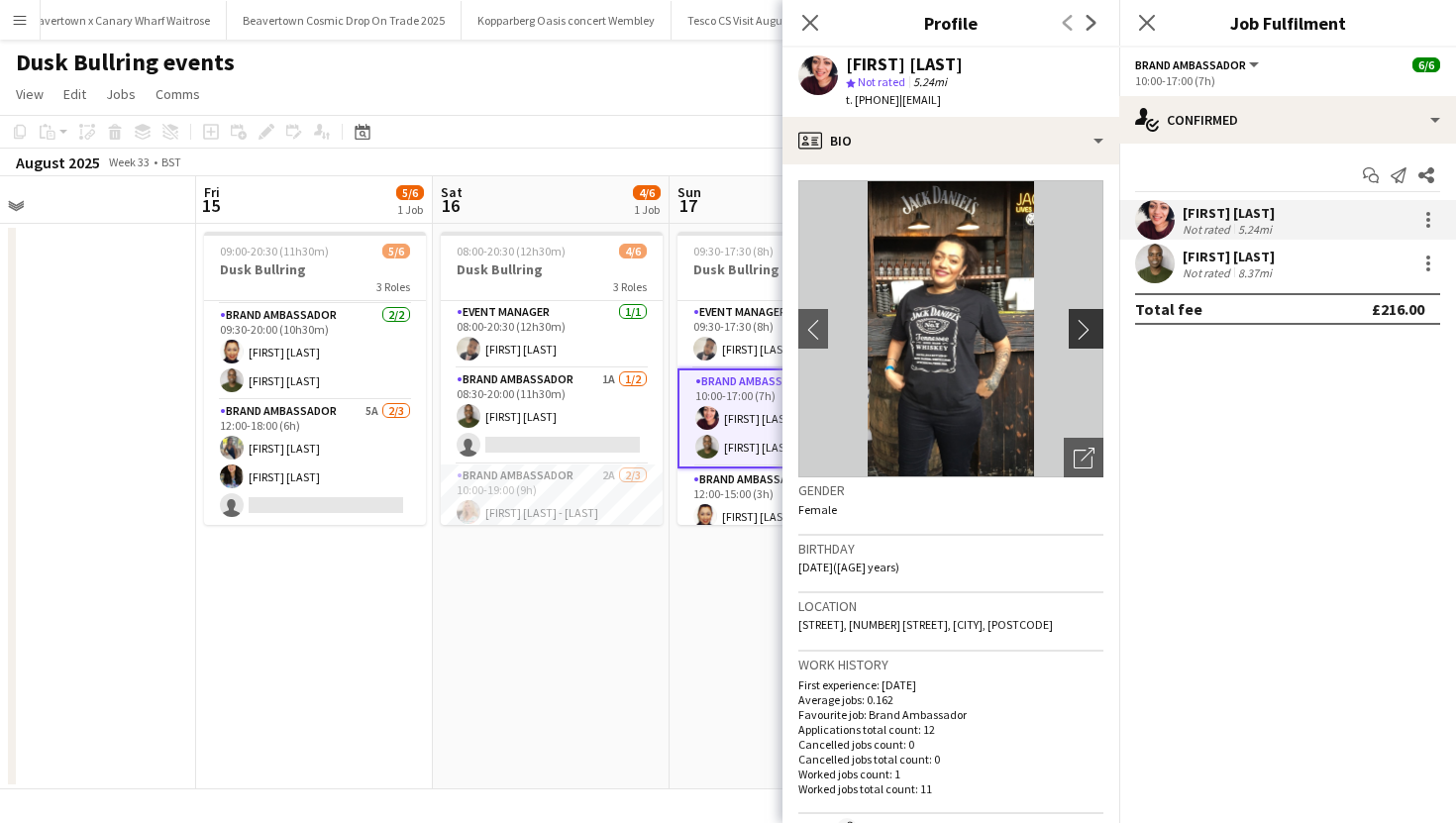 click on "chevron-right" 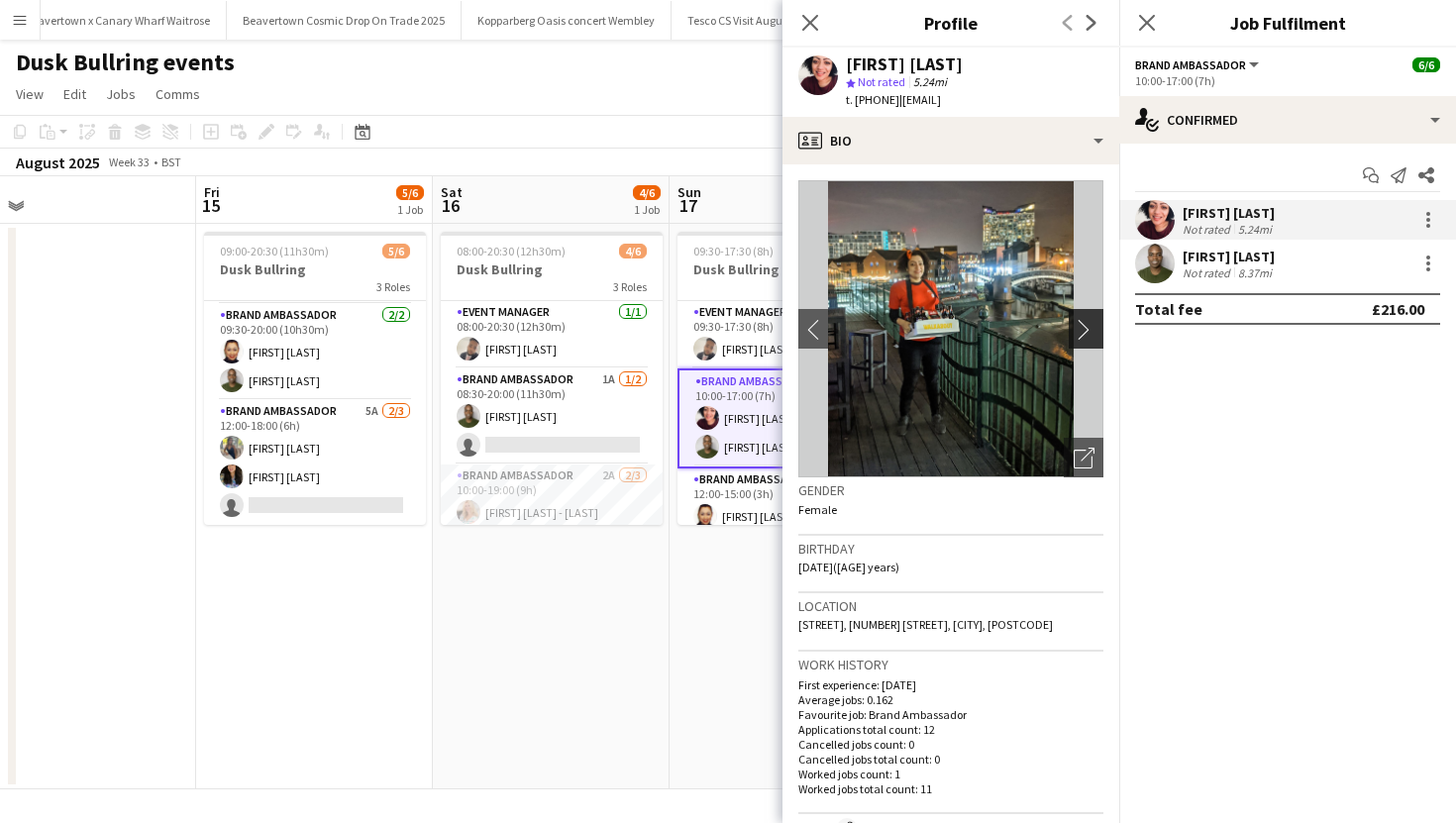 click on "chevron-right" 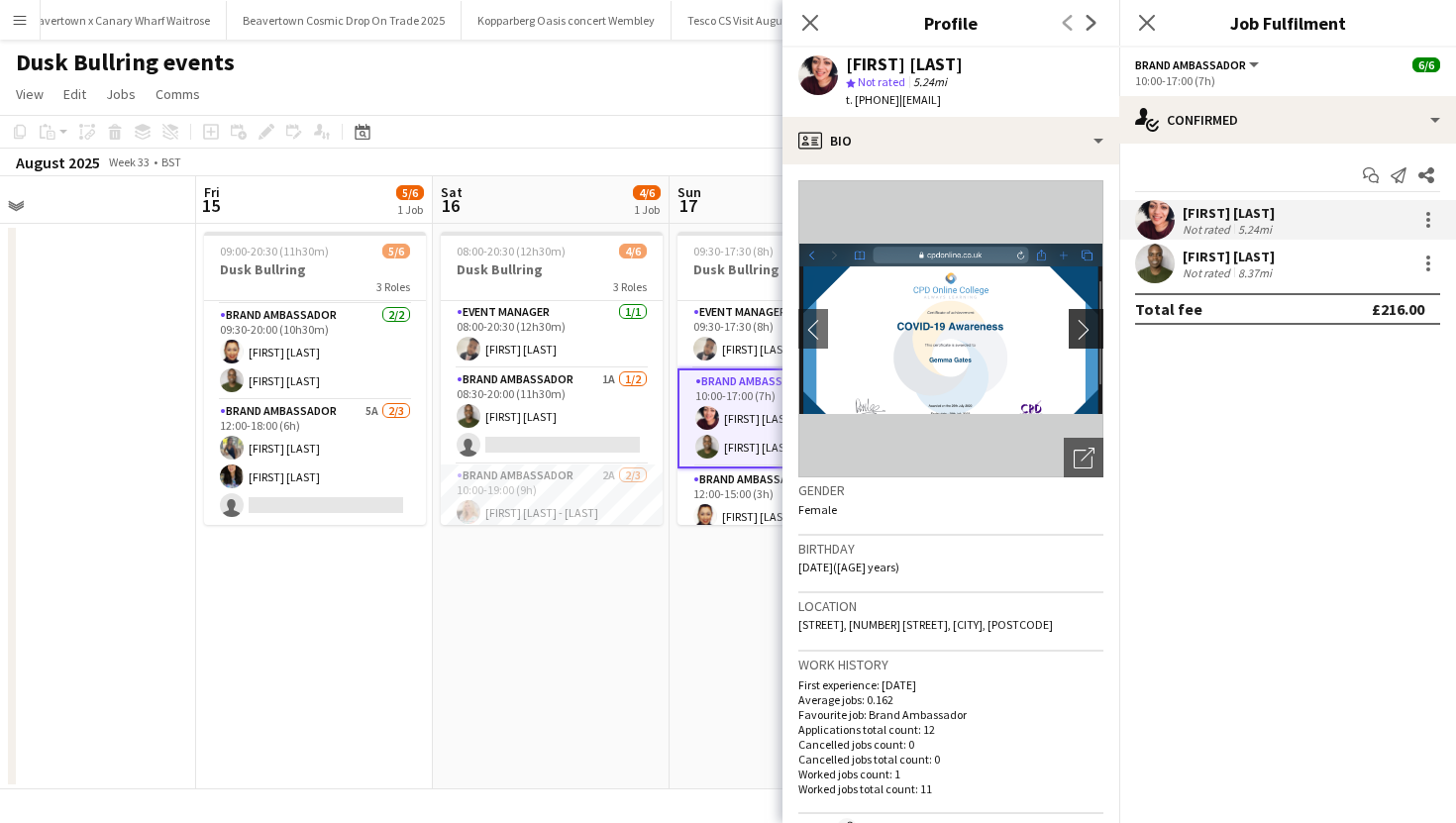 click on "chevron-right" 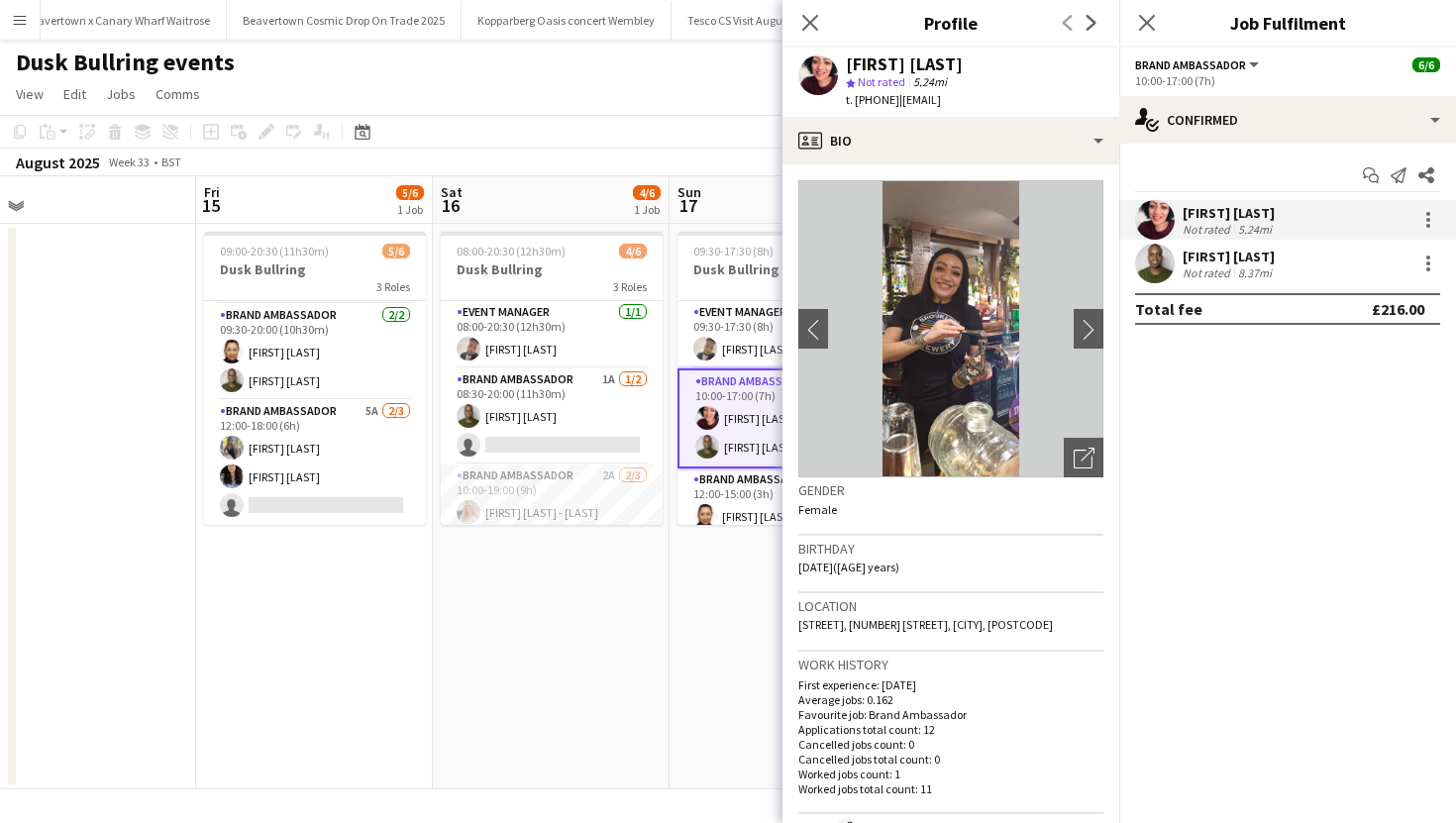 type 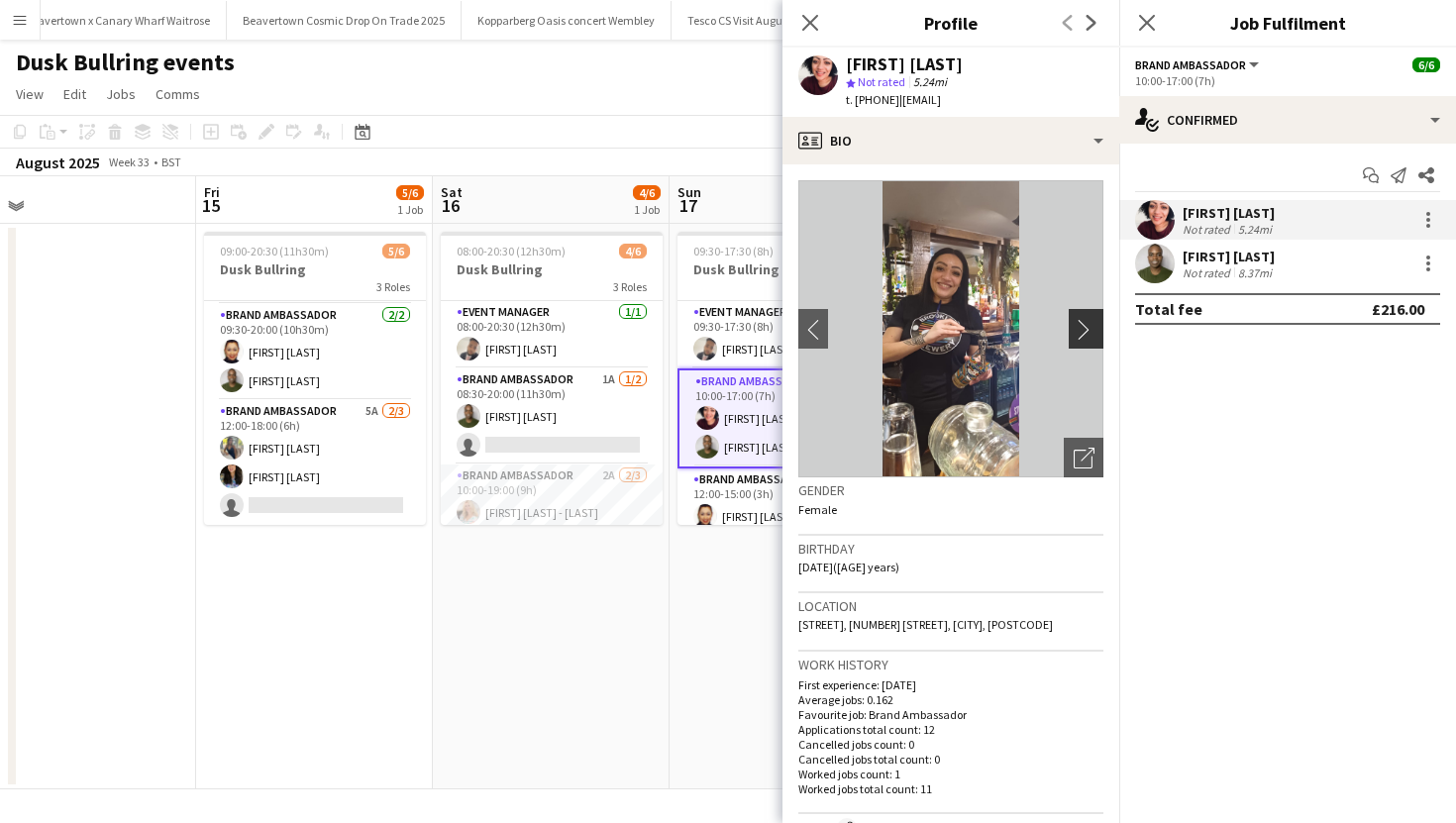 click on "chevron-right" 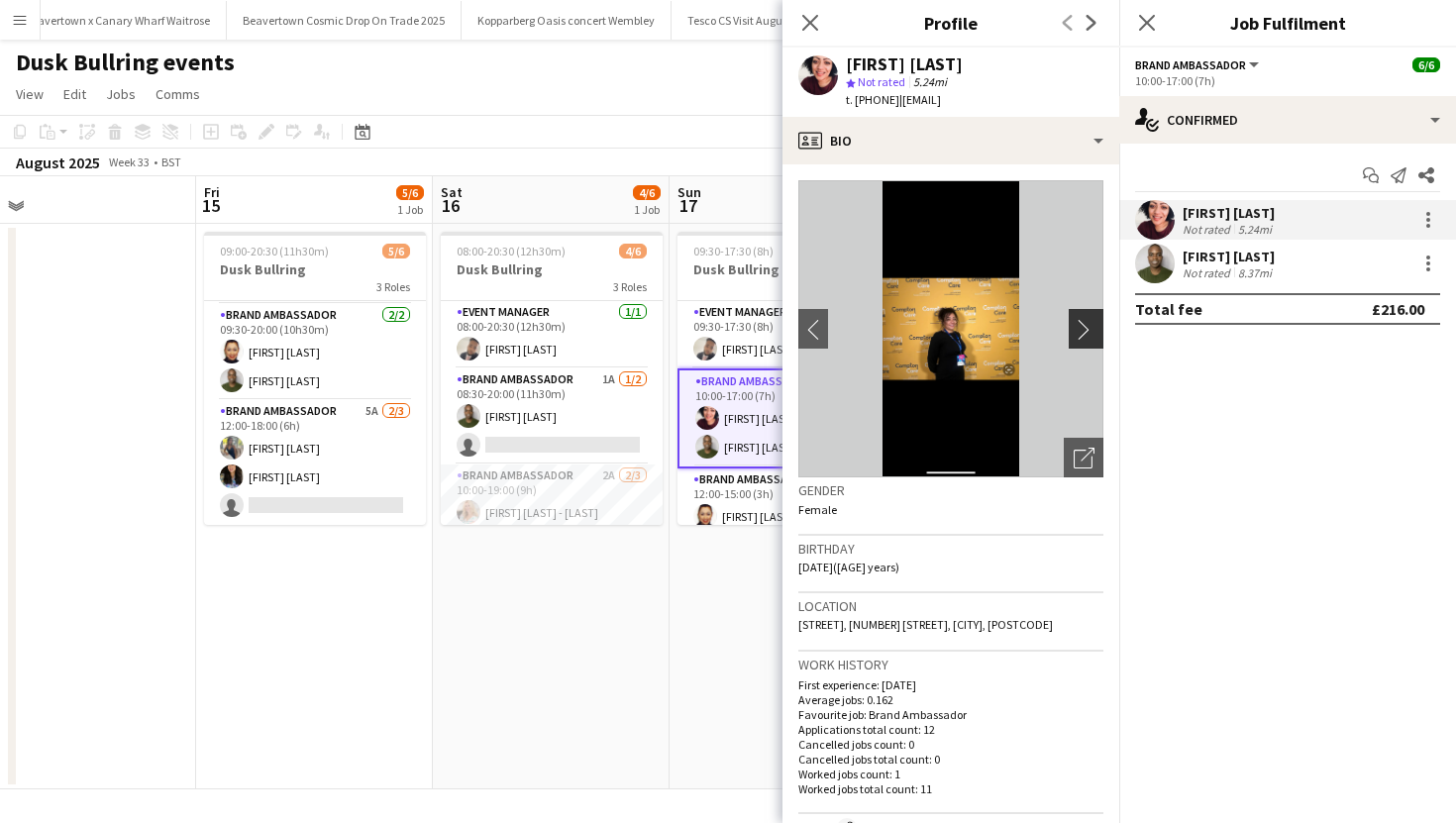 click on "chevron-right" 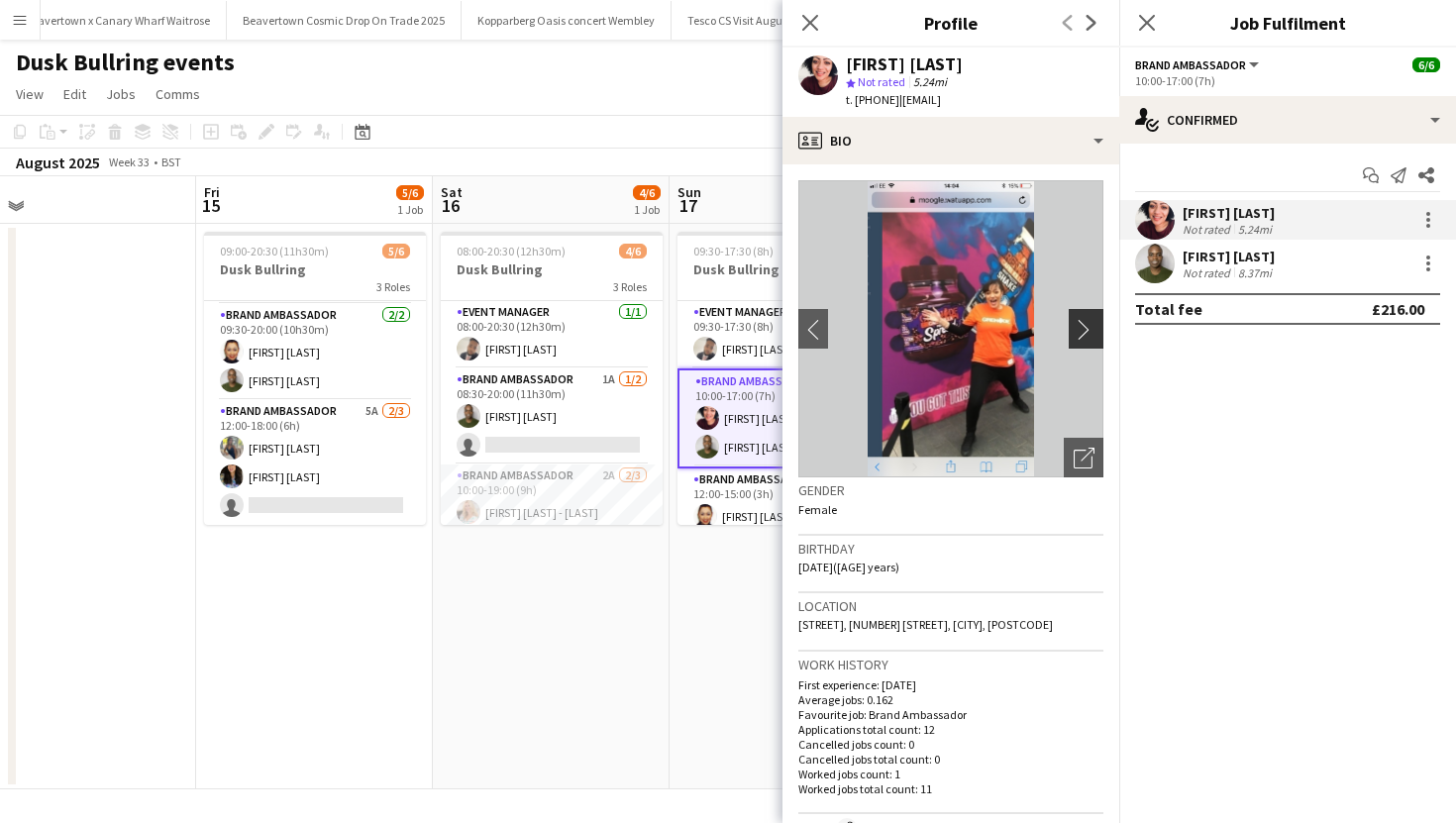 click on "chevron-right" 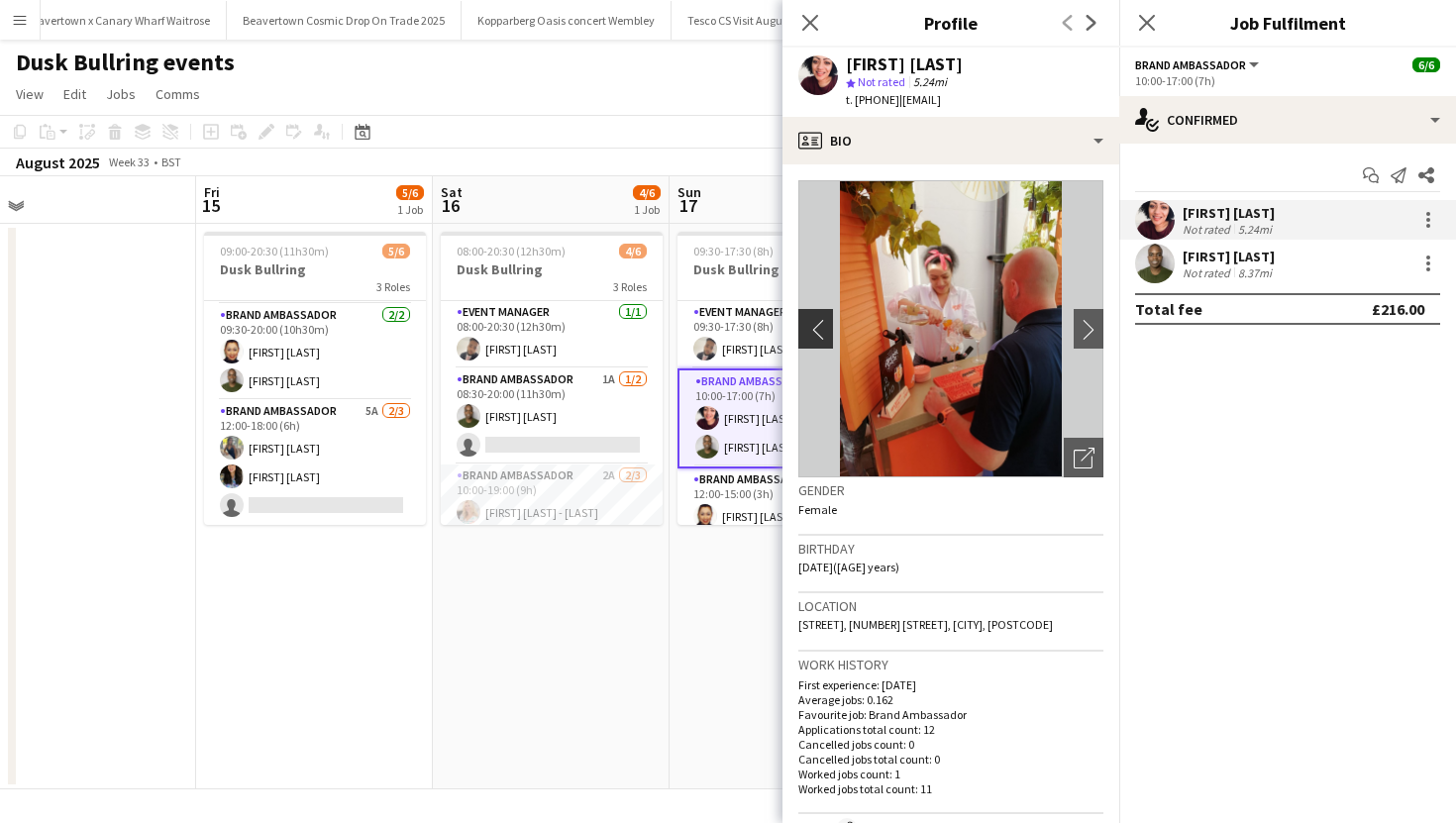 click on "chevron-left" 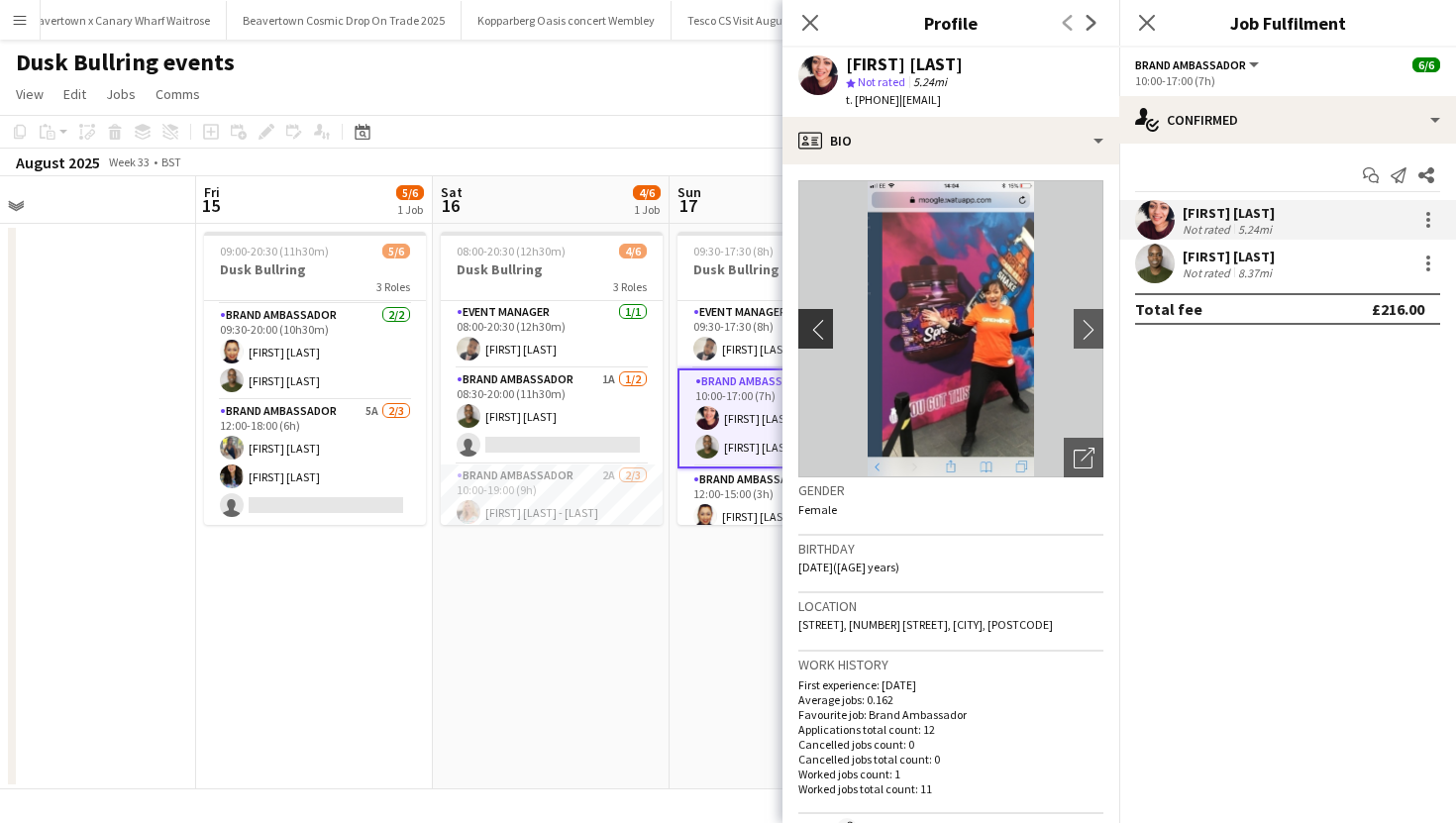 click on "chevron-left" 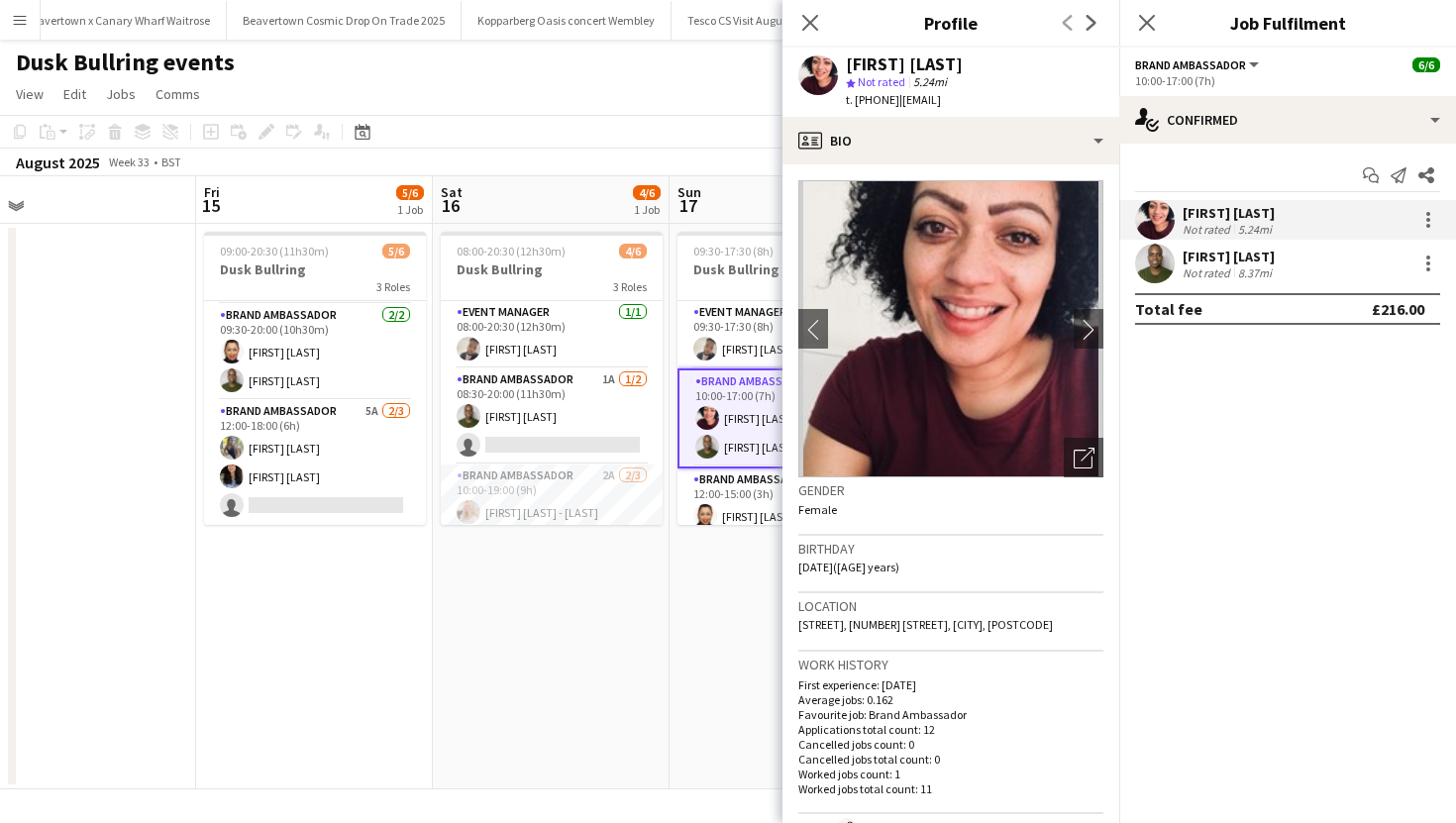 type 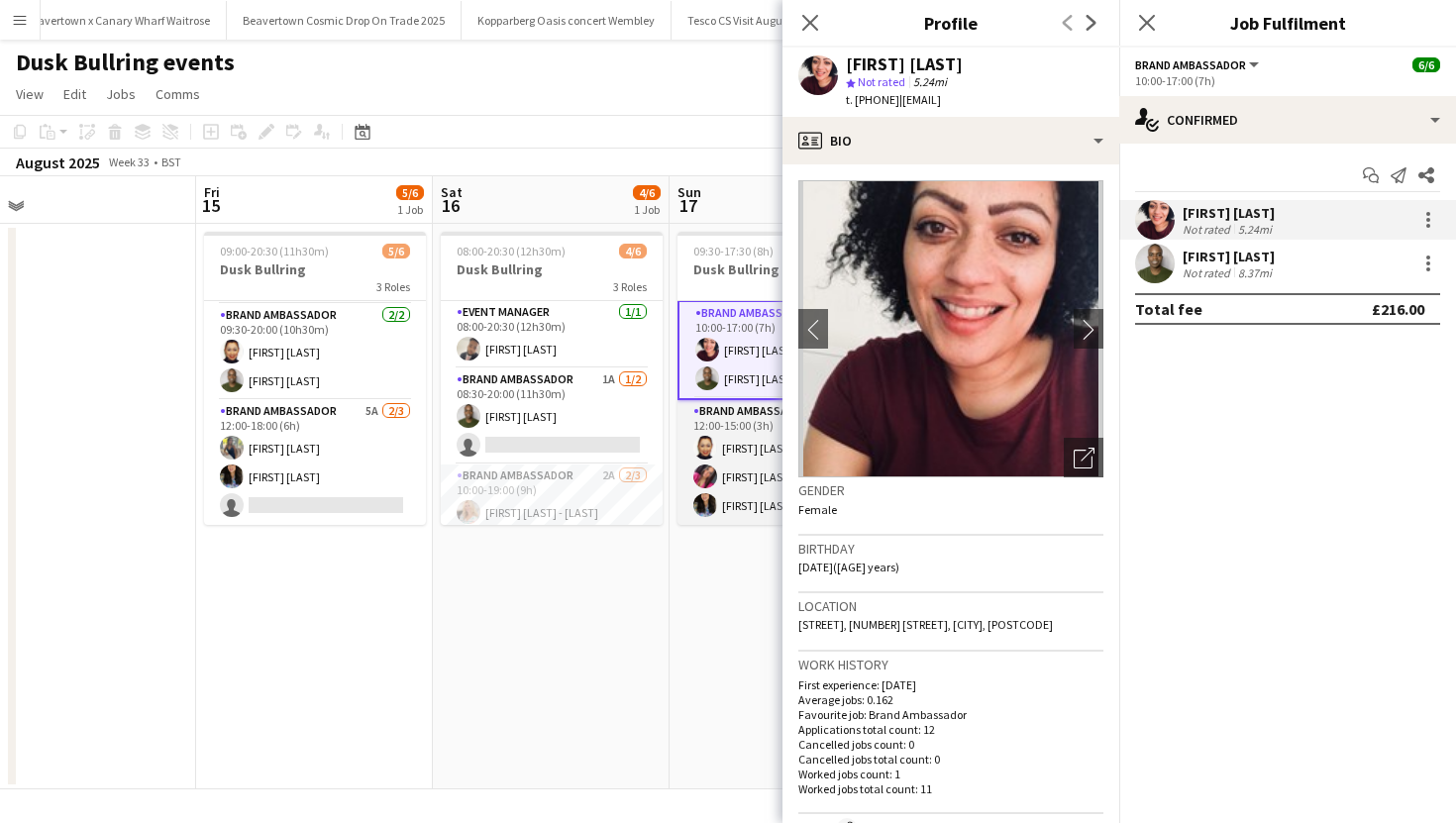 click at bounding box center (705, 476) 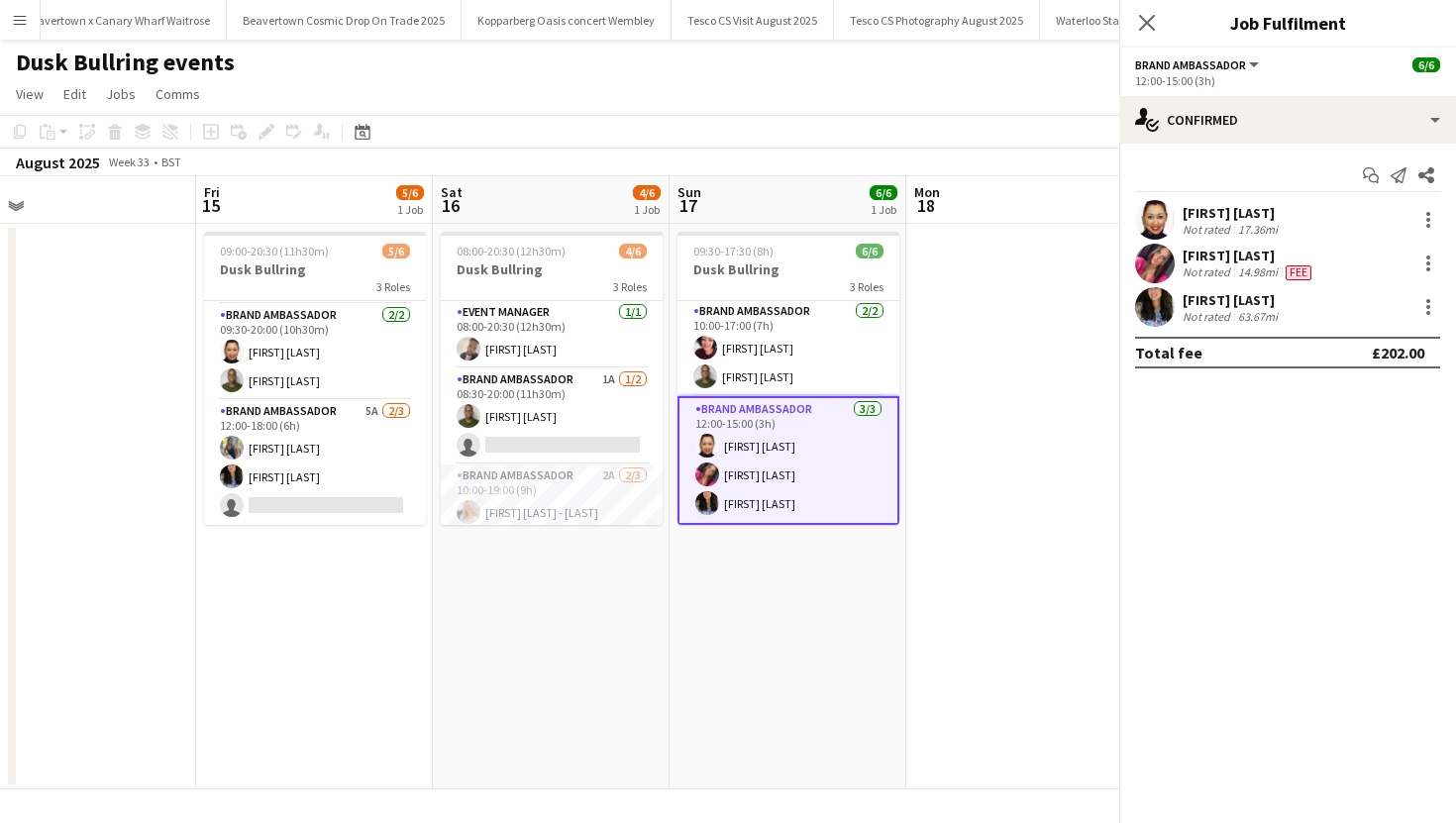 scroll, scrollTop: 66, scrollLeft: 0, axis: vertical 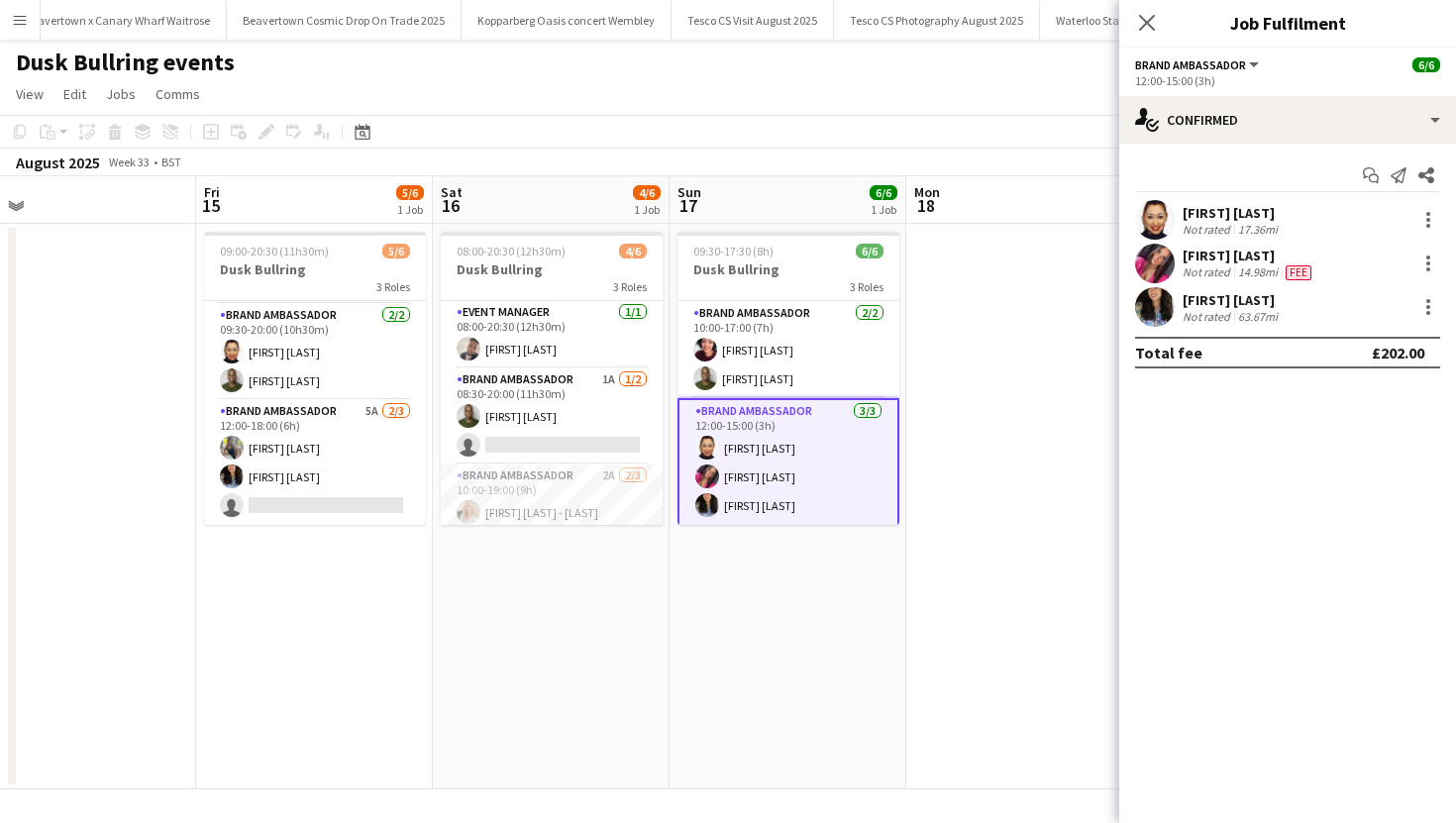 click at bounding box center (1155, 263) 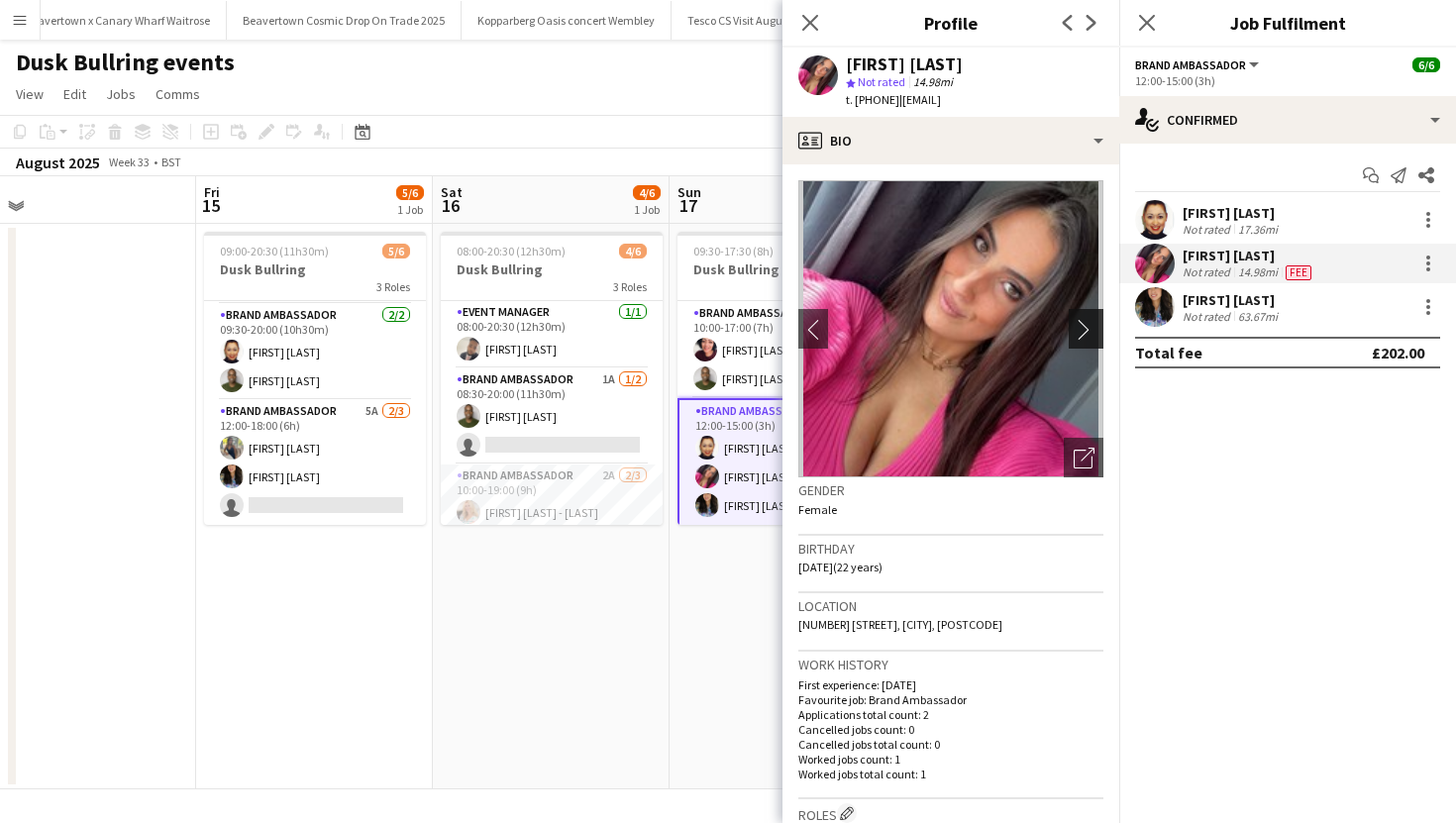 click on "chevron-right" 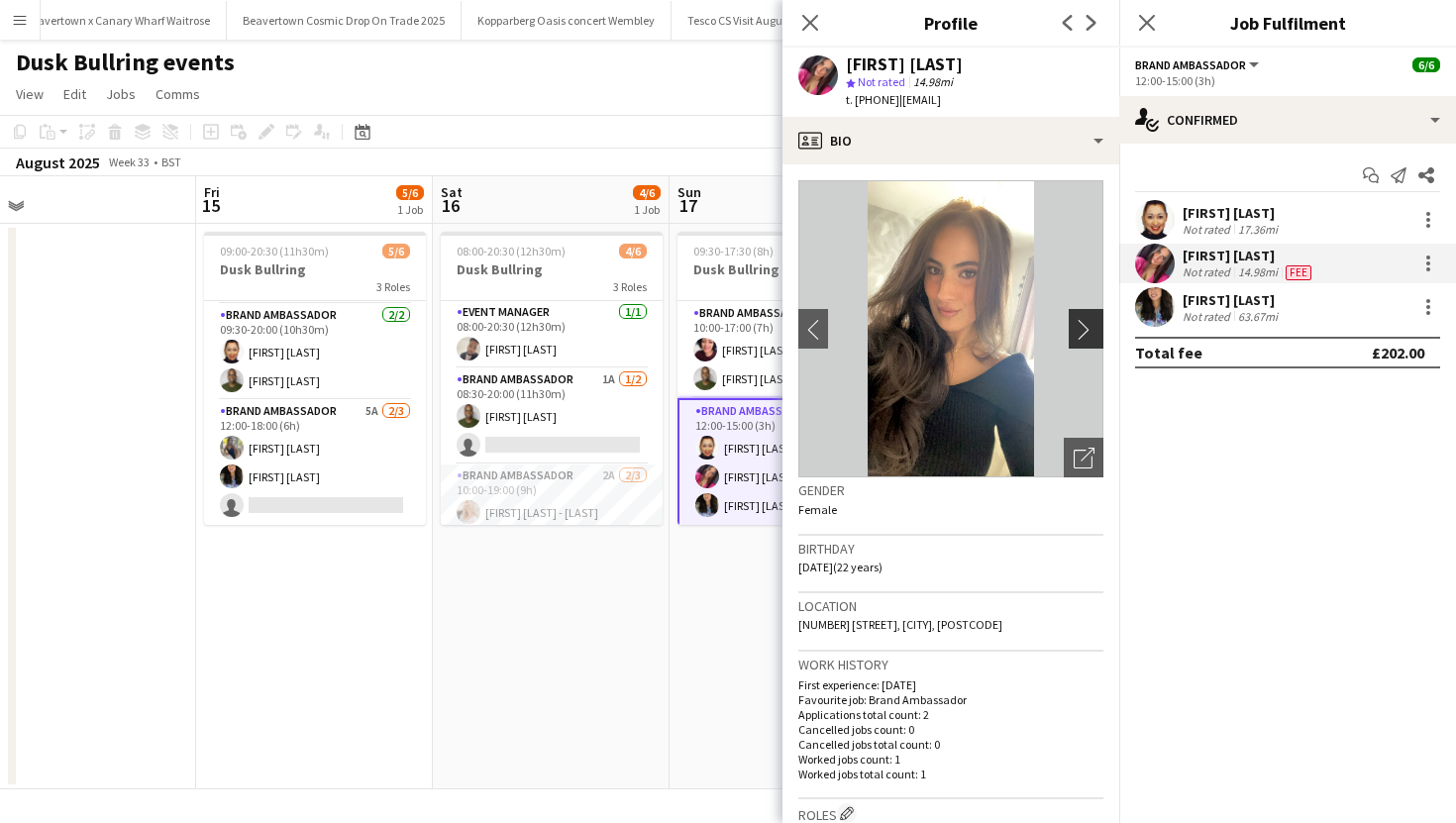 click on "chevron-right" 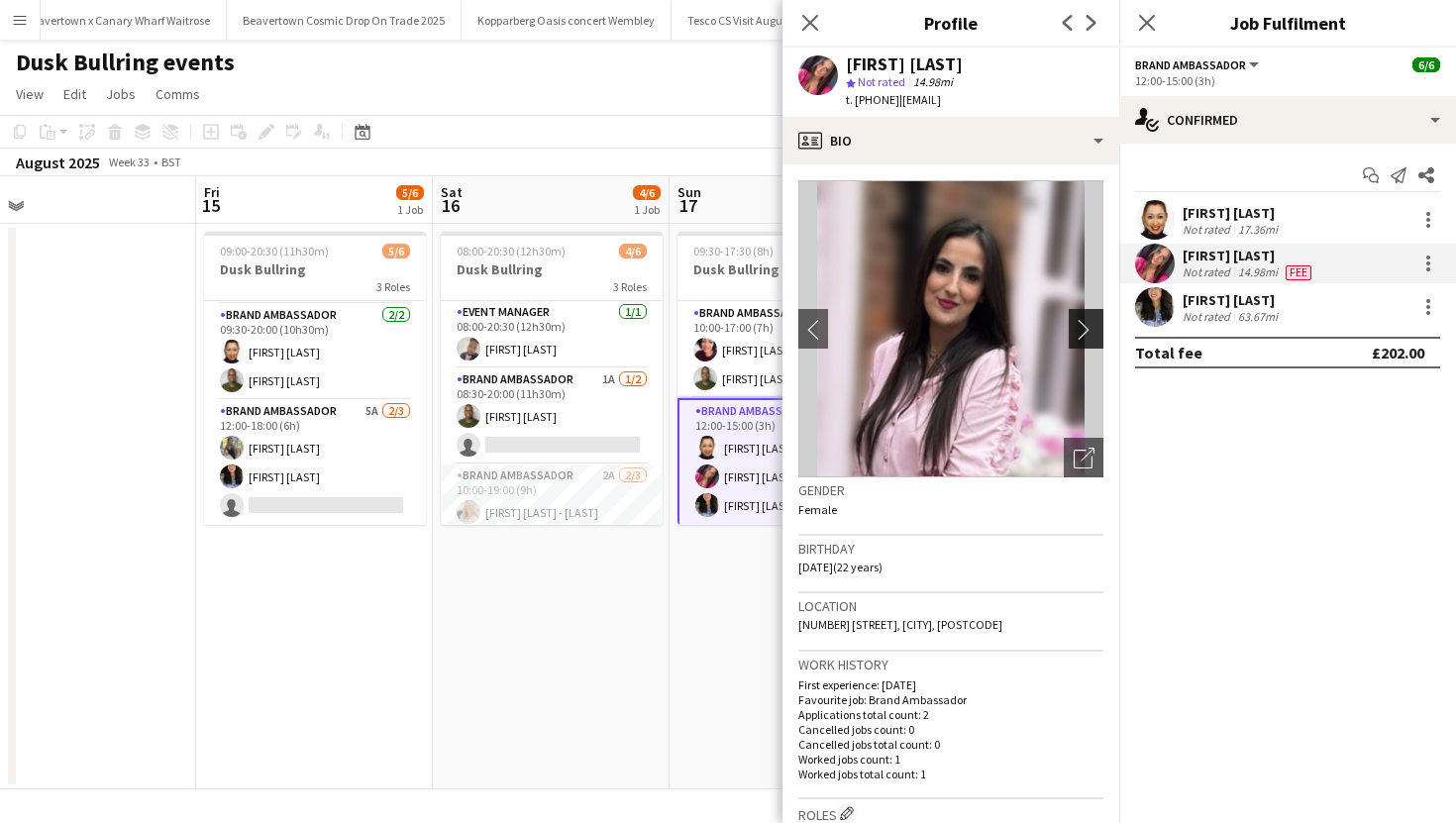 click on "chevron-right" 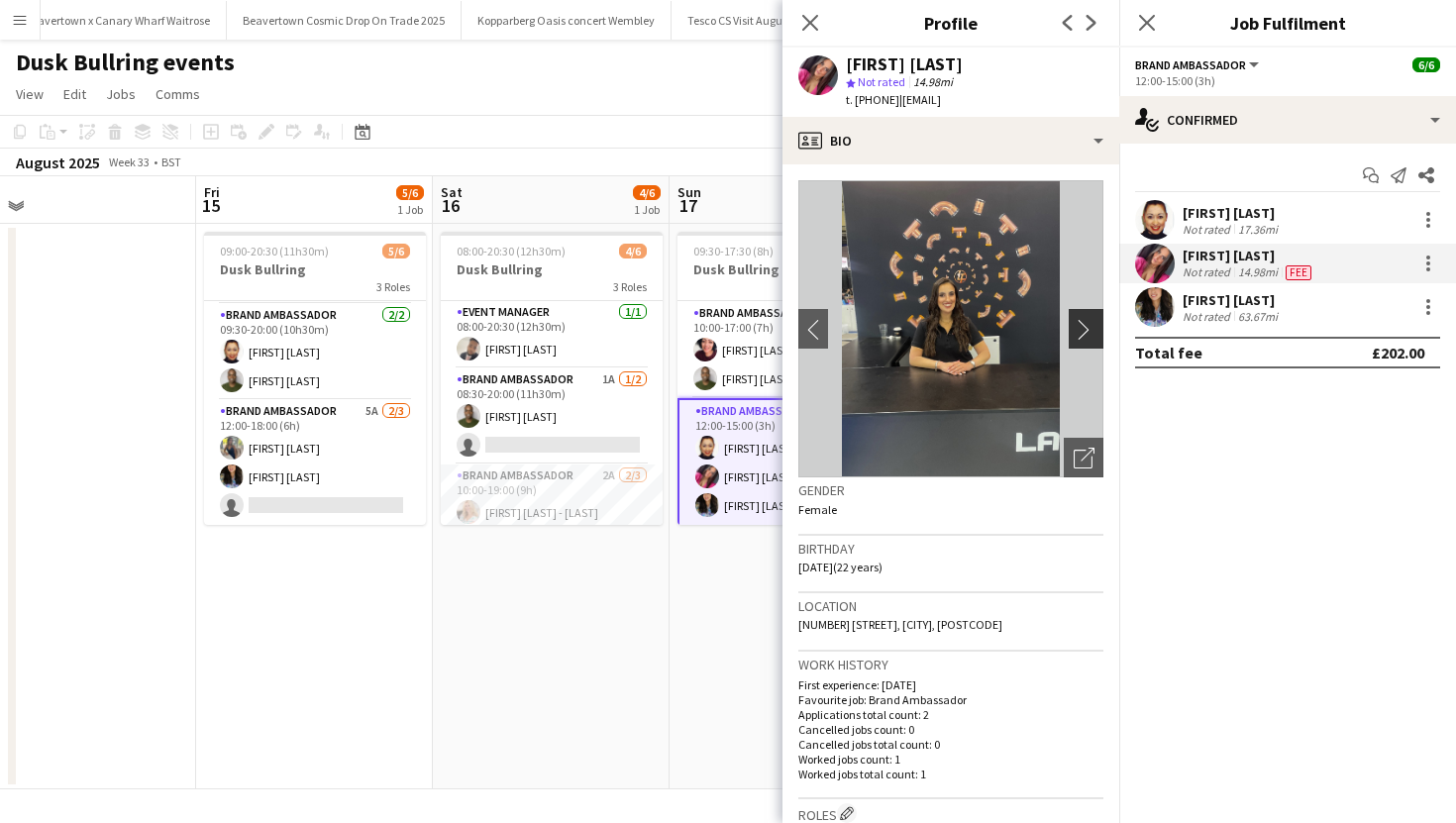 click on "chevron-right" 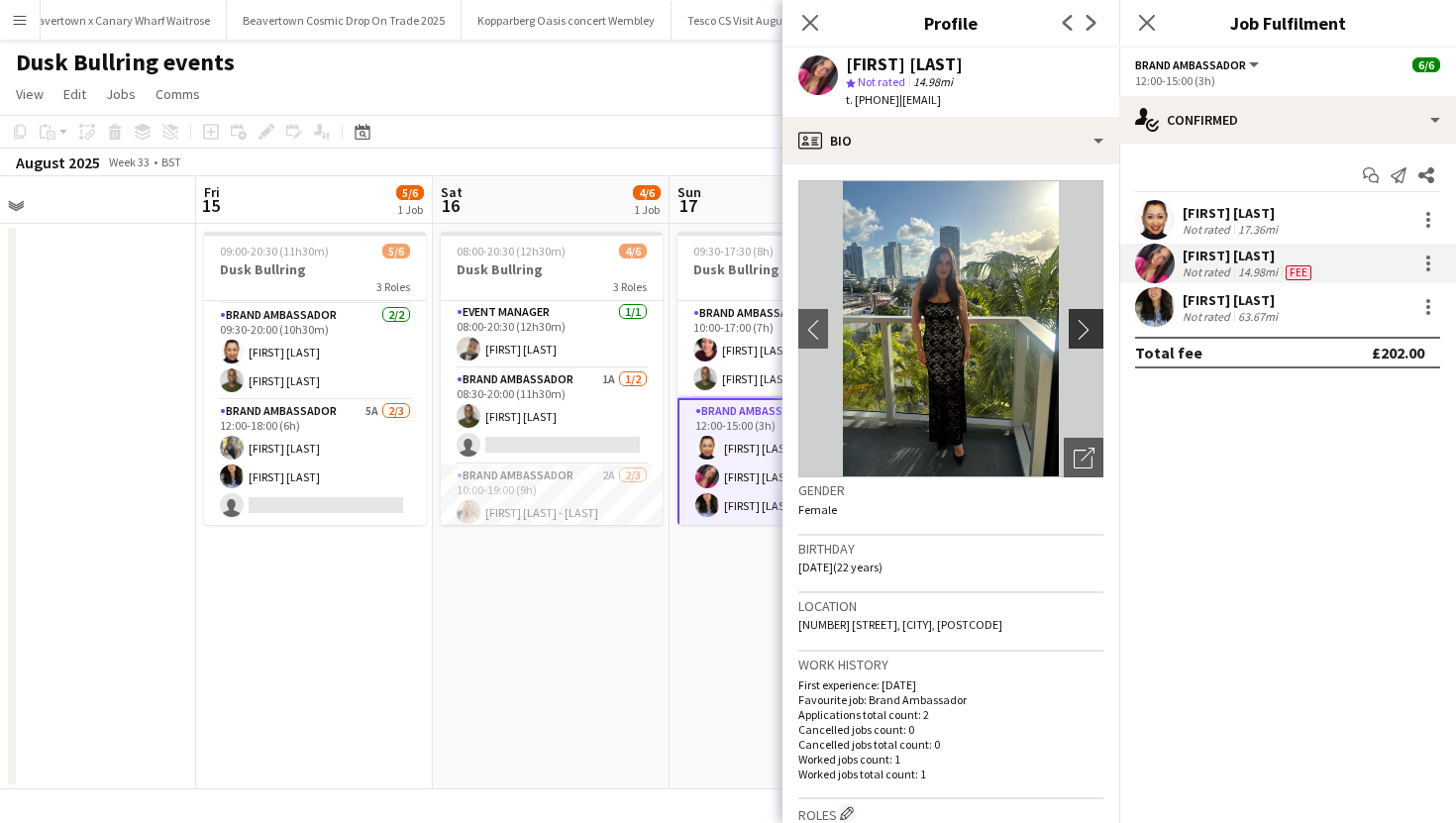 click on "chevron-right" 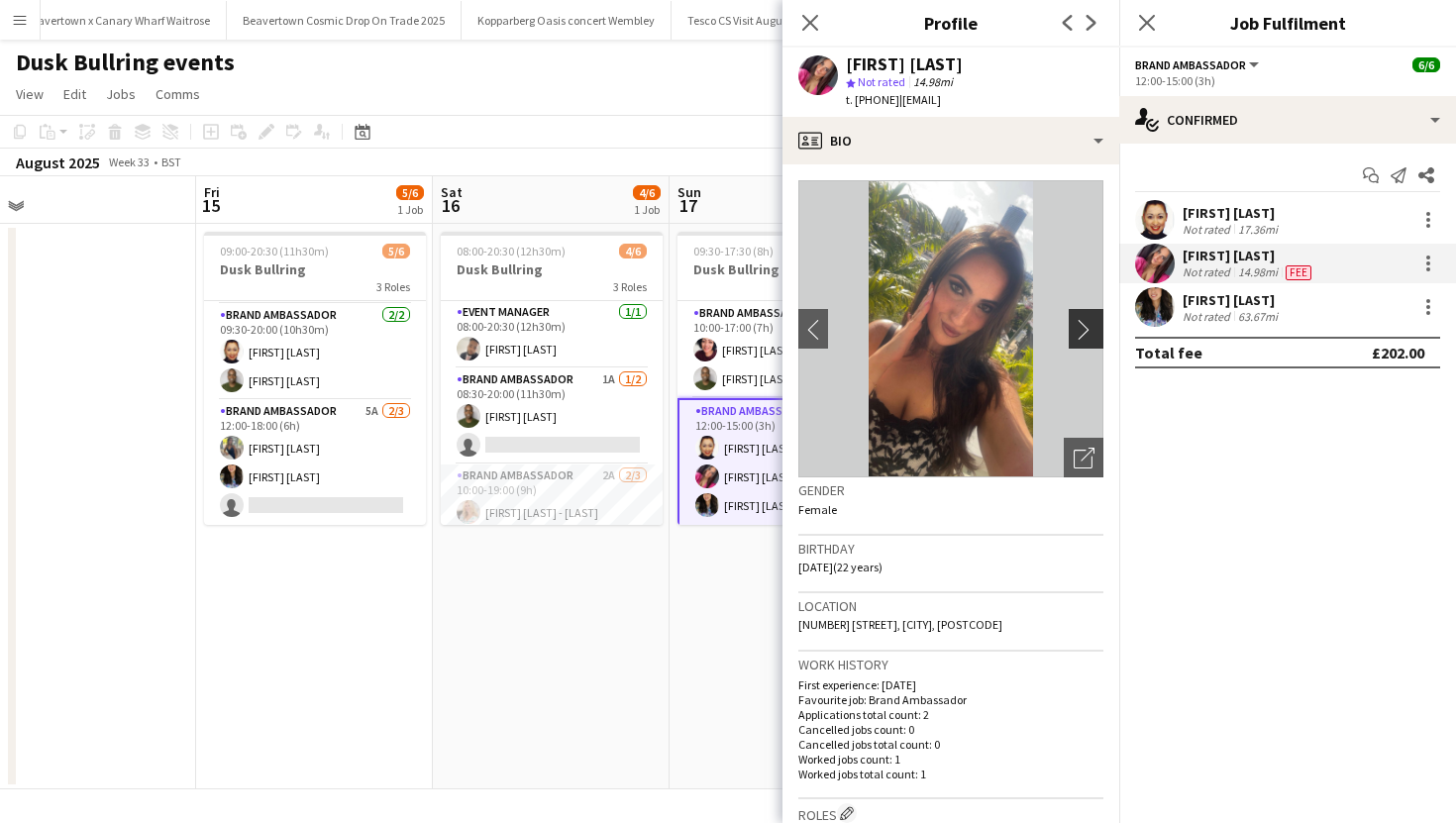 click on "chevron-right" 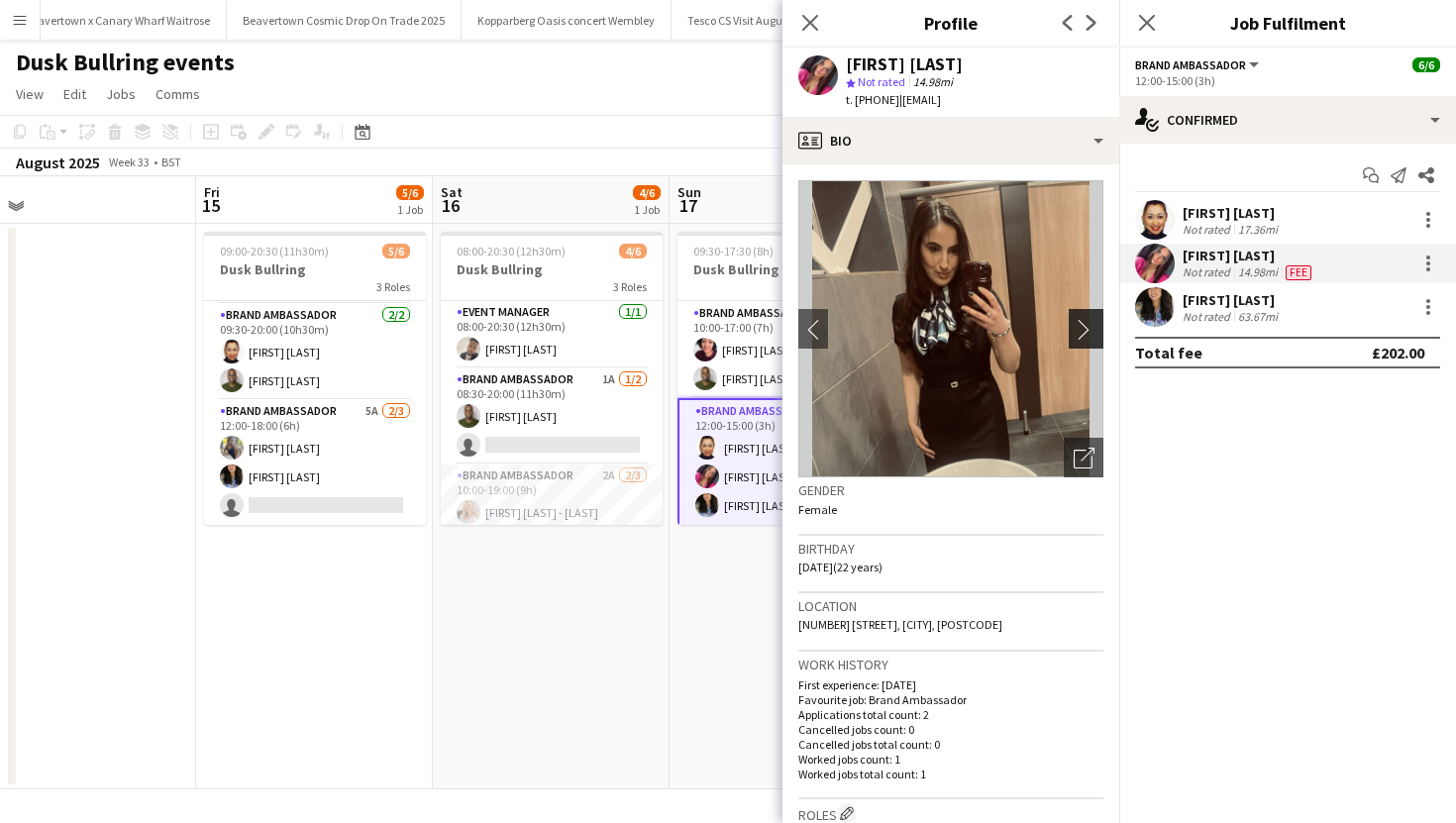 click on "chevron-right" 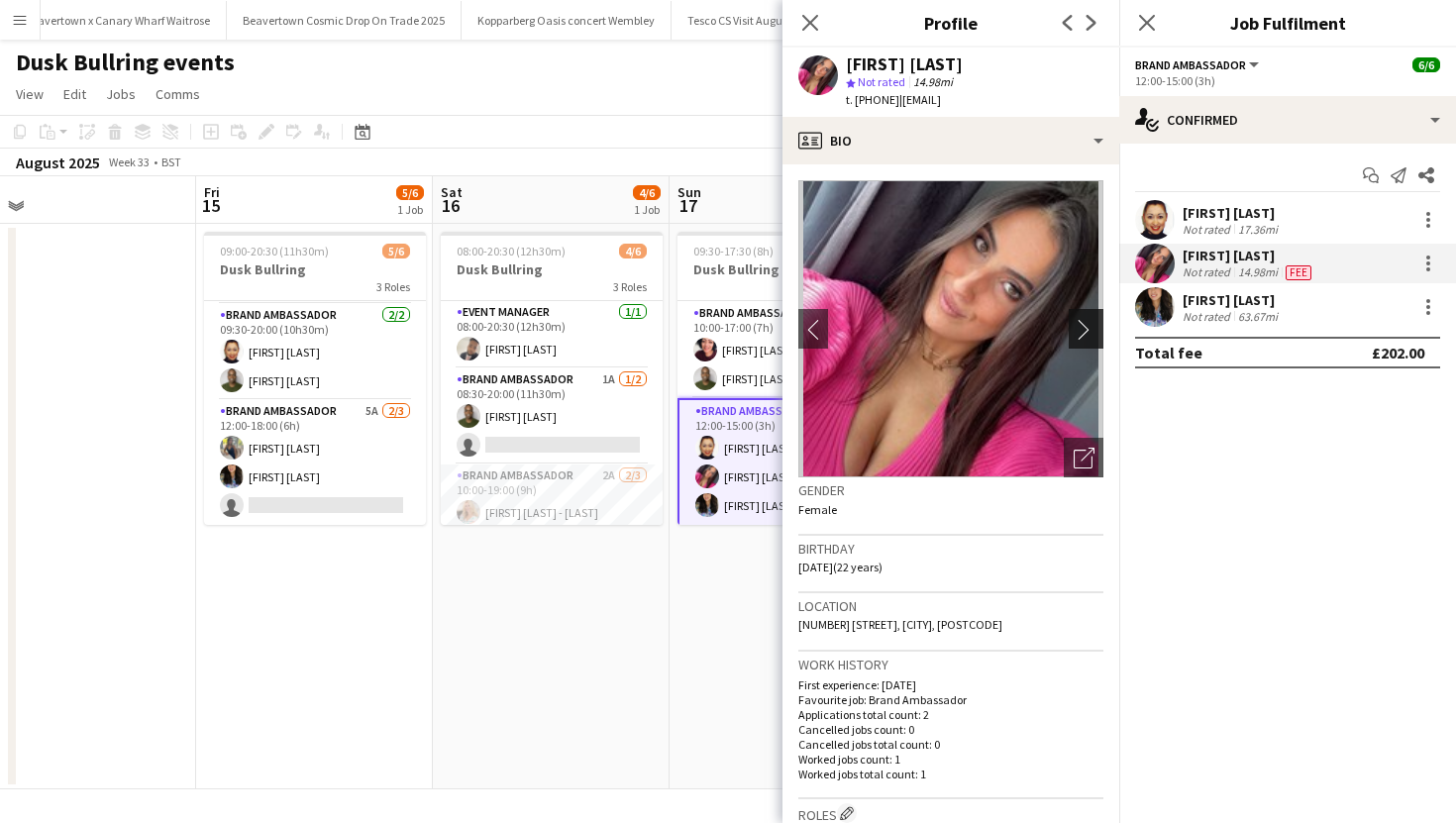 click on "chevron-right" 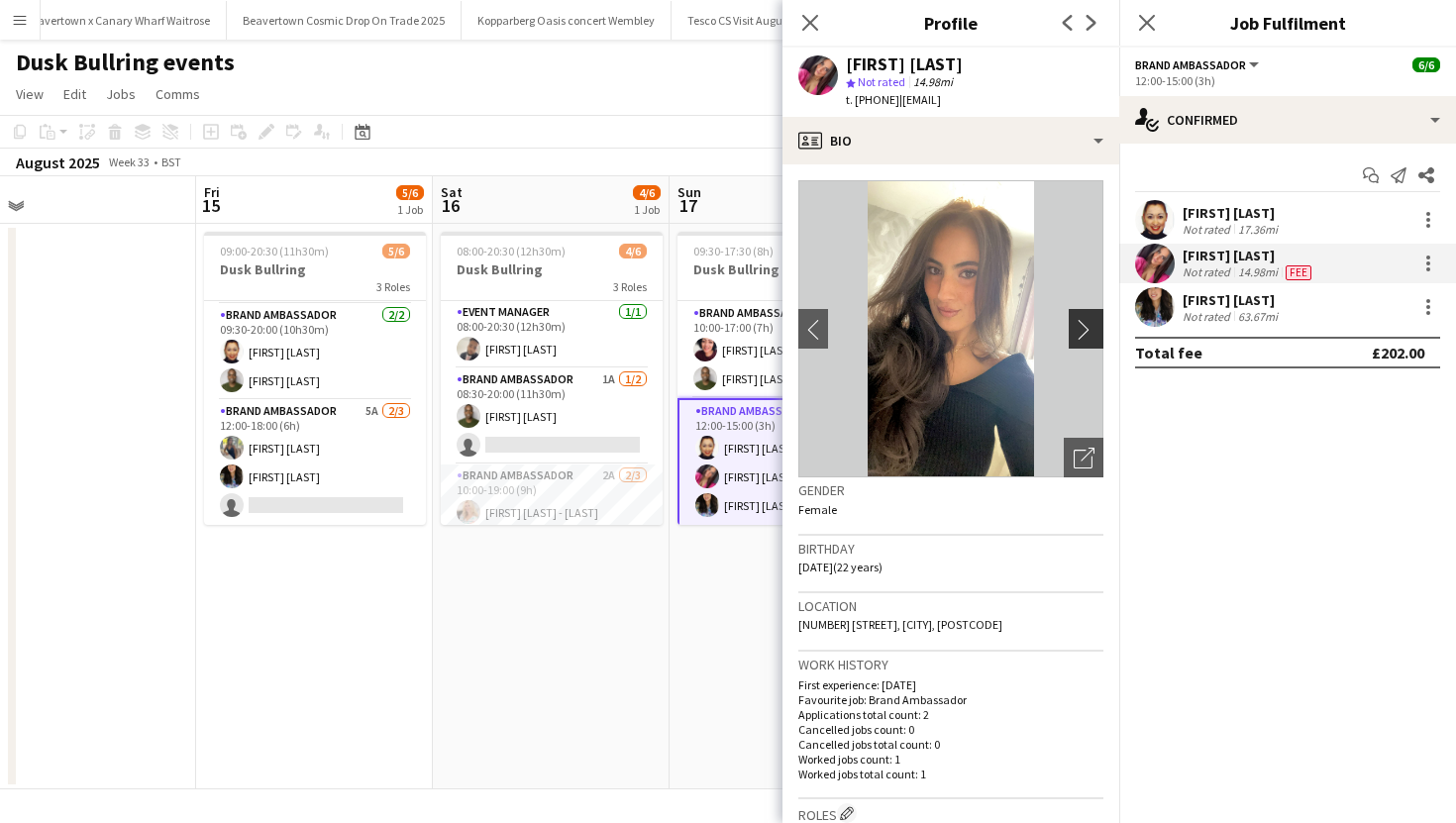 click on "chevron-right" 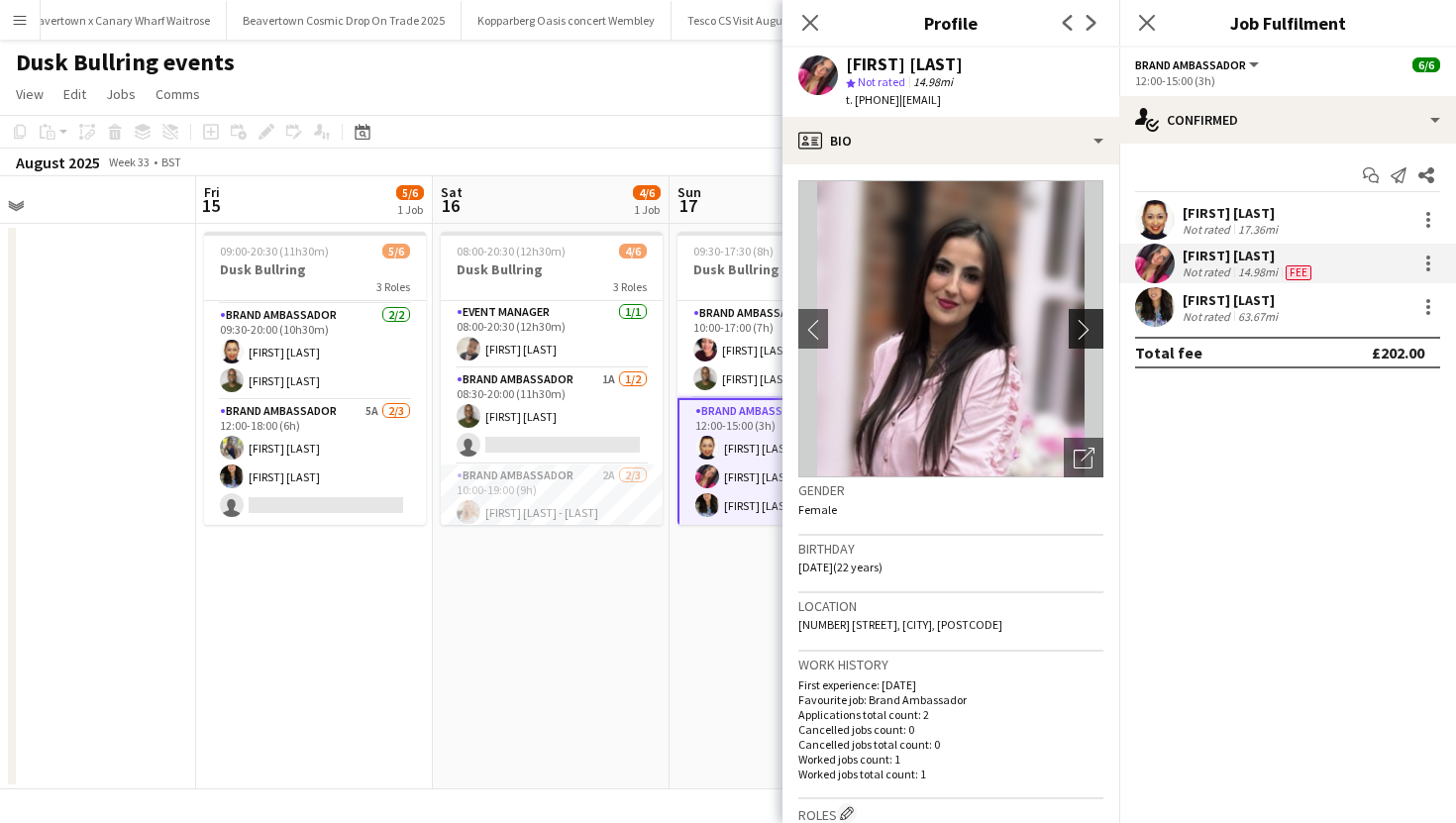 click on "chevron-right" 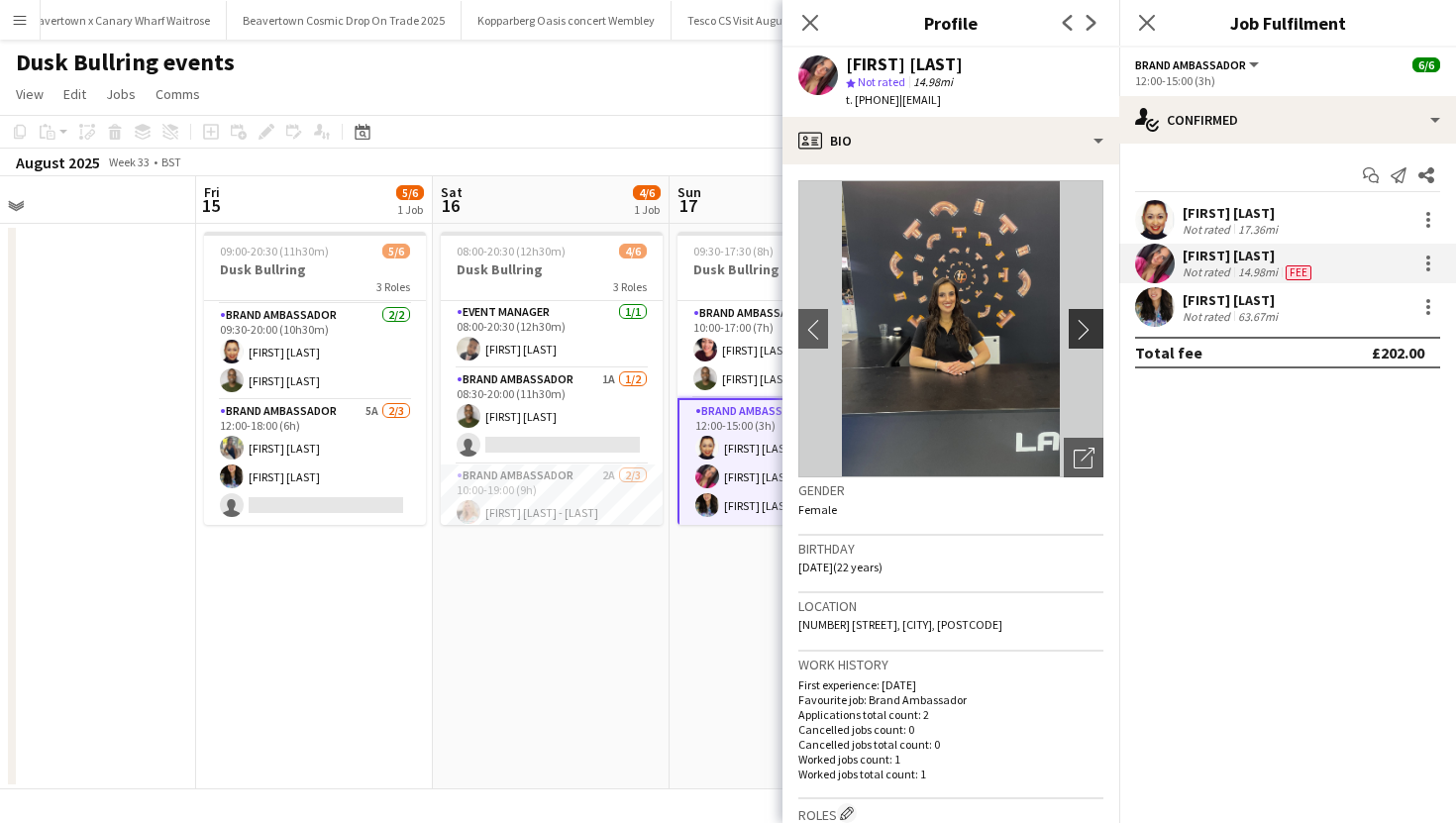 click on "chevron-right" 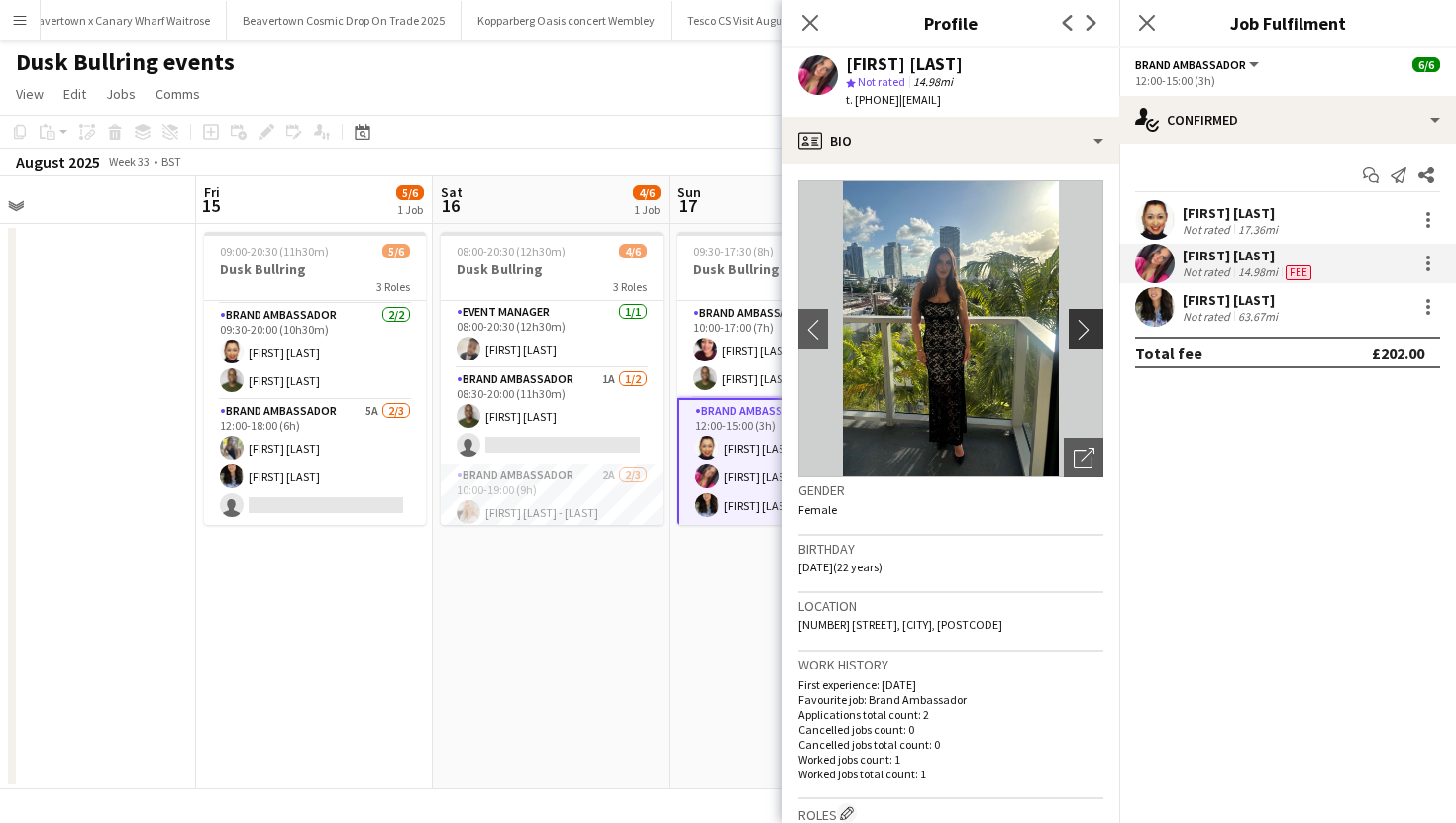 click on "chevron-right" 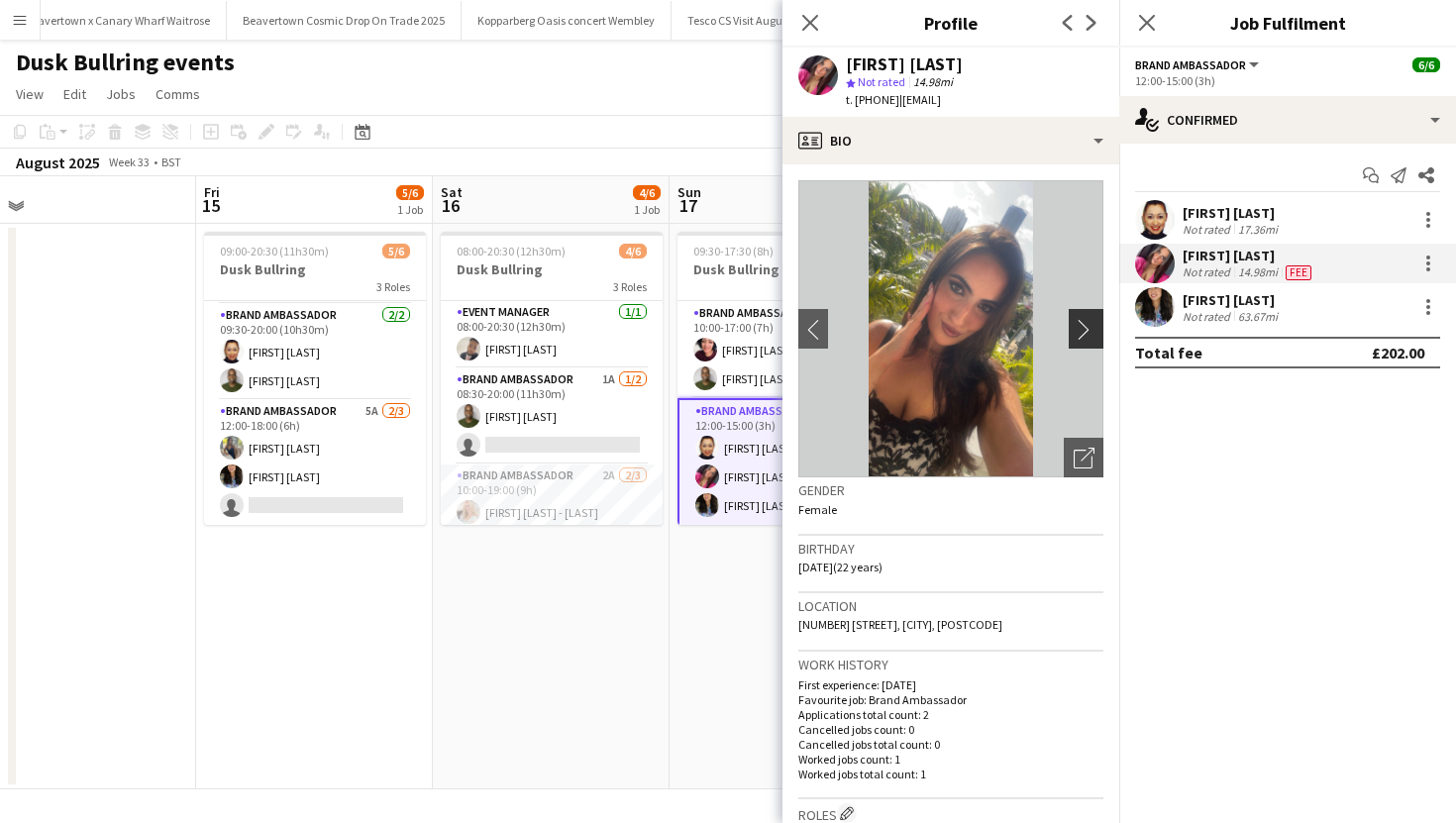 click on "chevron-right" 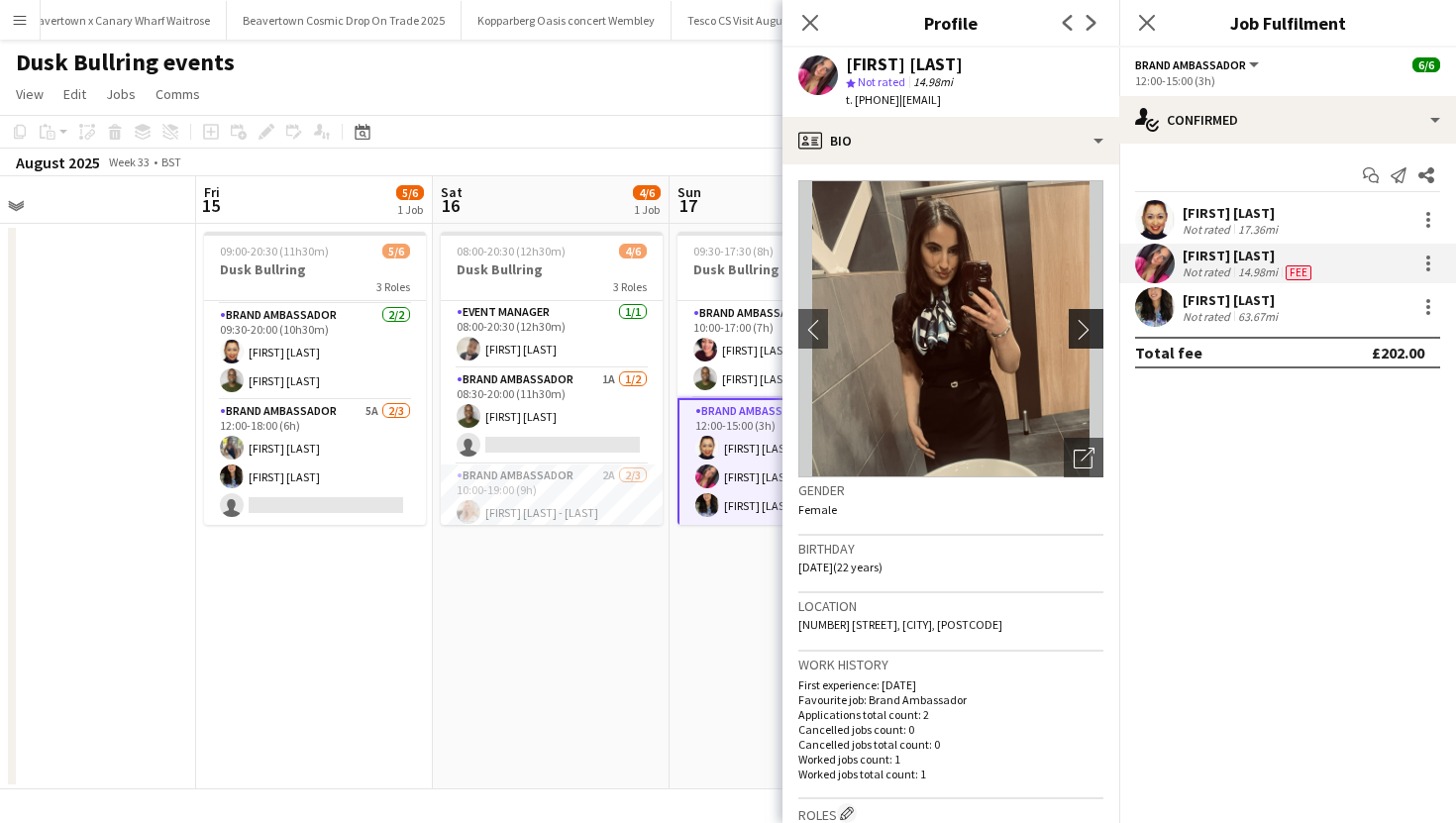 click on "chevron-right" 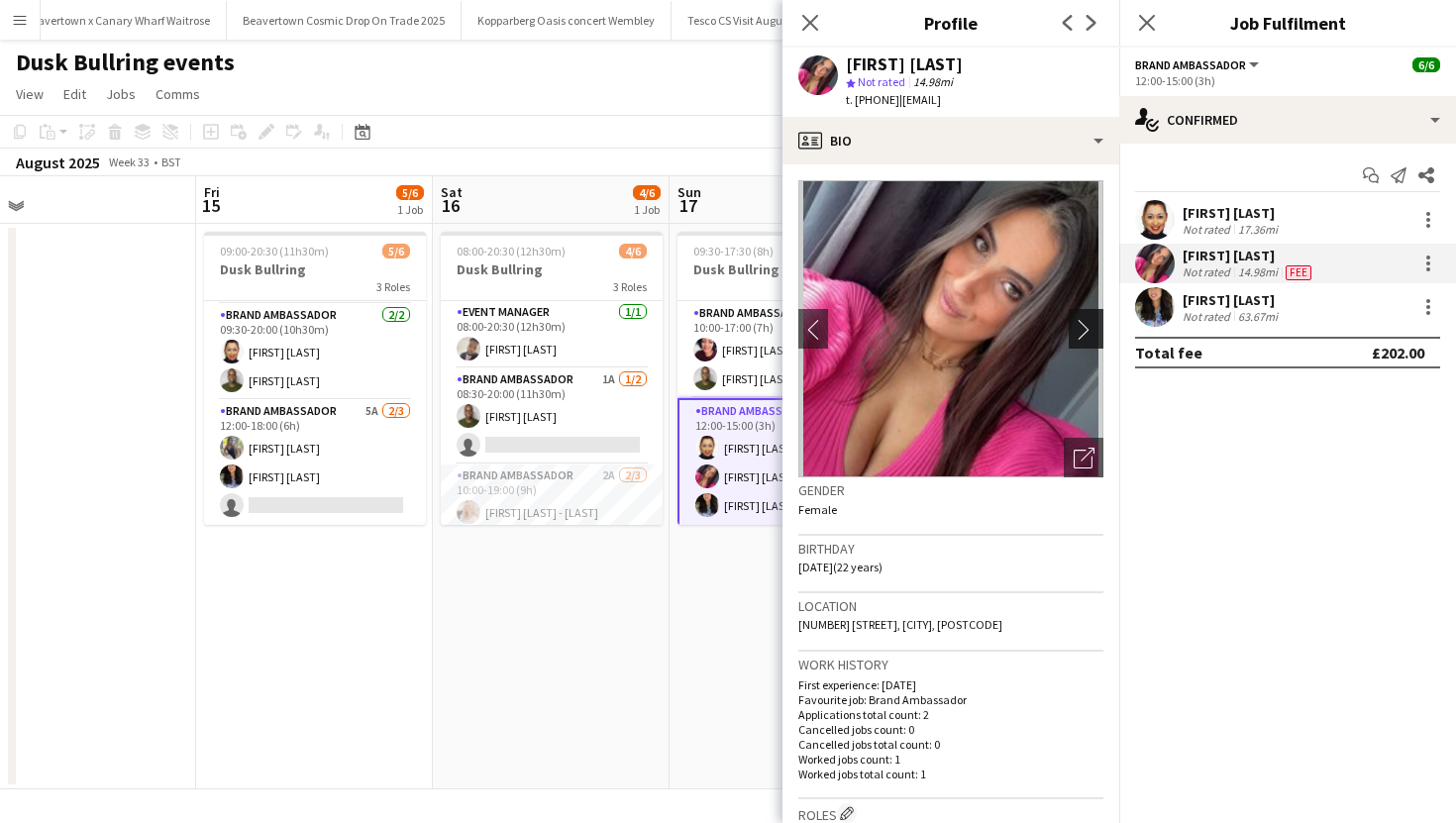 click on "chevron-right" 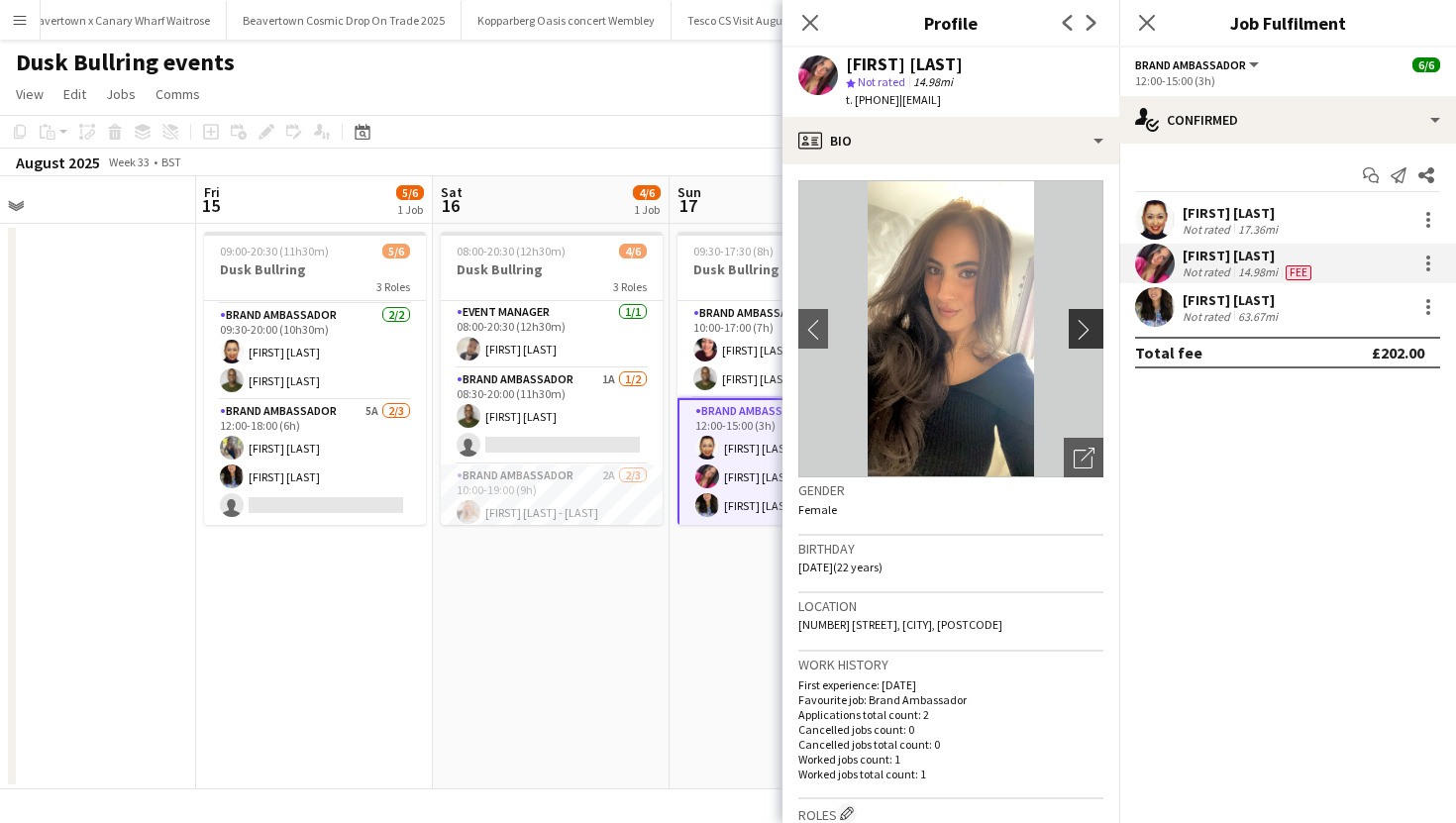 click on "chevron-right" 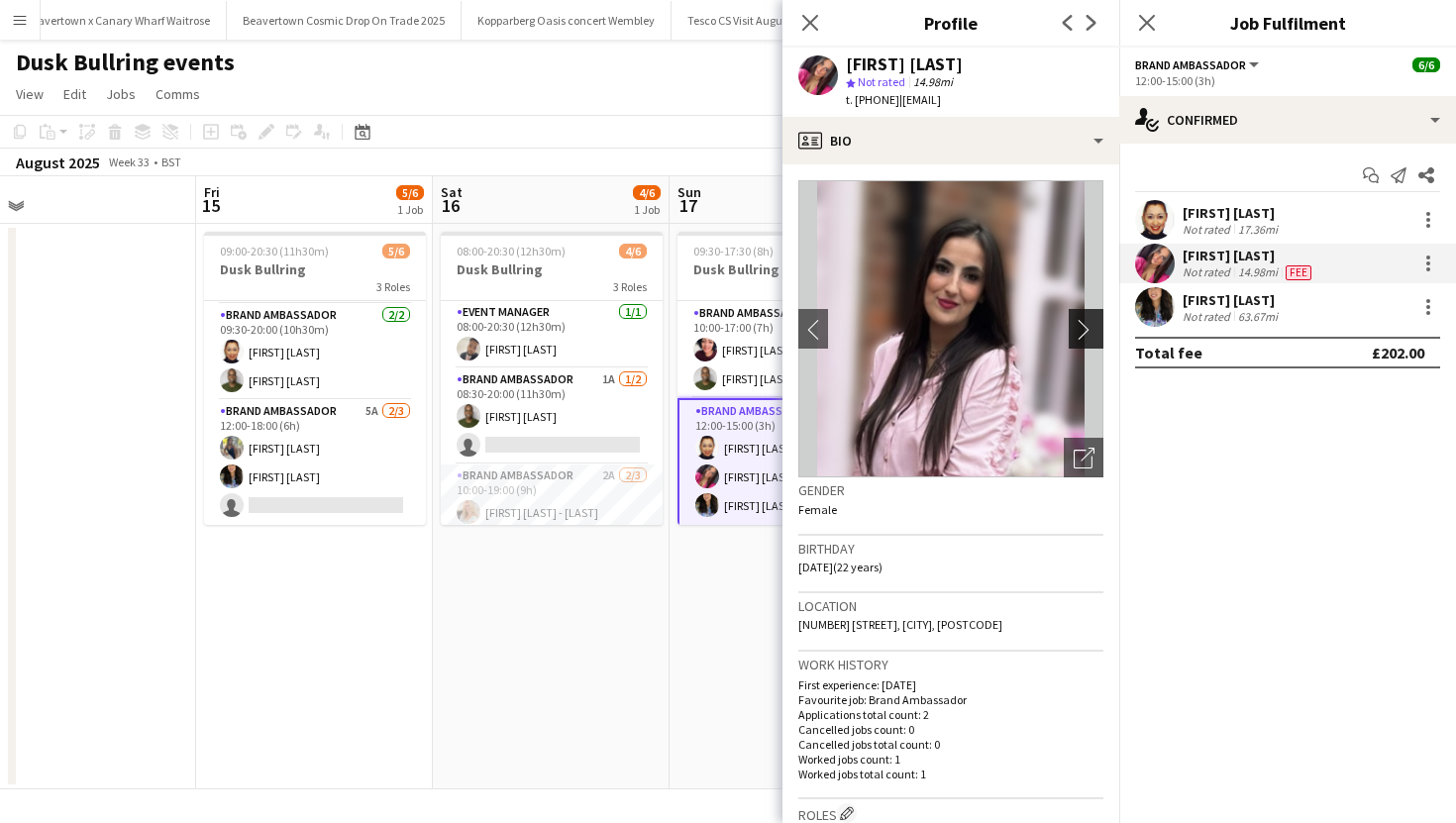 click on "chevron-right" 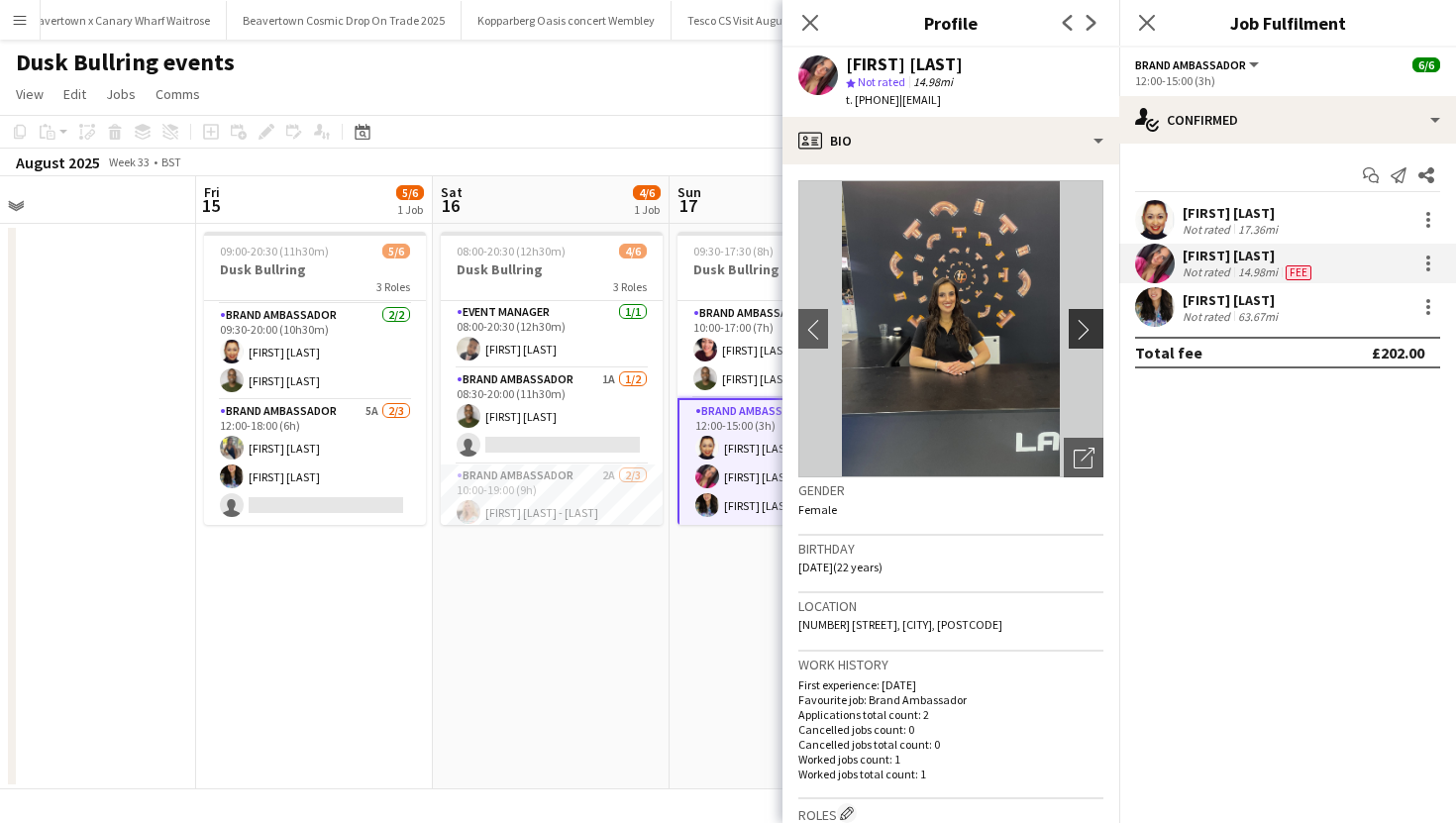 click on "chevron-right" 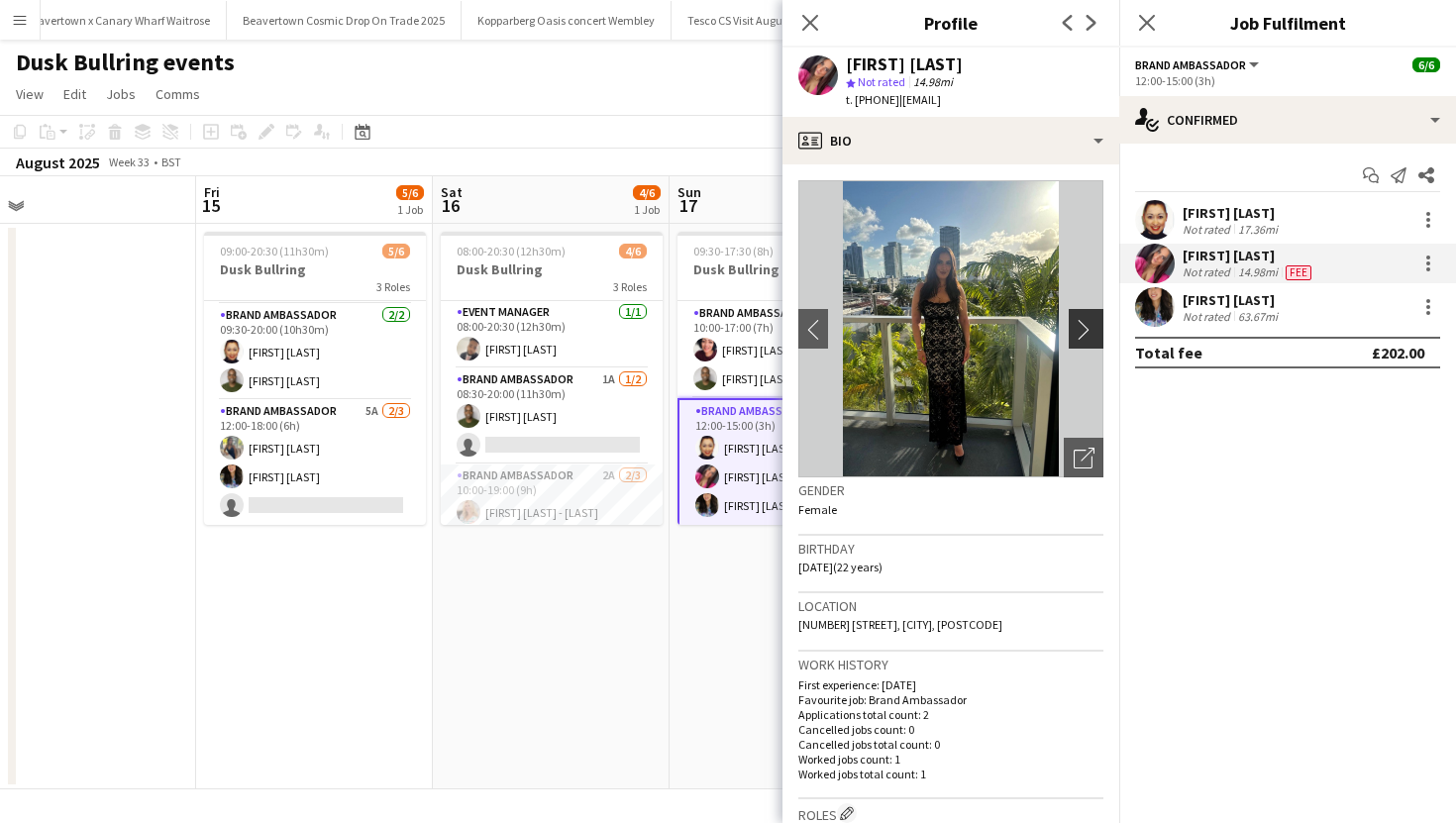 click on "chevron-right" 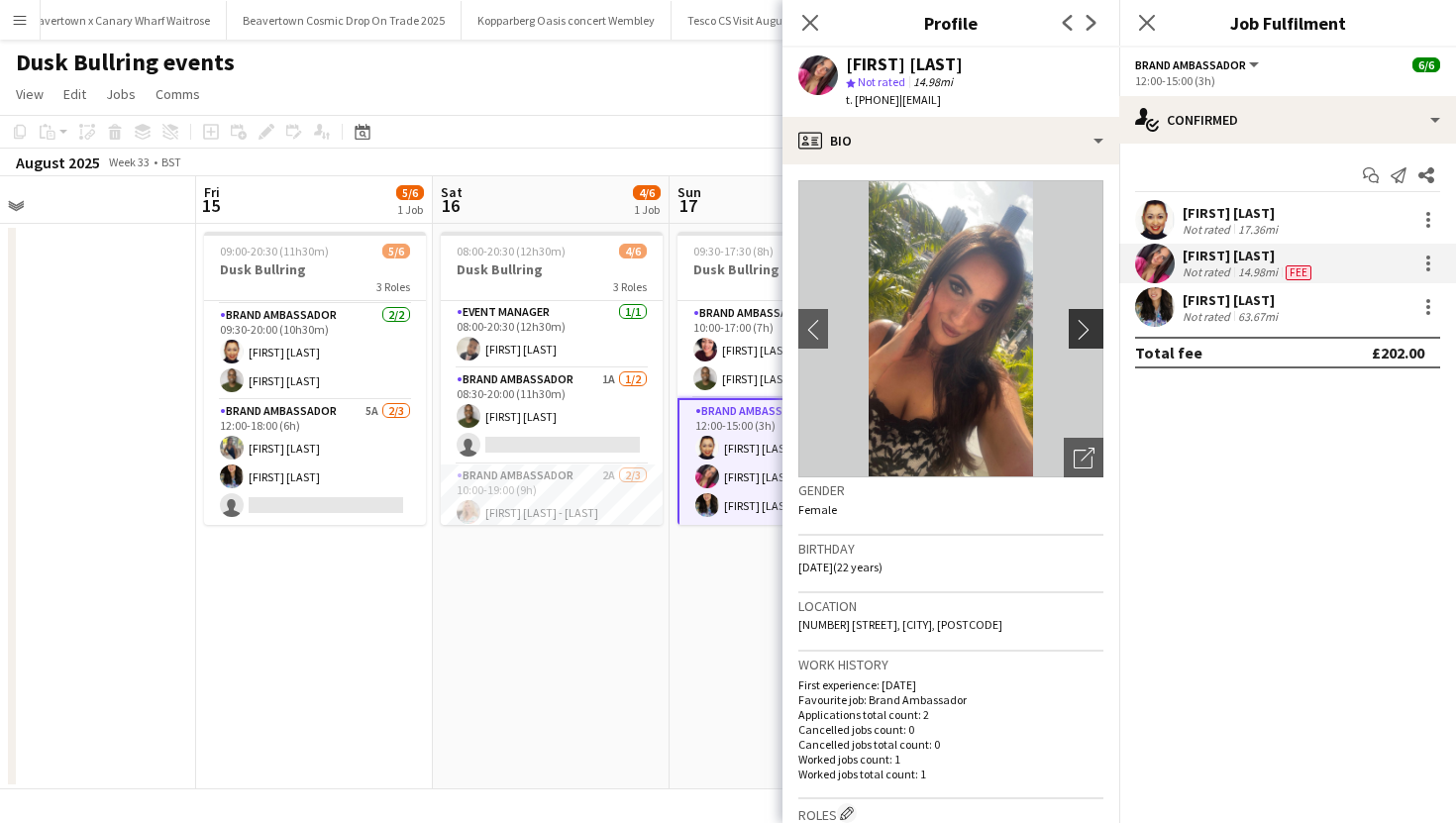 type 